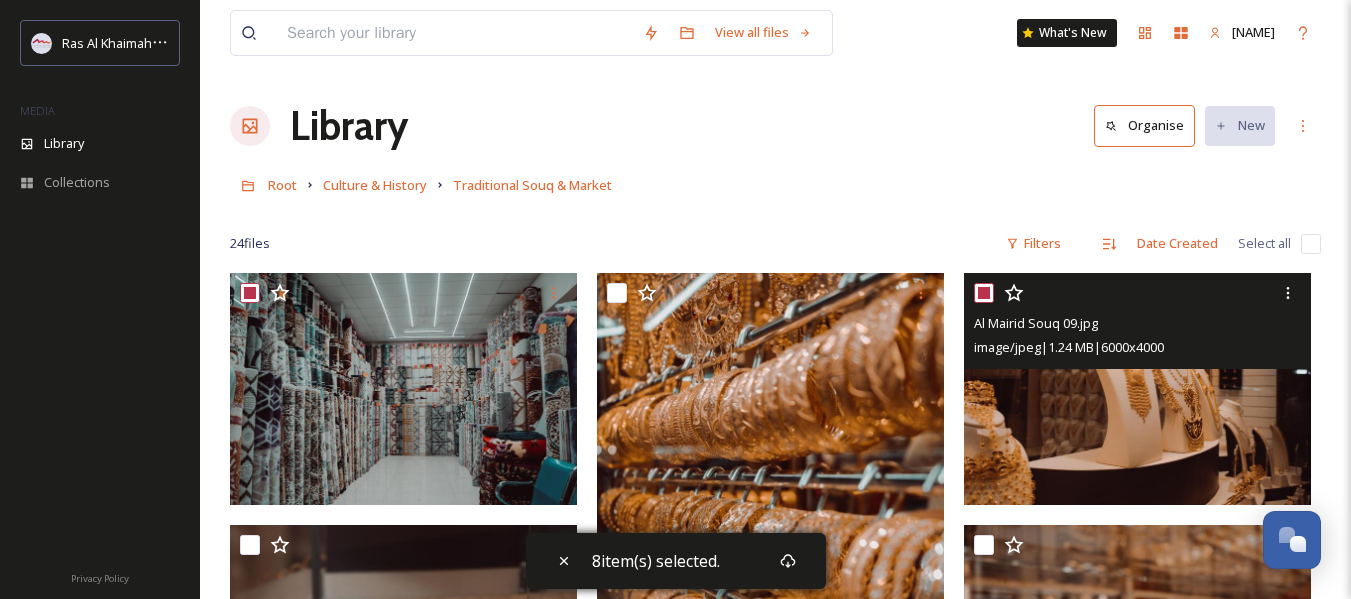 scroll, scrollTop: 0, scrollLeft: 0, axis: both 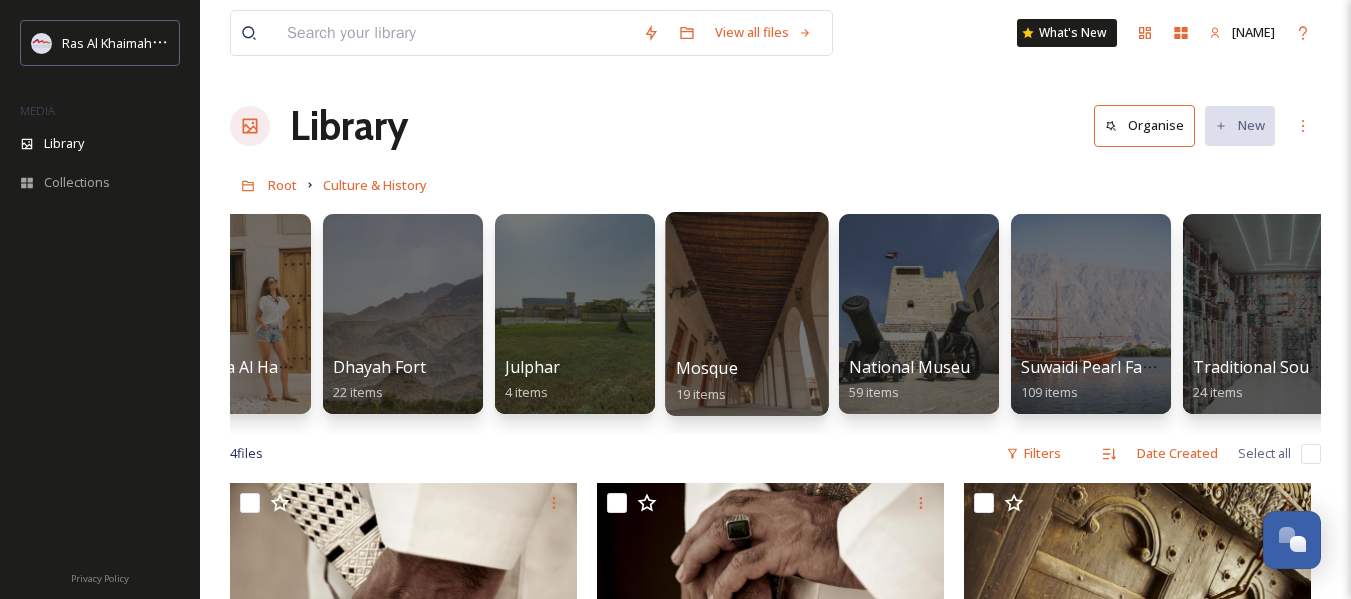 click on "Mosque 19   items" at bounding box center (747, 381) 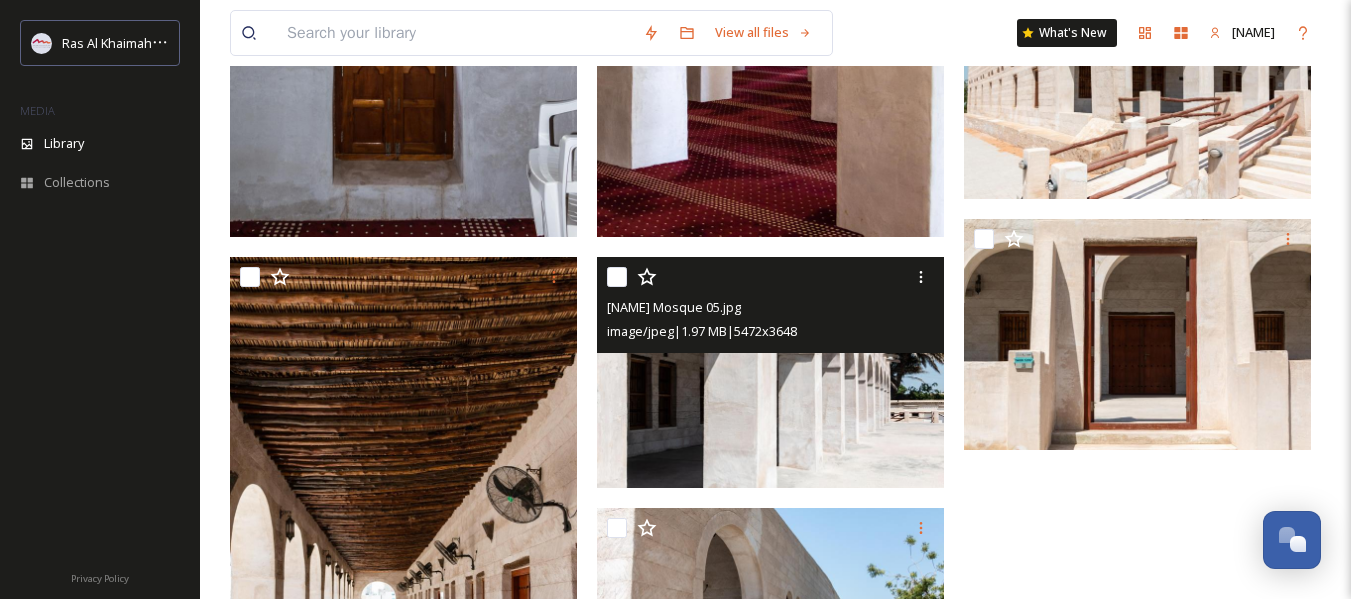 scroll, scrollTop: 1200, scrollLeft: 0, axis: vertical 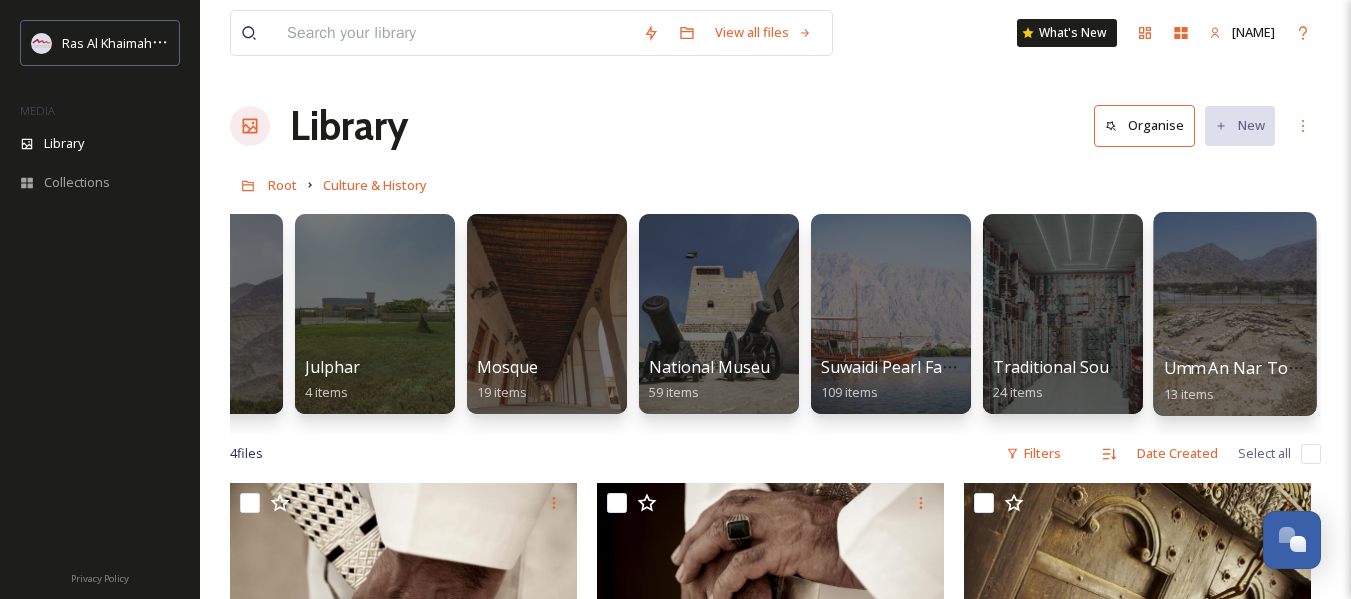 click on "Umm An Nar Tombs" at bounding box center [1242, 368] 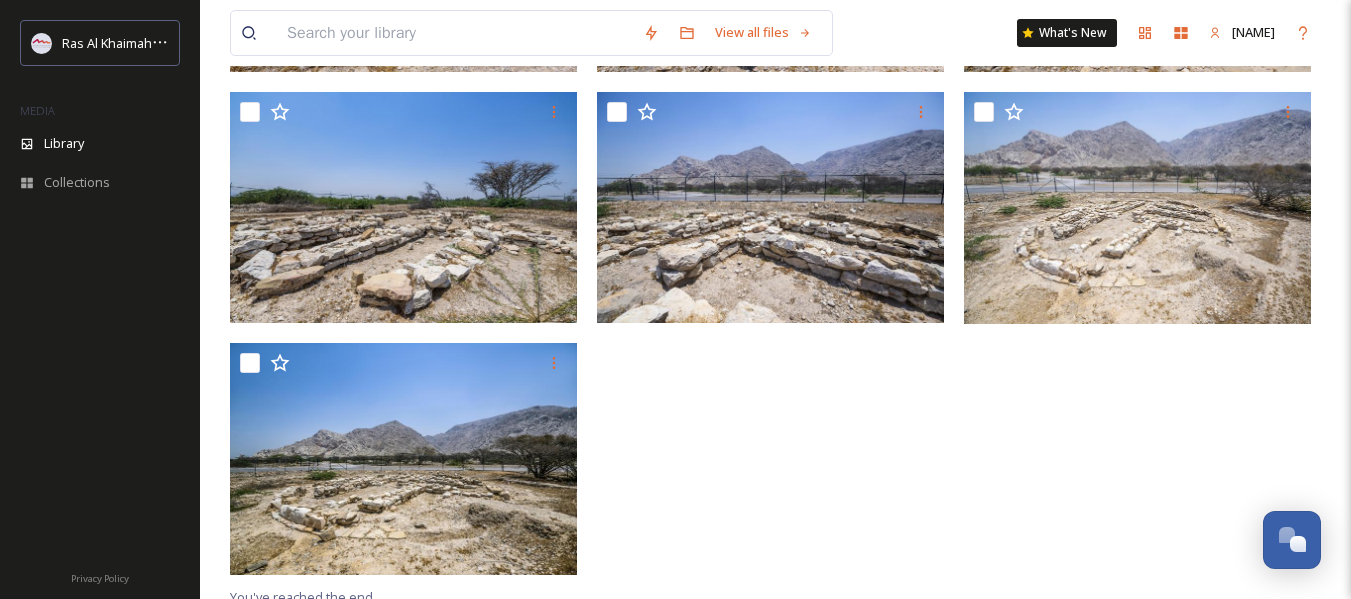 scroll, scrollTop: 945, scrollLeft: 0, axis: vertical 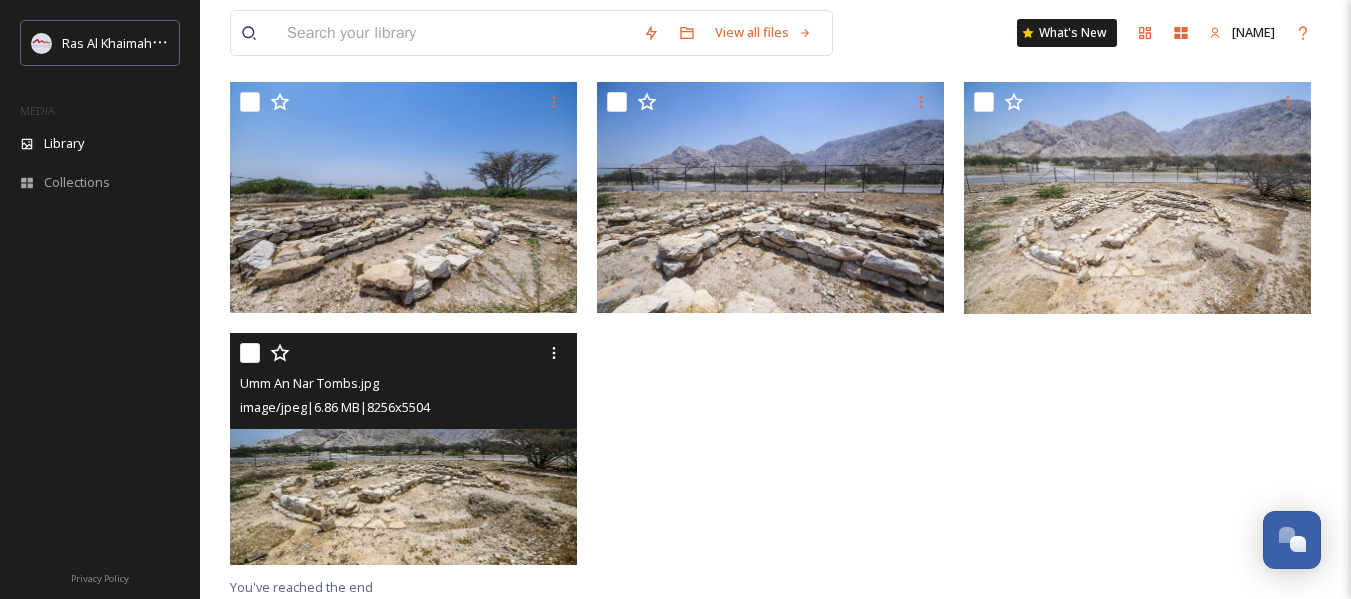 click at bounding box center [250, 353] 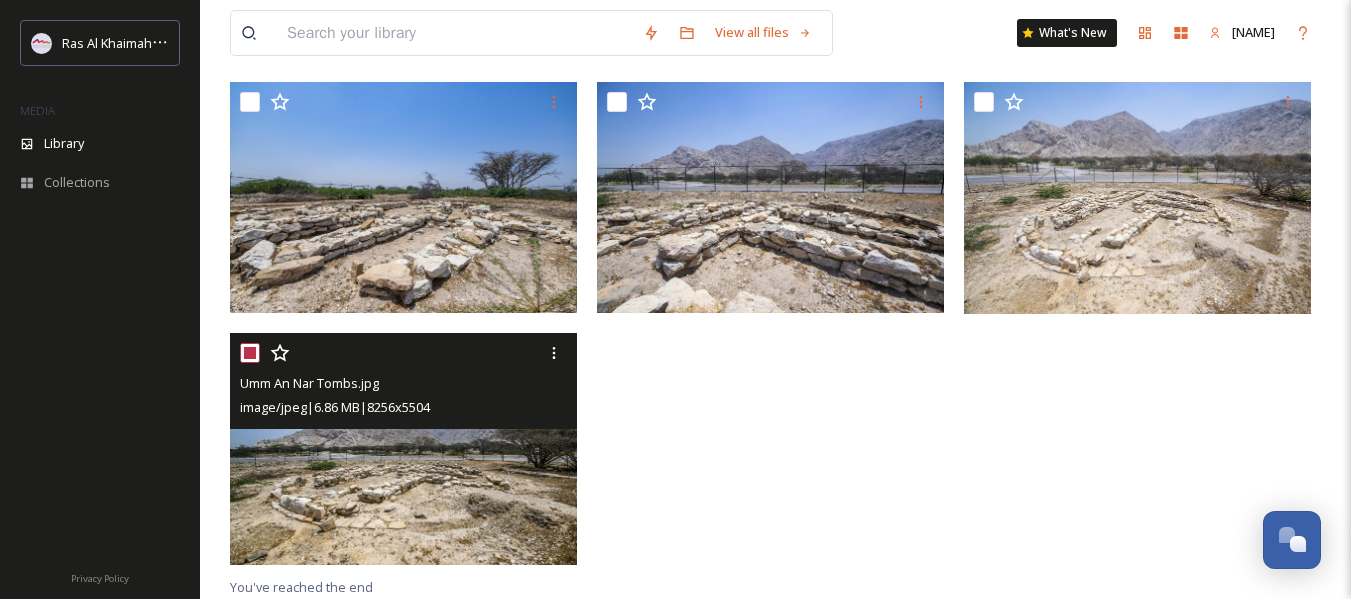 checkbox on "true" 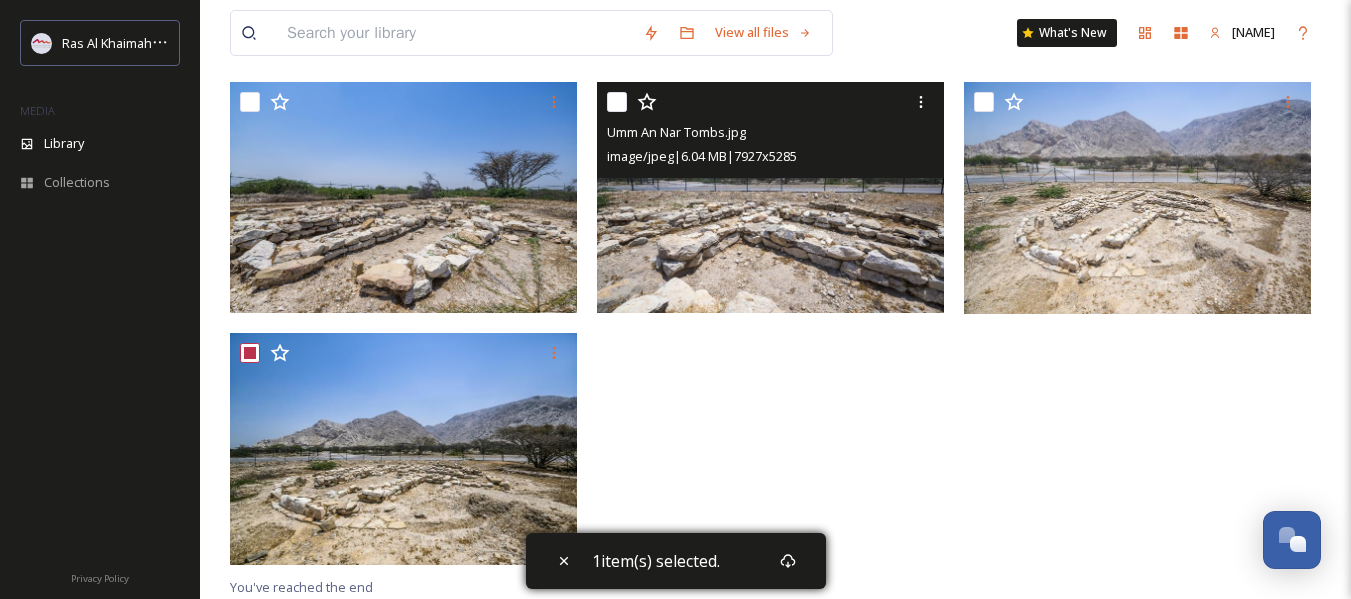 click at bounding box center [617, 102] 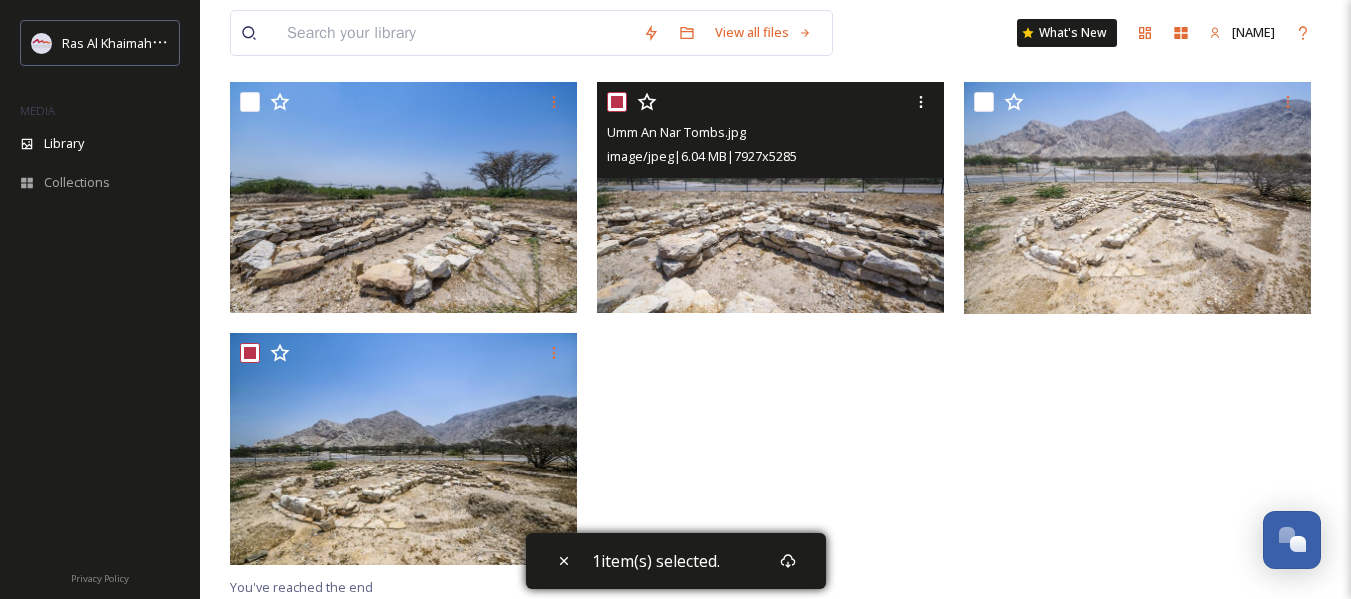 checkbox on "true" 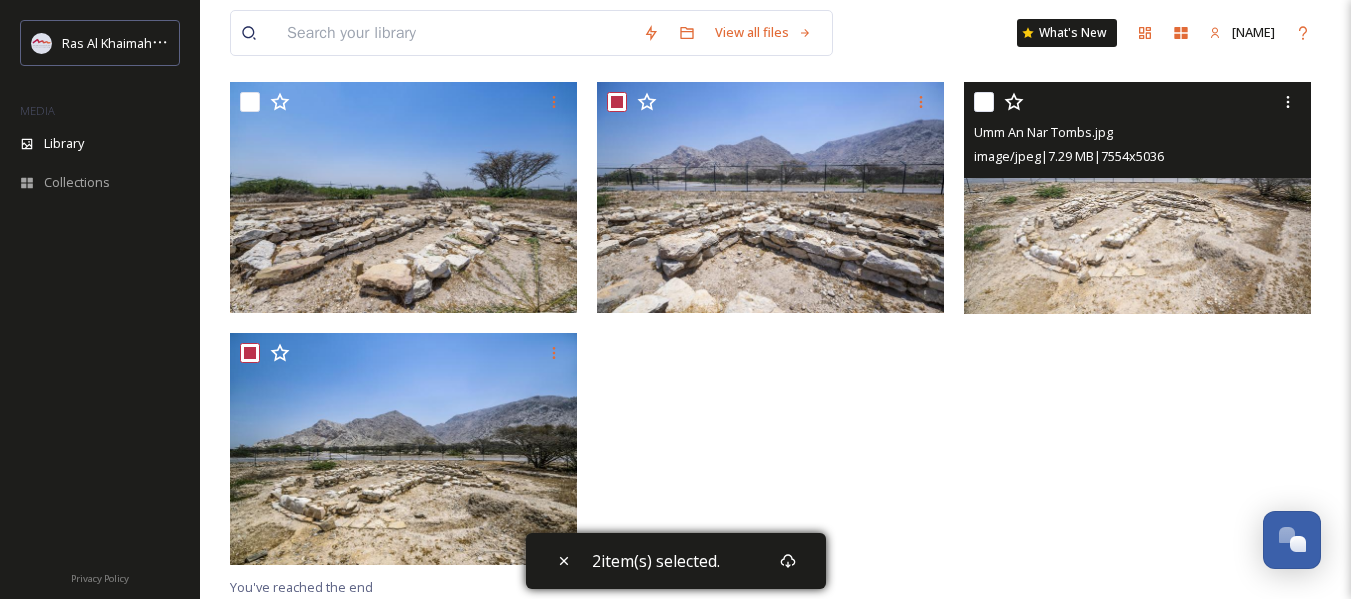 click at bounding box center [984, 102] 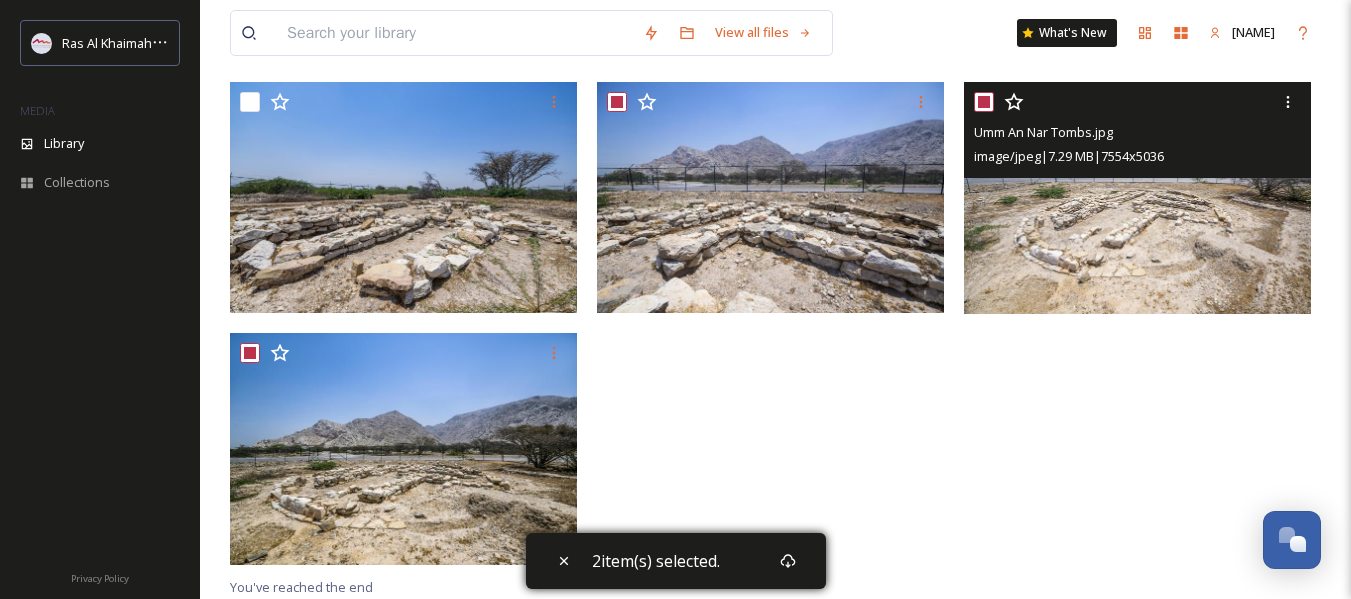 checkbox on "true" 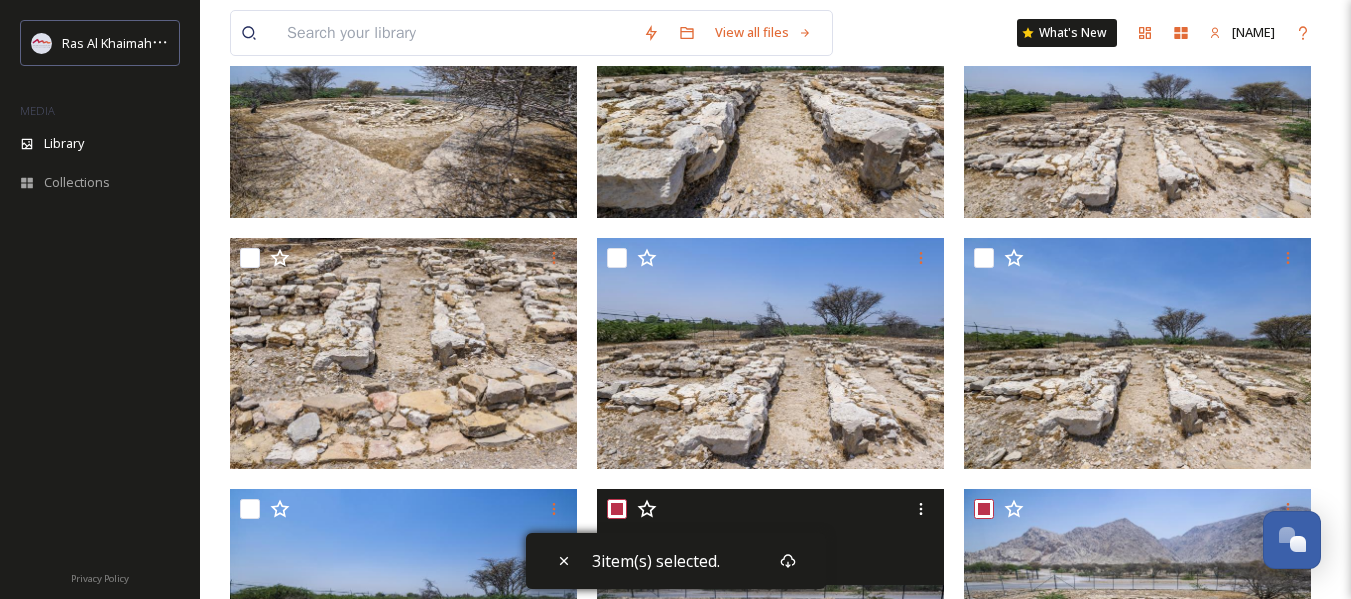scroll, scrollTop: 445, scrollLeft: 0, axis: vertical 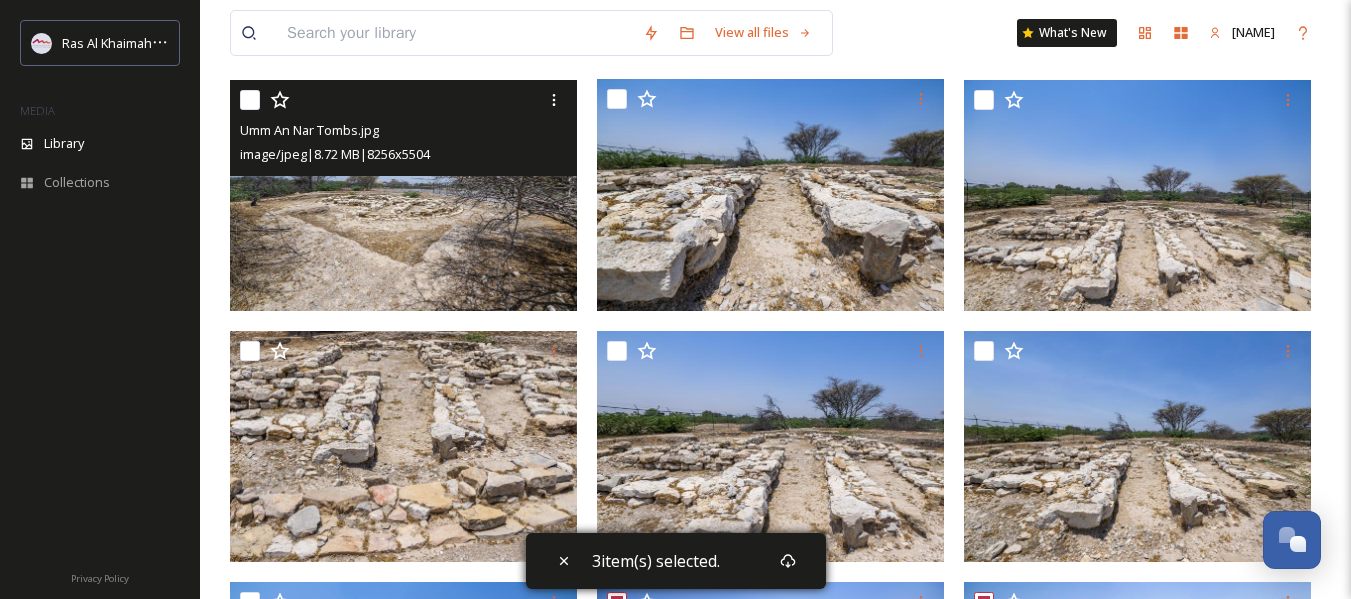 click at bounding box center (250, 100) 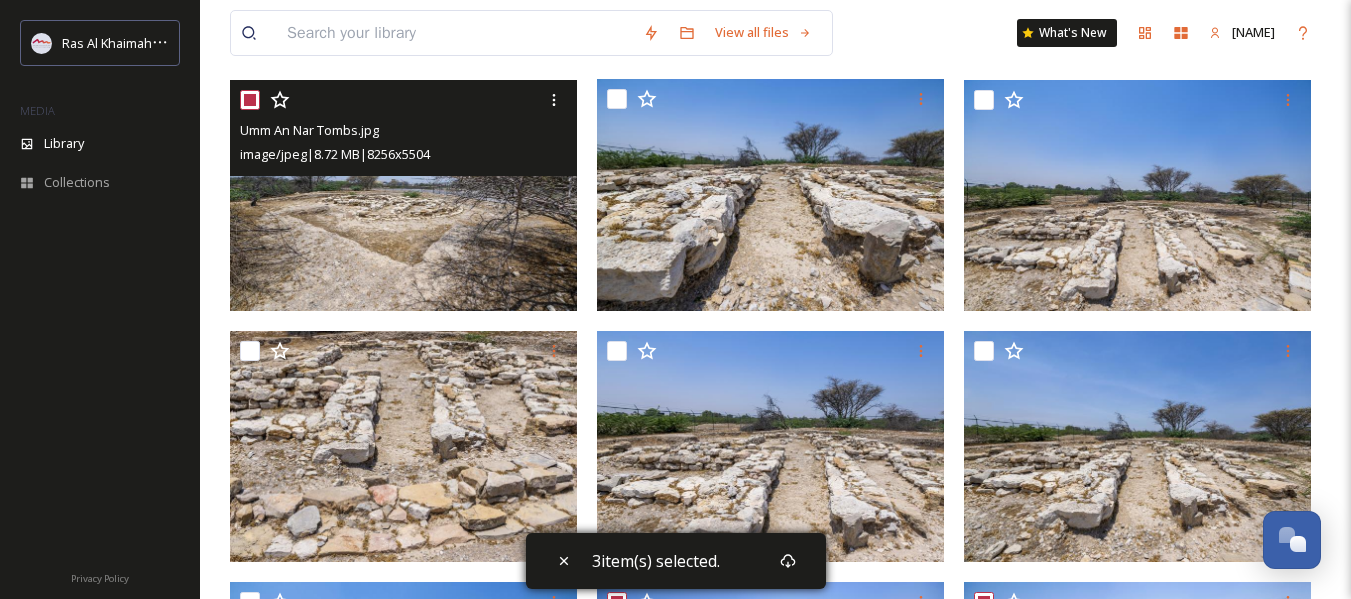checkbox on "true" 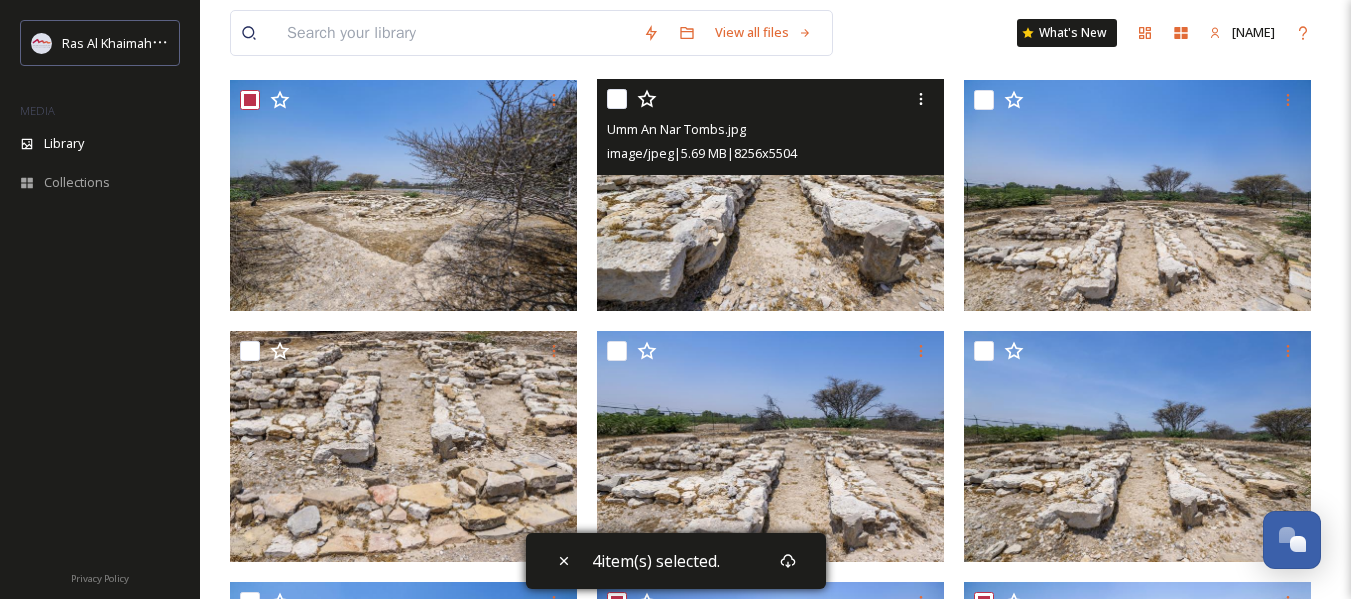 click at bounding box center (617, 99) 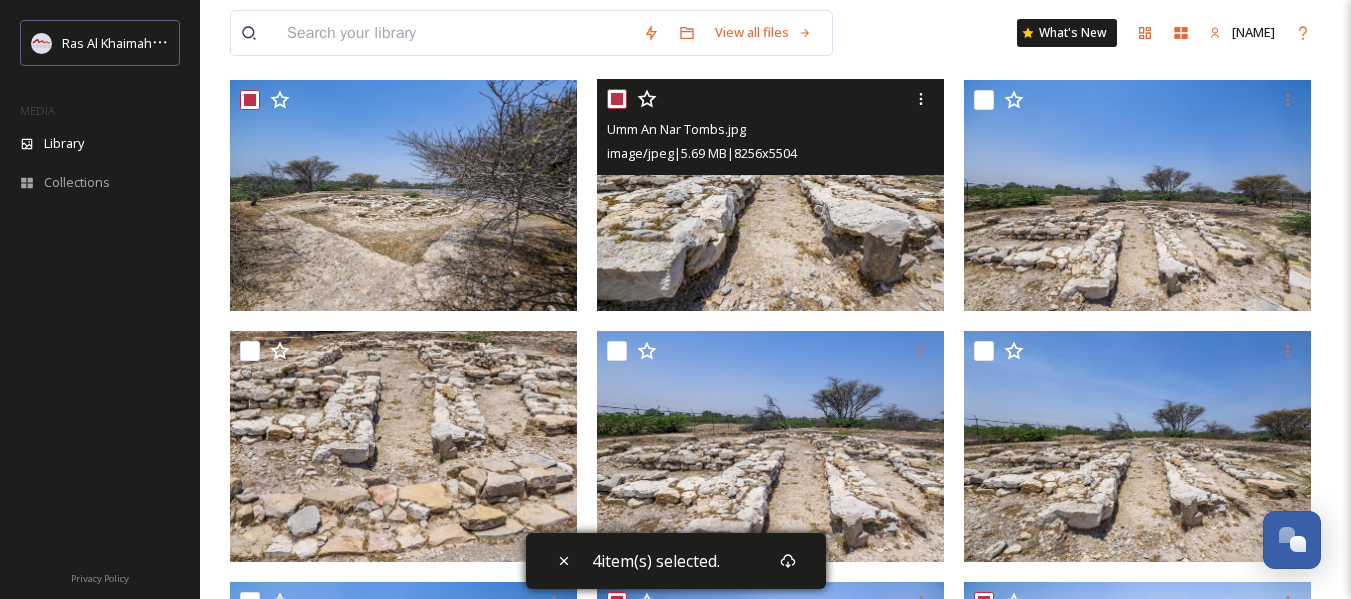 checkbox on "true" 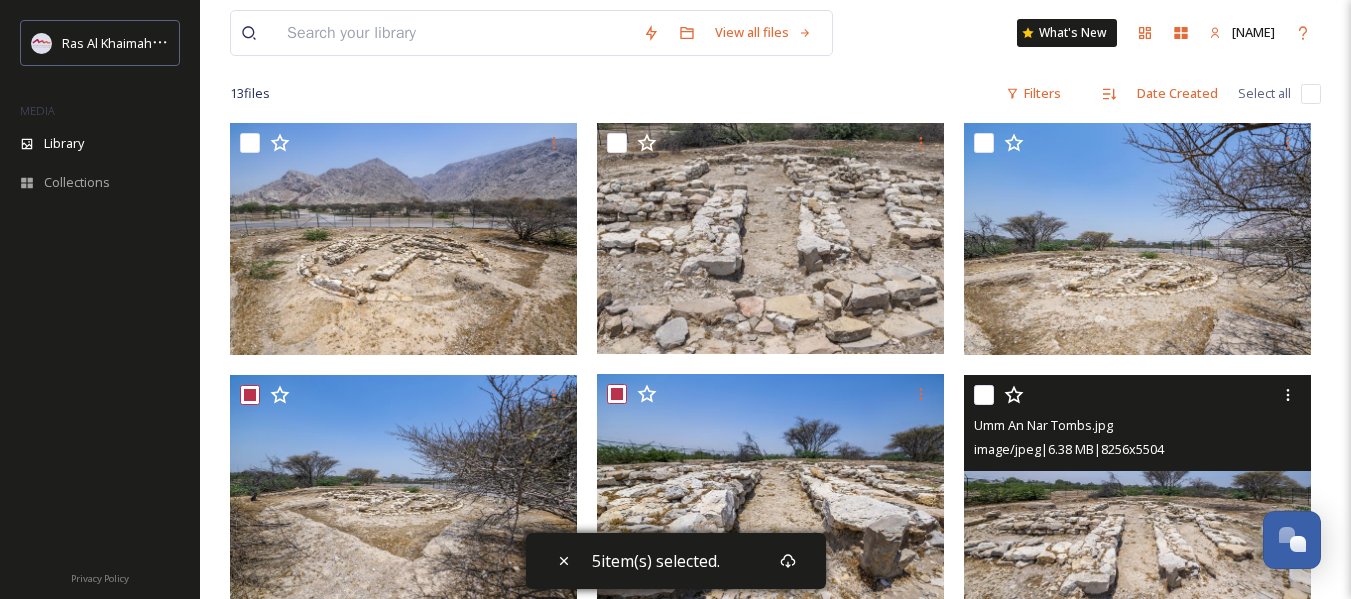 scroll, scrollTop: 145, scrollLeft: 0, axis: vertical 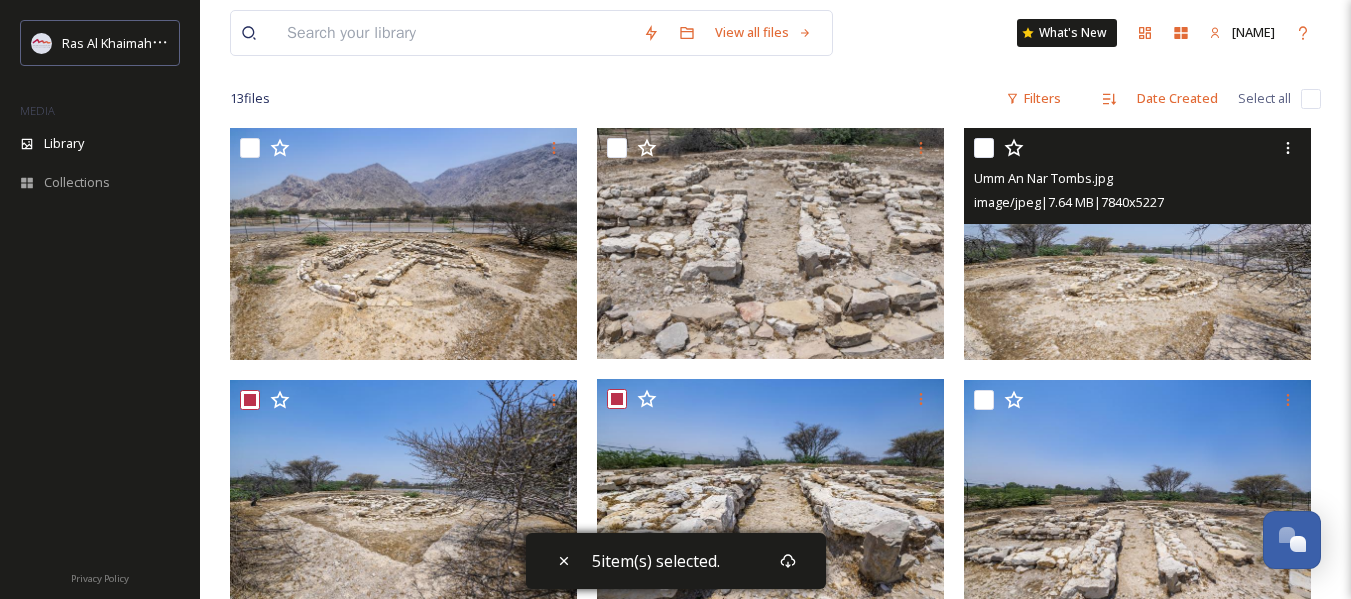 click at bounding box center [984, 148] 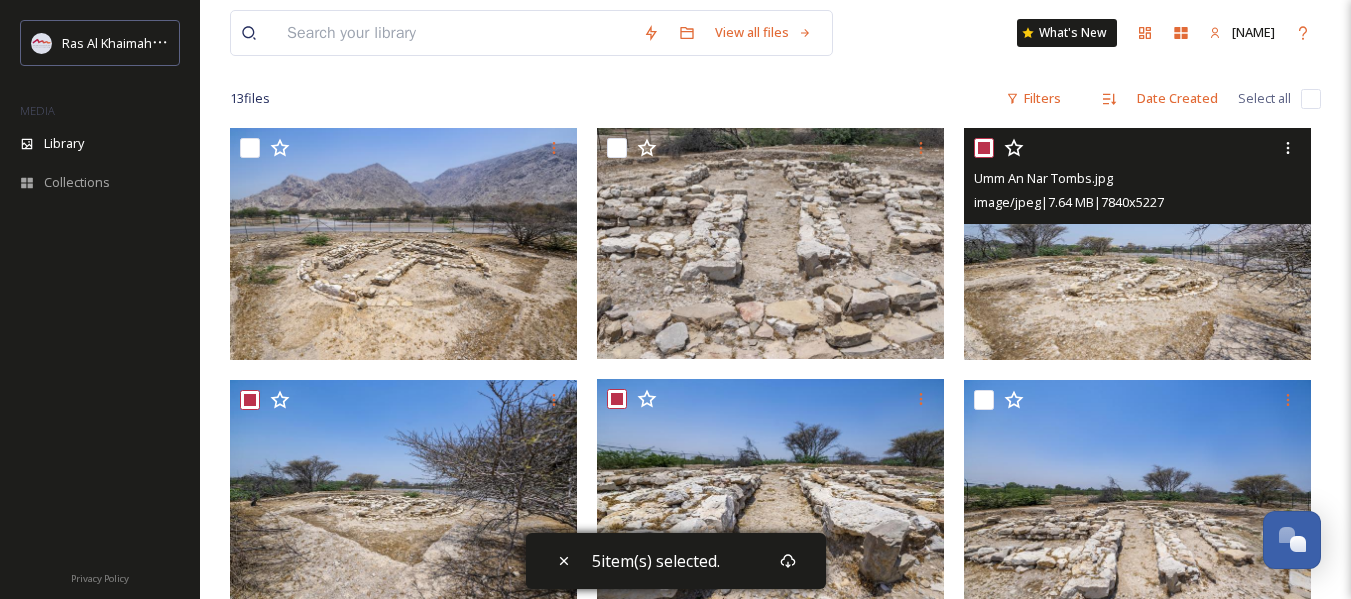 checkbox on "true" 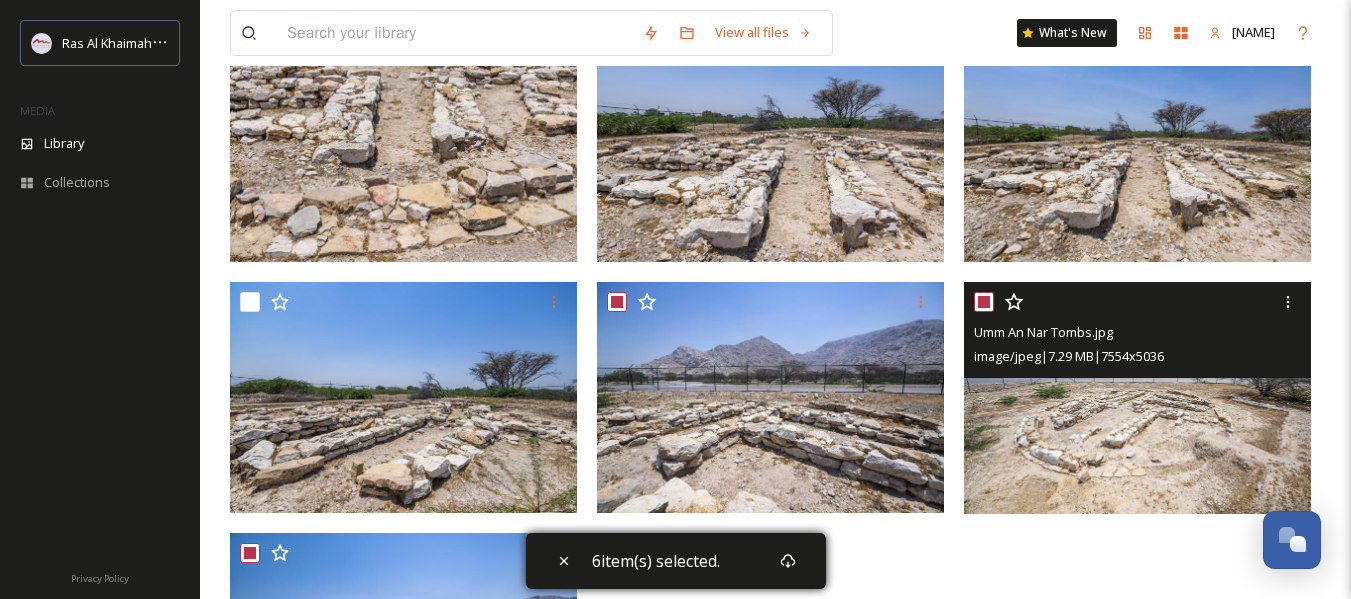 scroll, scrollTop: 645, scrollLeft: 0, axis: vertical 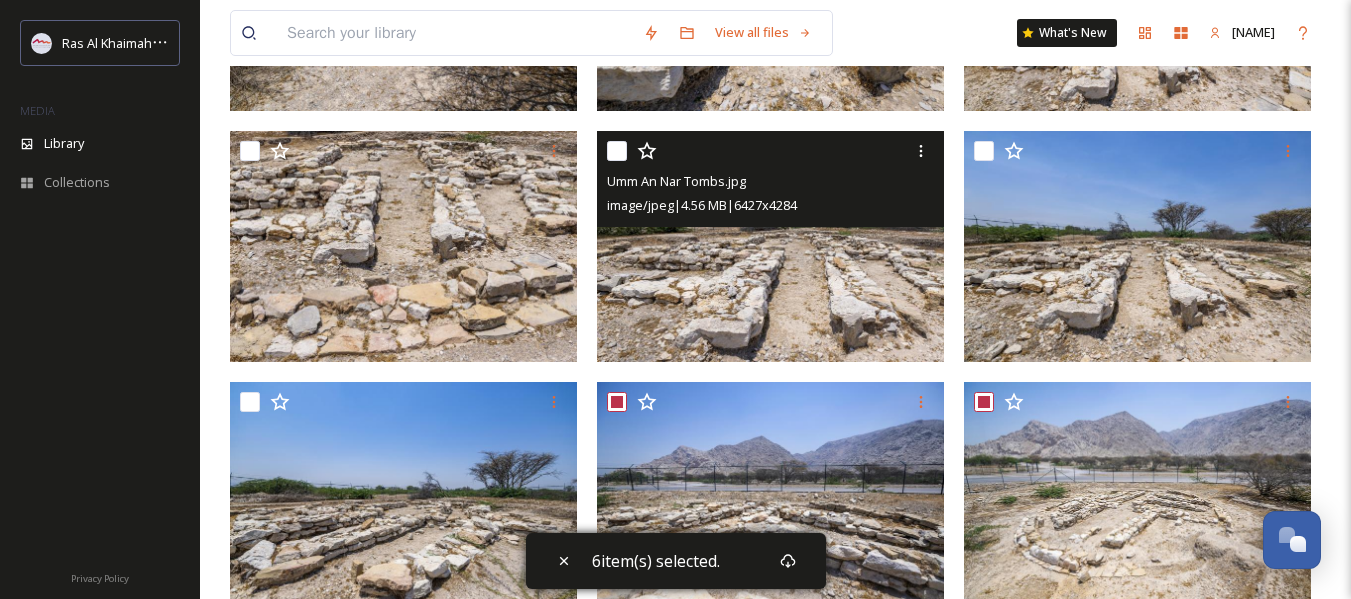 click at bounding box center [617, 151] 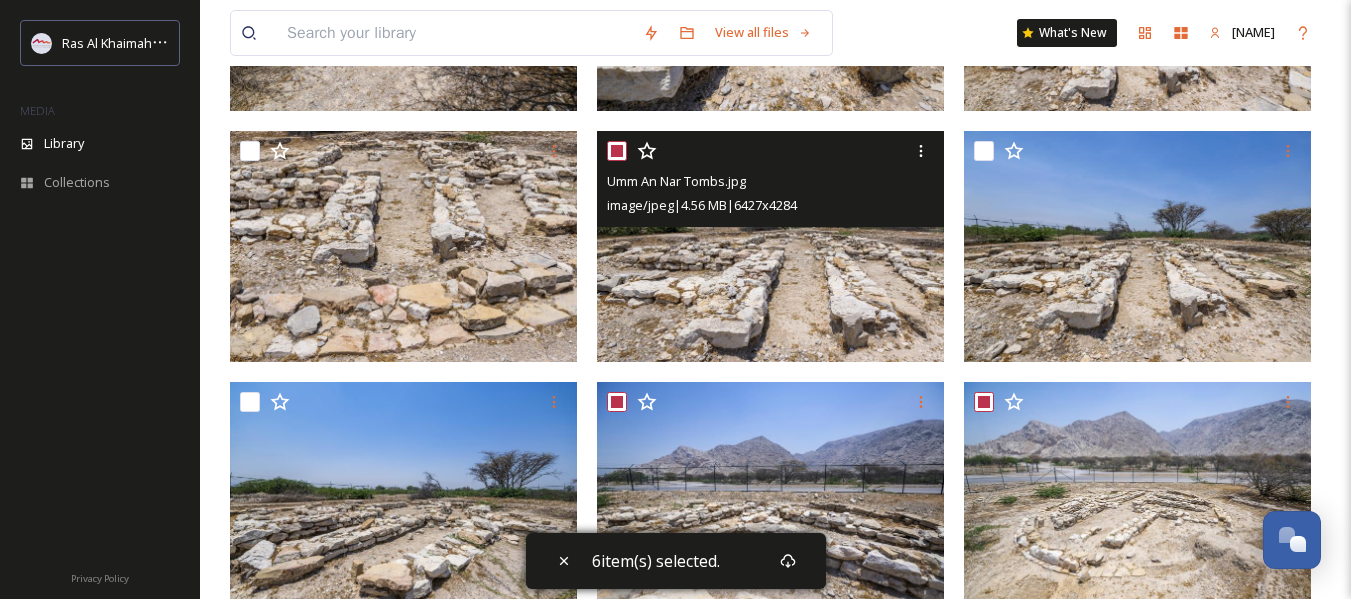 checkbox on "true" 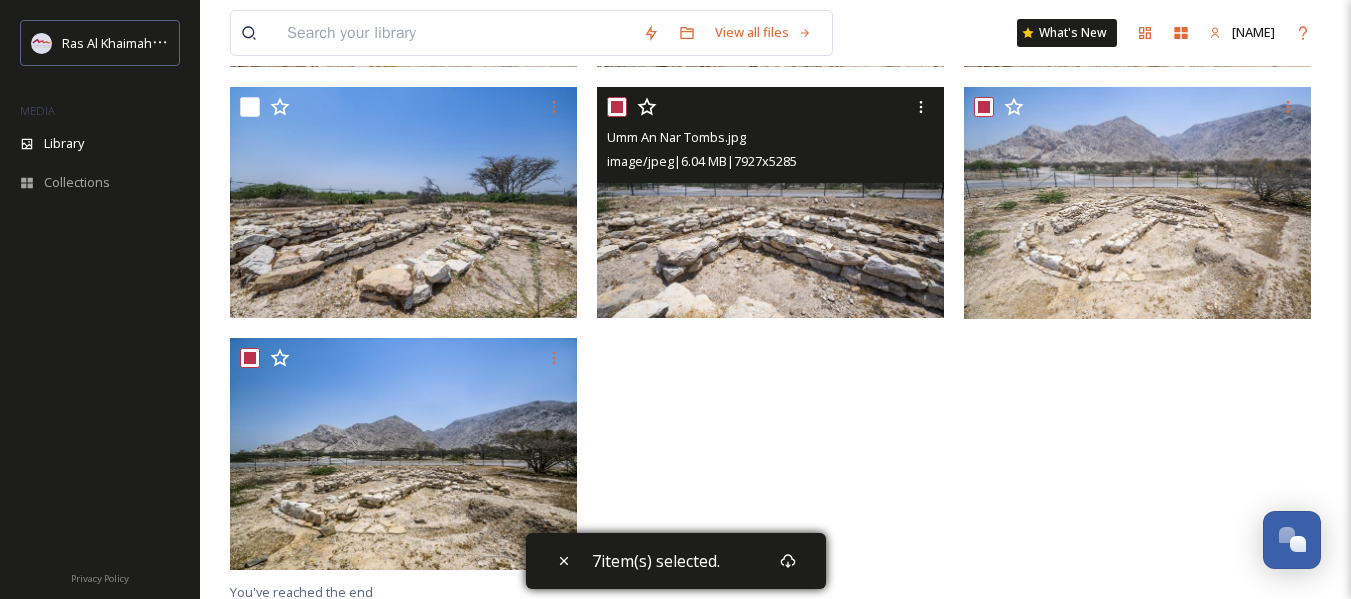 scroll, scrollTop: 945, scrollLeft: 0, axis: vertical 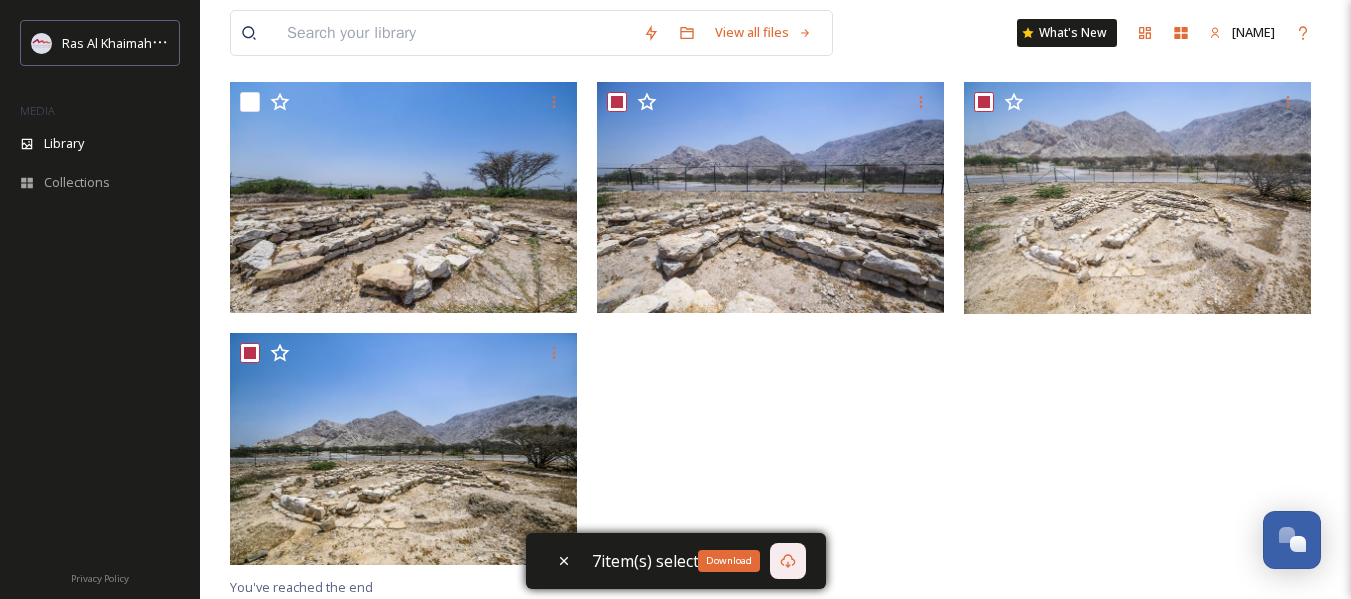 click 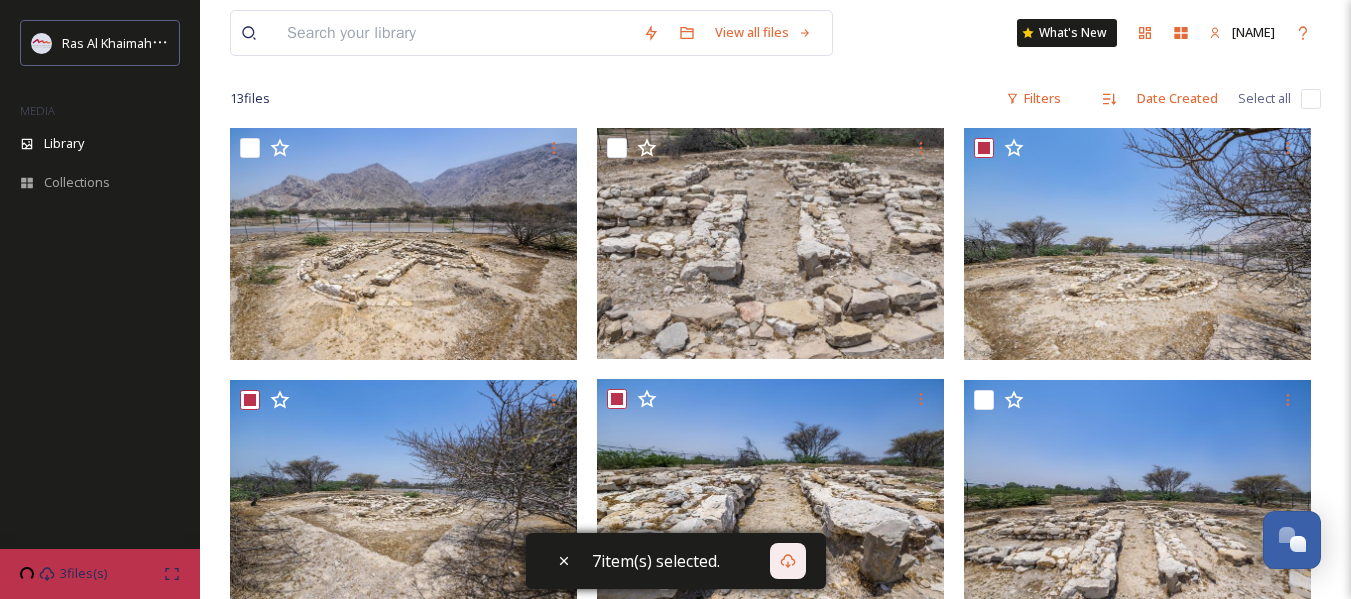scroll, scrollTop: 0, scrollLeft: 0, axis: both 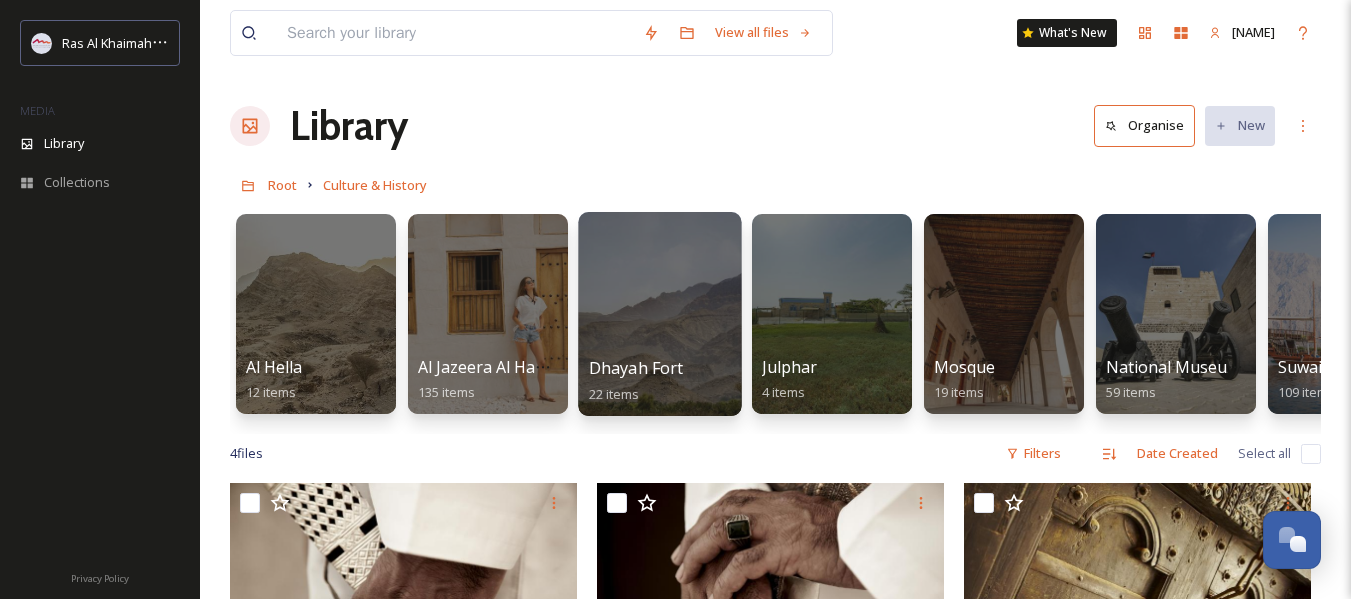click at bounding box center (659, 314) 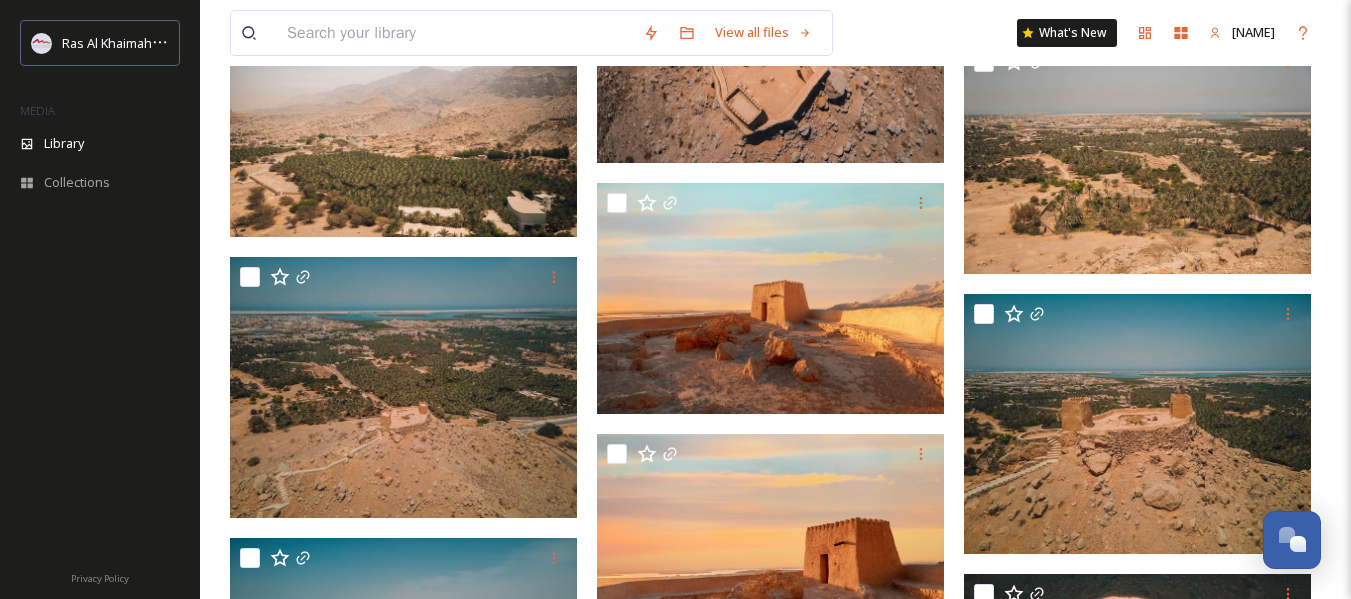 scroll, scrollTop: 1210, scrollLeft: 0, axis: vertical 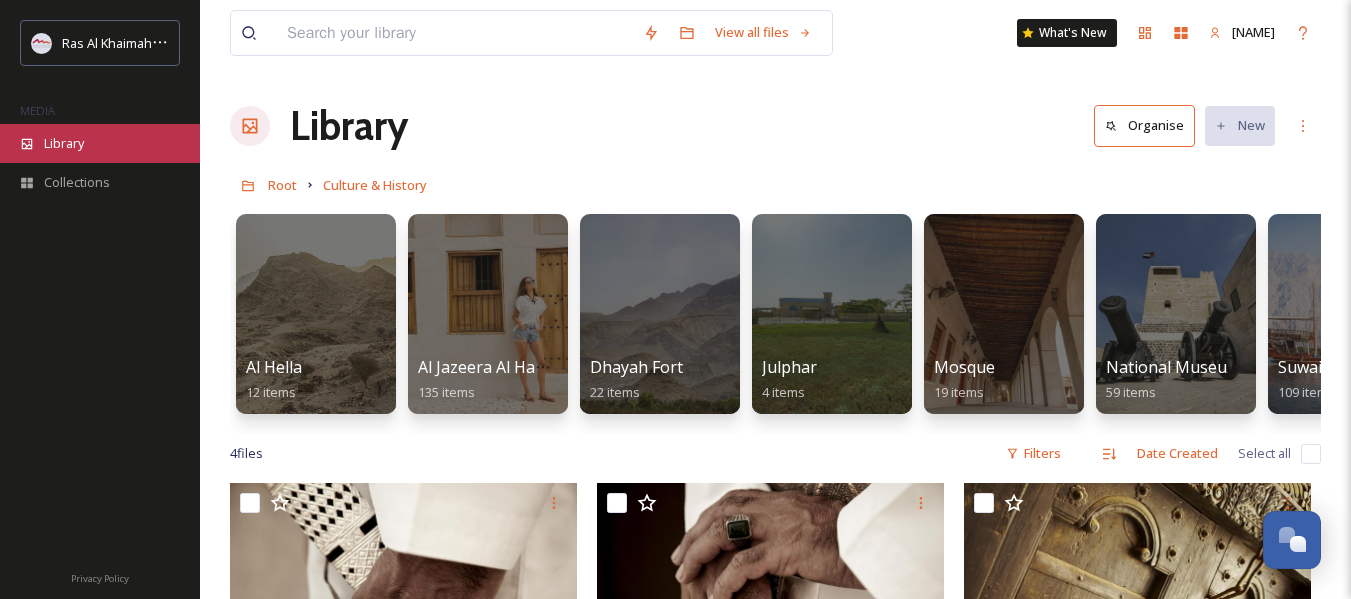 click on "Library" at bounding box center [100, 143] 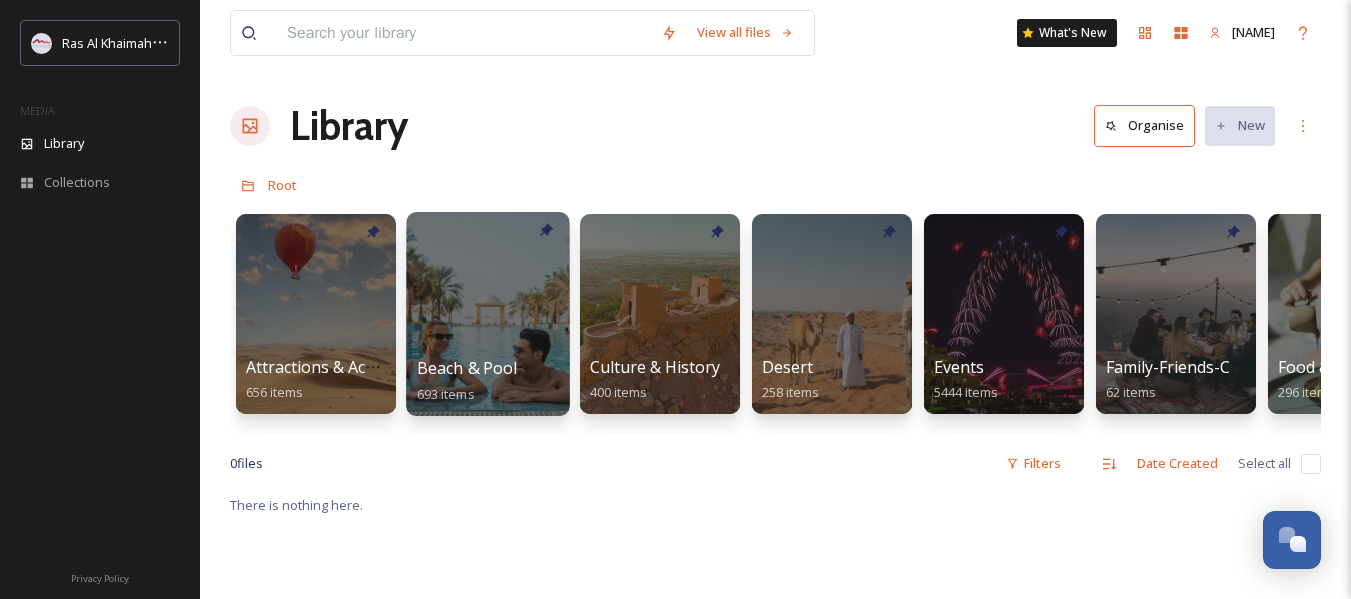 click at bounding box center [487, 314] 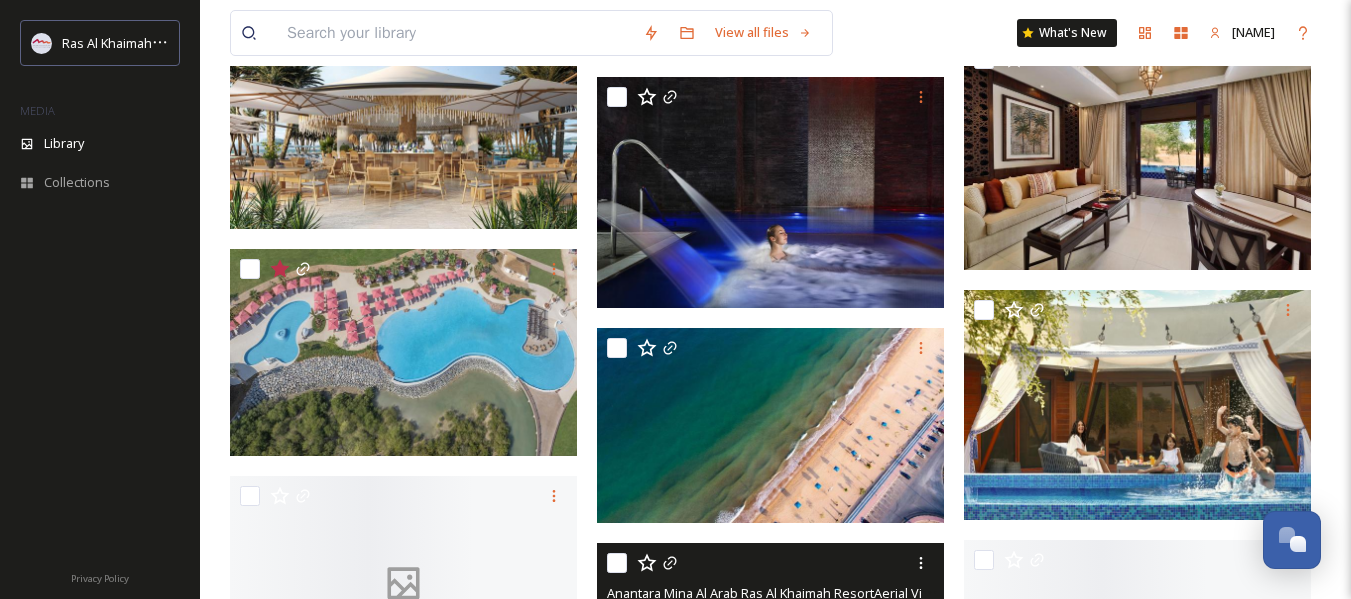 scroll, scrollTop: 4800, scrollLeft: 0, axis: vertical 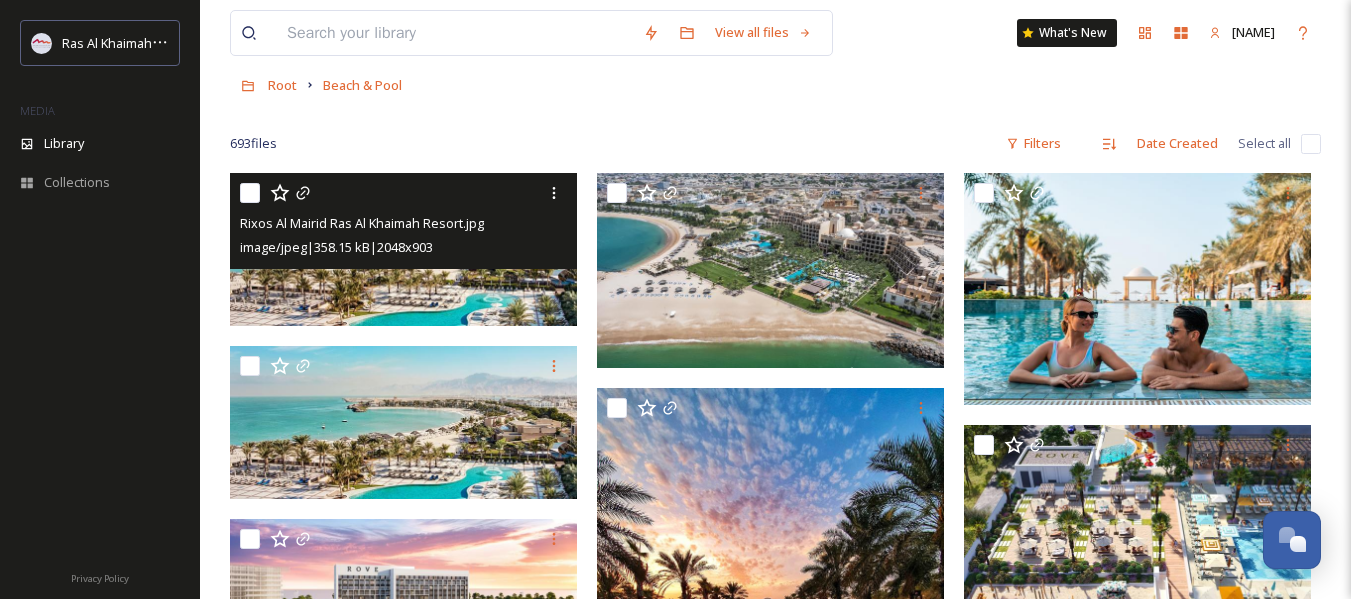 click at bounding box center (250, 193) 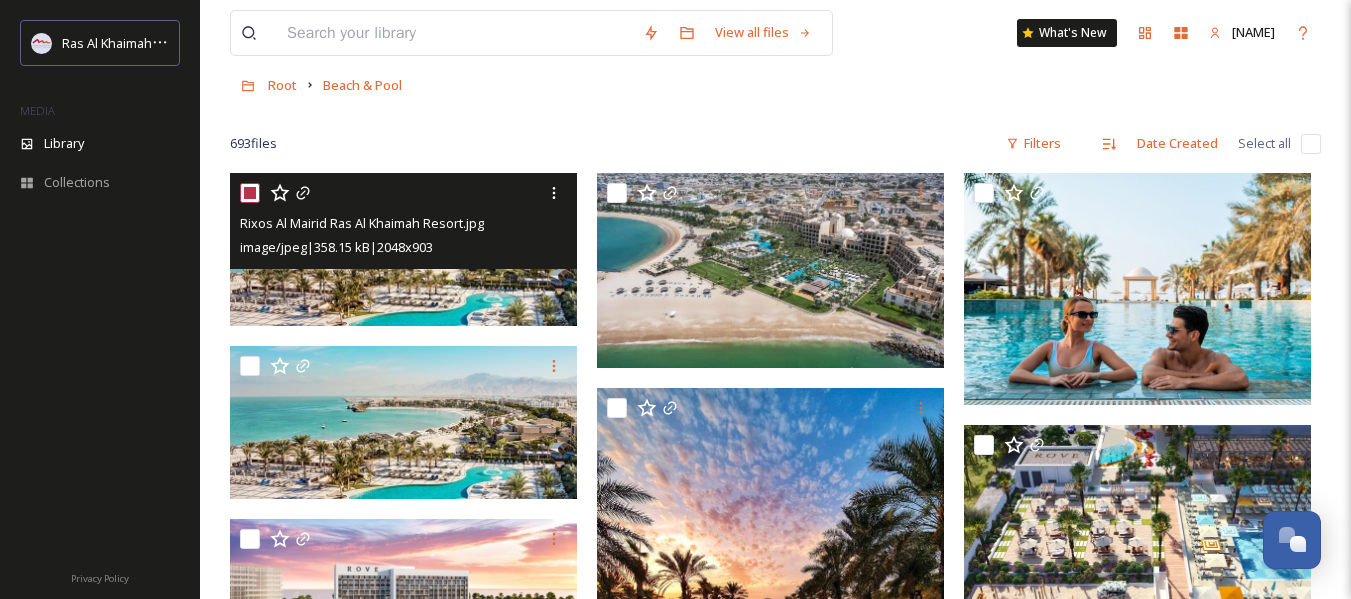 checkbox on "true" 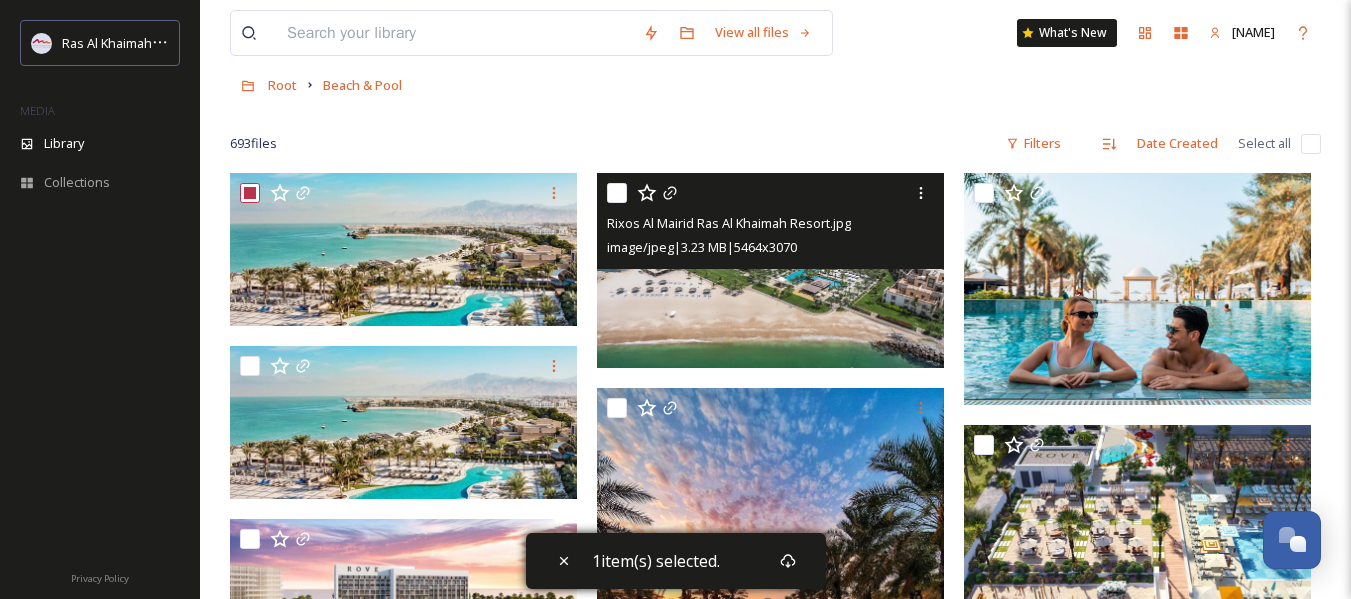 click at bounding box center [617, 193] 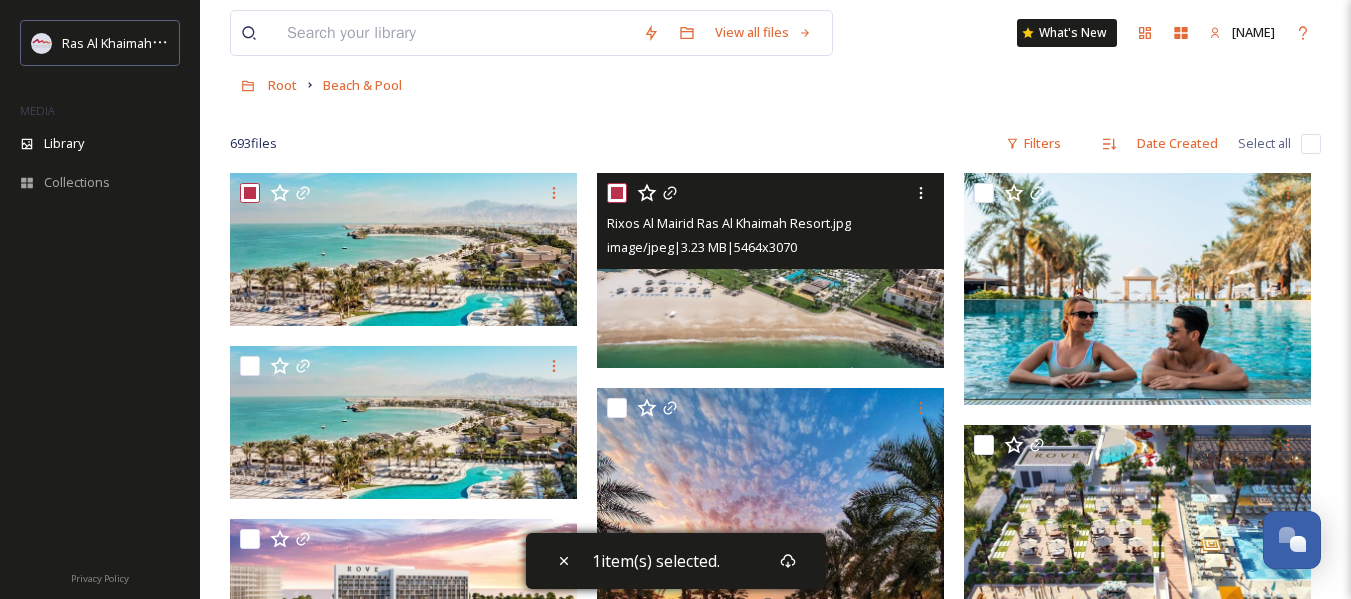 checkbox on "true" 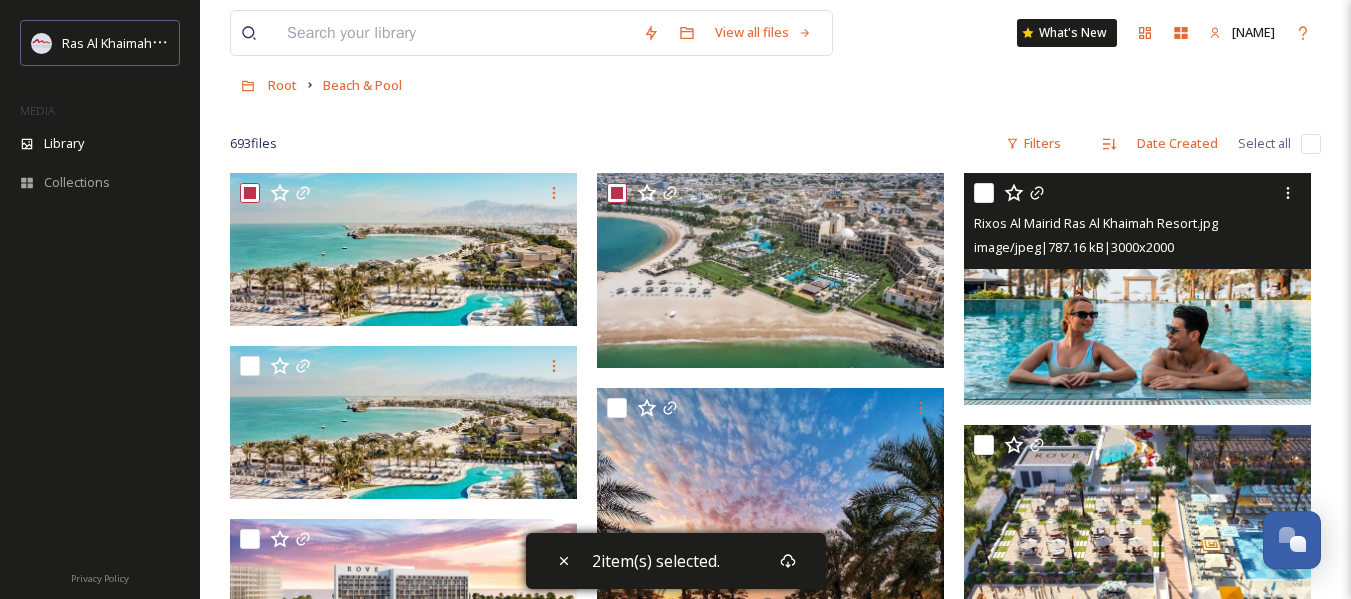 click at bounding box center (984, 193) 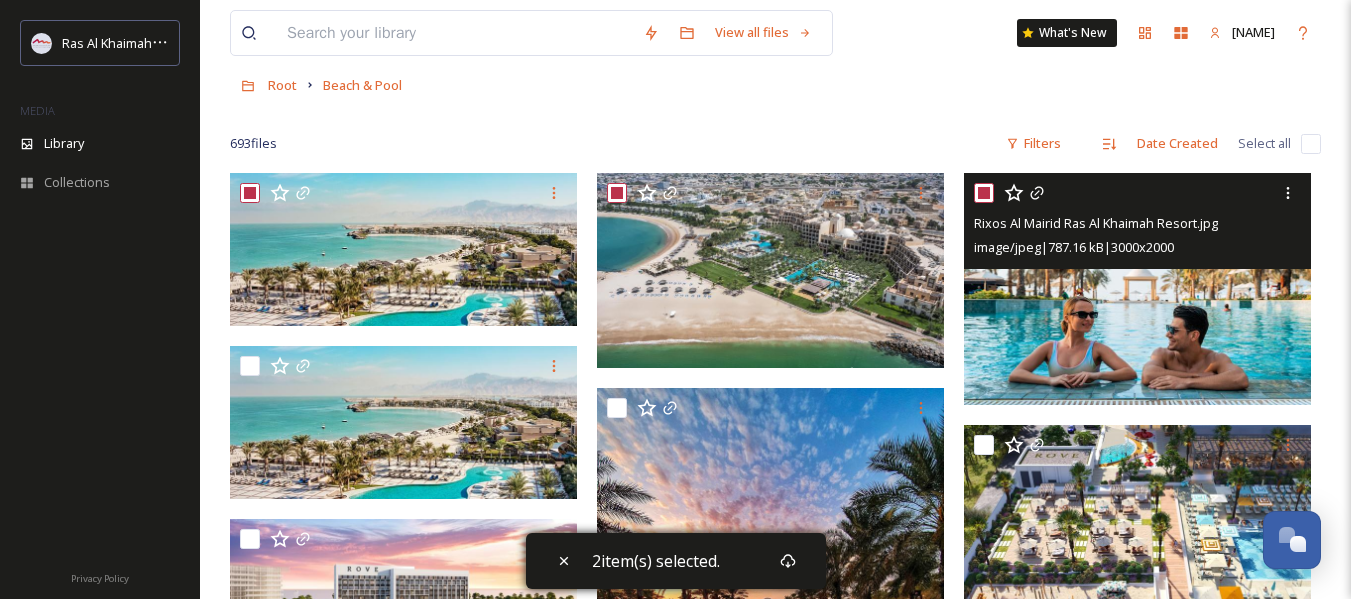 checkbox on "true" 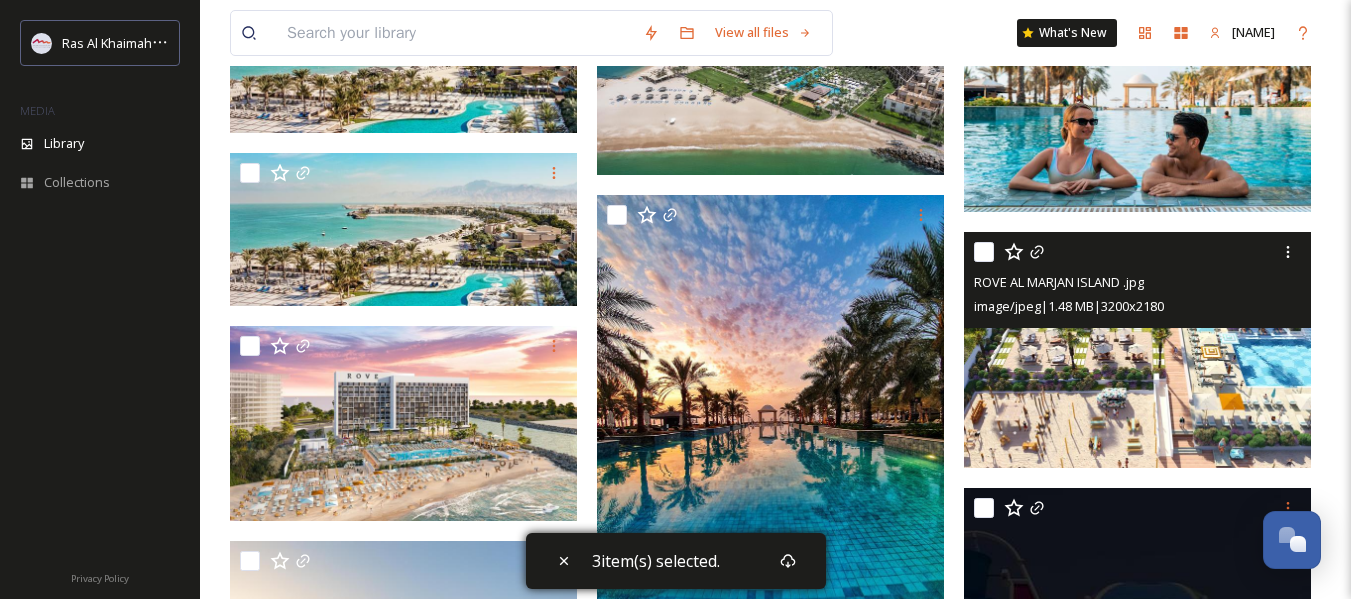 scroll, scrollTop: 300, scrollLeft: 0, axis: vertical 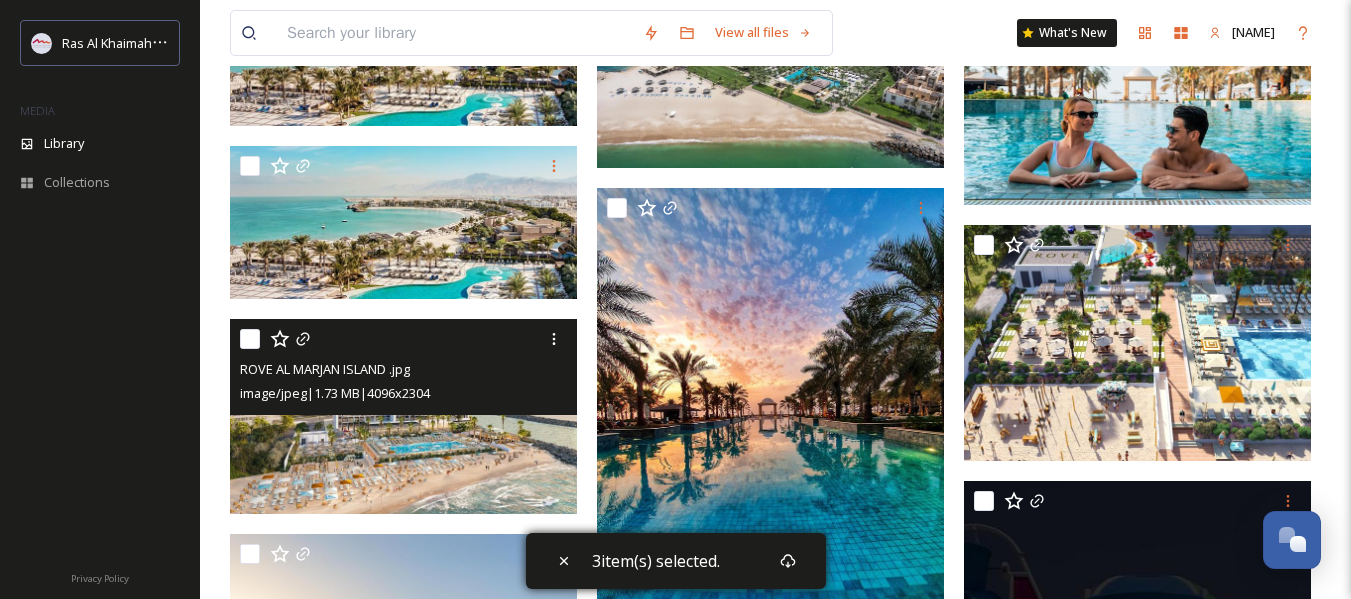 click at bounding box center (250, 339) 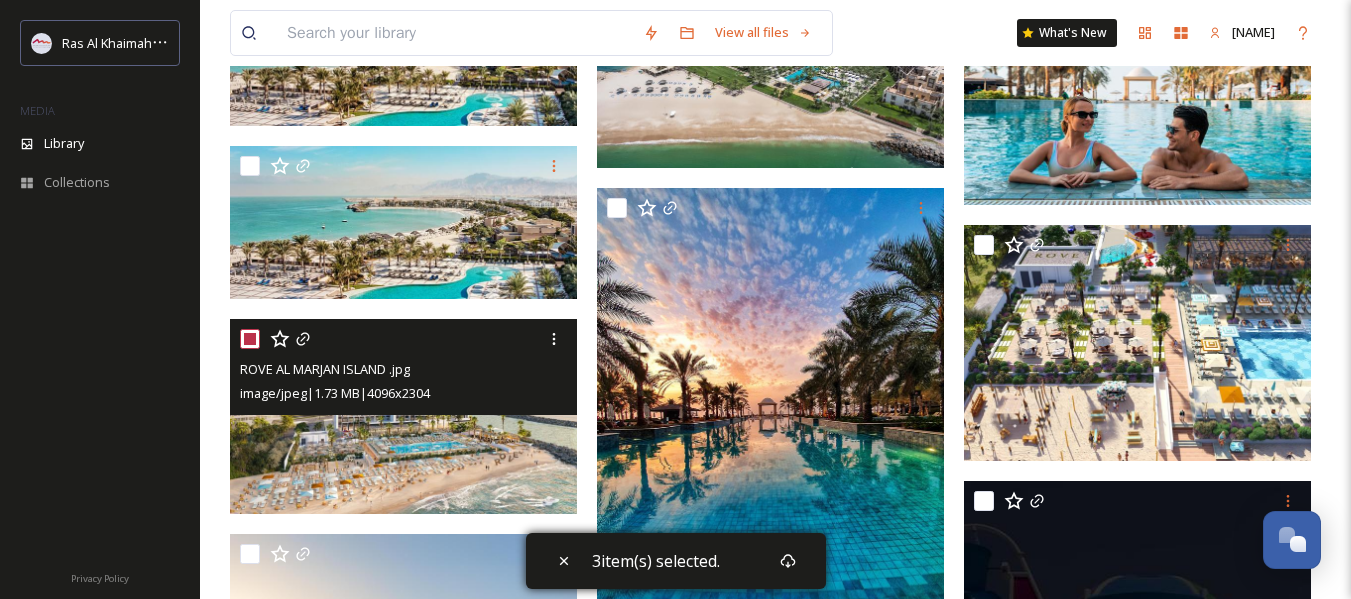 checkbox on "true" 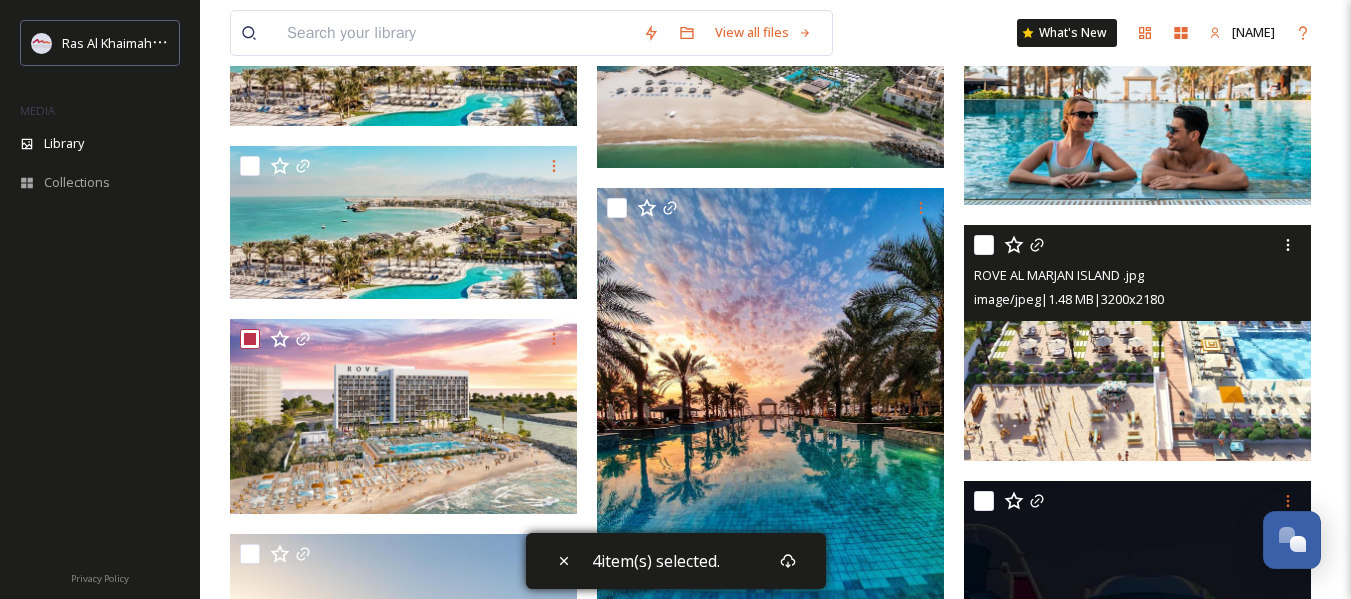 click at bounding box center [984, 245] 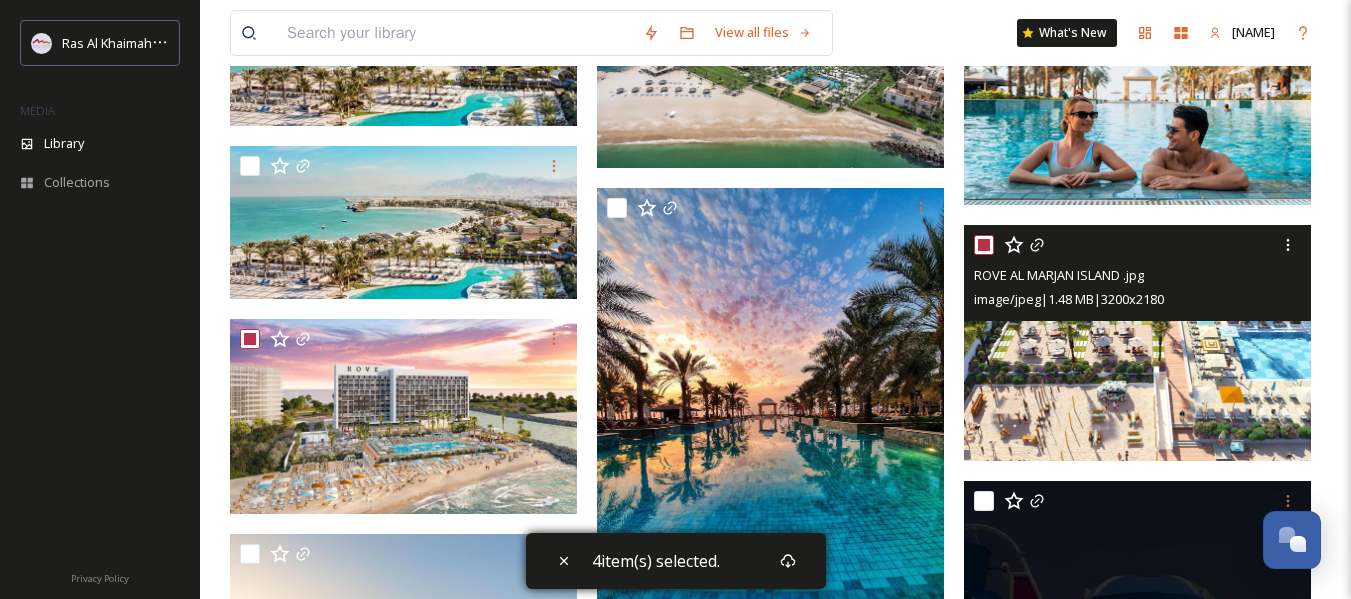 checkbox on "true" 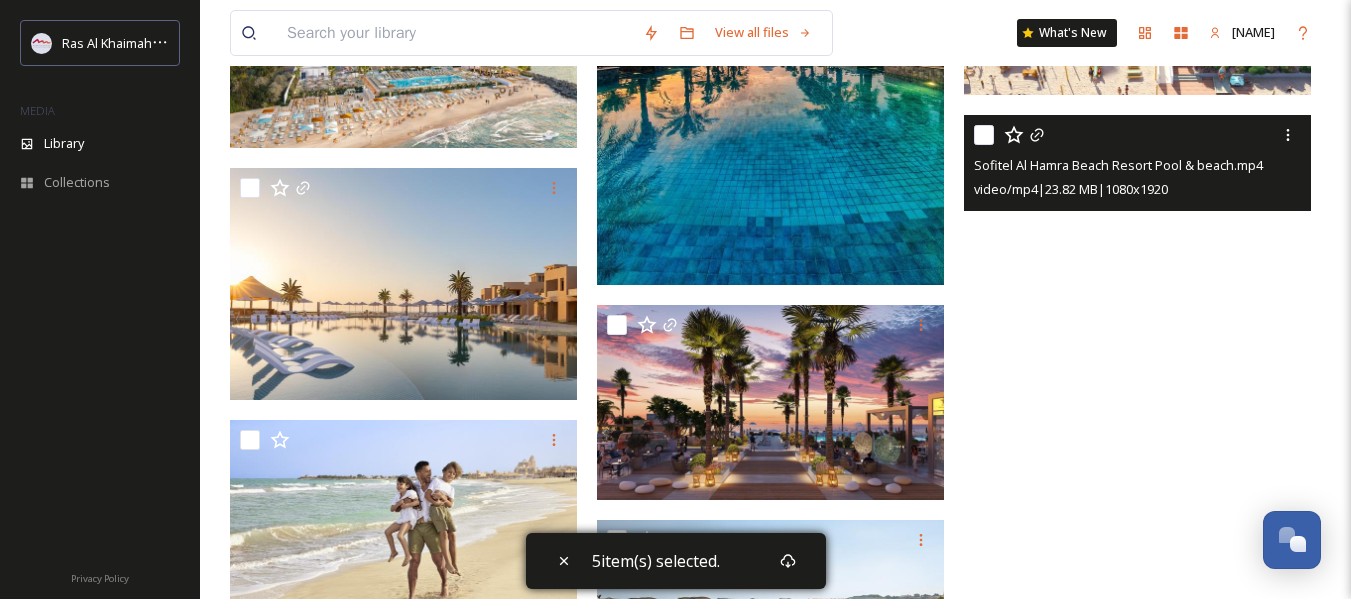 scroll, scrollTop: 700, scrollLeft: 0, axis: vertical 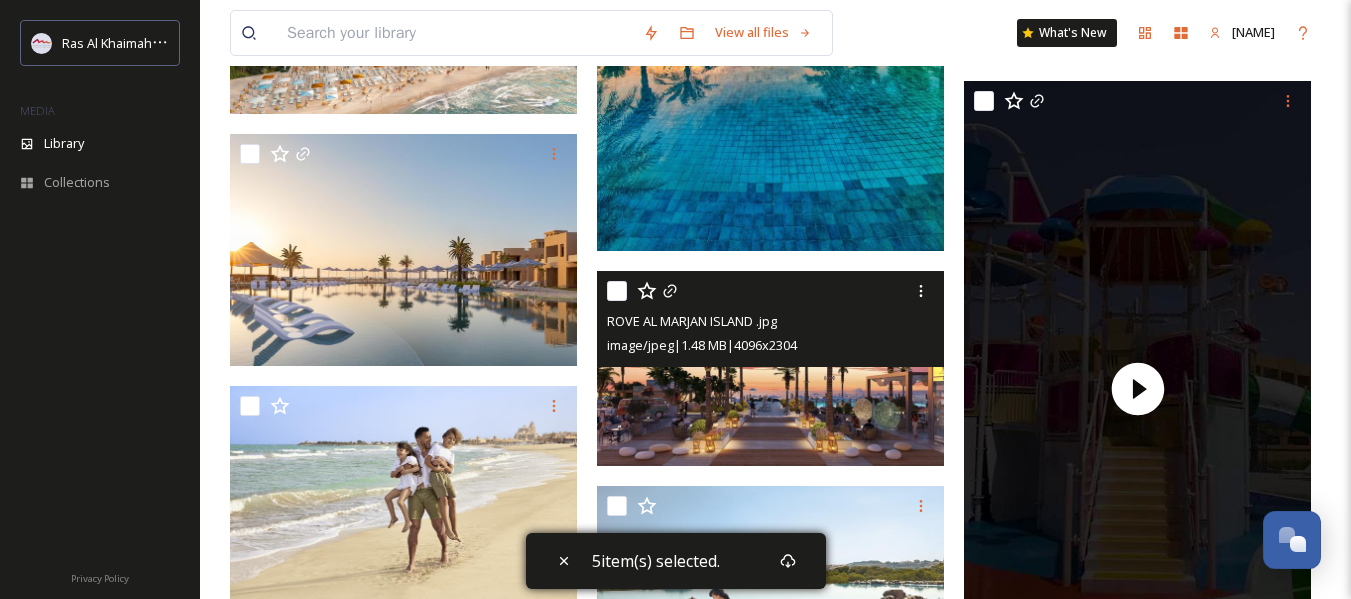 click at bounding box center (617, 291) 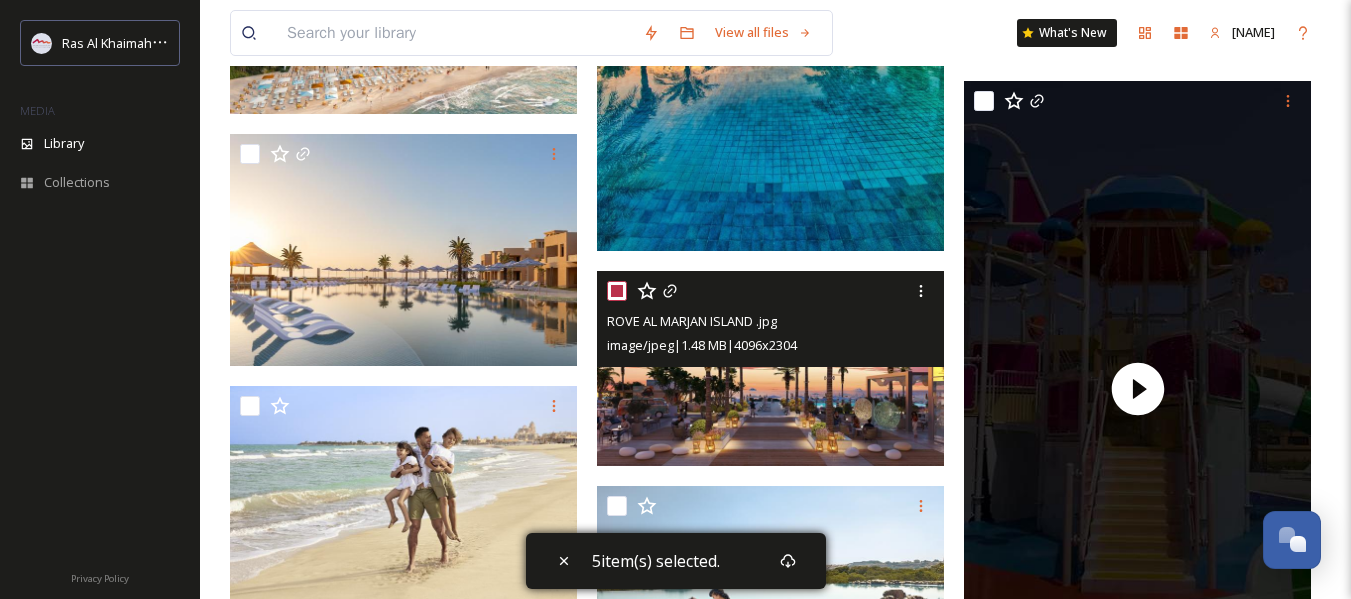 checkbox on "true" 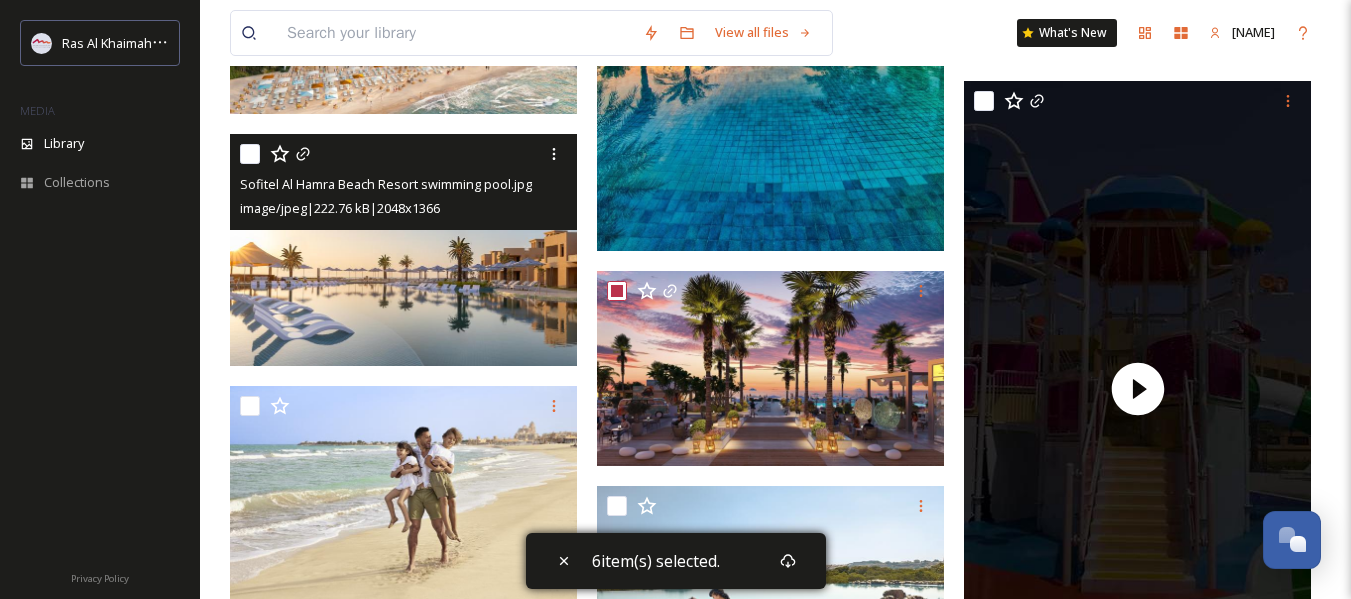 click at bounding box center (250, 154) 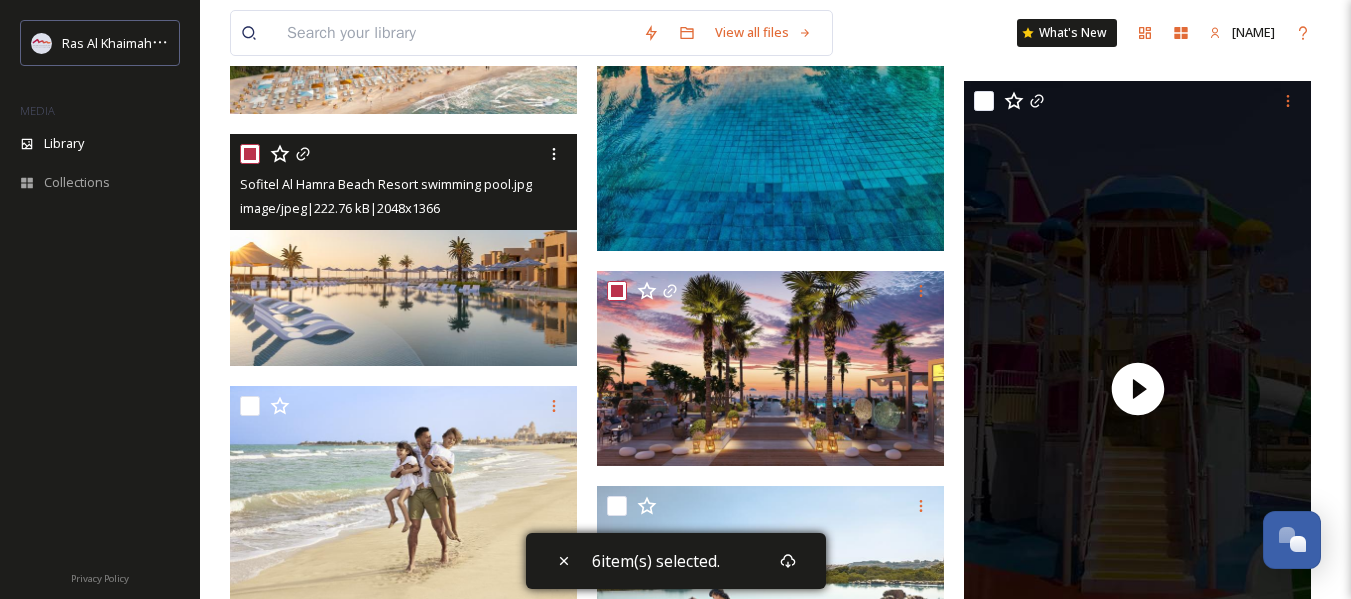 checkbox on "true" 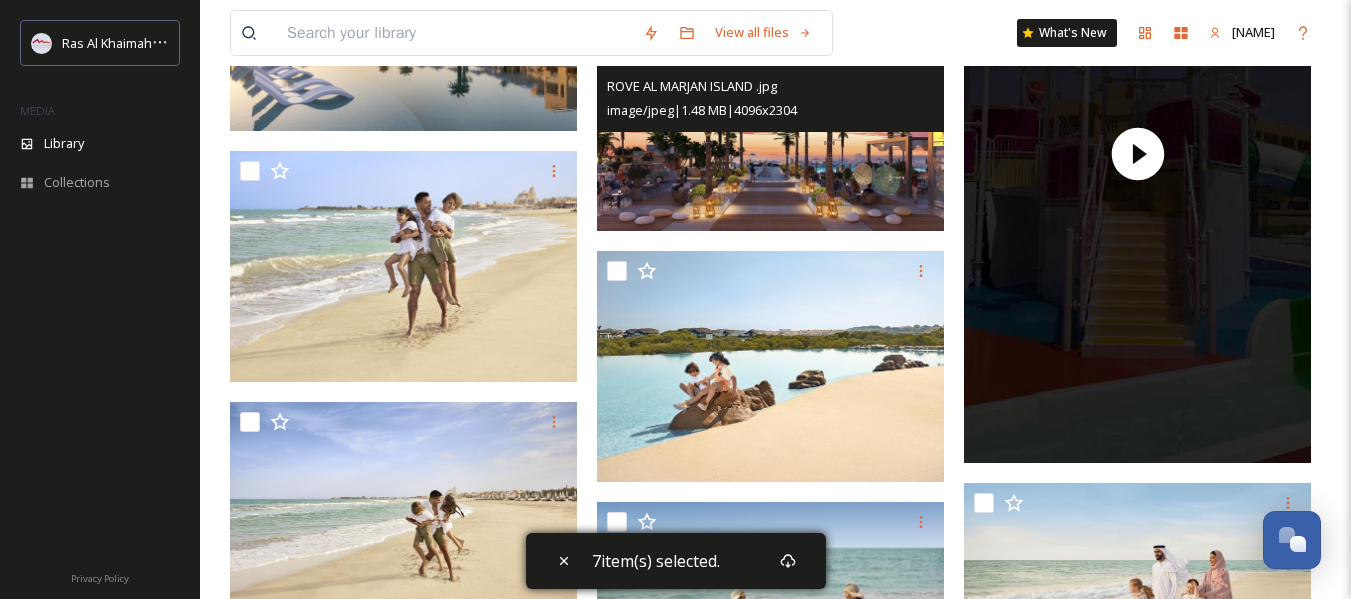 scroll, scrollTop: 1000, scrollLeft: 0, axis: vertical 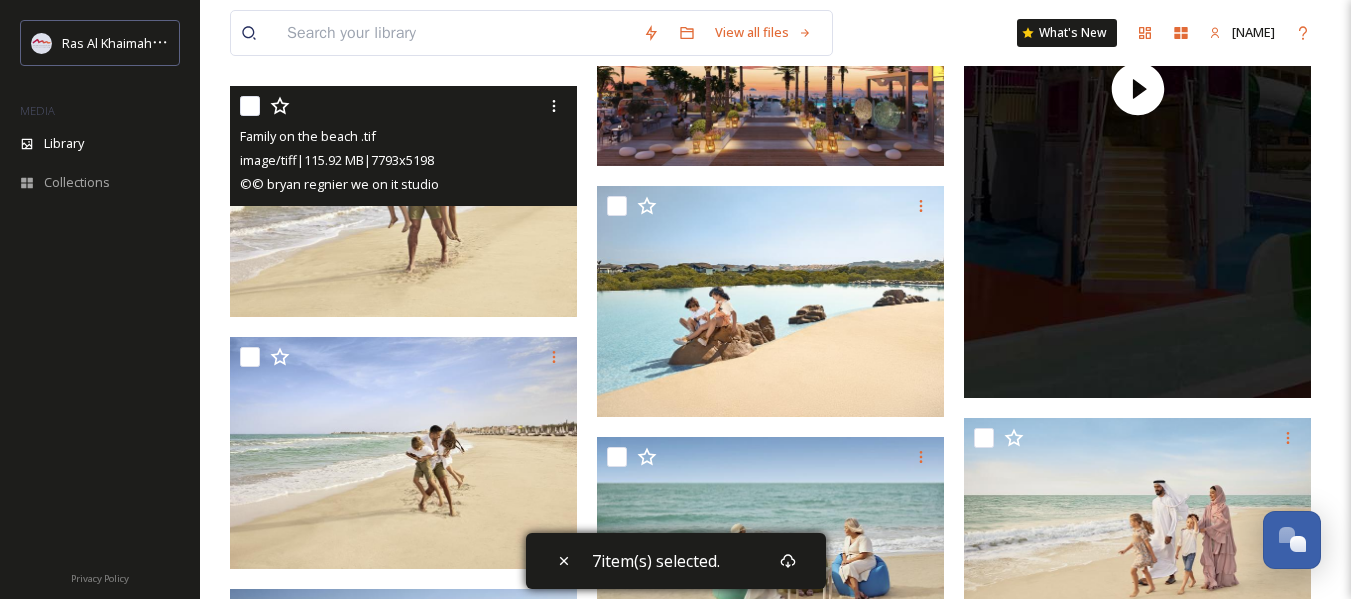click at bounding box center [250, 106] 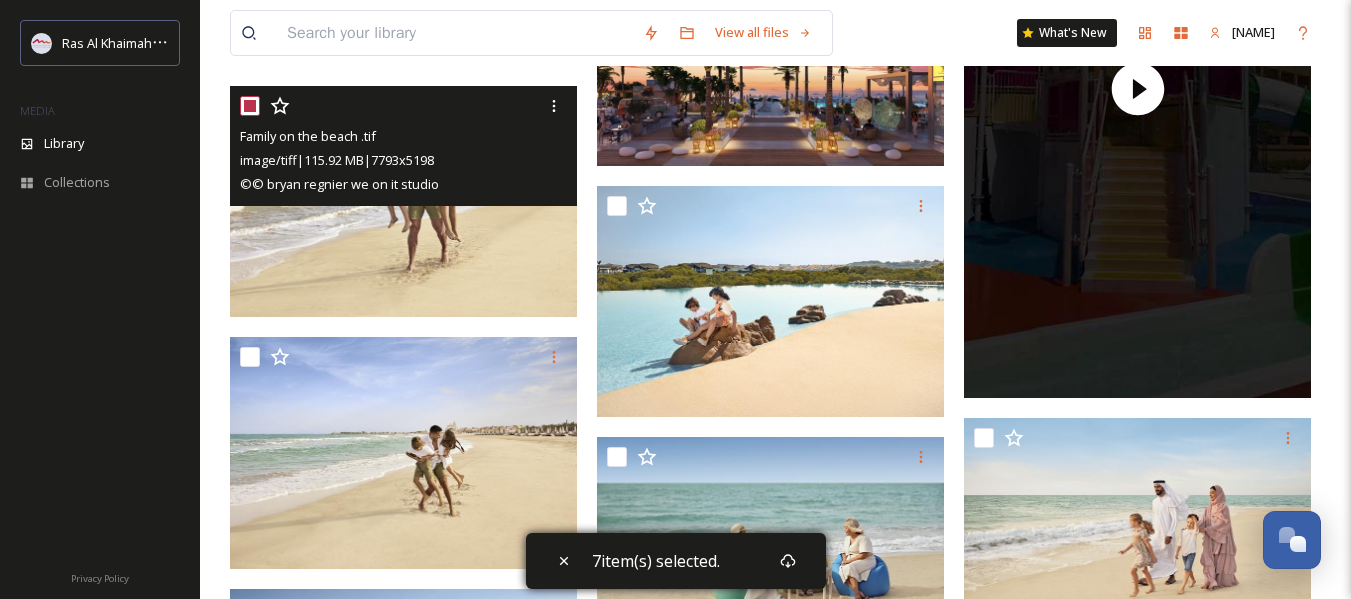 checkbox on "true" 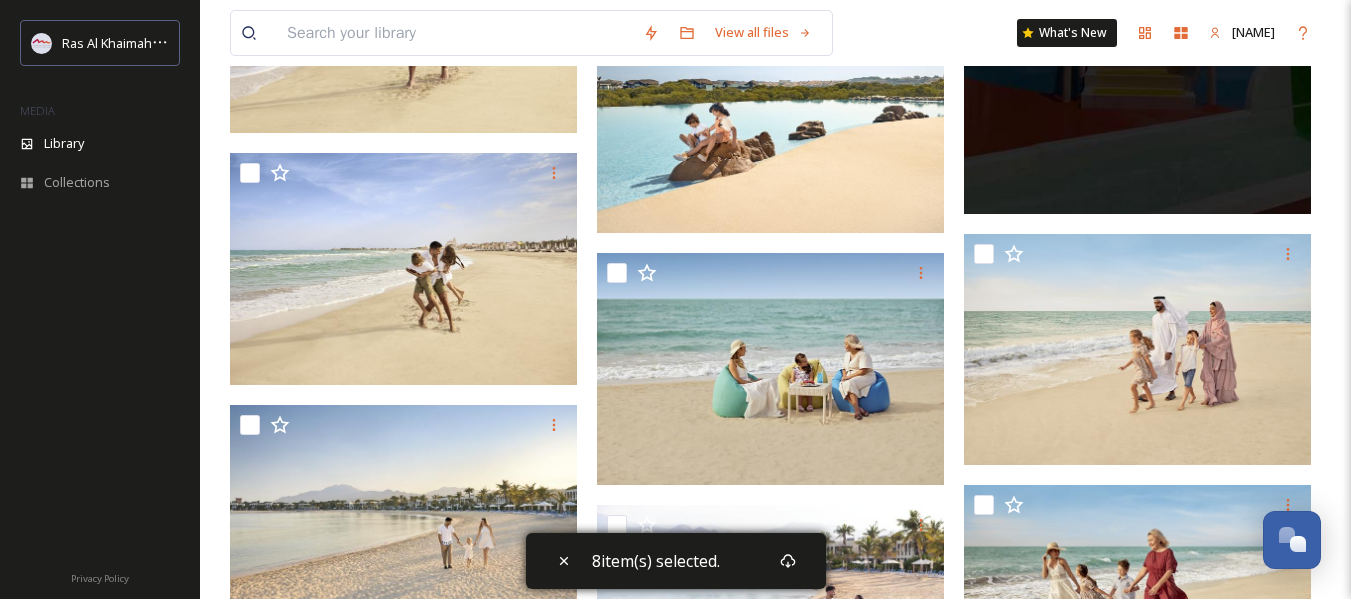 scroll, scrollTop: 1200, scrollLeft: 0, axis: vertical 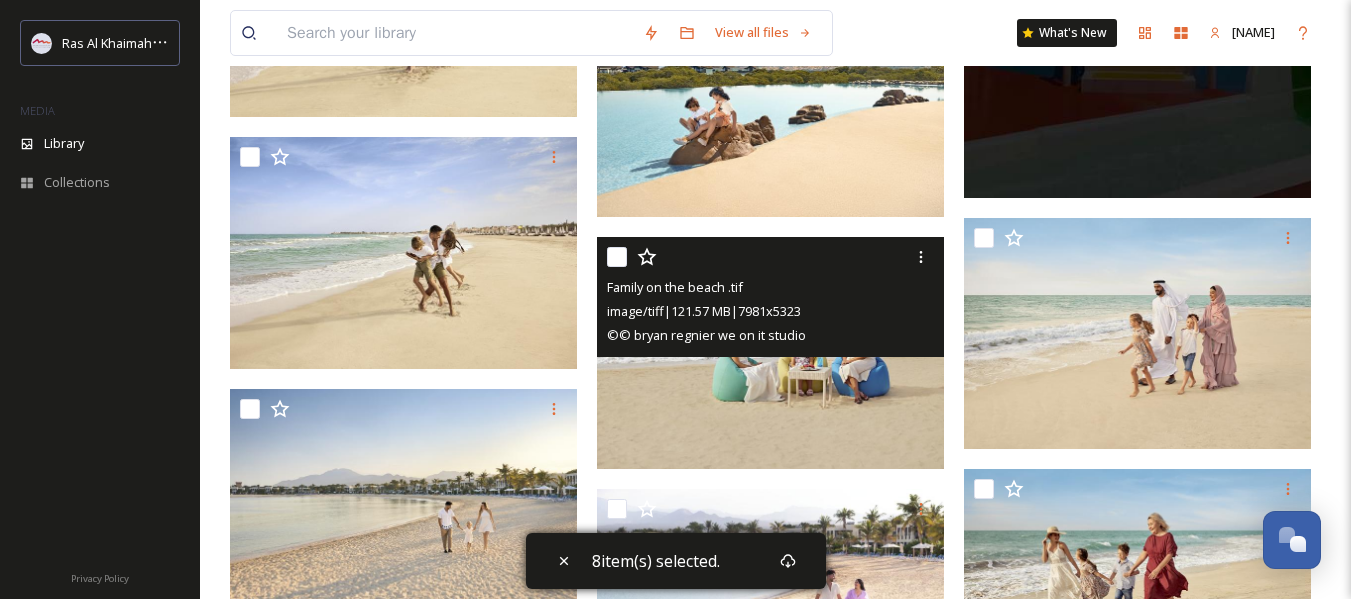 click at bounding box center [617, 257] 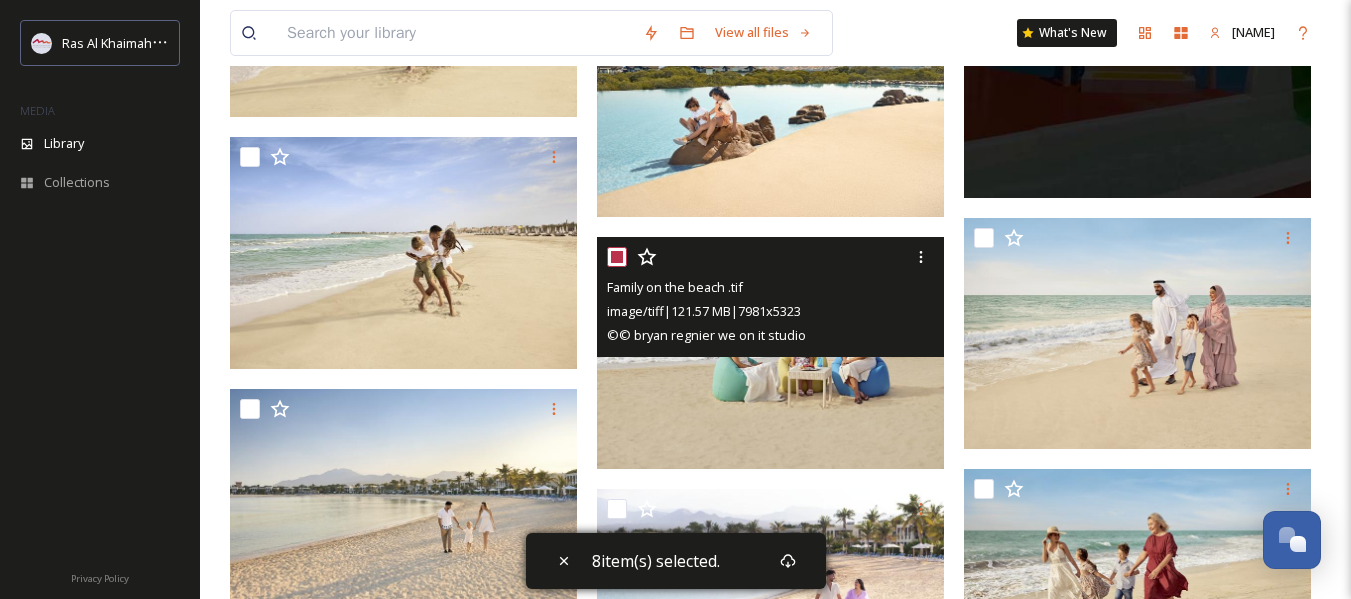 checkbox on "true" 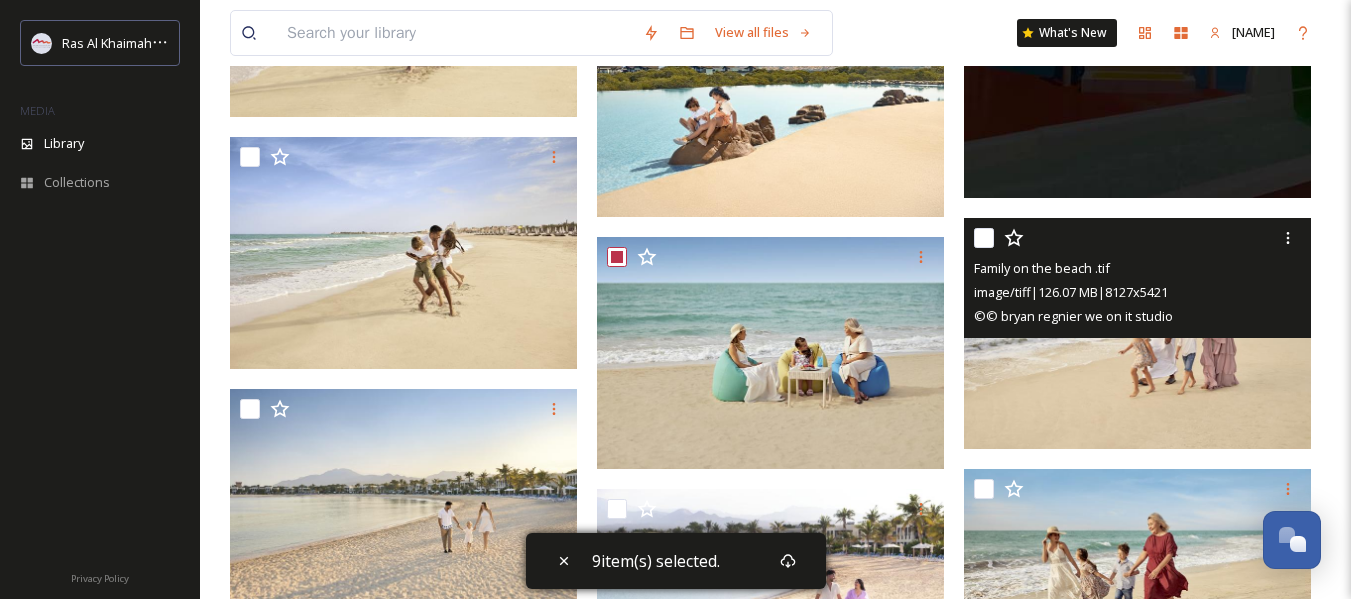 click at bounding box center (1140, 238) 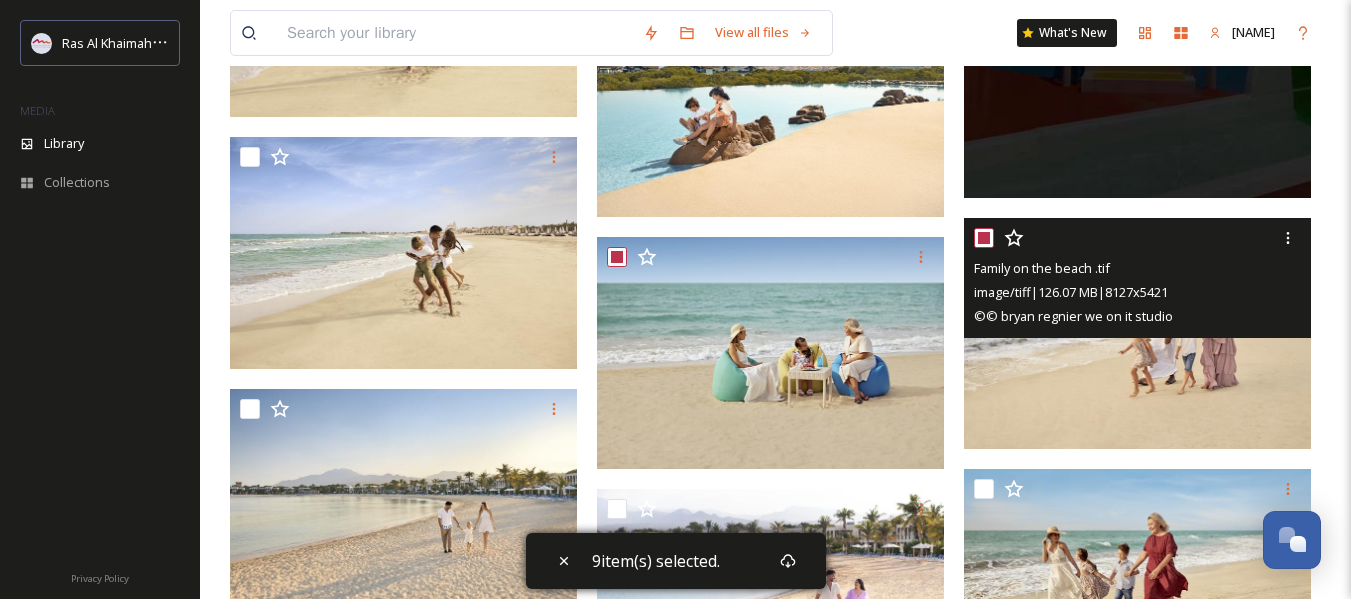 checkbox on "true" 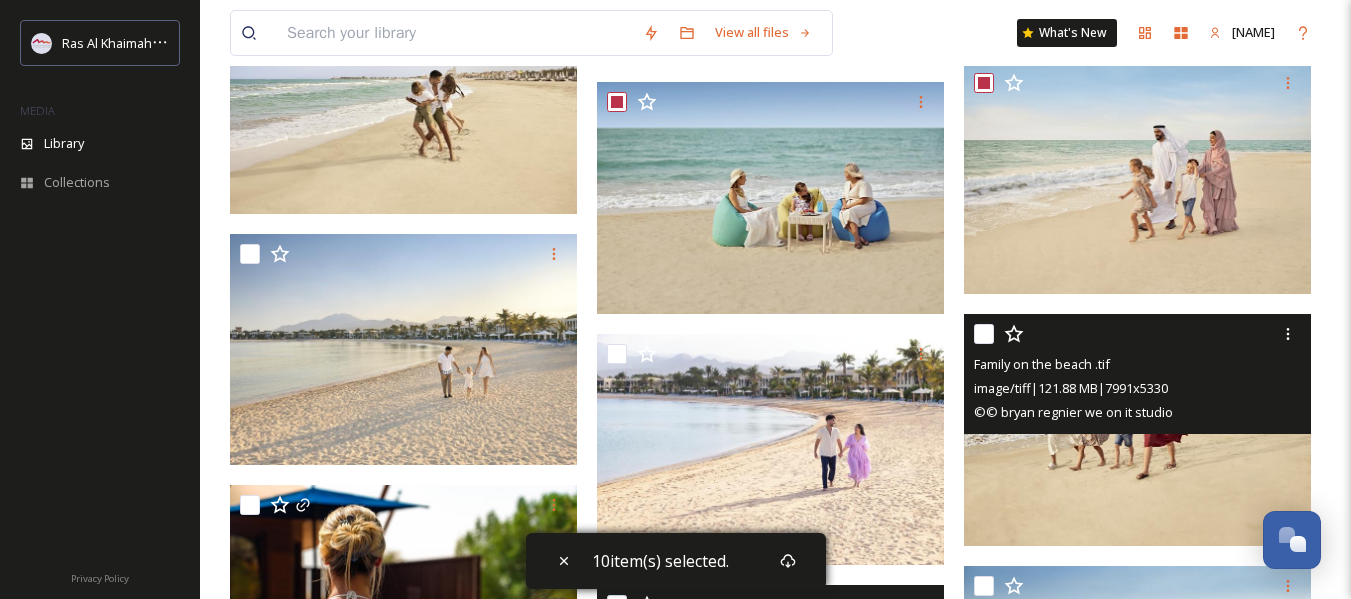 scroll, scrollTop: 1400, scrollLeft: 0, axis: vertical 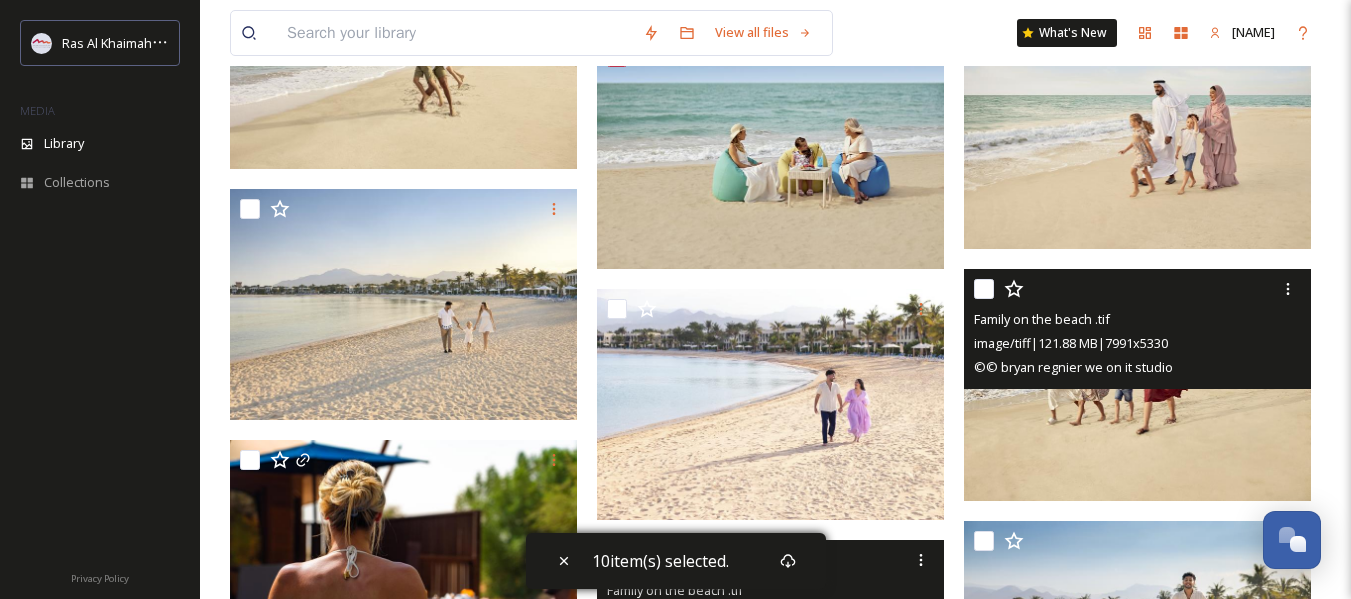 click at bounding box center [984, 289] 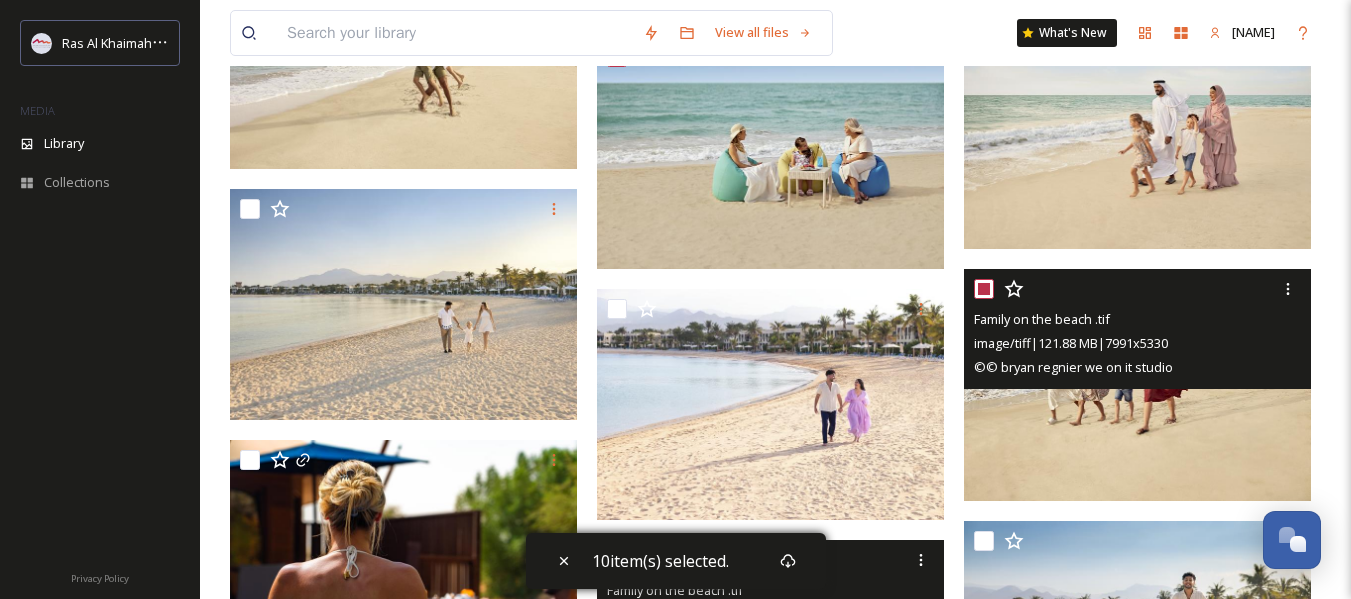 checkbox on "true" 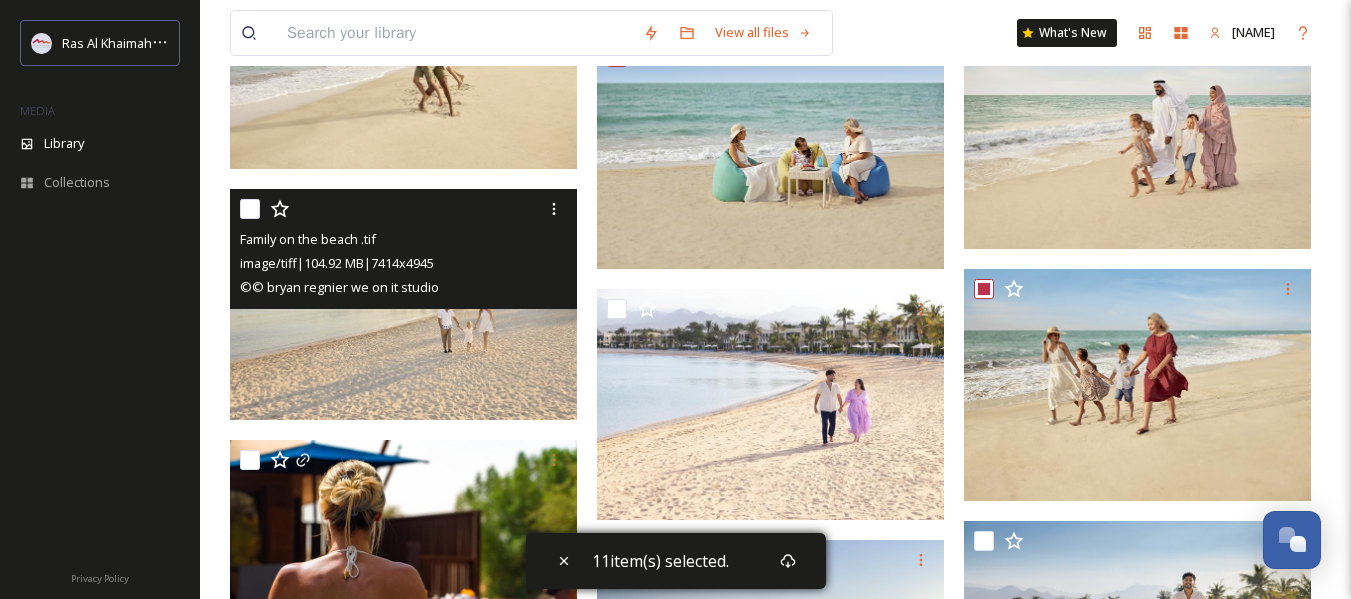 click at bounding box center (250, 209) 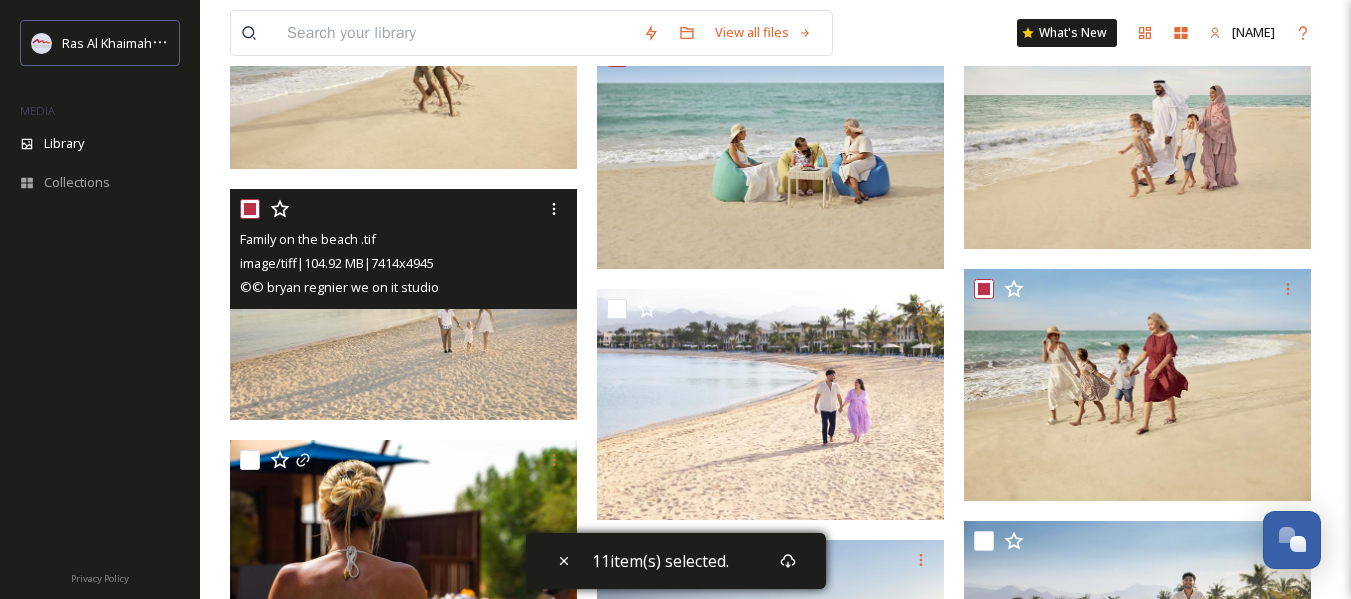 checkbox on "true" 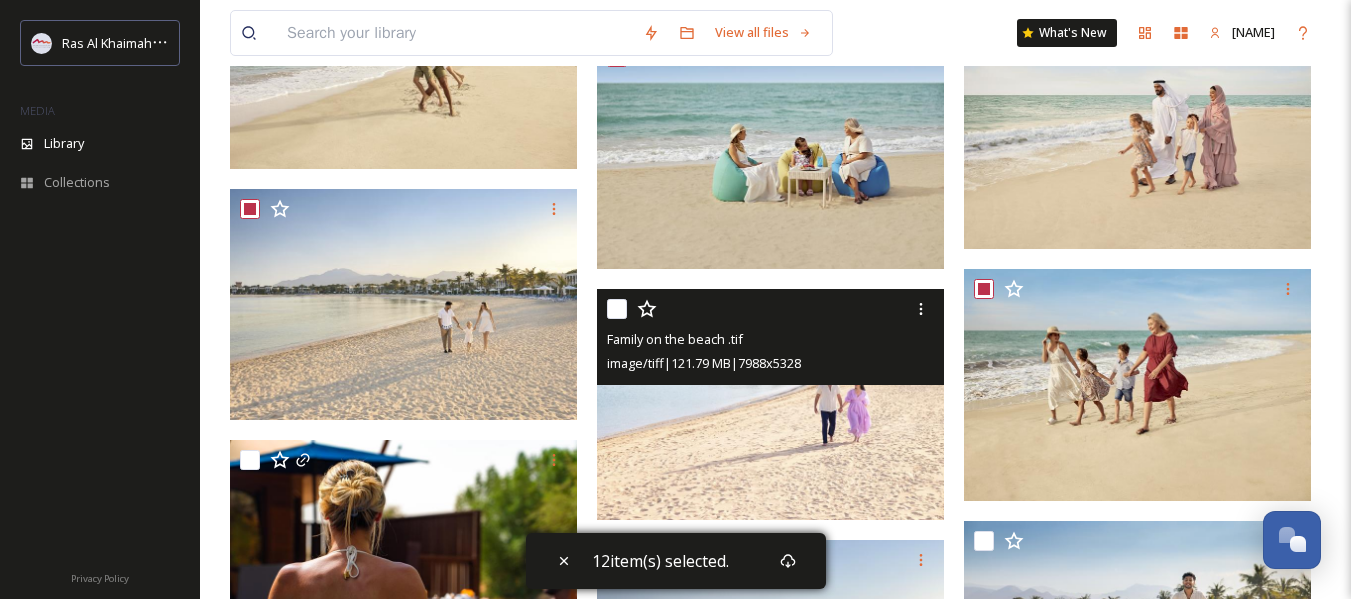 click at bounding box center [617, 309] 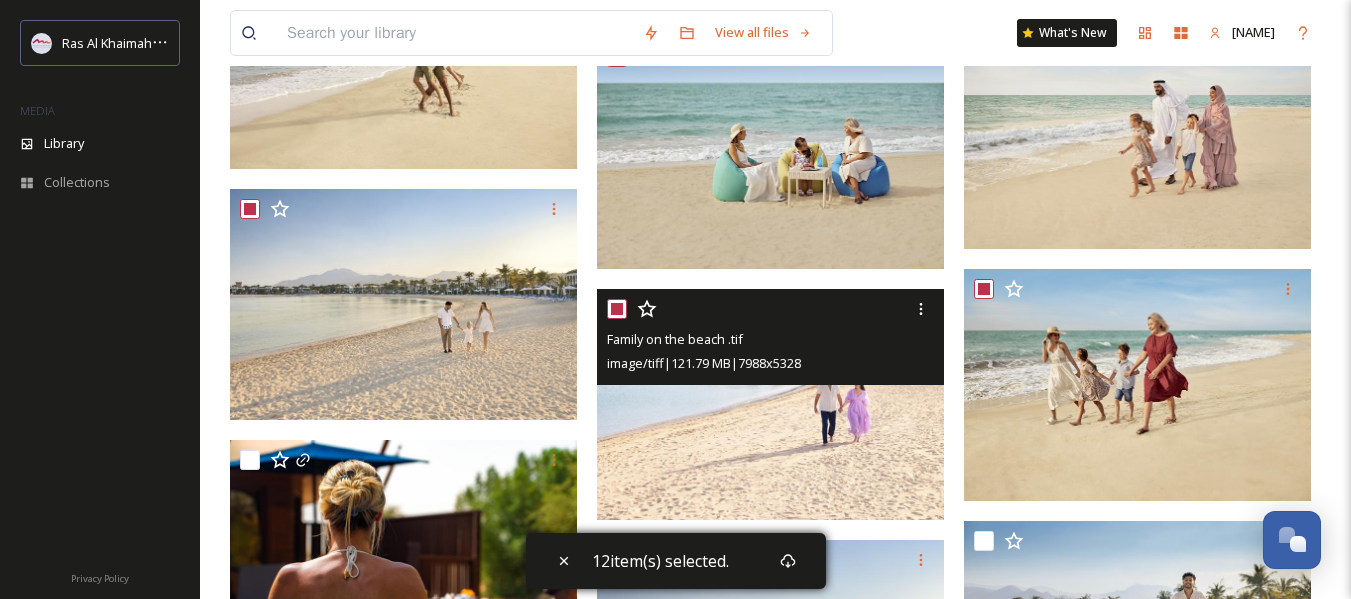 checkbox on "true" 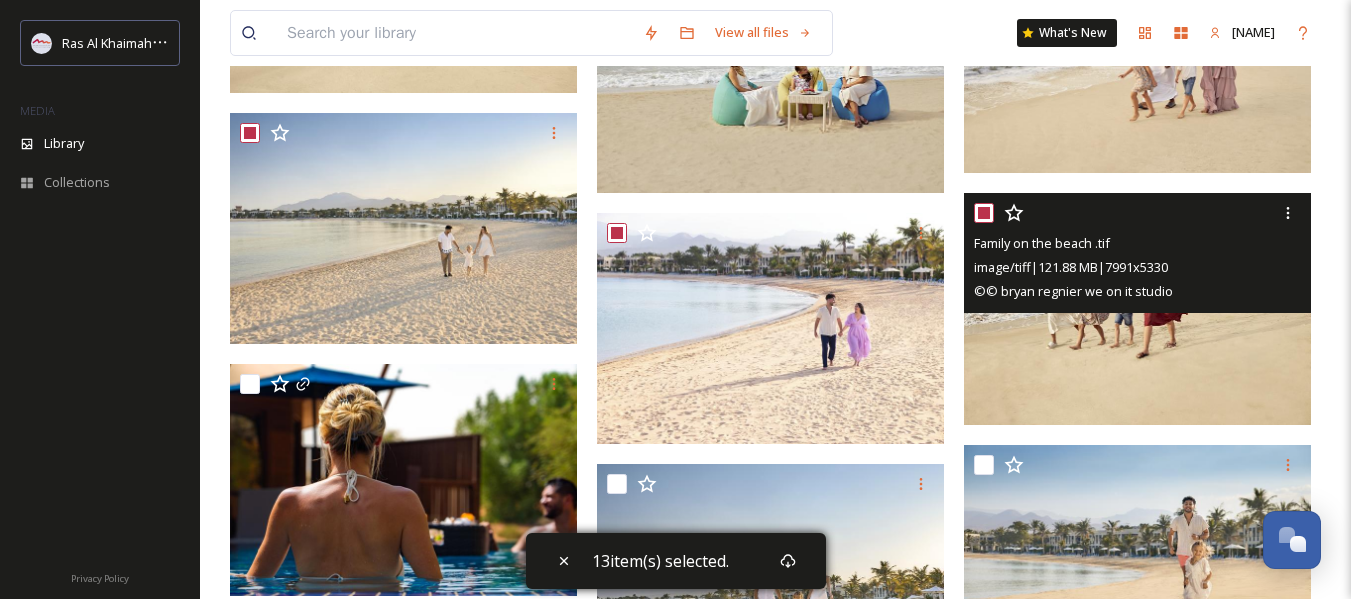 scroll, scrollTop: 1700, scrollLeft: 0, axis: vertical 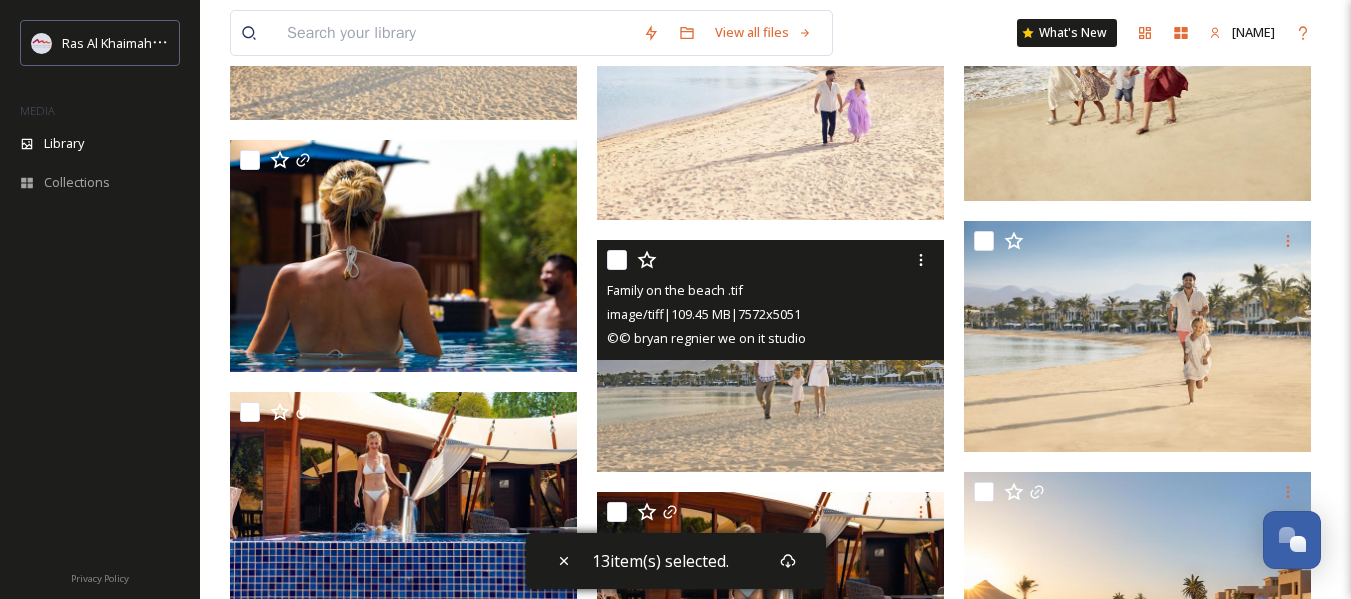 click at bounding box center [617, 260] 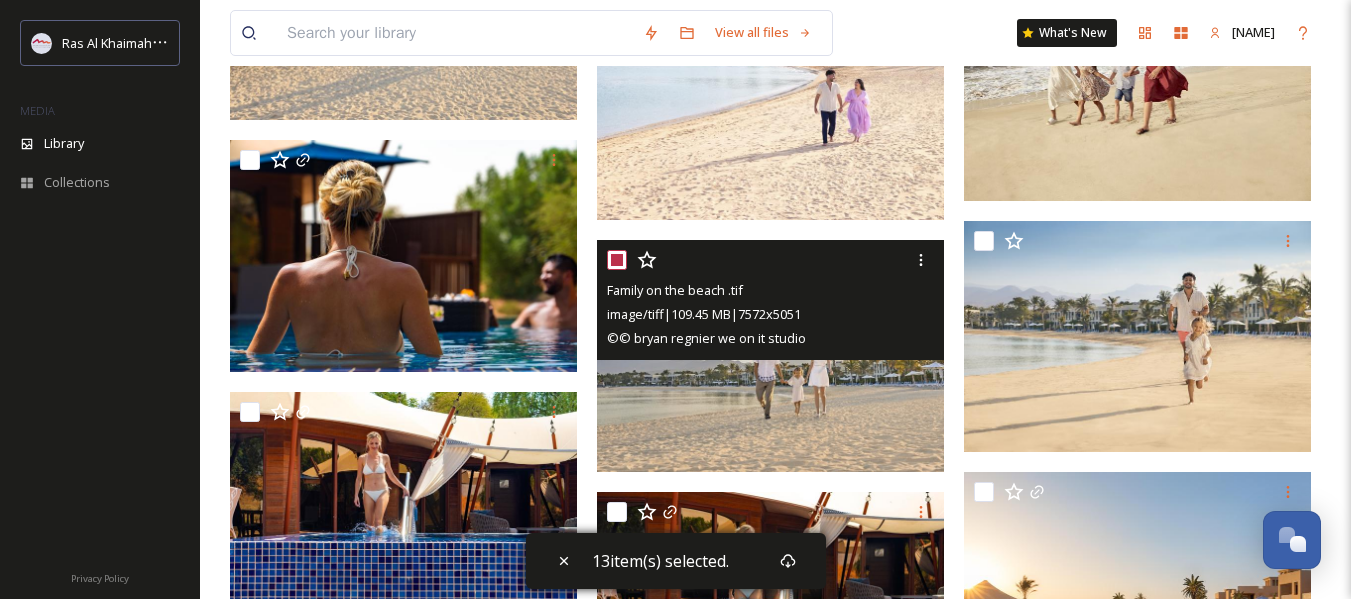 checkbox on "true" 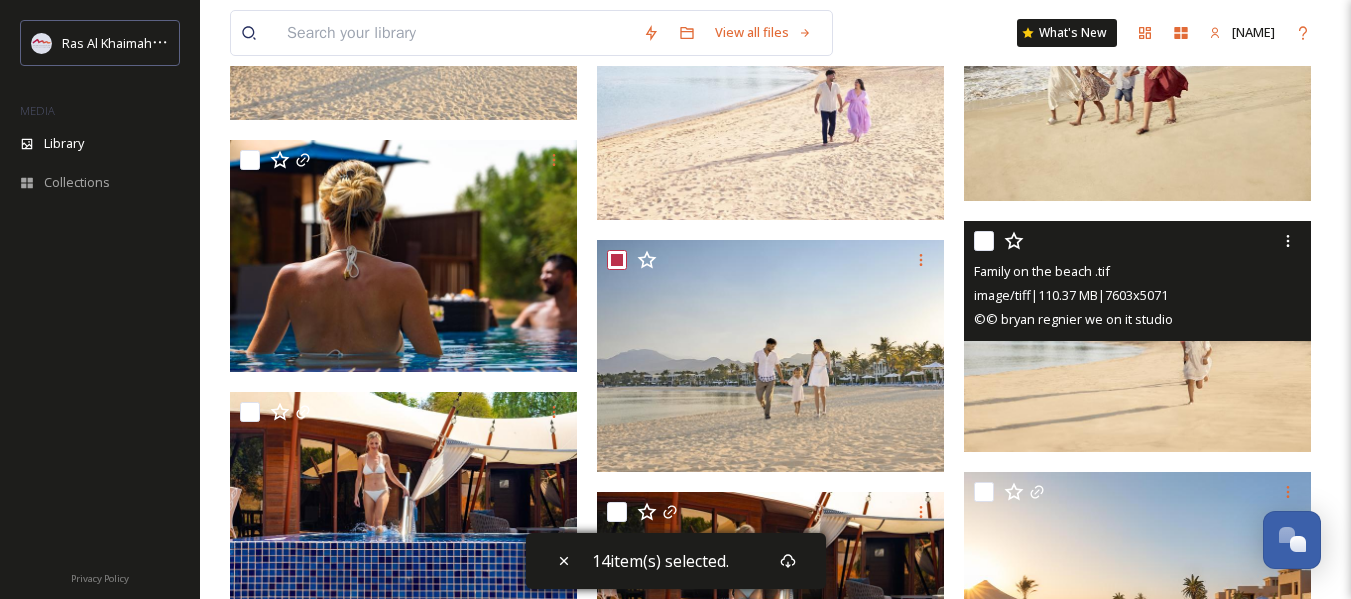 click at bounding box center (984, 241) 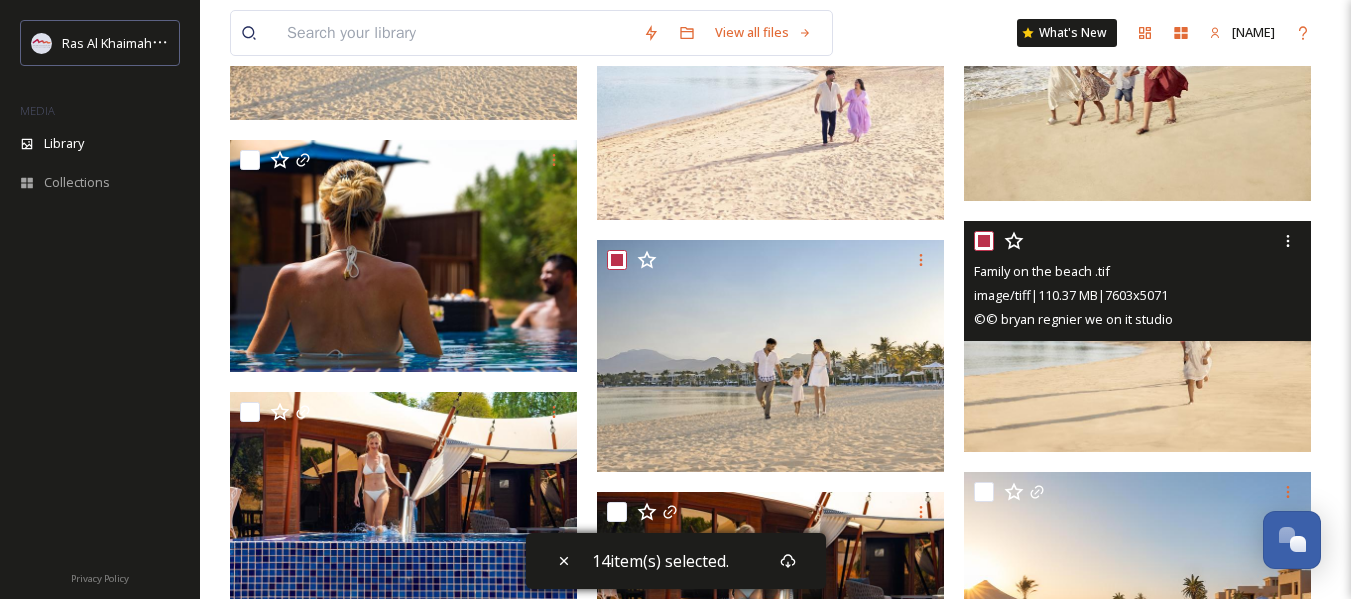 checkbox on "true" 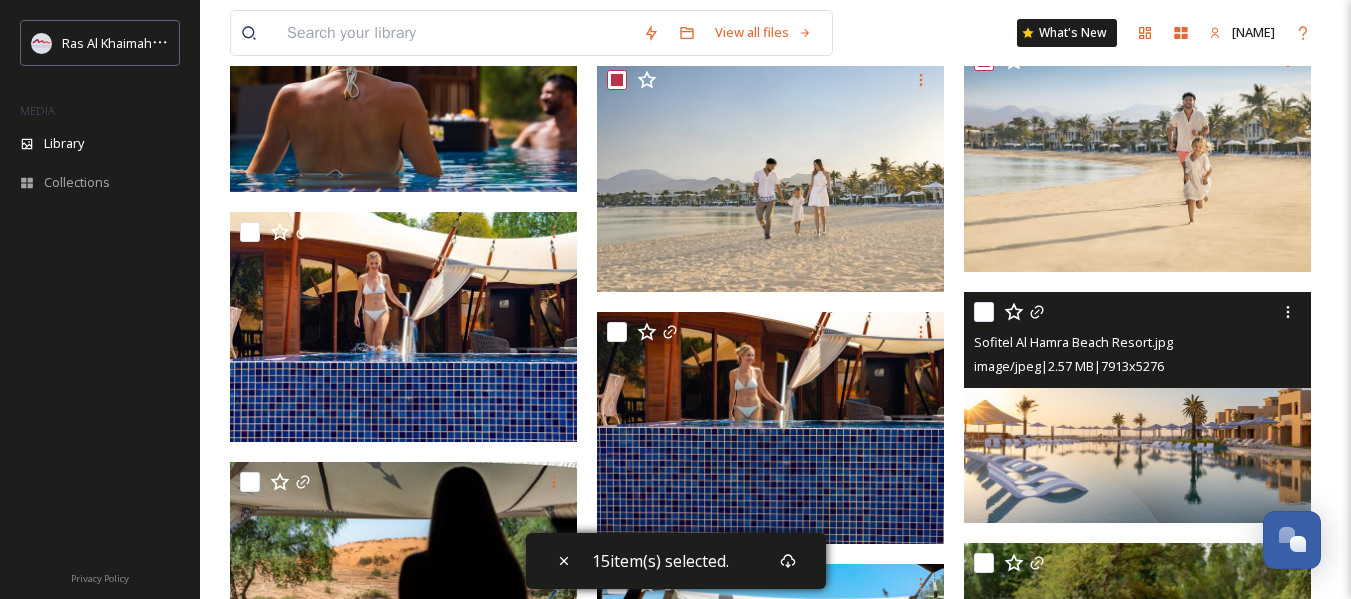 scroll, scrollTop: 2000, scrollLeft: 0, axis: vertical 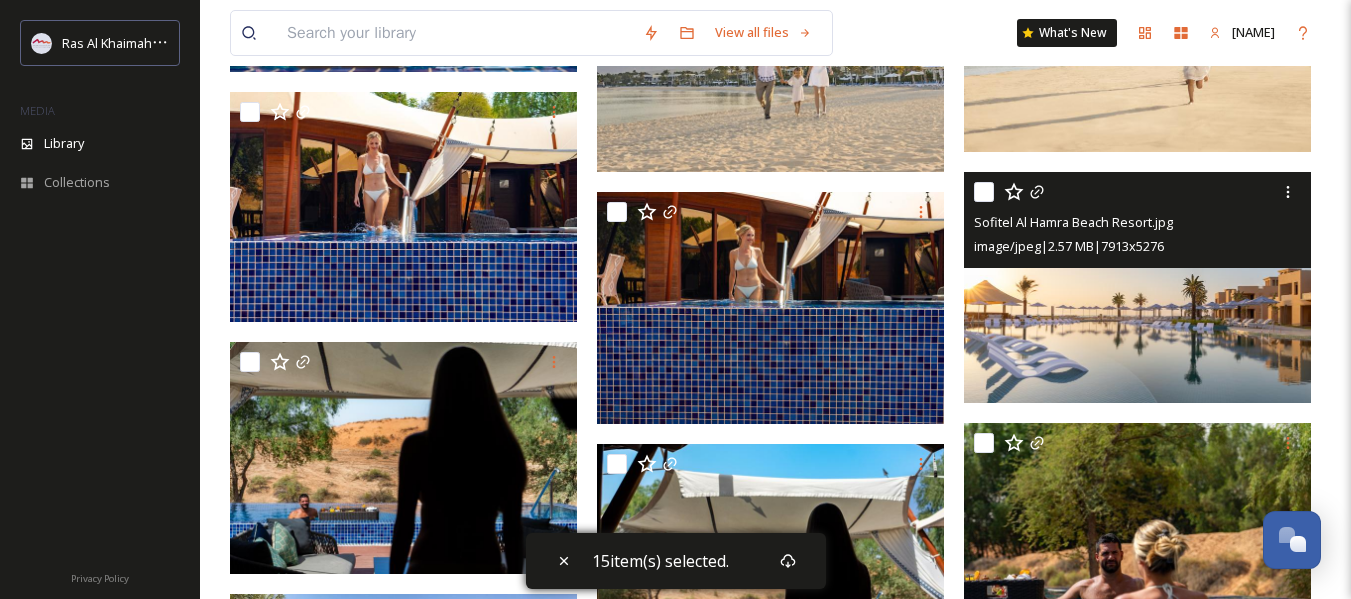 click at bounding box center (984, 192) 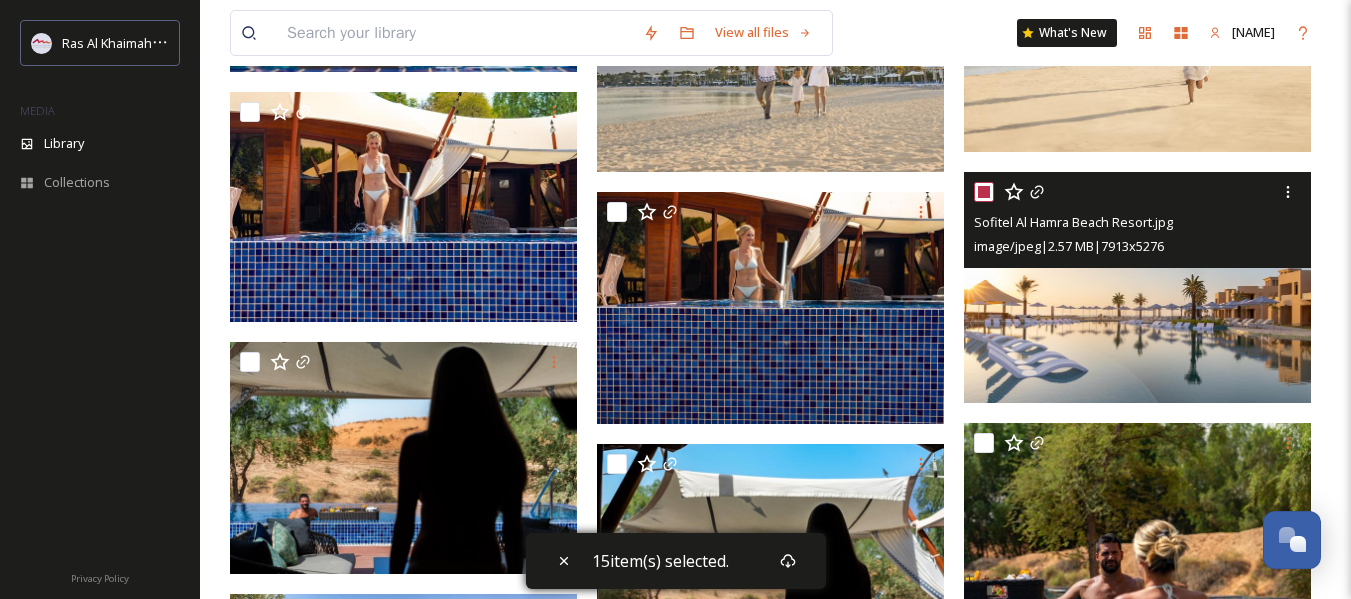 checkbox on "true" 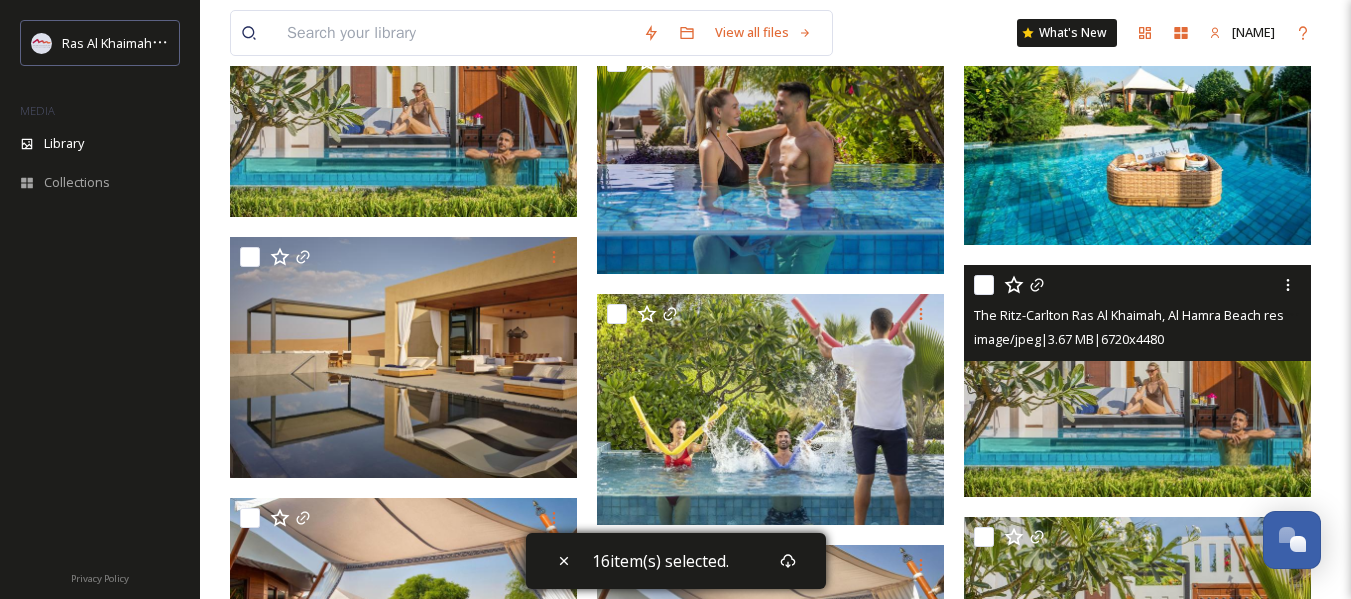 scroll, scrollTop: 3200, scrollLeft: 0, axis: vertical 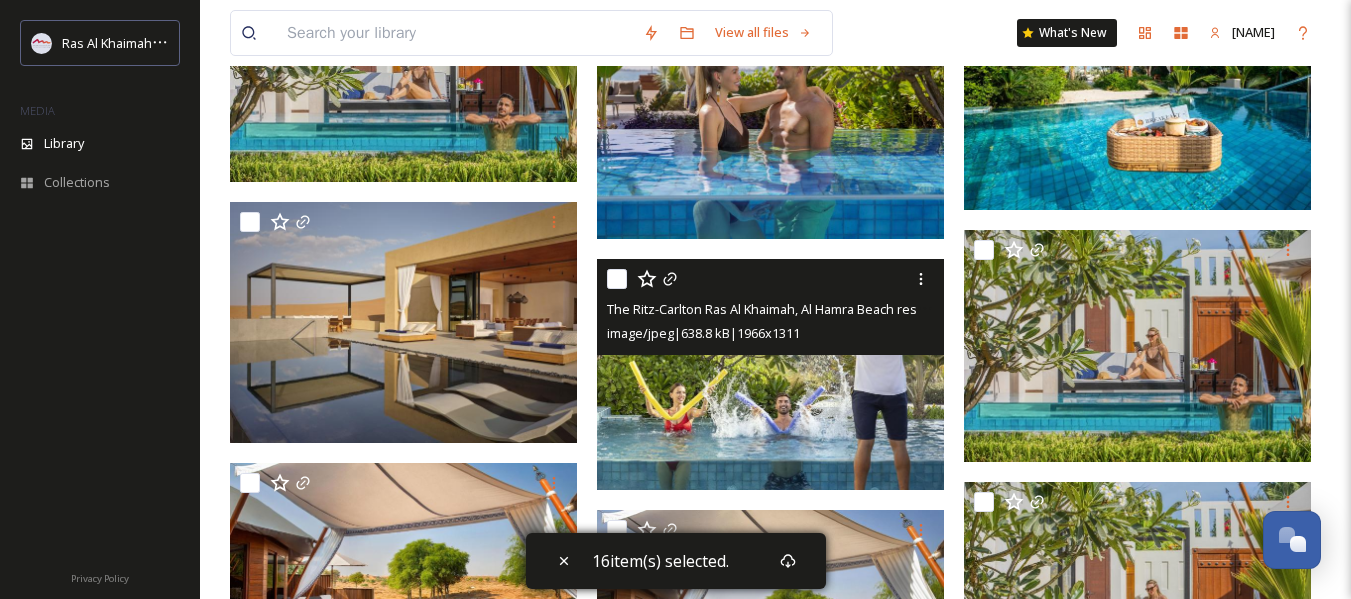 click at bounding box center [617, 279] 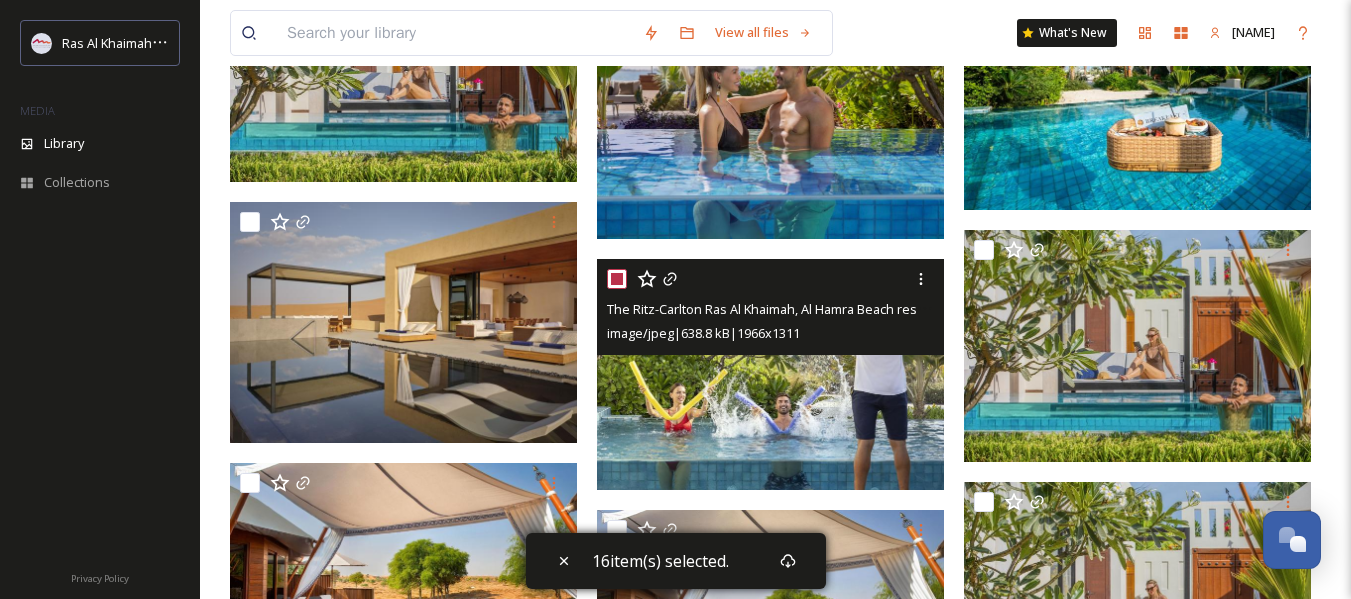 checkbox on "true" 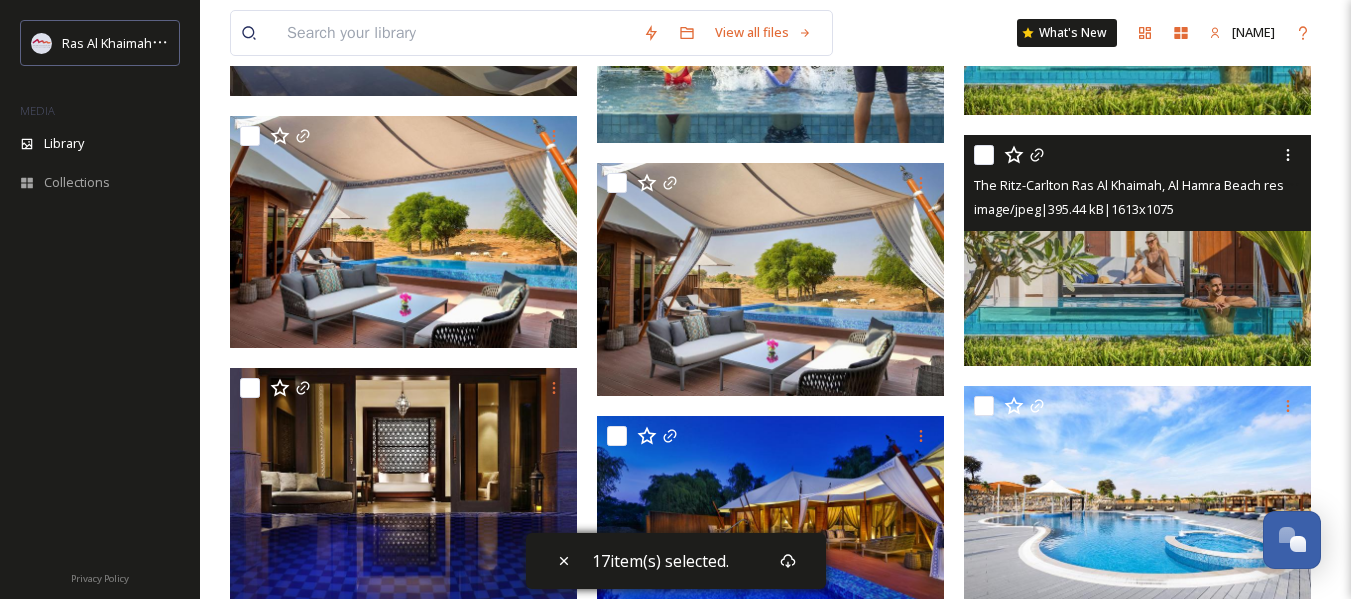 scroll, scrollTop: 3600, scrollLeft: 0, axis: vertical 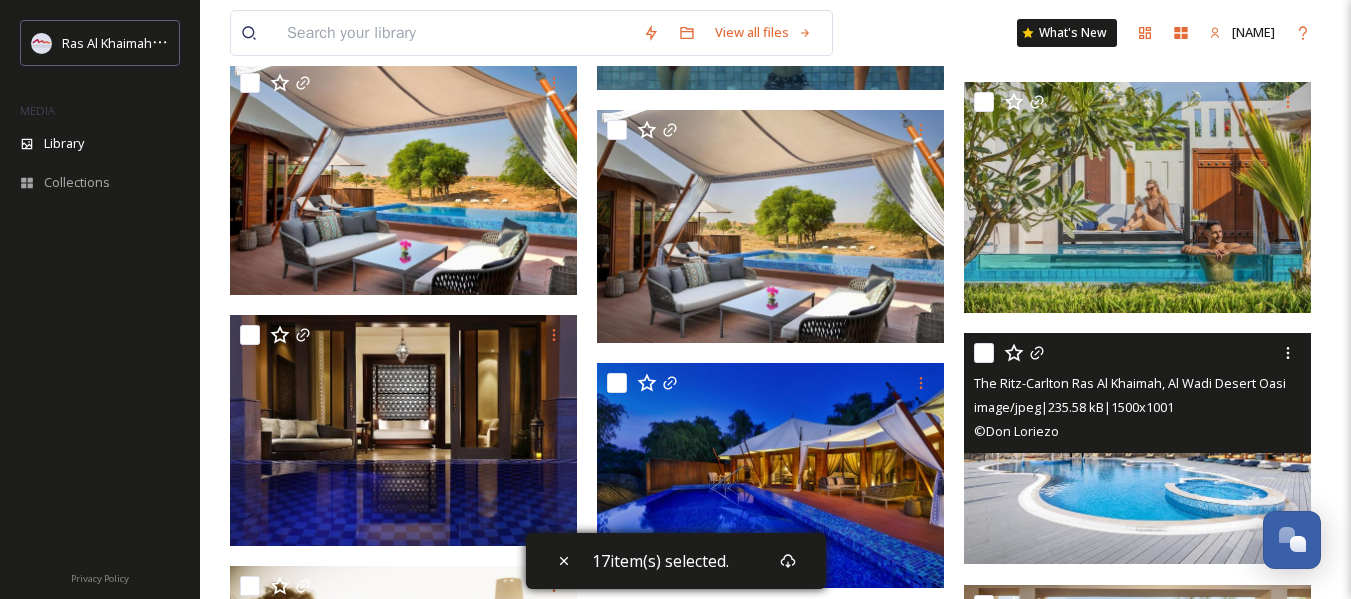 click at bounding box center (984, 353) 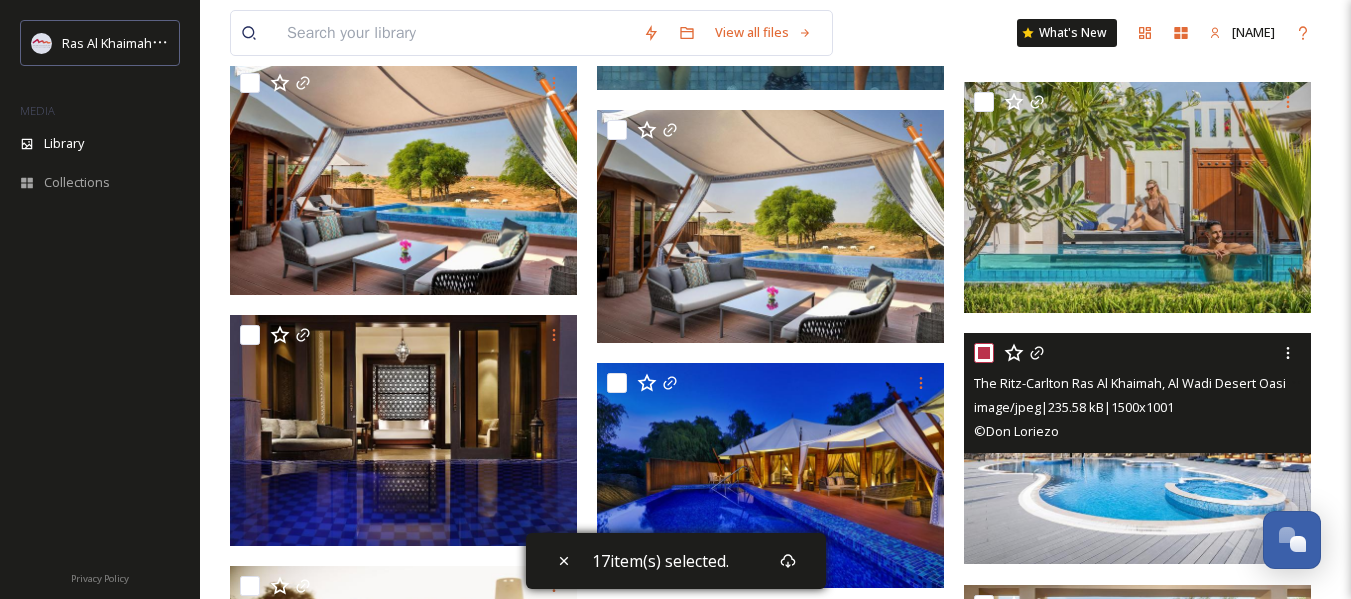 checkbox on "true" 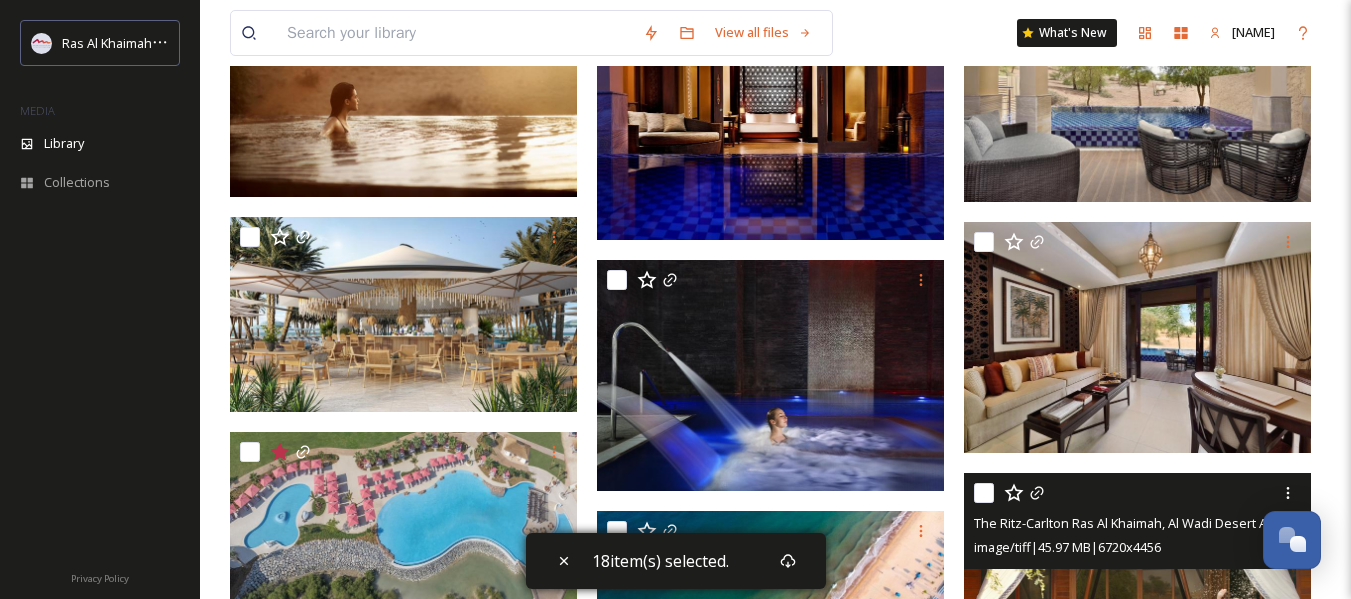 scroll, scrollTop: 4300, scrollLeft: 0, axis: vertical 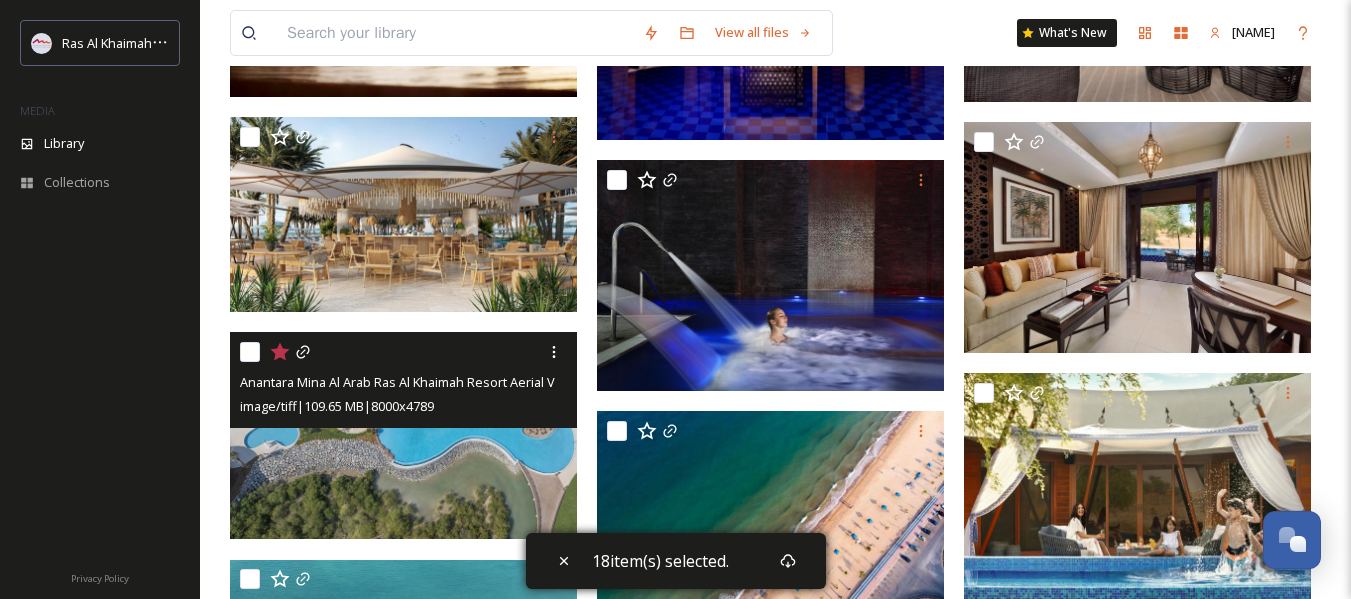 click at bounding box center (250, 352) 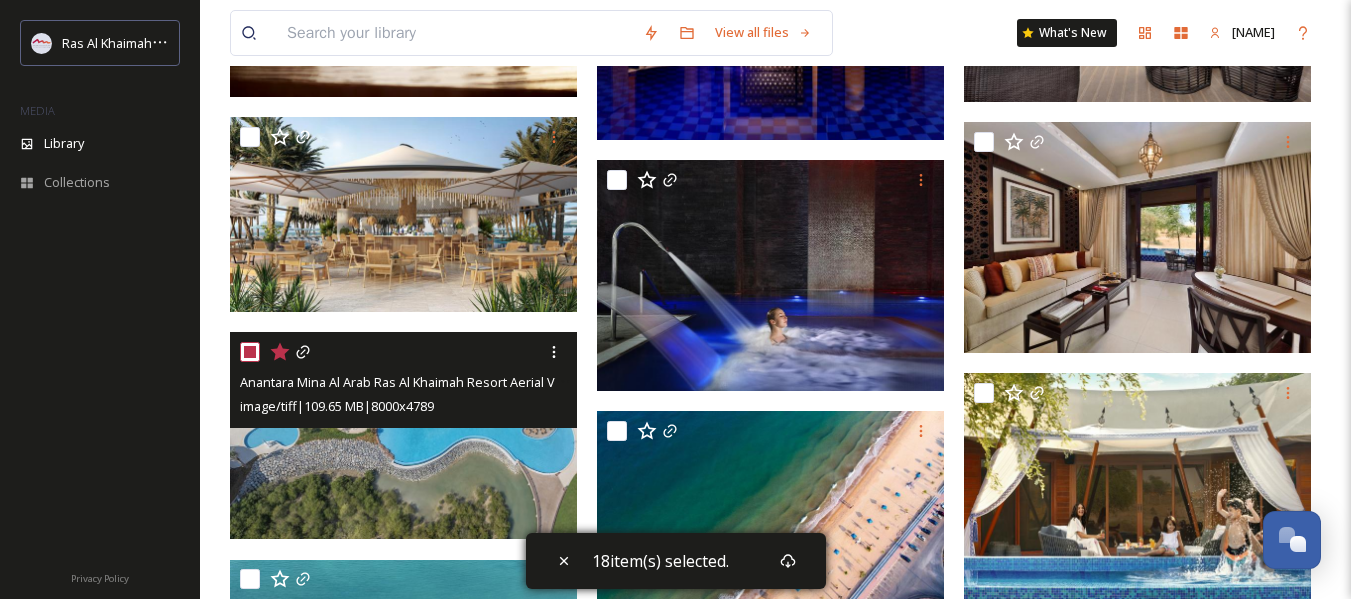 checkbox on "true" 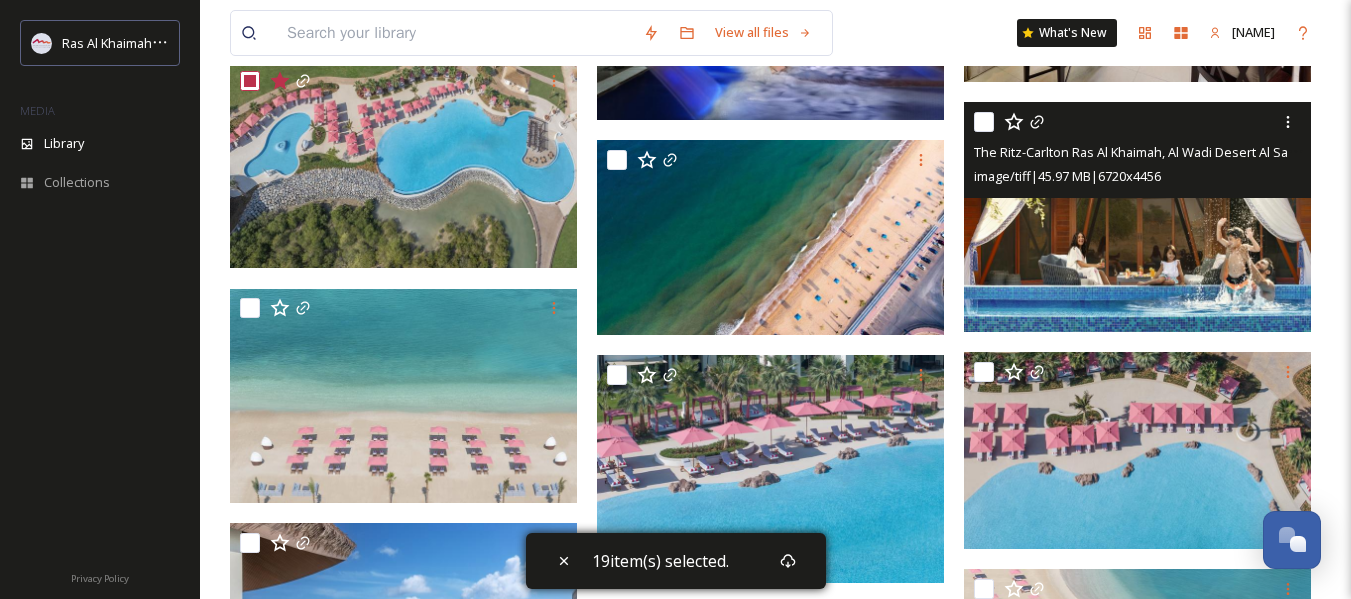 scroll, scrollTop: 4600, scrollLeft: 0, axis: vertical 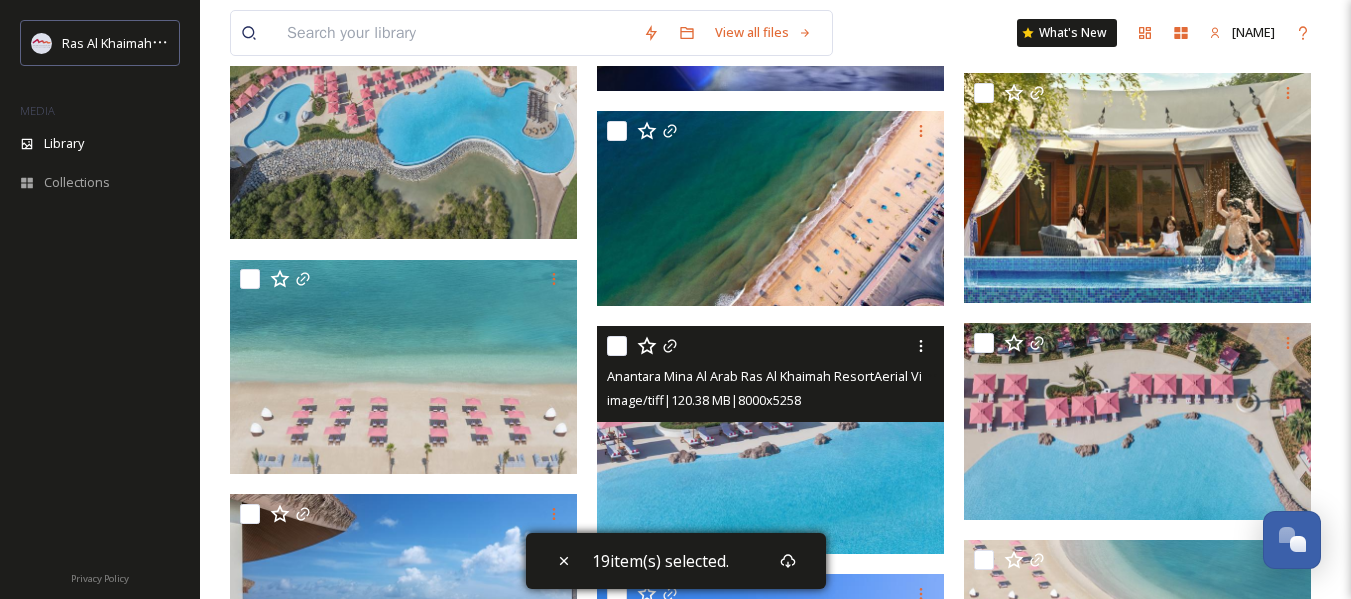 click at bounding box center (617, 346) 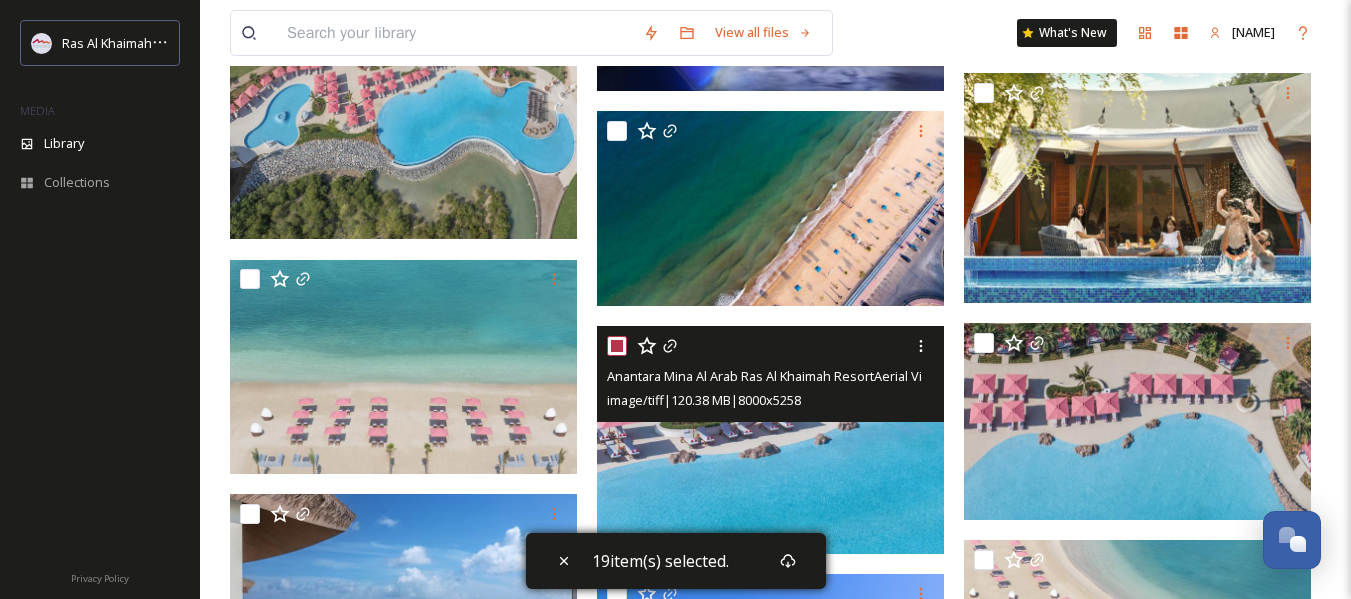 checkbox on "true" 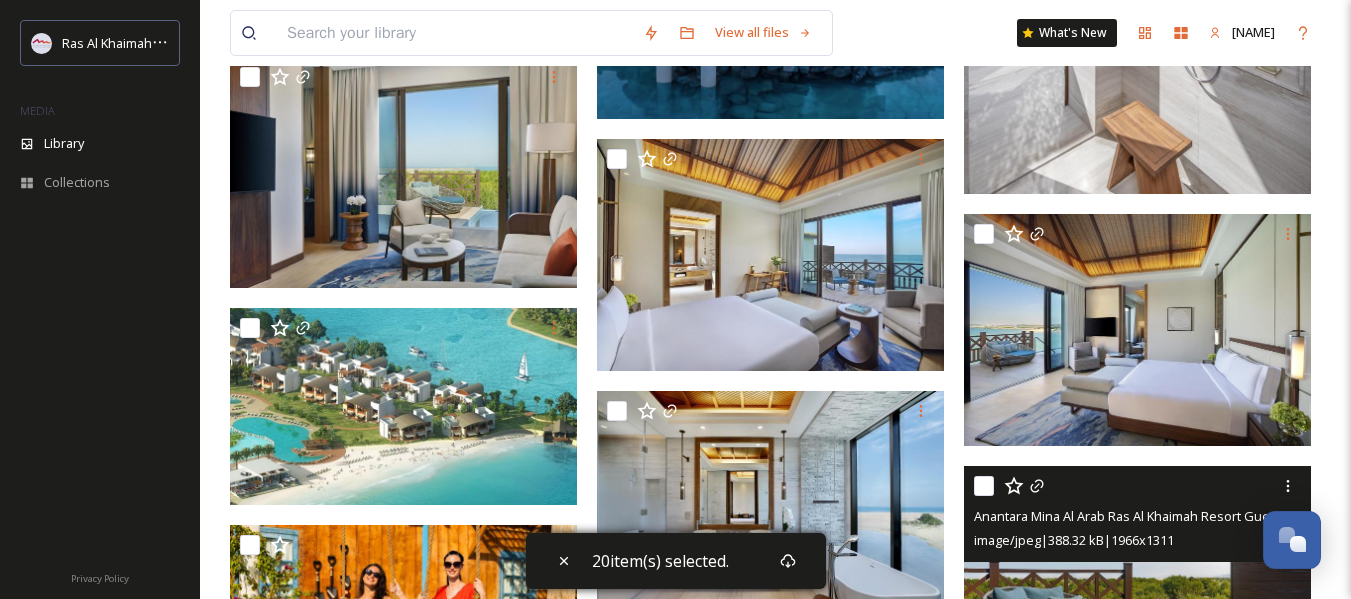 scroll, scrollTop: 7100, scrollLeft: 0, axis: vertical 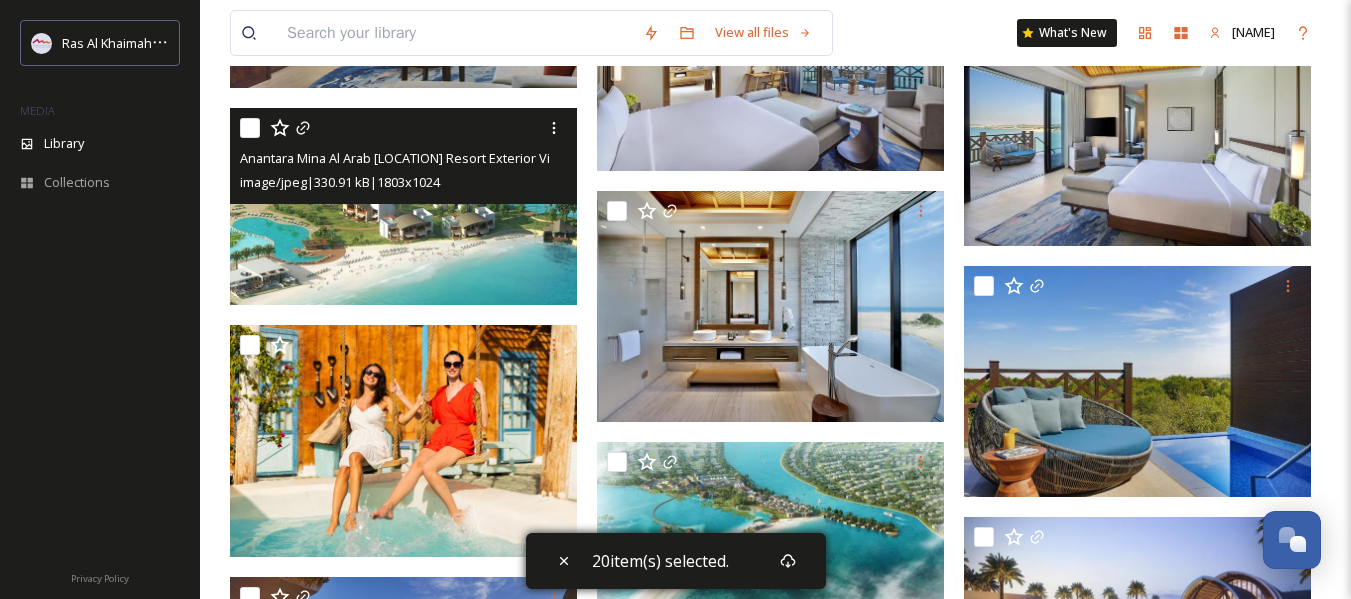 drag, startPoint x: 245, startPoint y: 128, endPoint x: 506, endPoint y: 267, distance: 295.70593 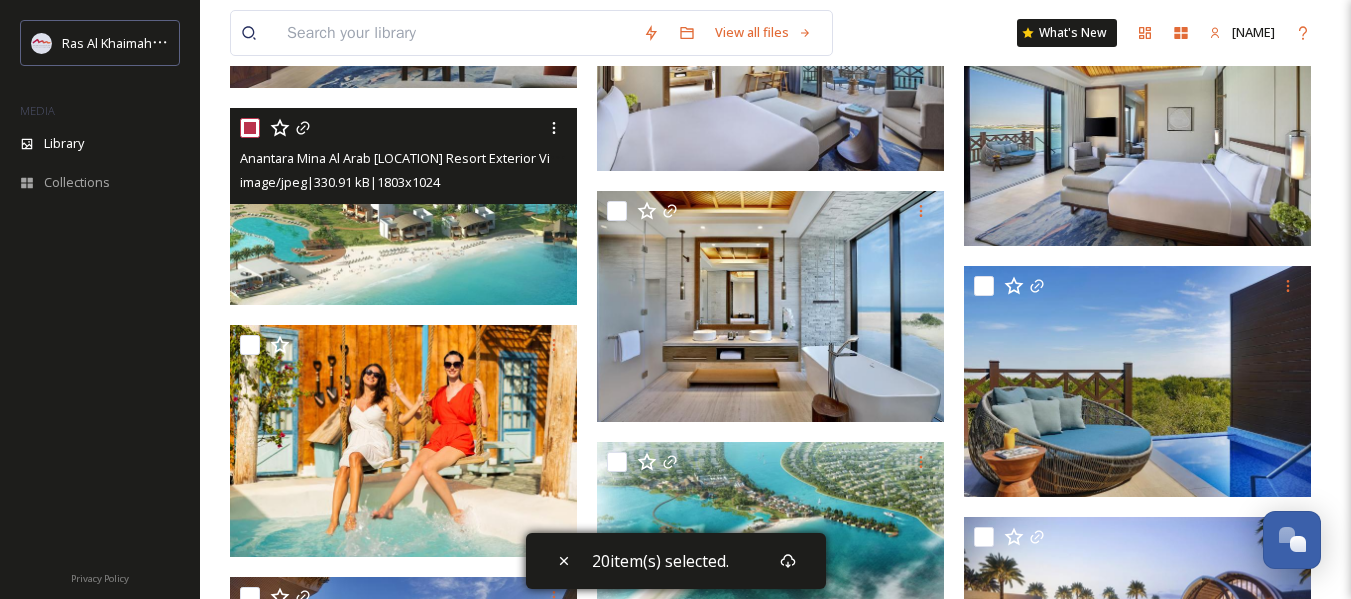 checkbox on "true" 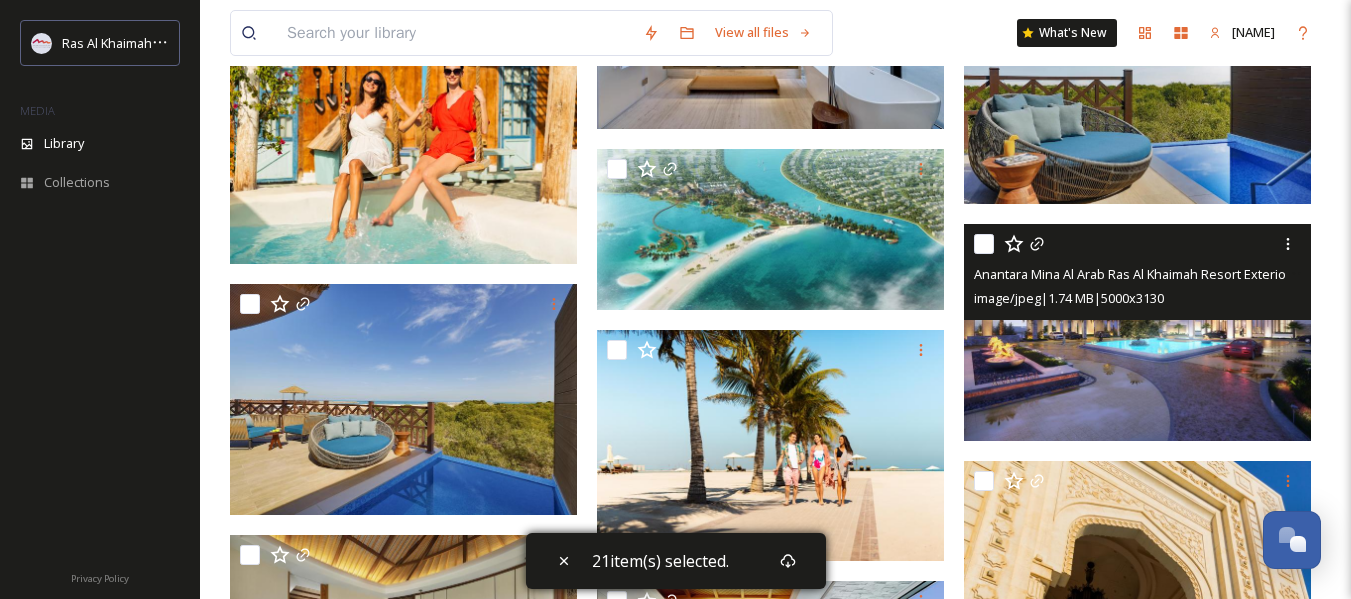scroll, scrollTop: 7400, scrollLeft: 0, axis: vertical 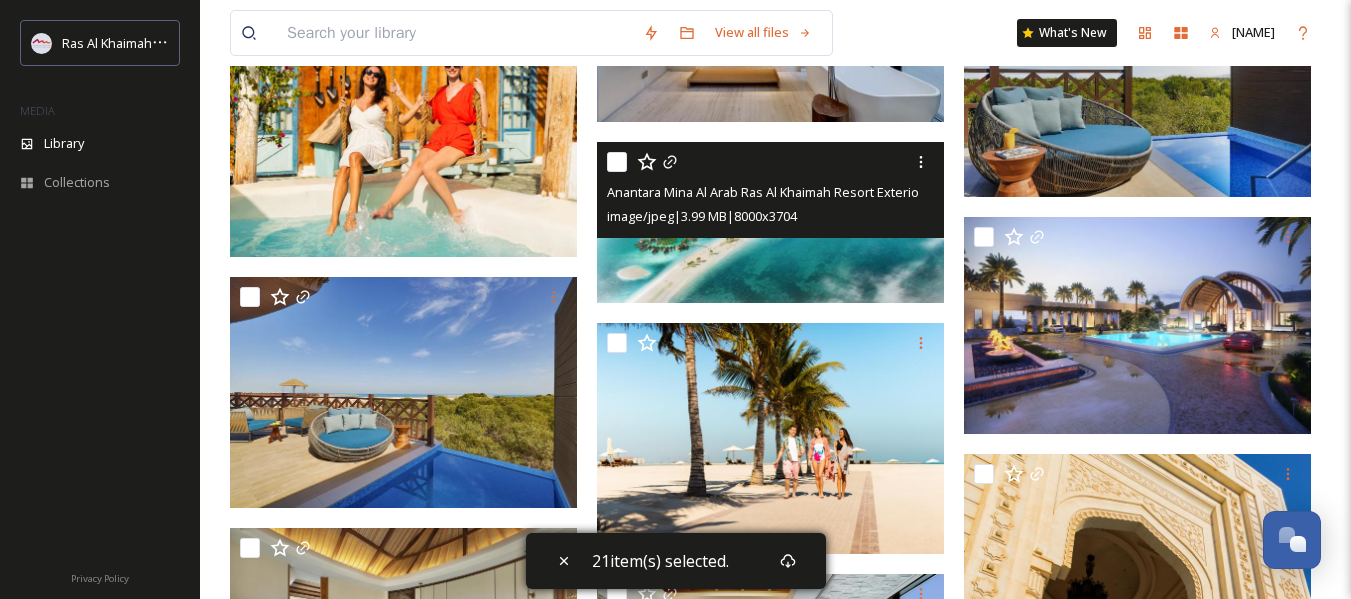 click at bounding box center (617, 162) 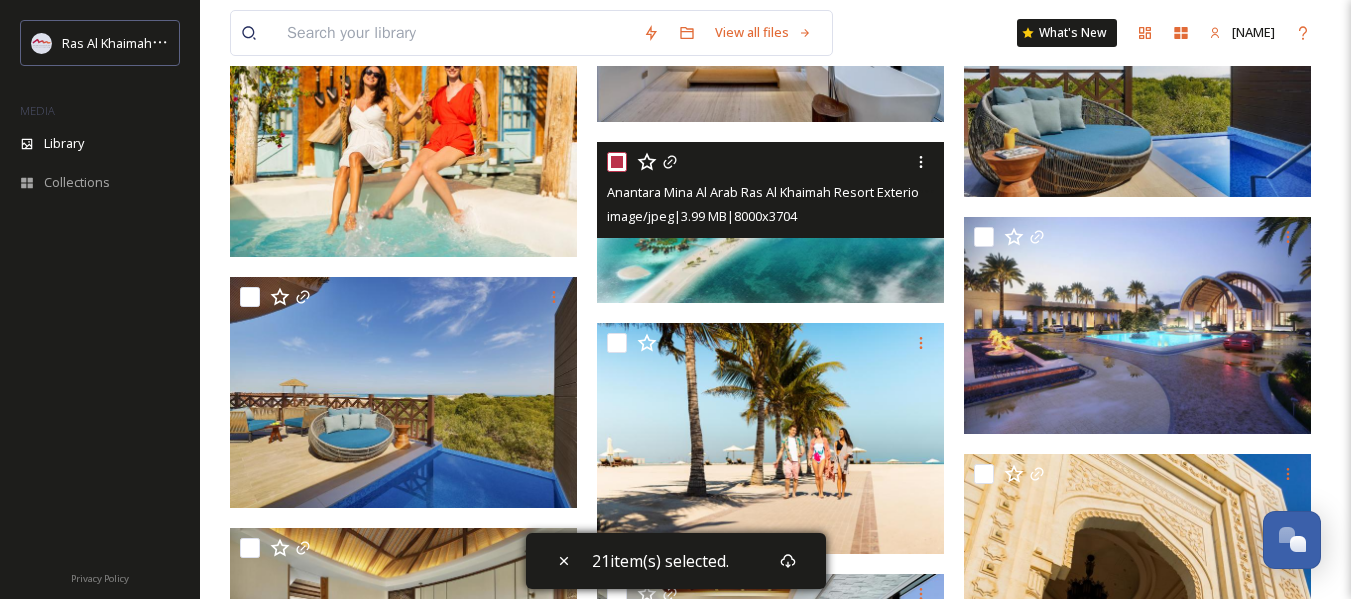 checkbox on "true" 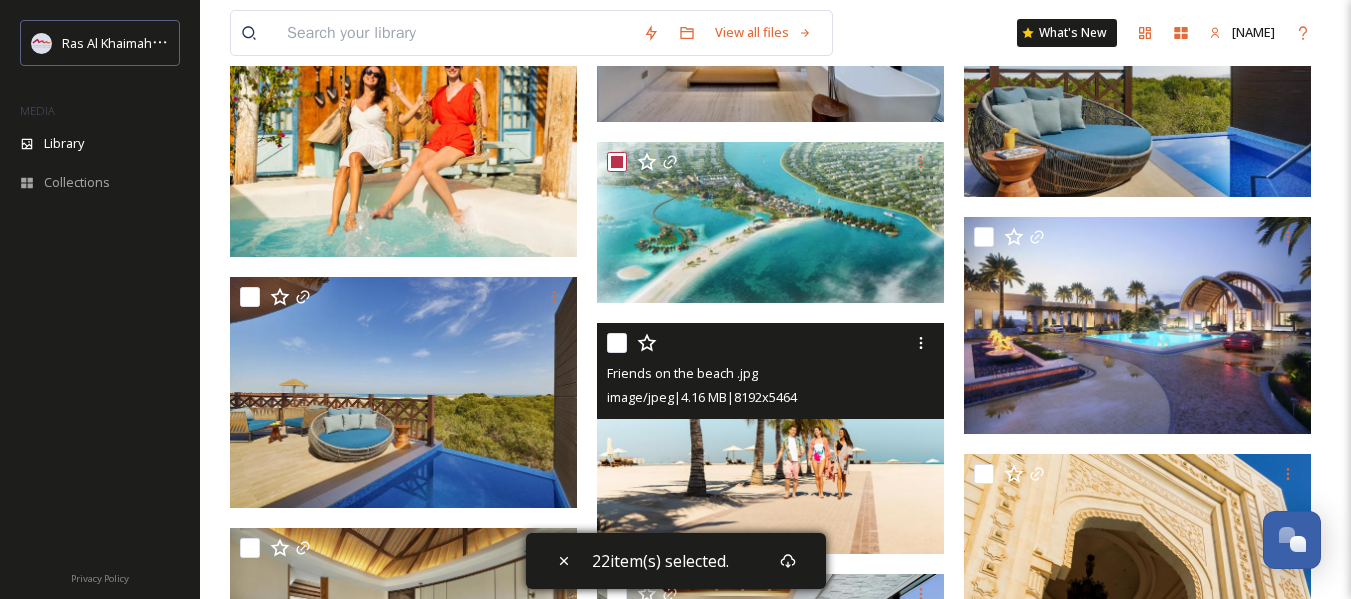 click at bounding box center [617, 343] 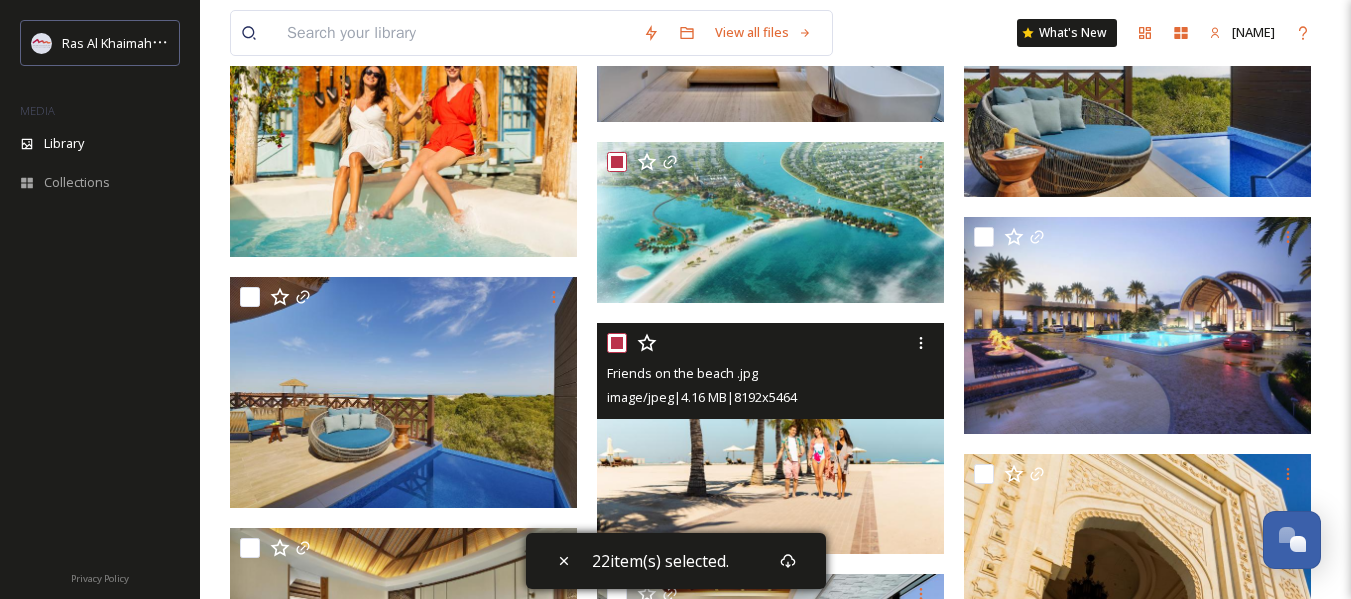 checkbox on "true" 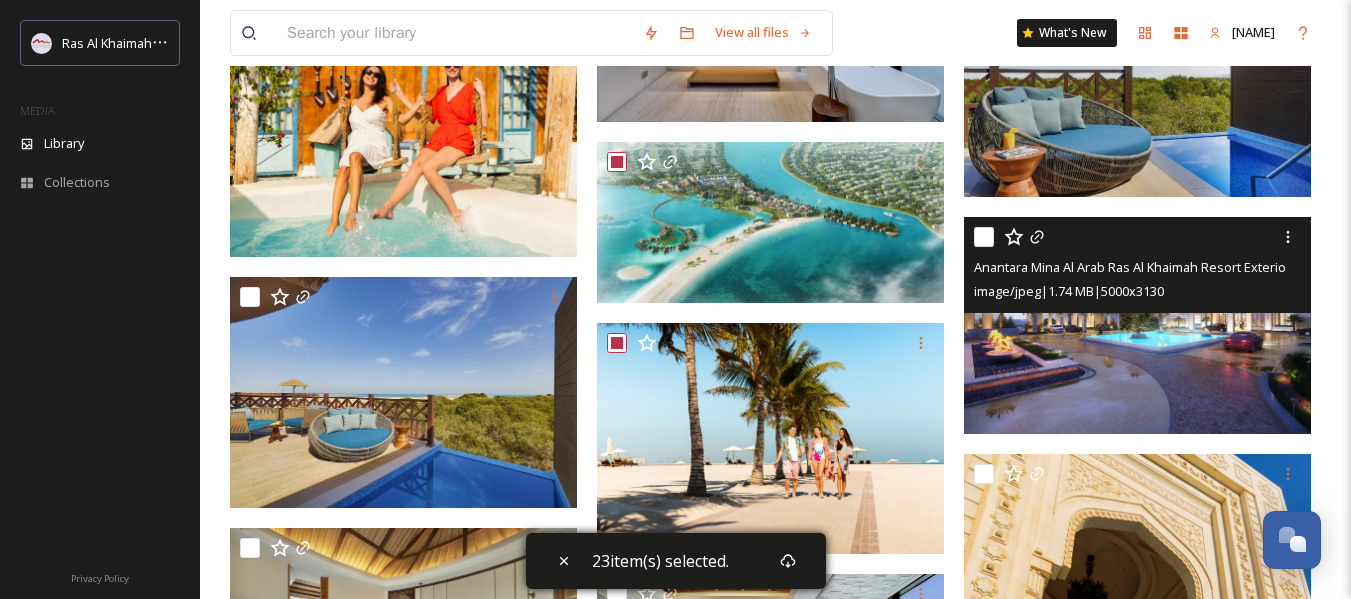 click at bounding box center (984, 237) 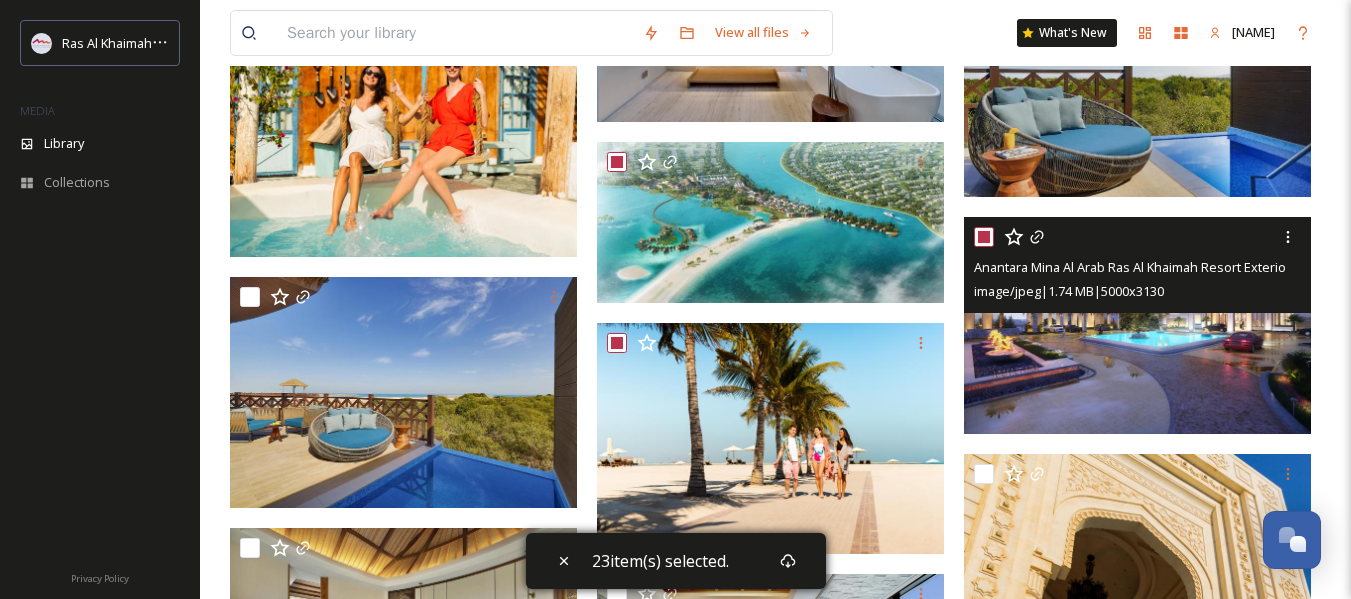 checkbox on "true" 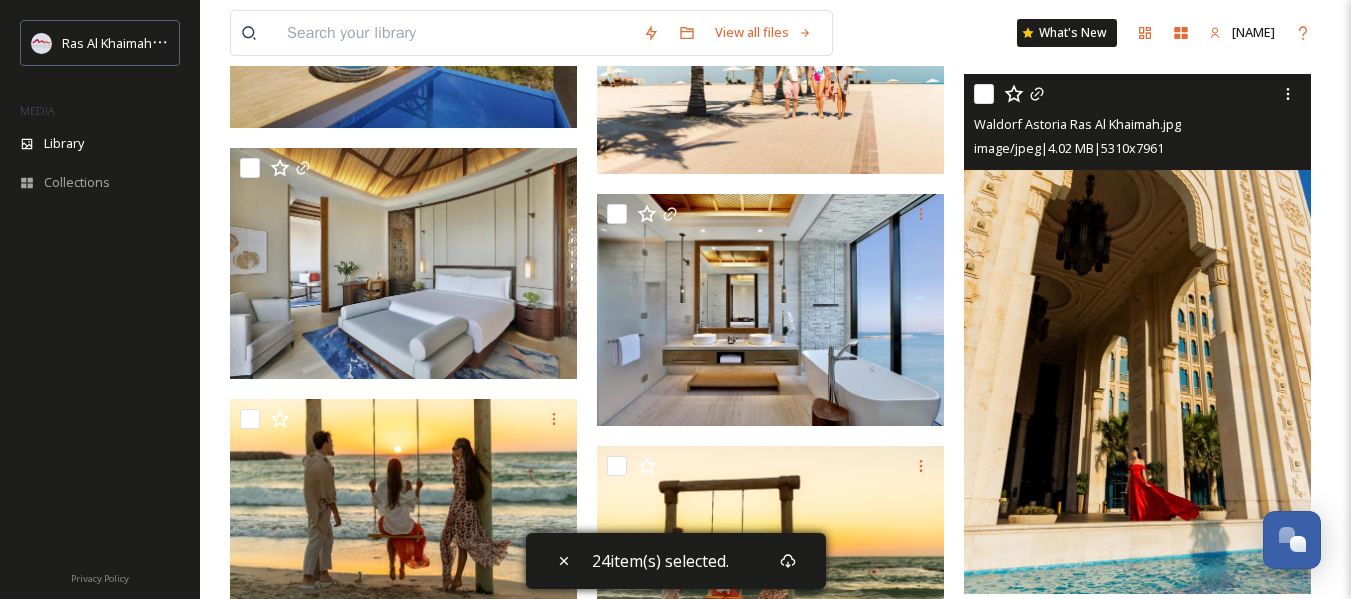 scroll, scrollTop: 8000, scrollLeft: 0, axis: vertical 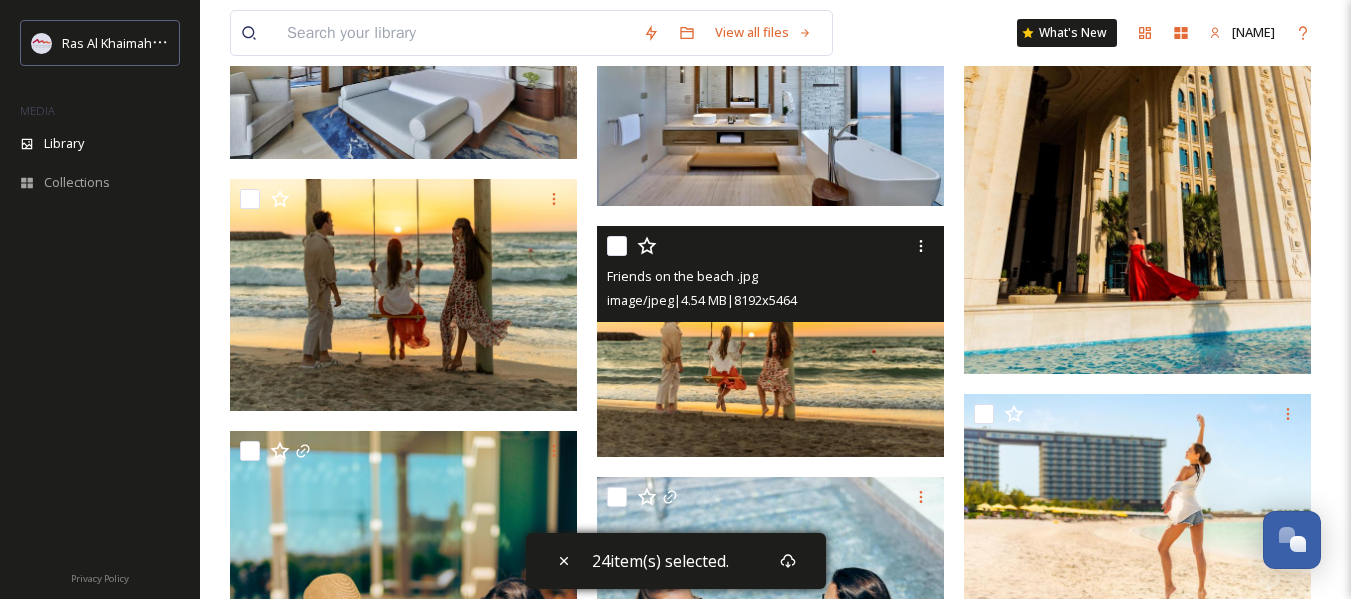 click at bounding box center (617, 246) 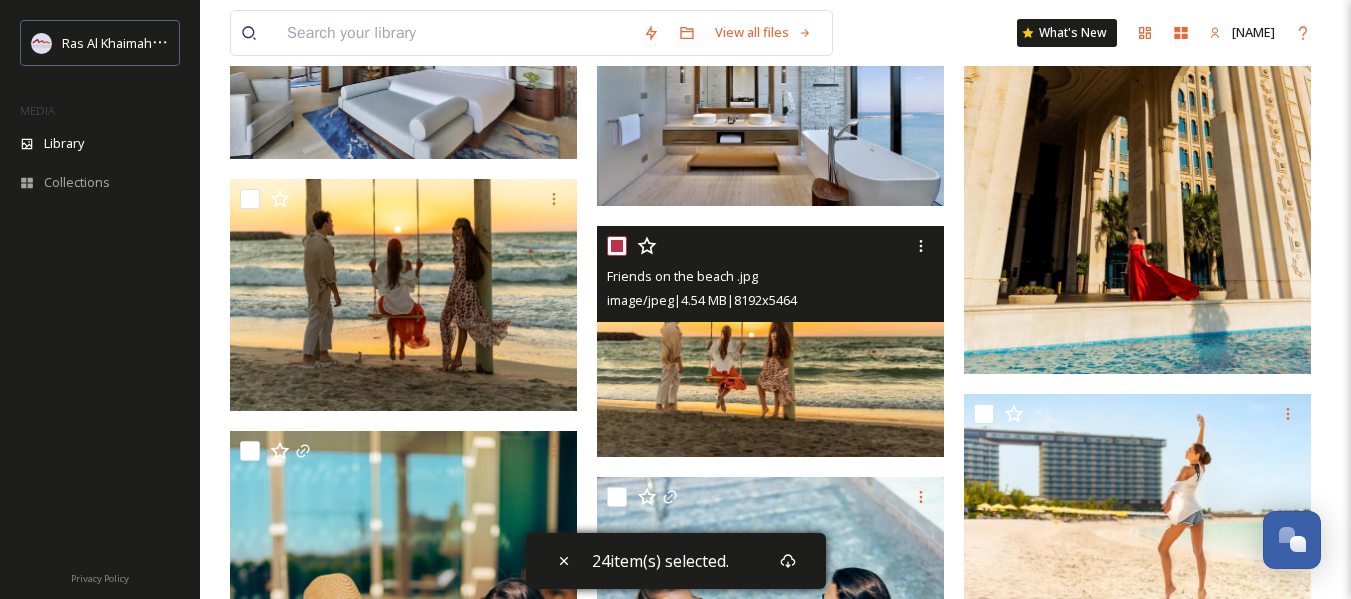 checkbox on "true" 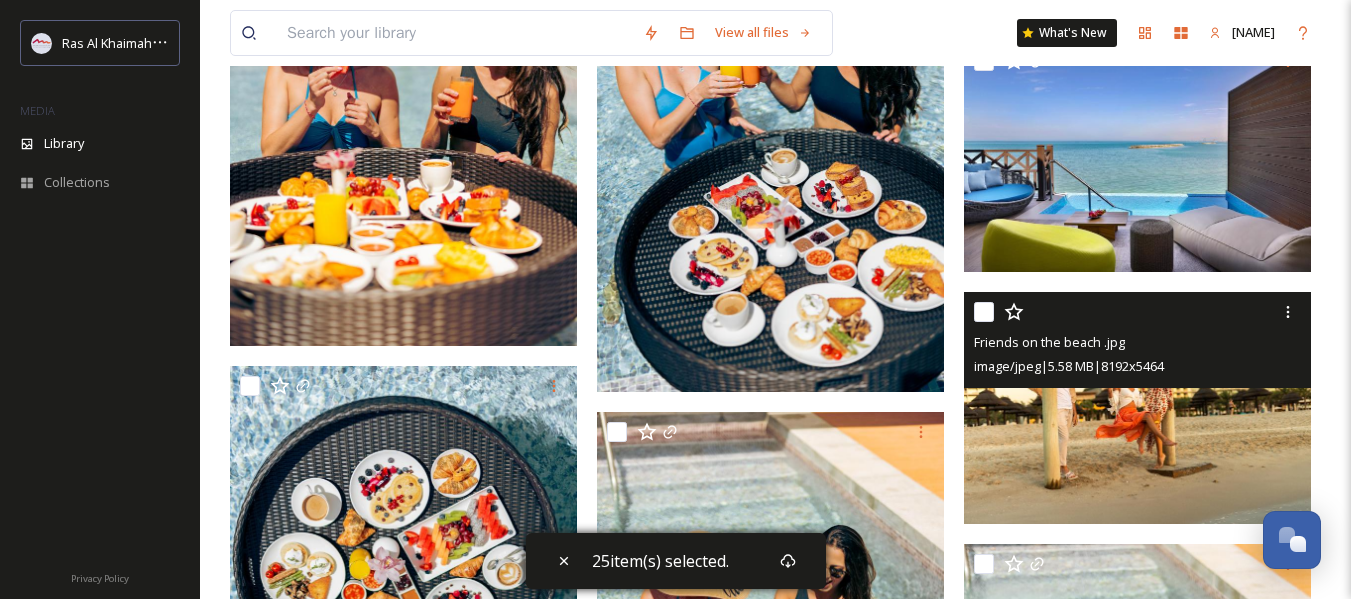 scroll, scrollTop: 8600, scrollLeft: 0, axis: vertical 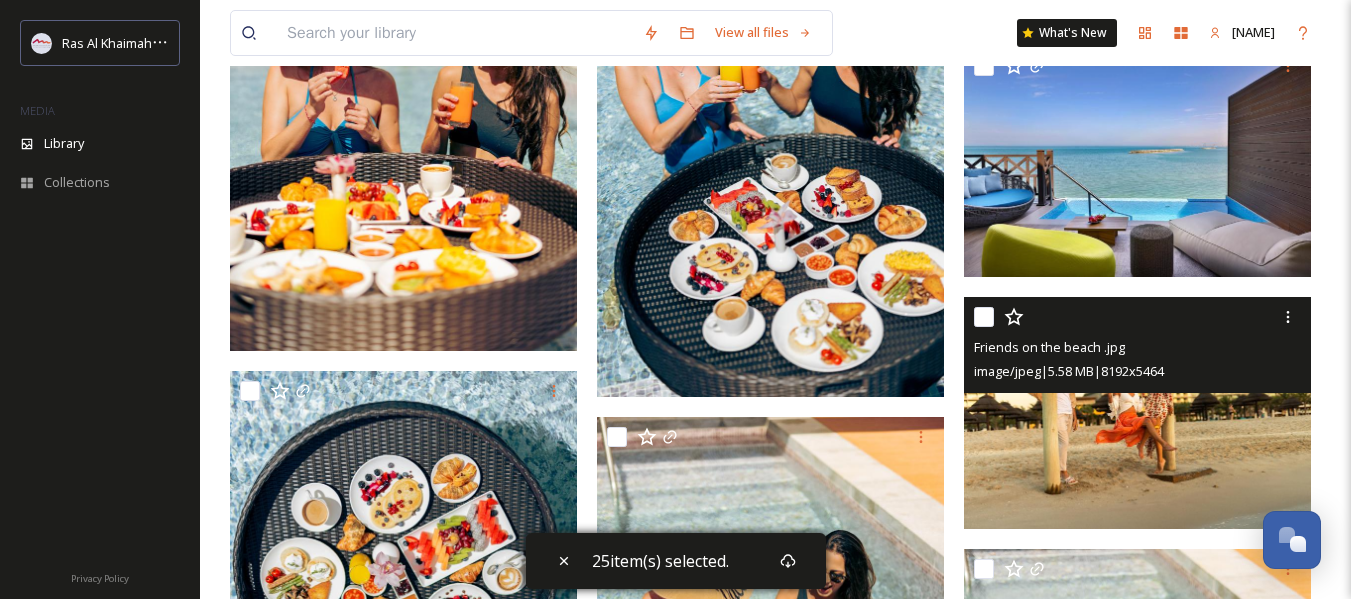 click at bounding box center (984, 317) 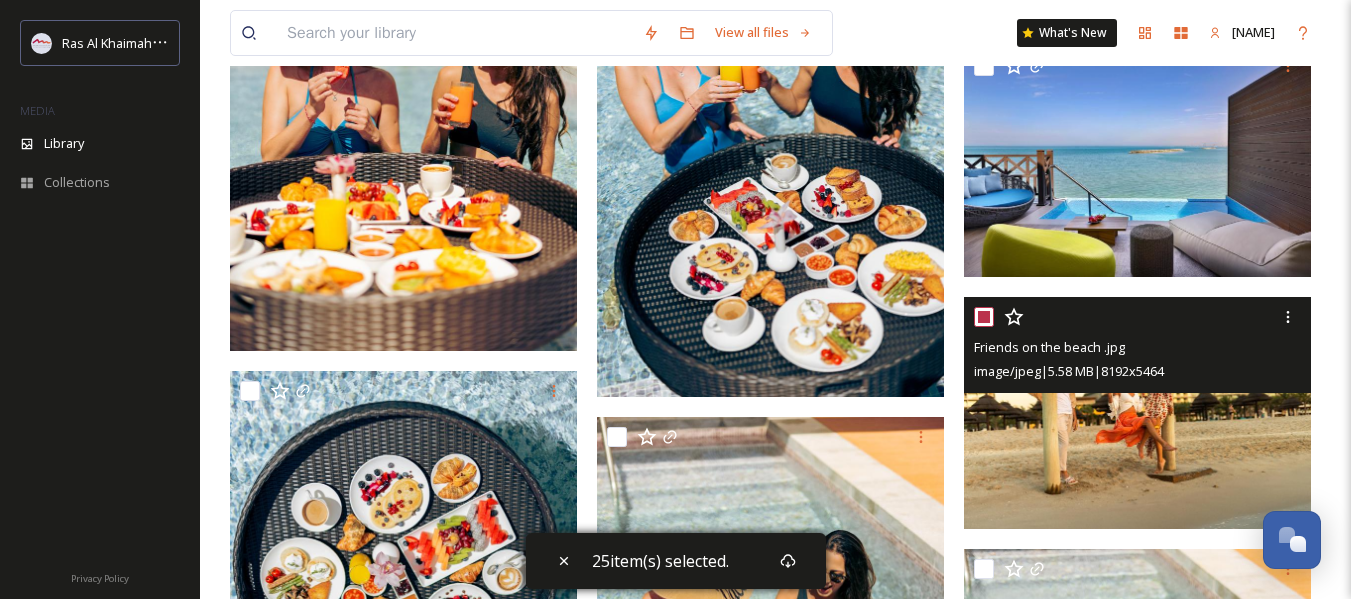 checkbox on "true" 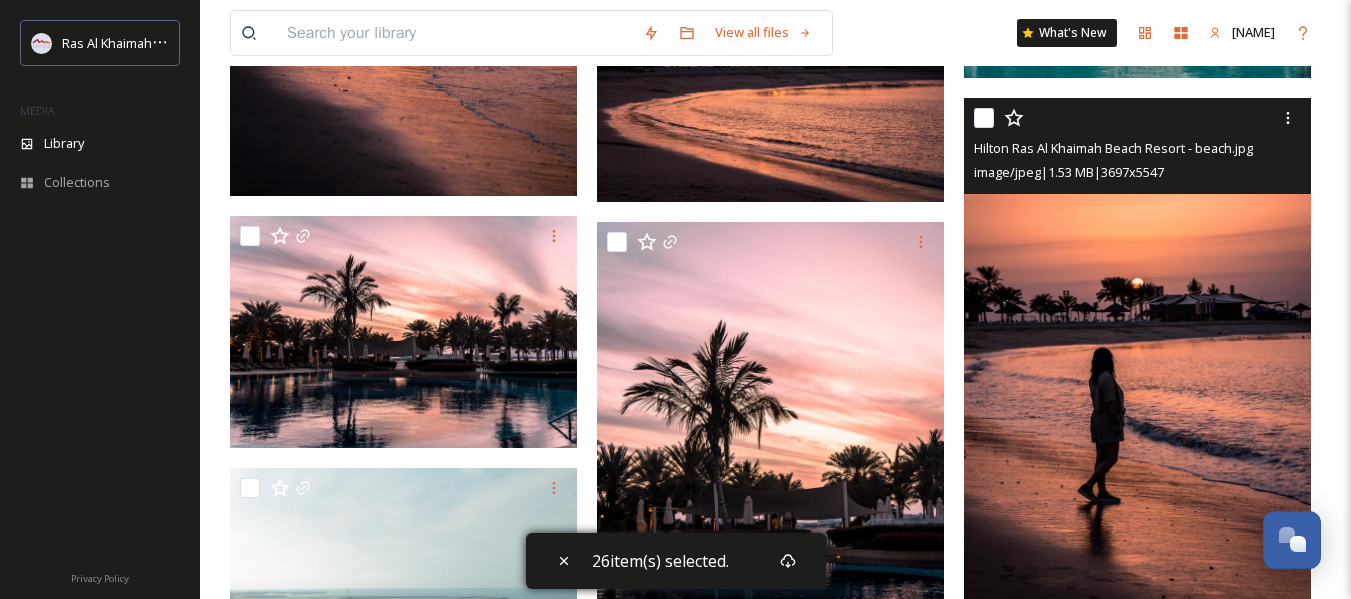 scroll, scrollTop: 21500, scrollLeft: 0, axis: vertical 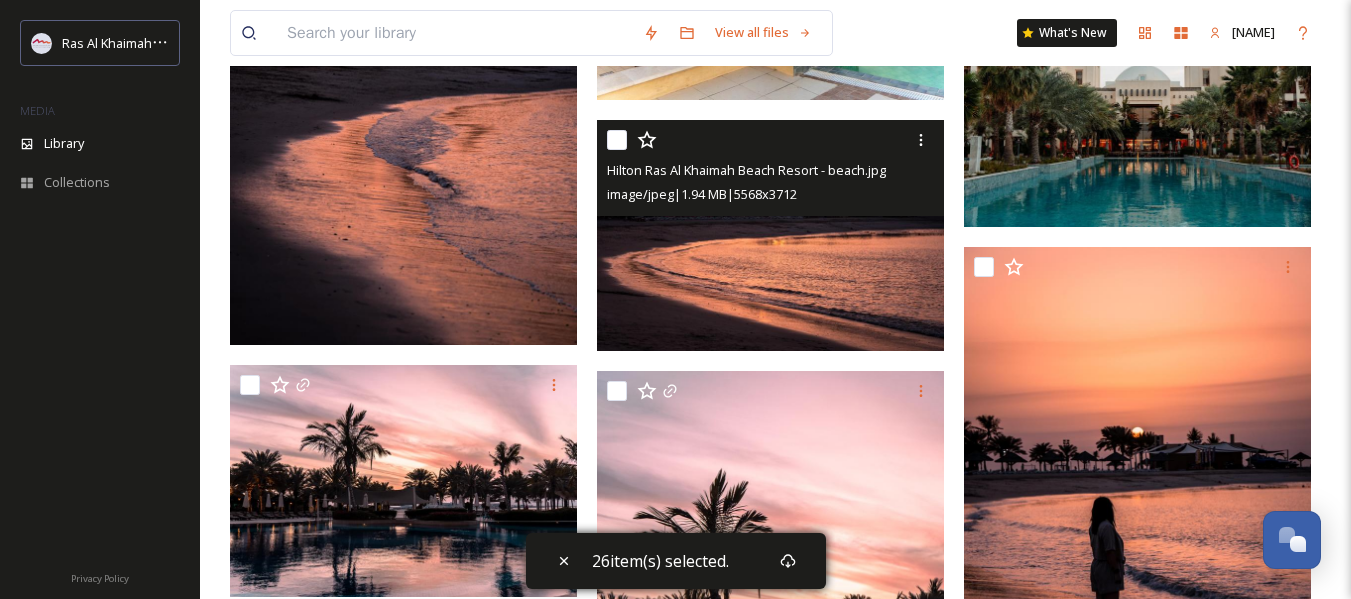 click at bounding box center (617, 140) 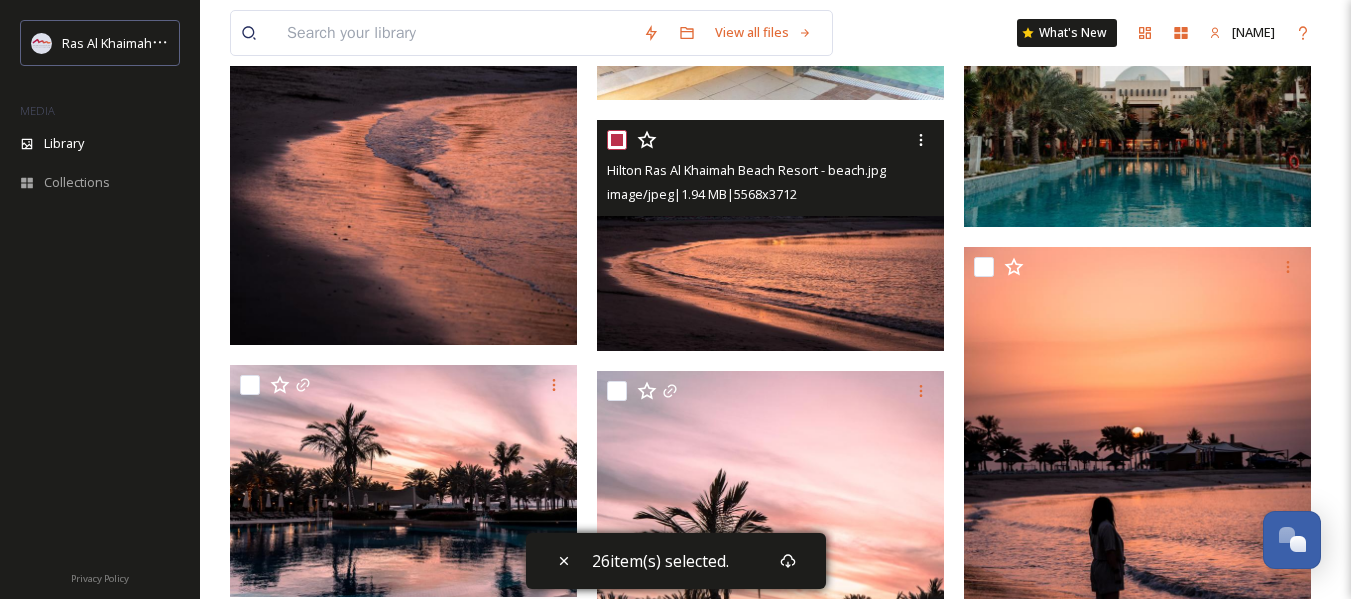checkbox on "true" 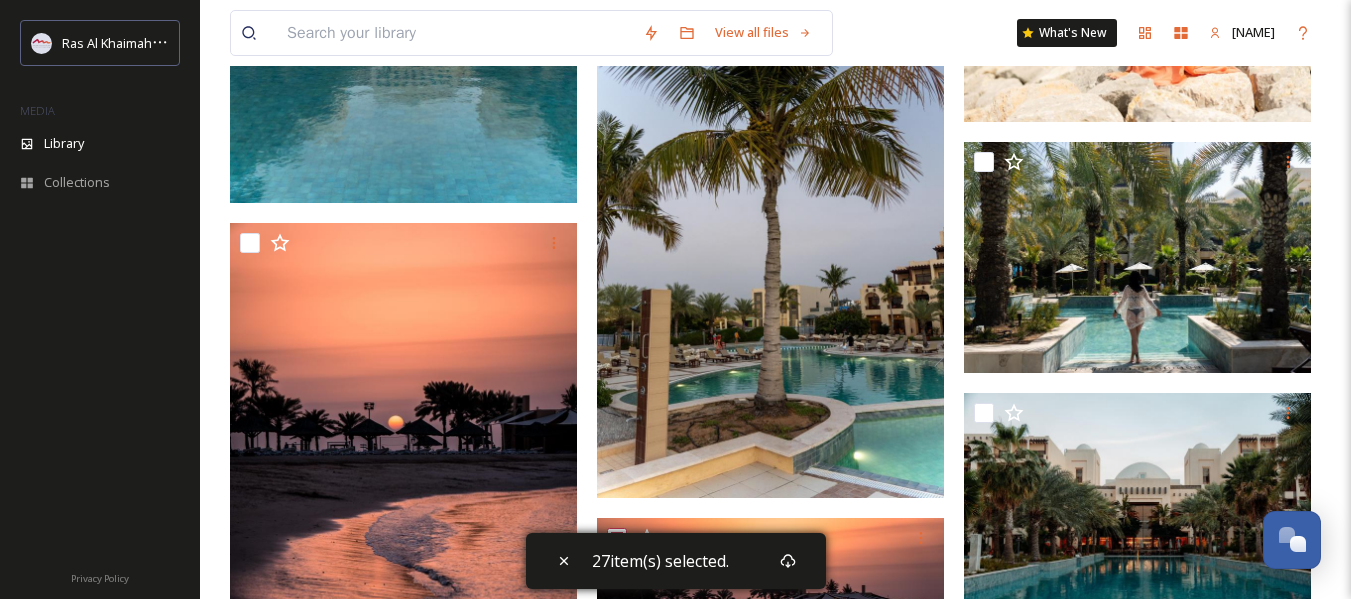 scroll, scrollTop: 21100, scrollLeft: 0, axis: vertical 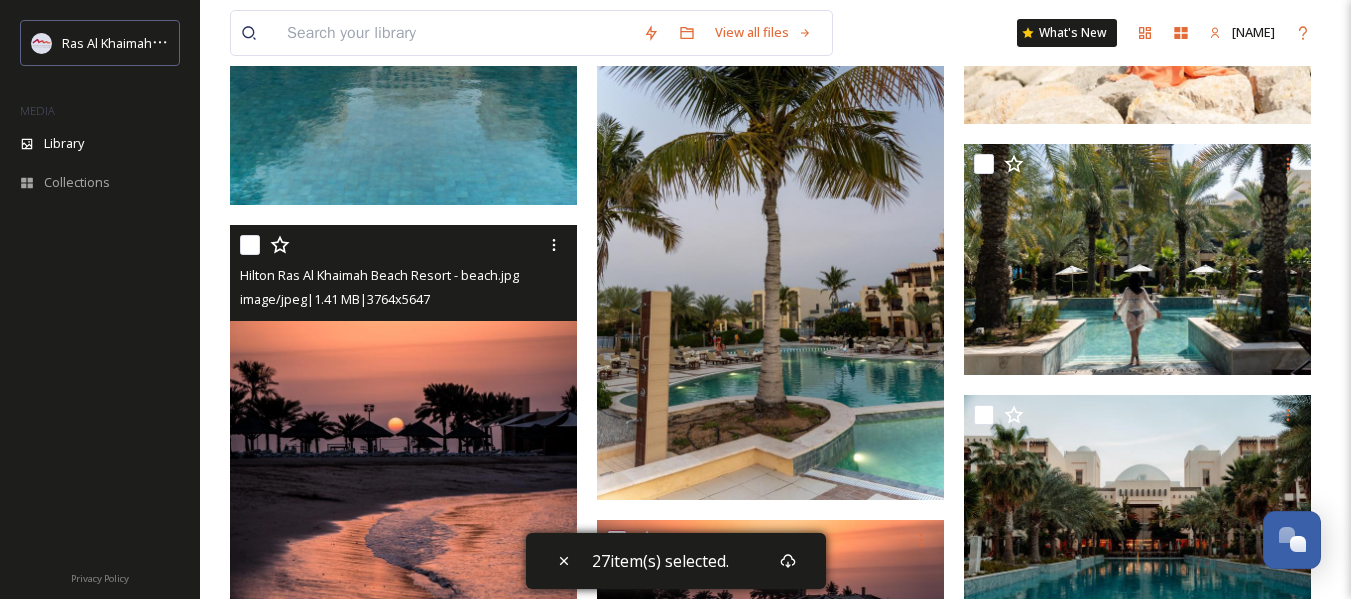 drag, startPoint x: 253, startPoint y: 236, endPoint x: 702, endPoint y: 313, distance: 455.5546 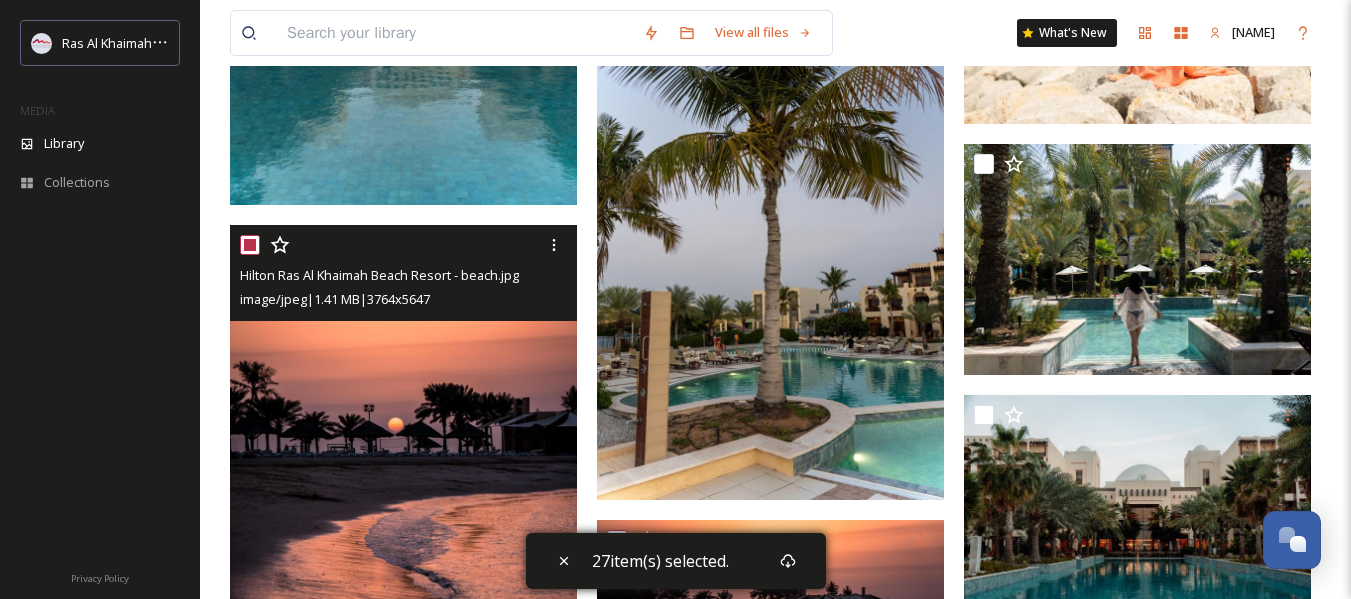 checkbox on "true" 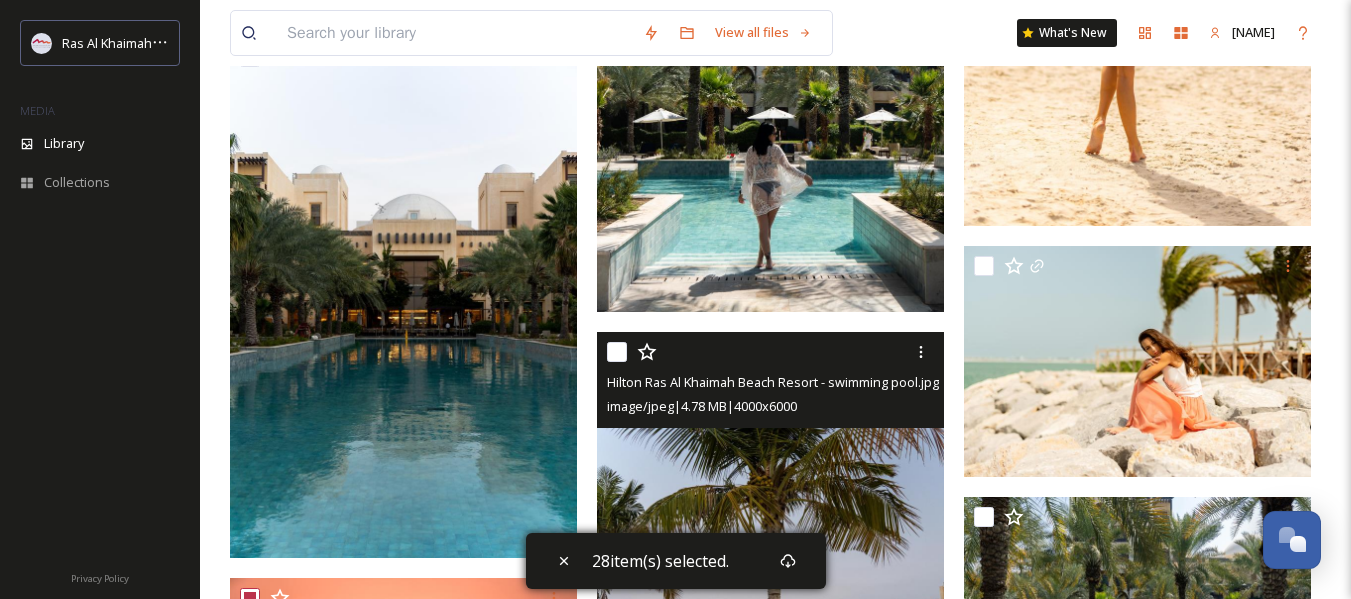 scroll, scrollTop: 20700, scrollLeft: 0, axis: vertical 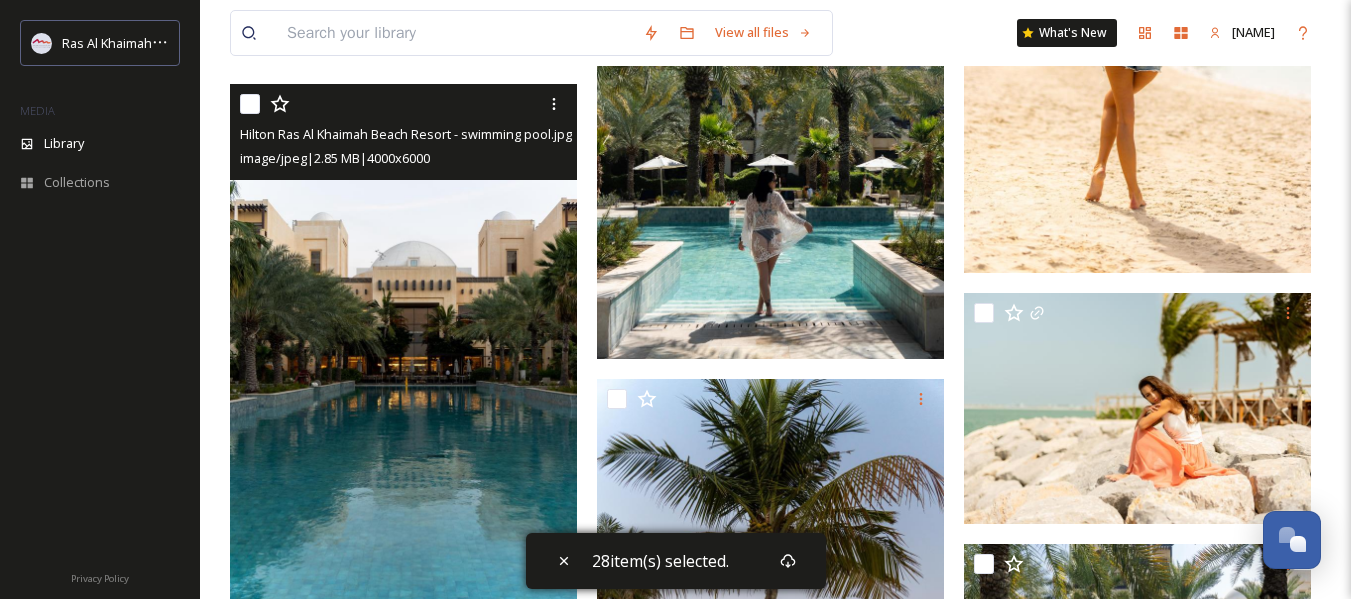 click at bounding box center (250, 104) 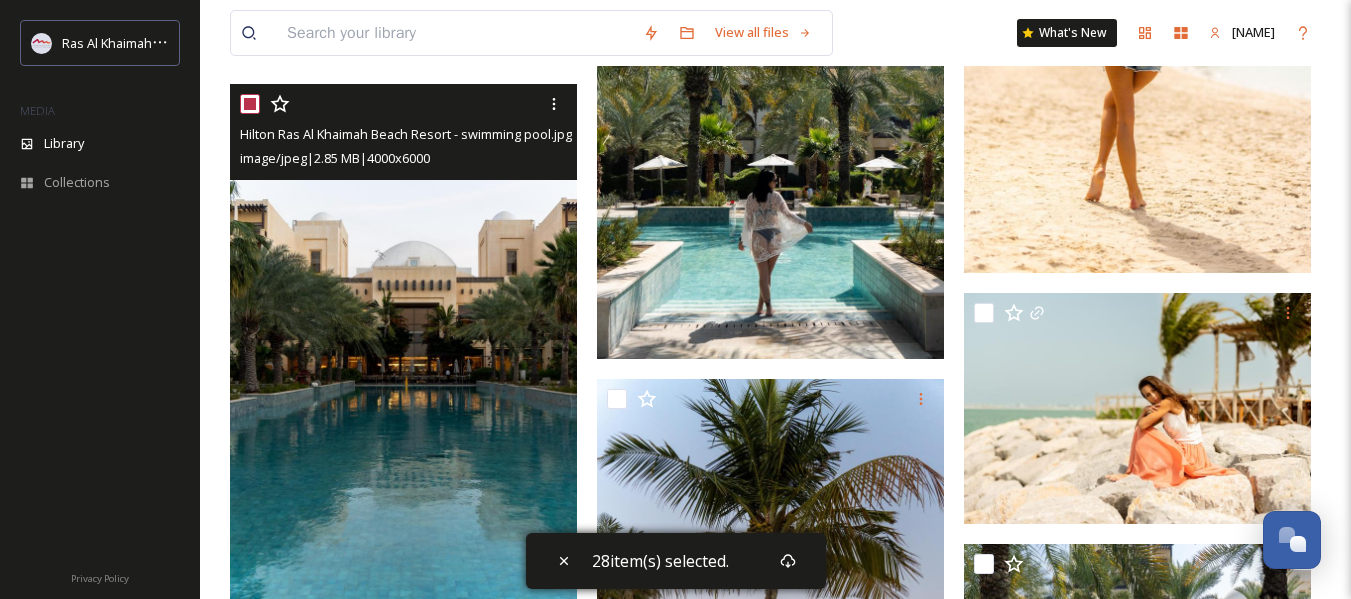 checkbox on "true" 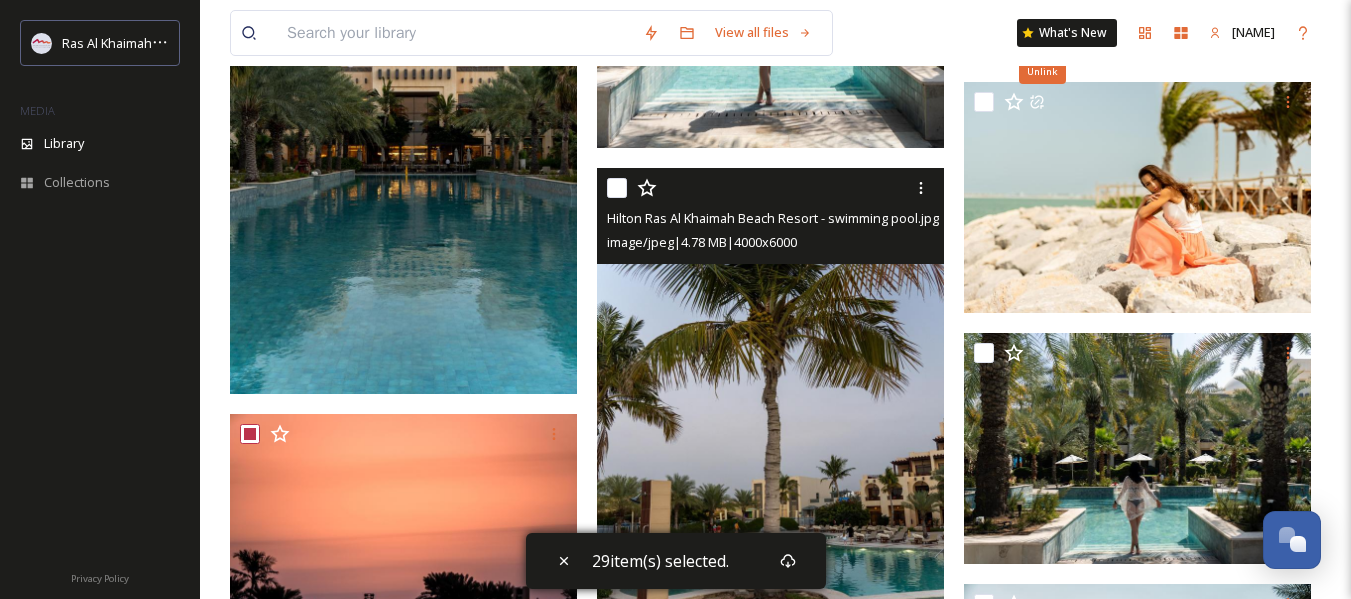 scroll, scrollTop: 20900, scrollLeft: 0, axis: vertical 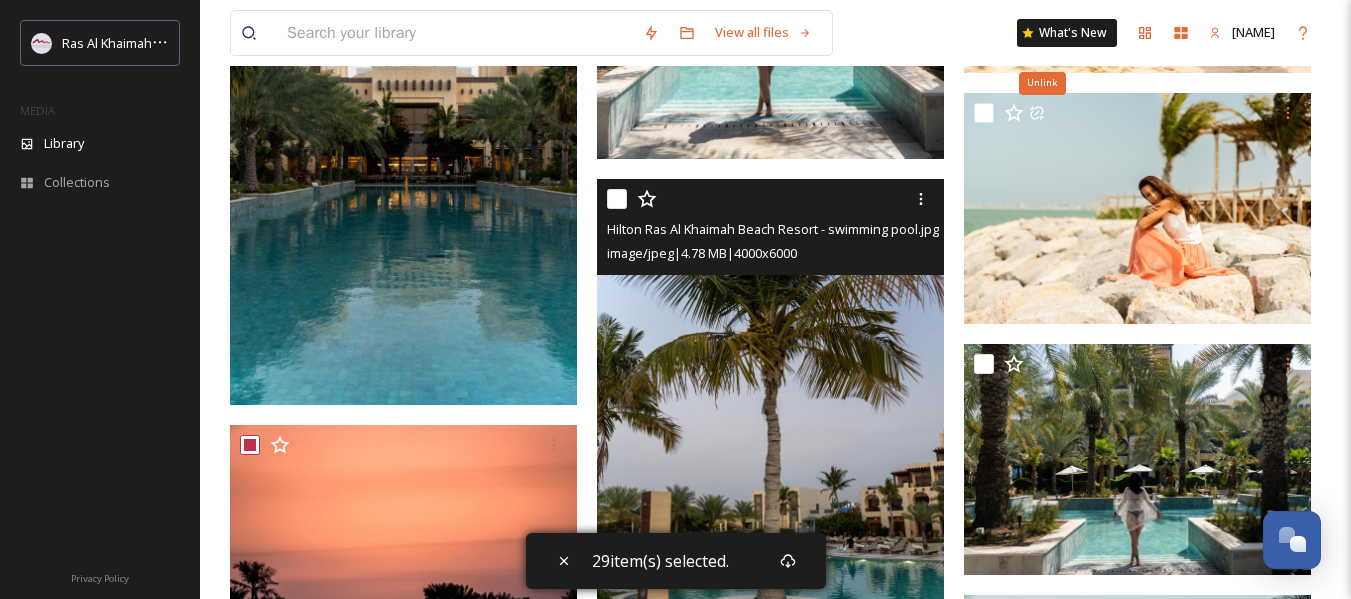 click at bounding box center (617, 199) 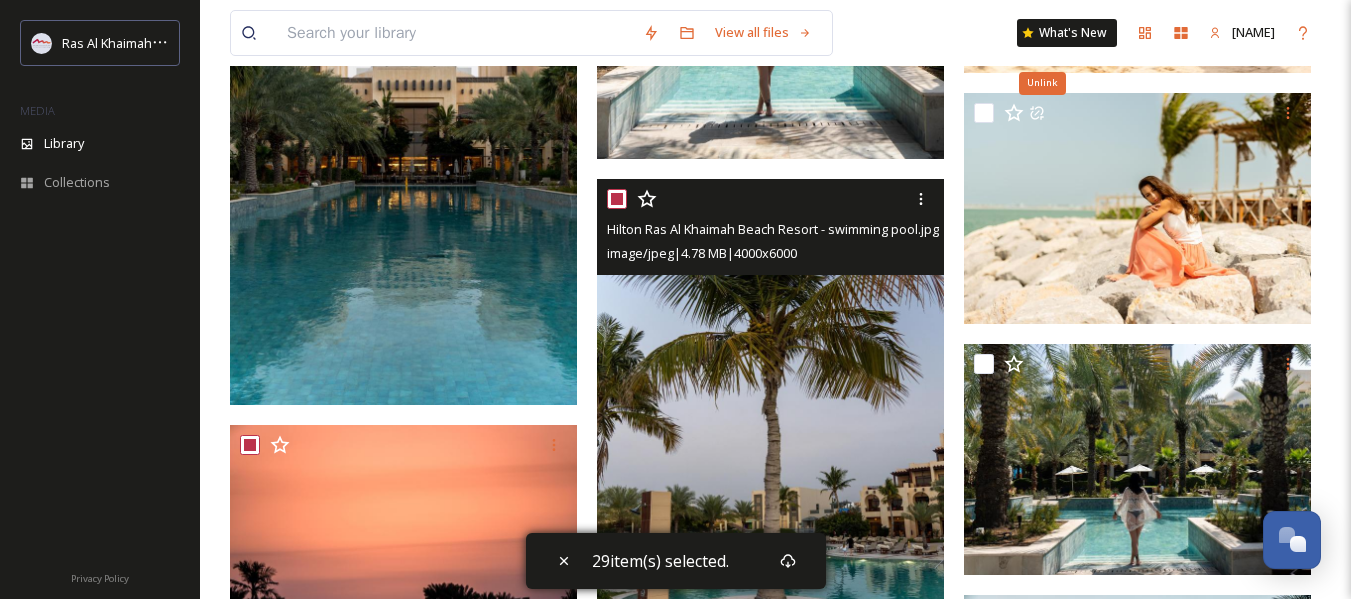 checkbox on "true" 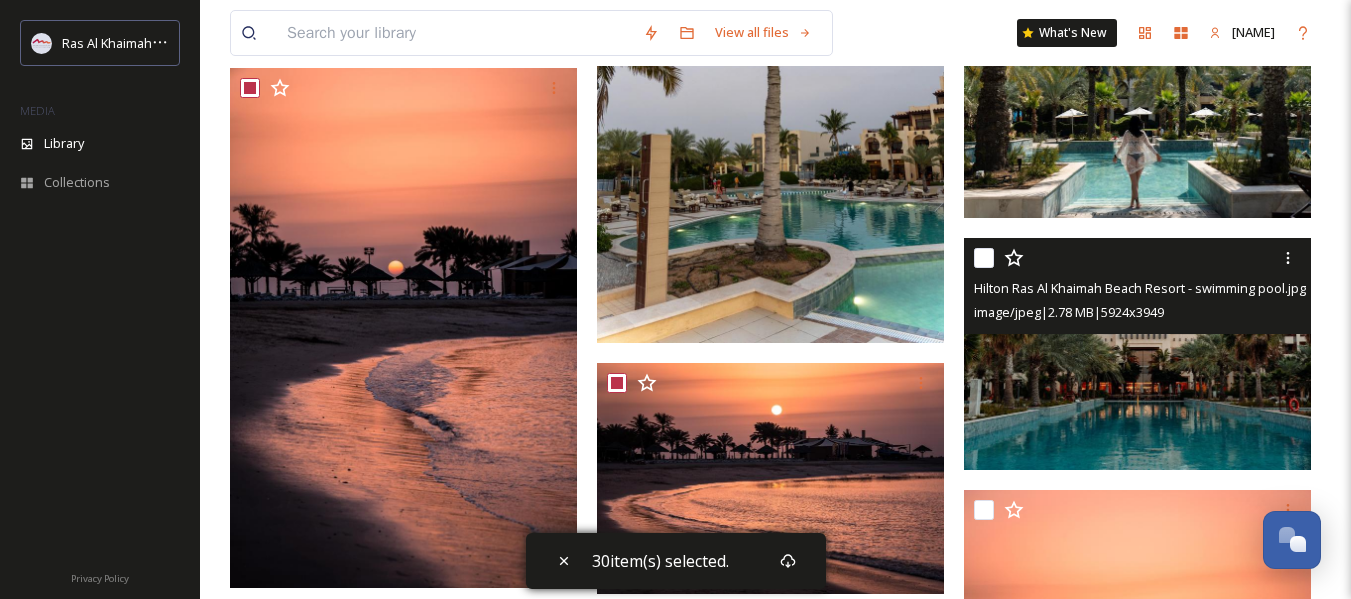 scroll, scrollTop: 21300, scrollLeft: 0, axis: vertical 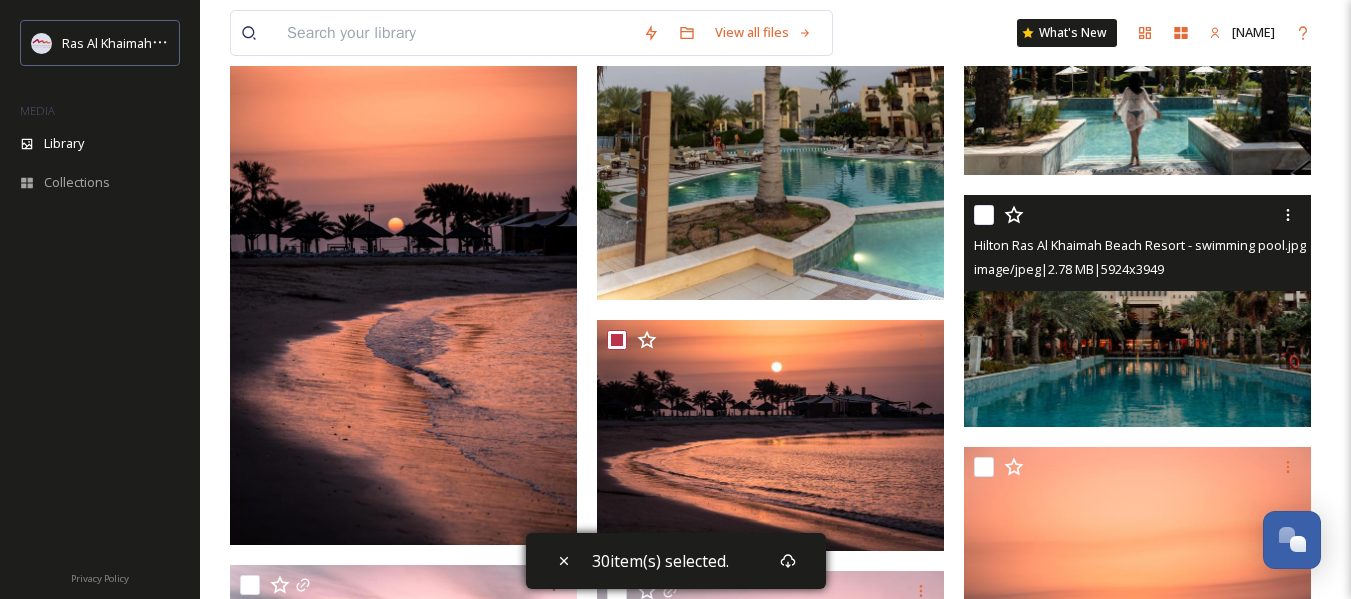 click at bounding box center [984, 215] 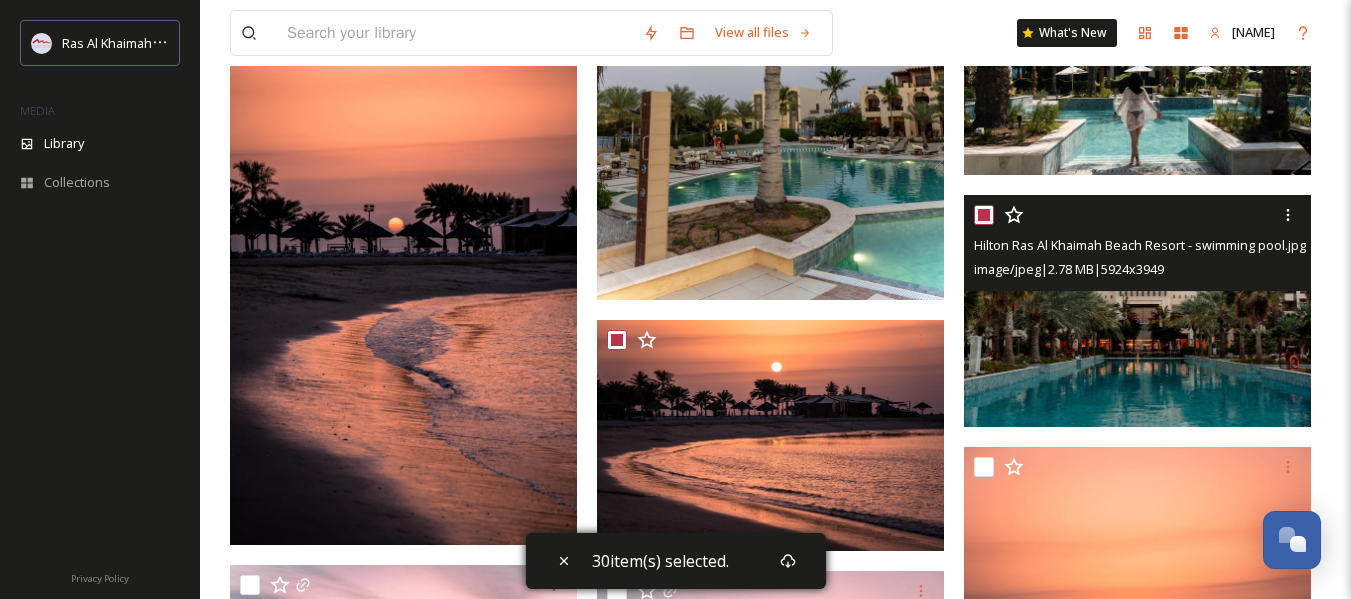checkbox on "true" 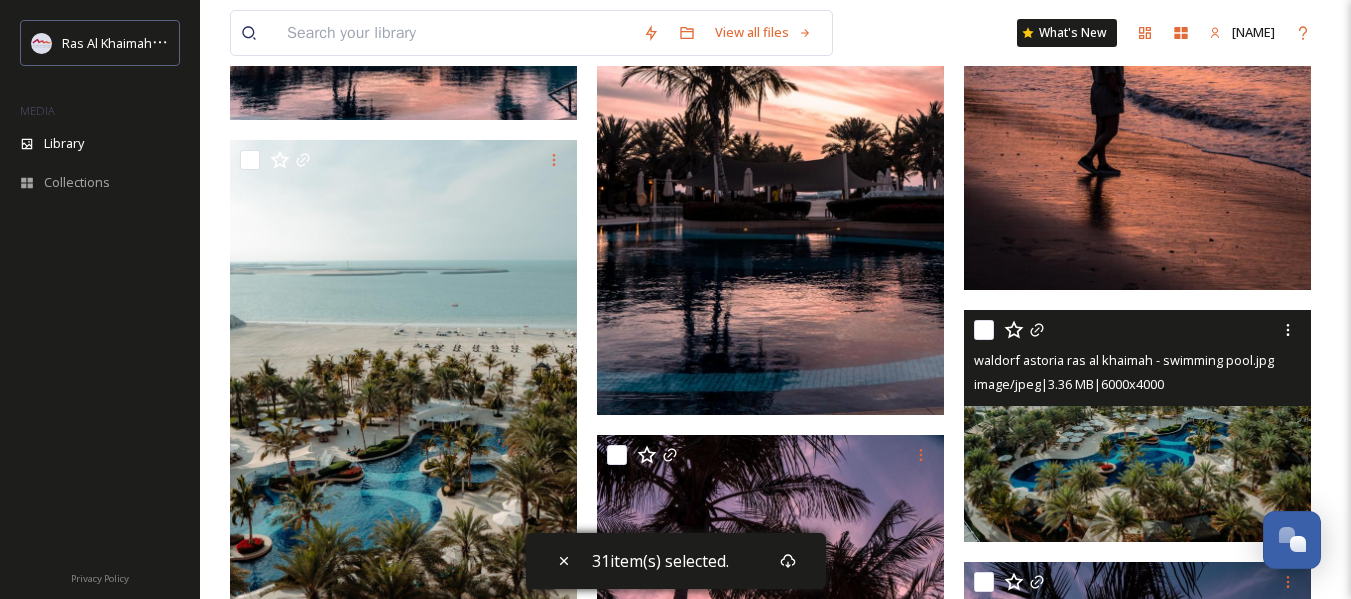 scroll, scrollTop: 22000, scrollLeft: 0, axis: vertical 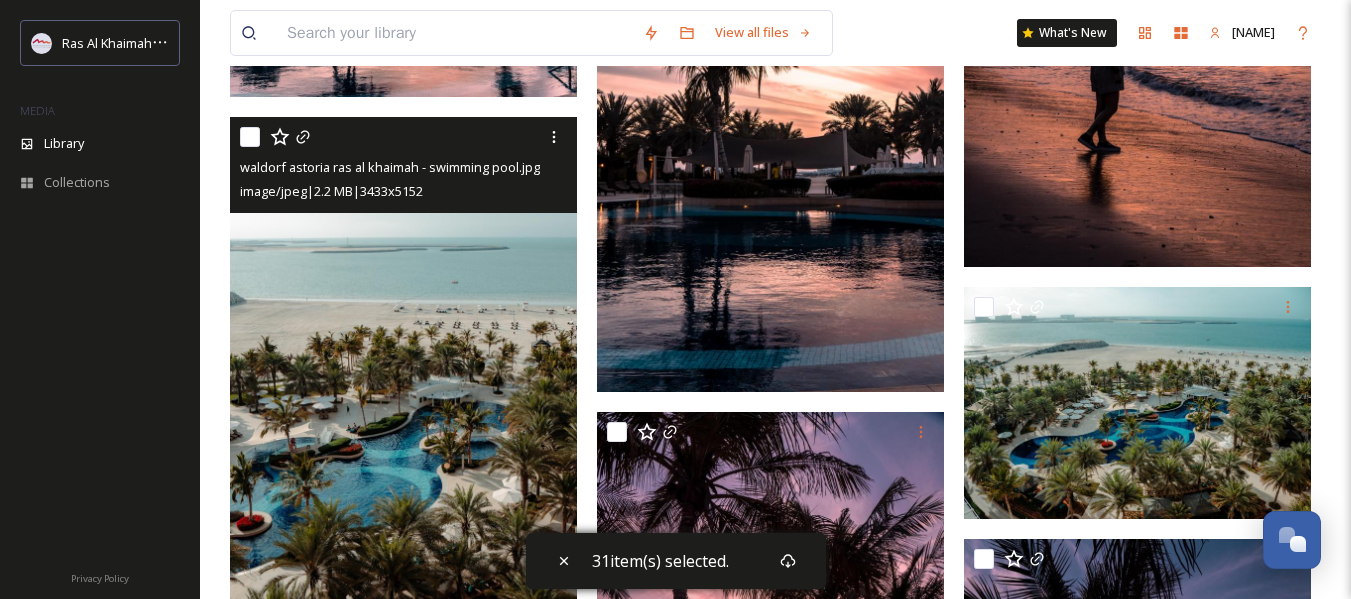 click at bounding box center [250, 137] 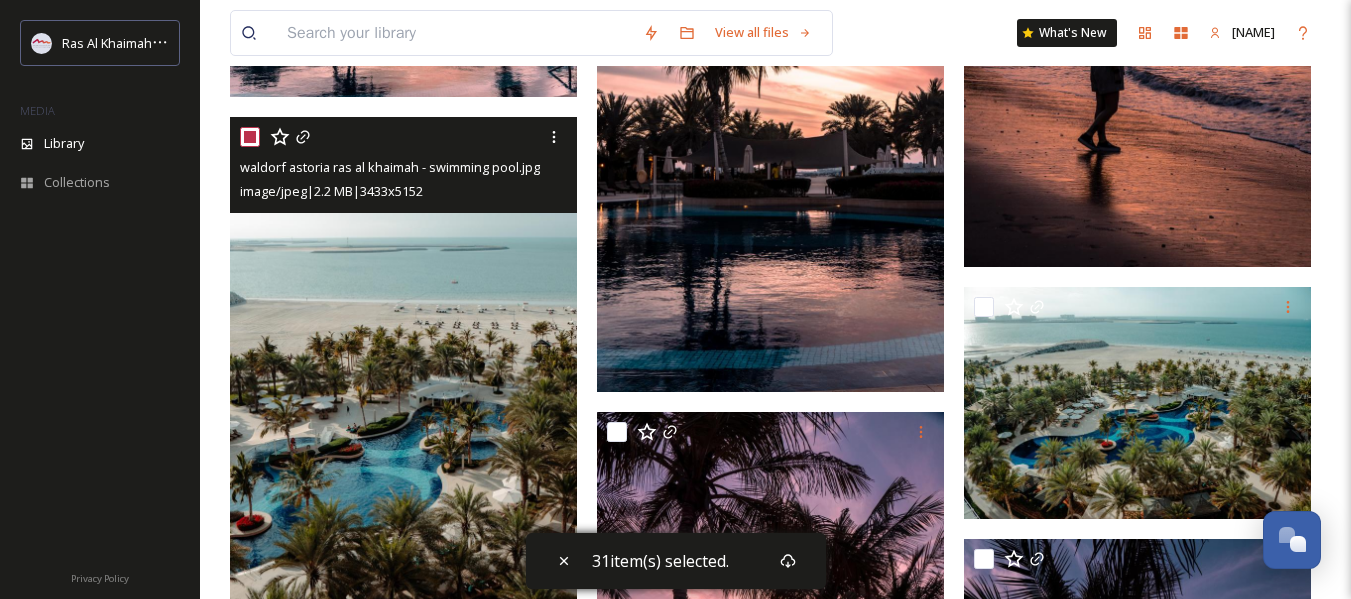 checkbox on "true" 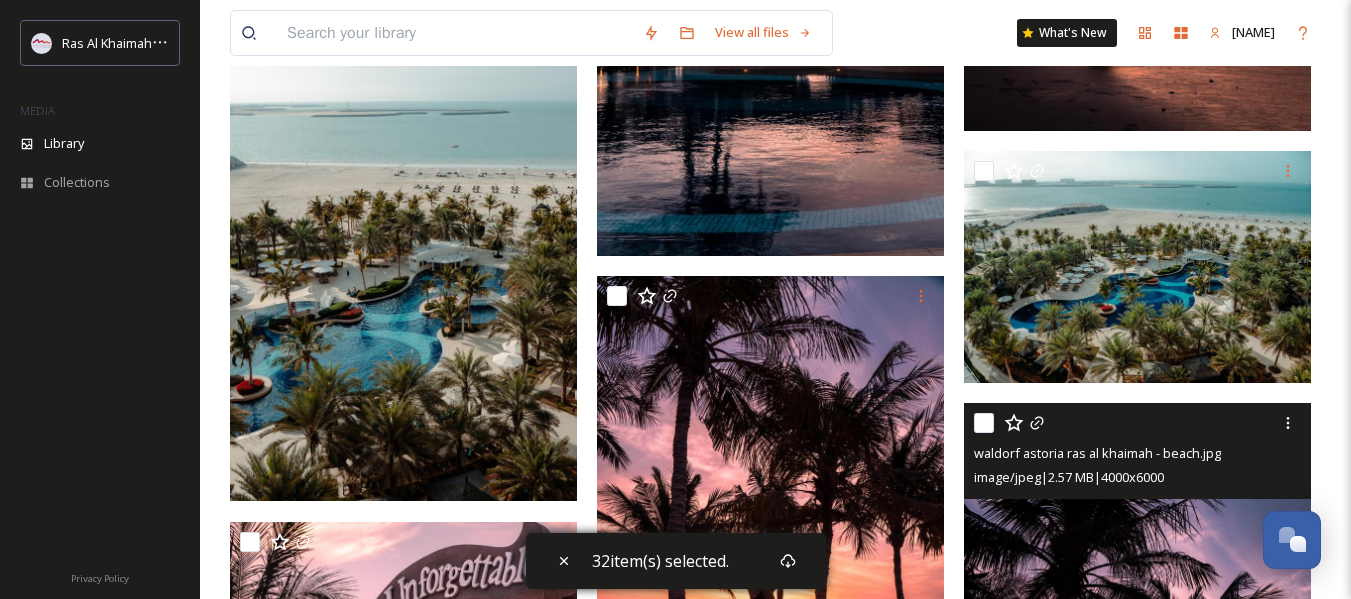 scroll, scrollTop: 22100, scrollLeft: 0, axis: vertical 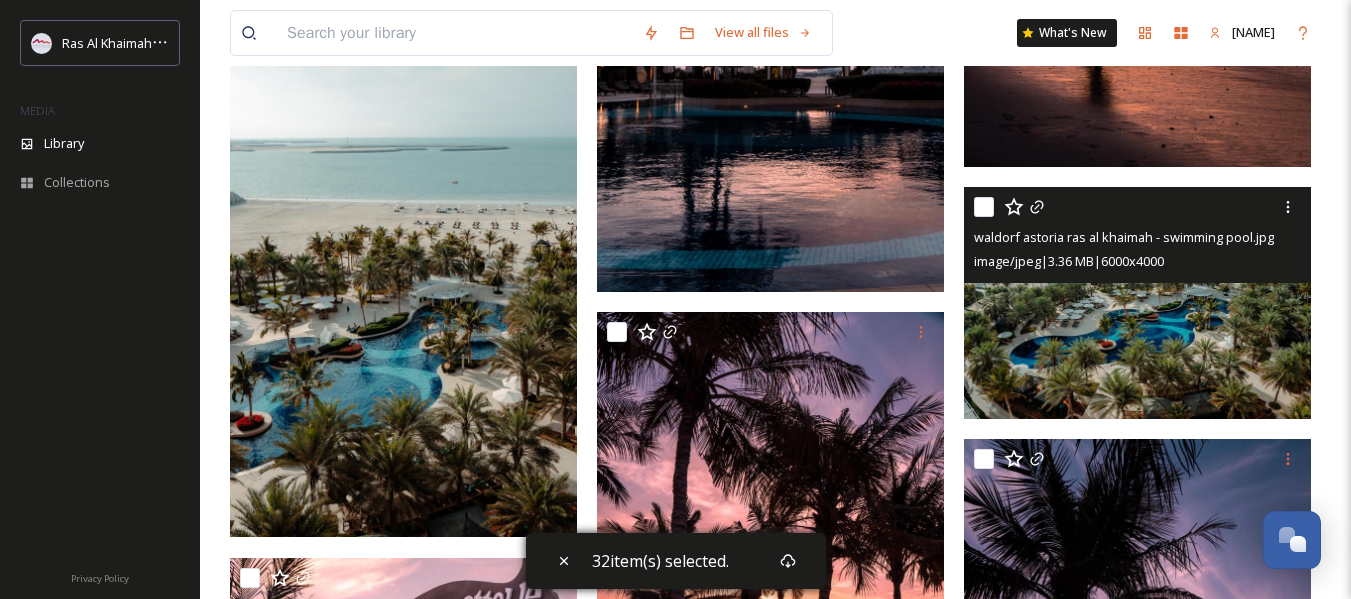 click at bounding box center [984, 207] 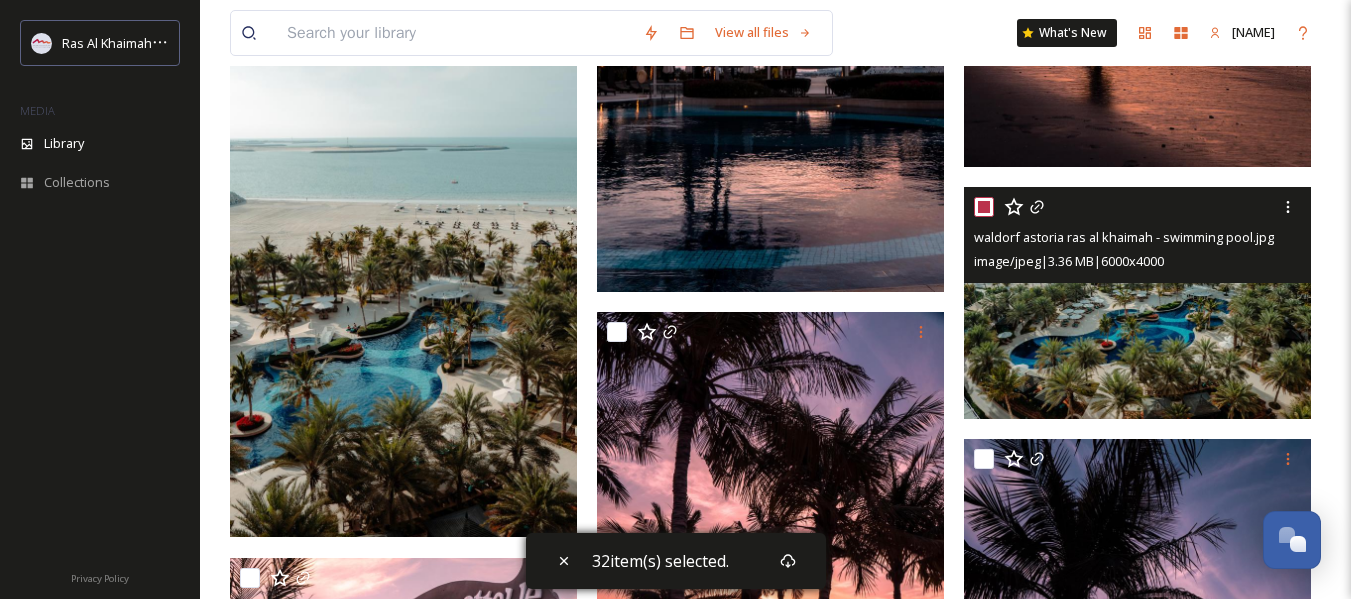 checkbox on "true" 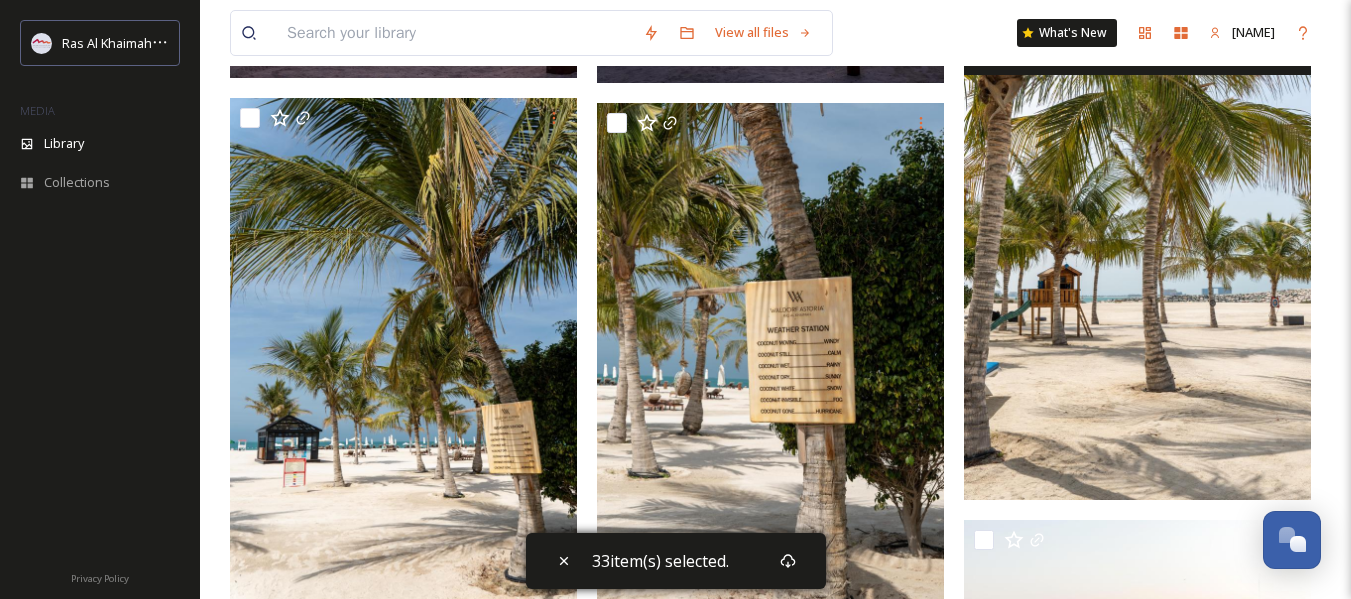 scroll, scrollTop: 23000, scrollLeft: 0, axis: vertical 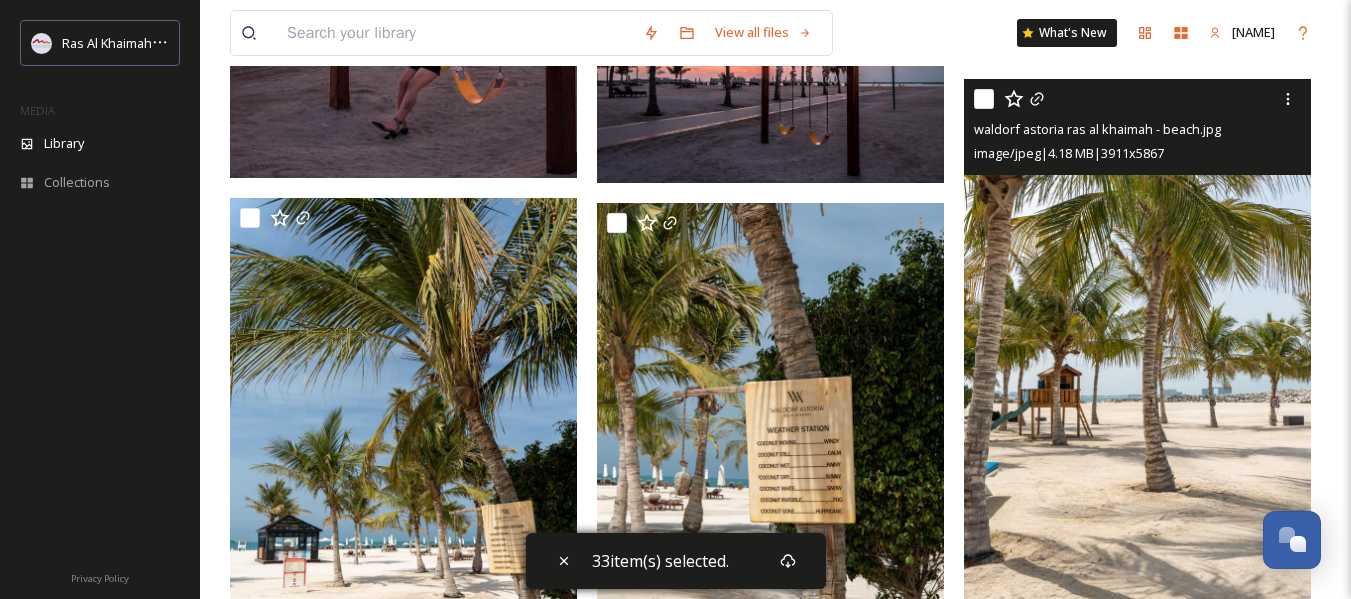 click at bounding box center (984, 99) 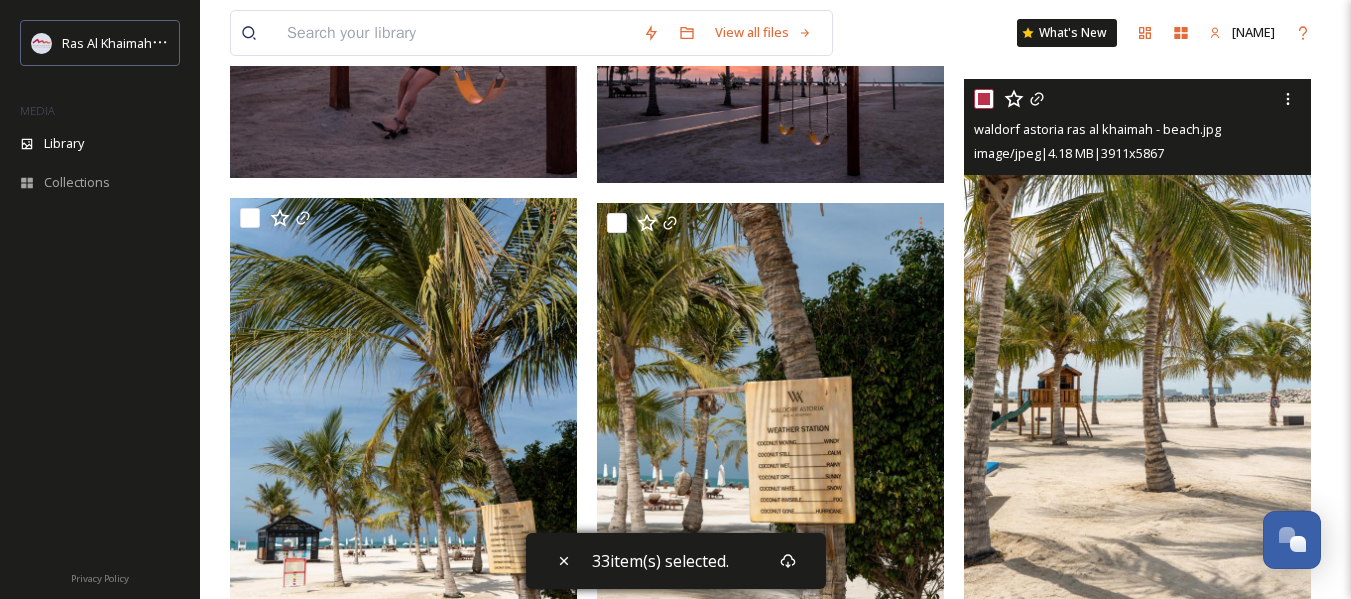 checkbox on "true" 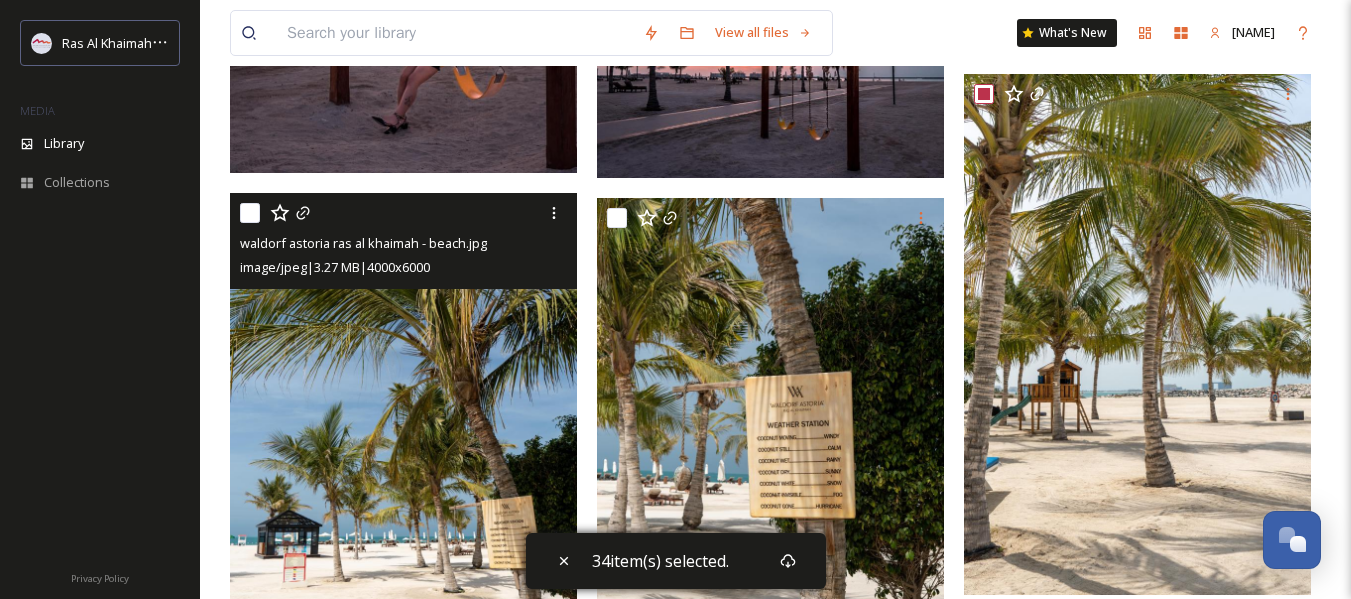 scroll, scrollTop: 23000, scrollLeft: 0, axis: vertical 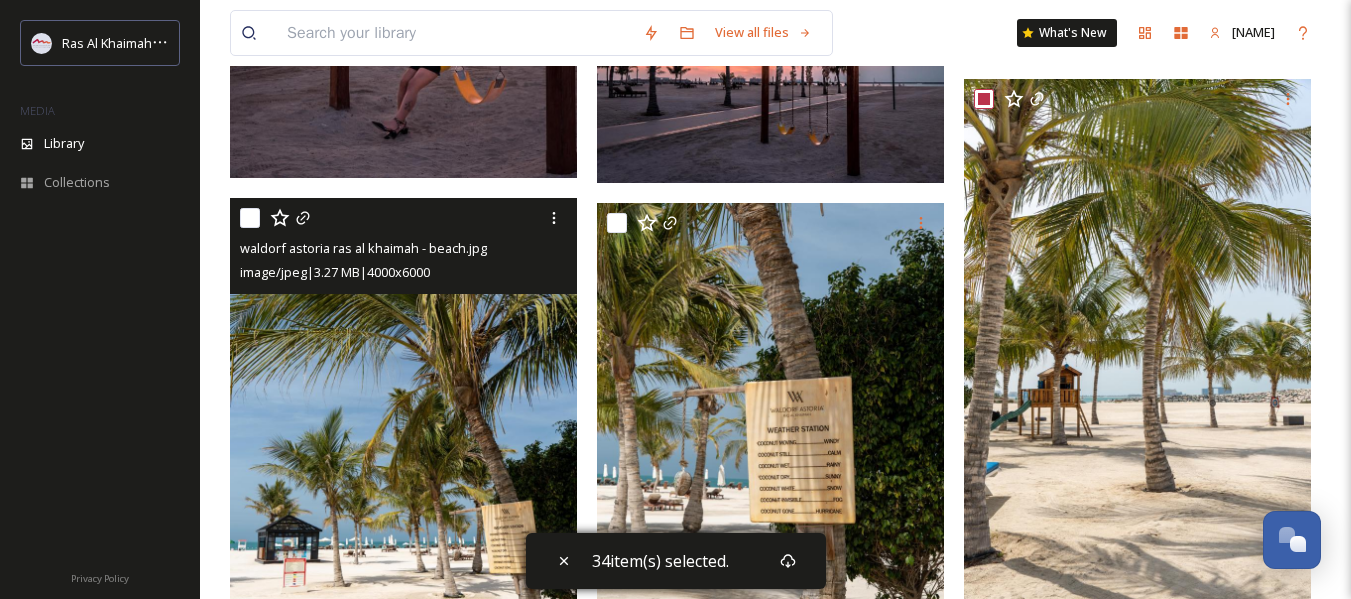 click at bounding box center [250, 218] 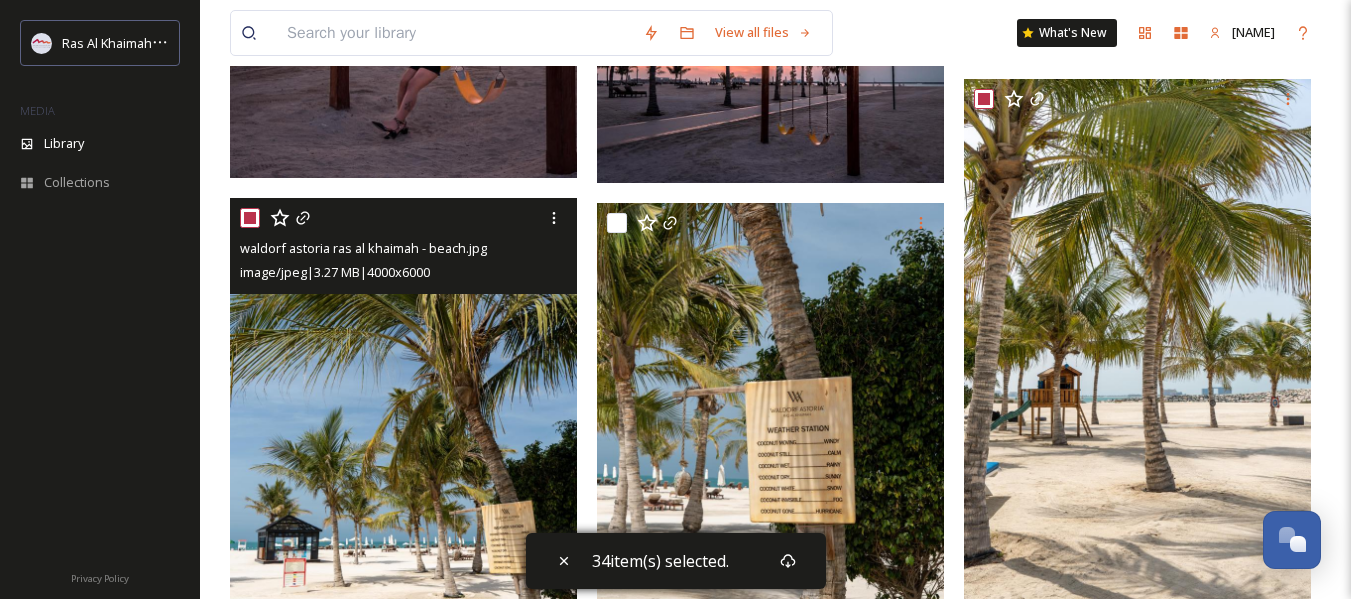 checkbox on "true" 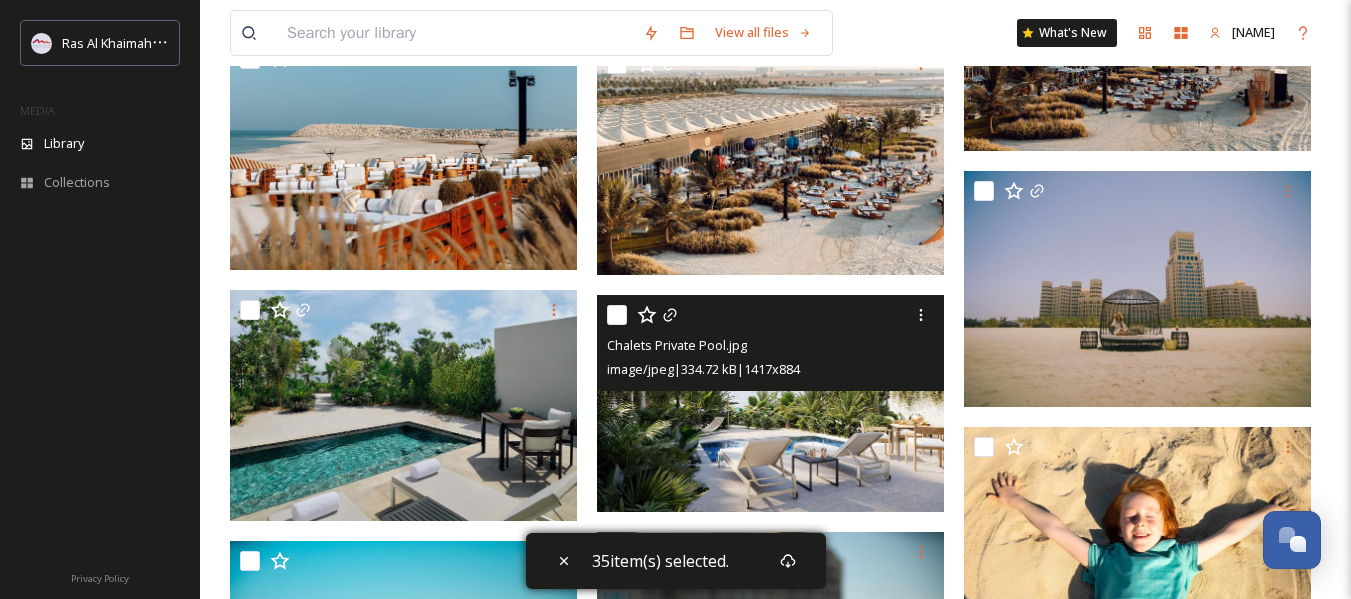 scroll, scrollTop: 23600, scrollLeft: 0, axis: vertical 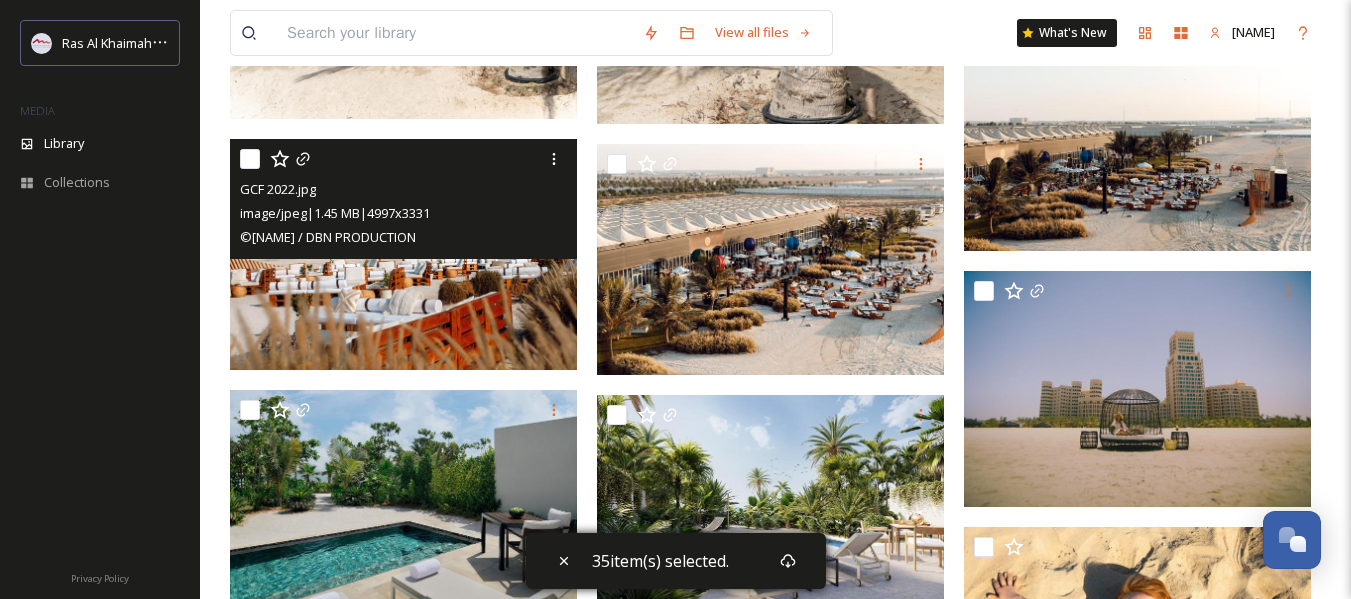 click at bounding box center (250, 159) 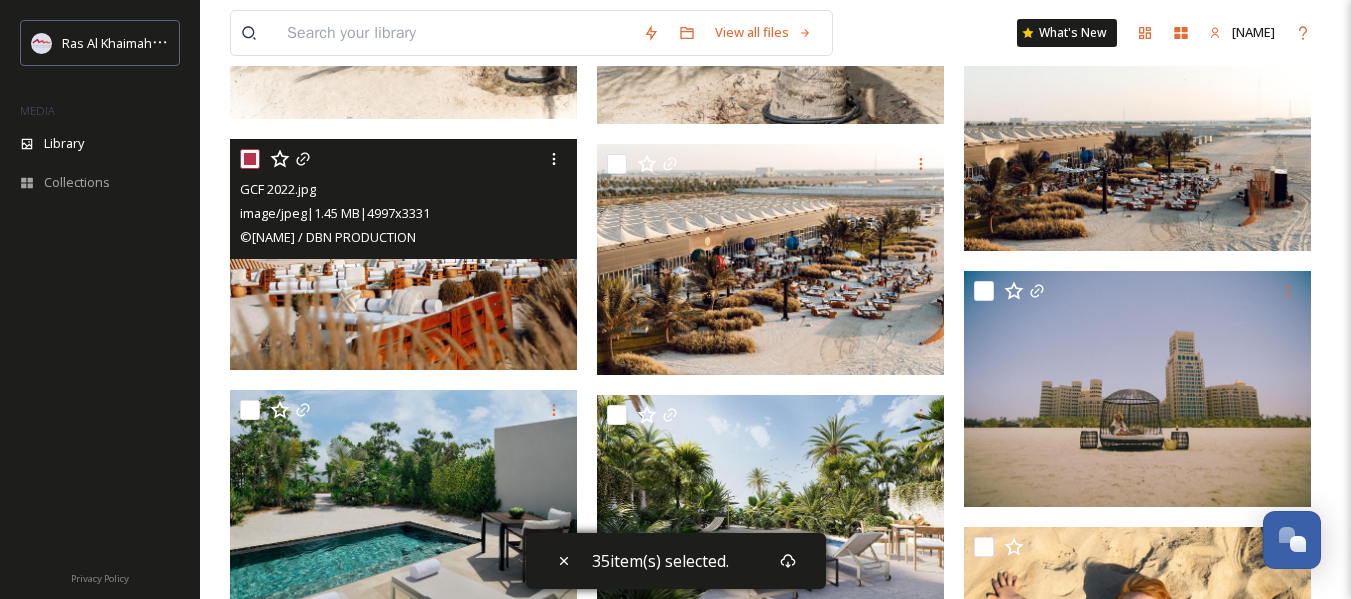 checkbox on "true" 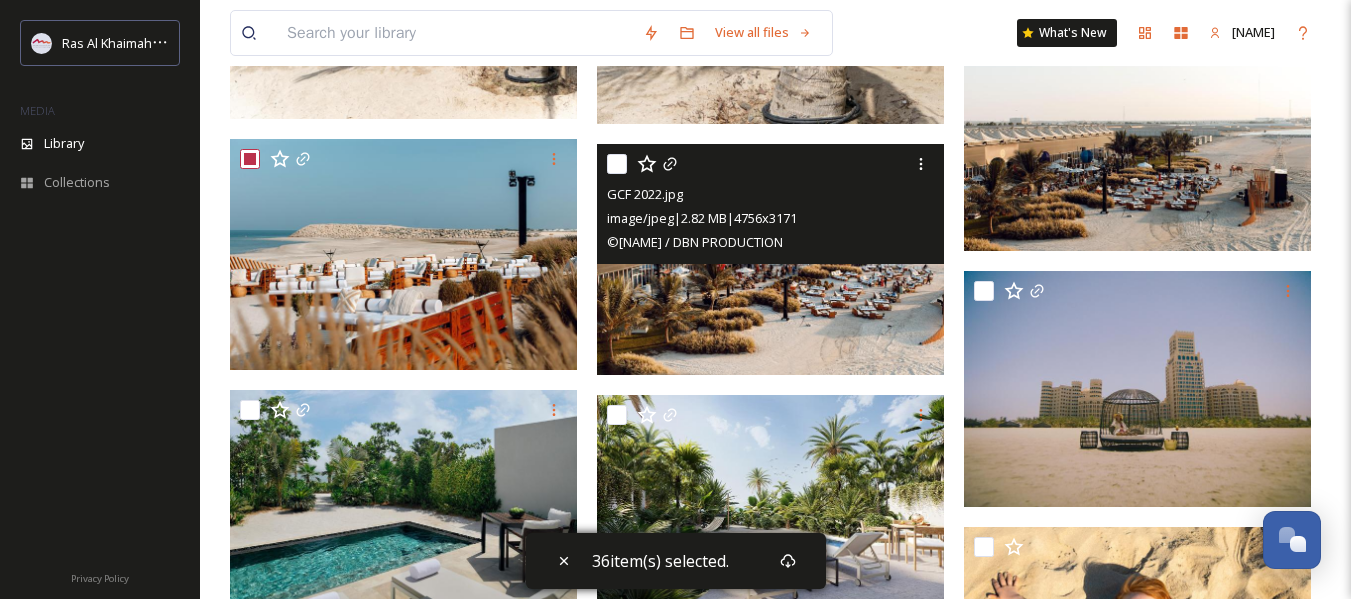 click at bounding box center (617, 164) 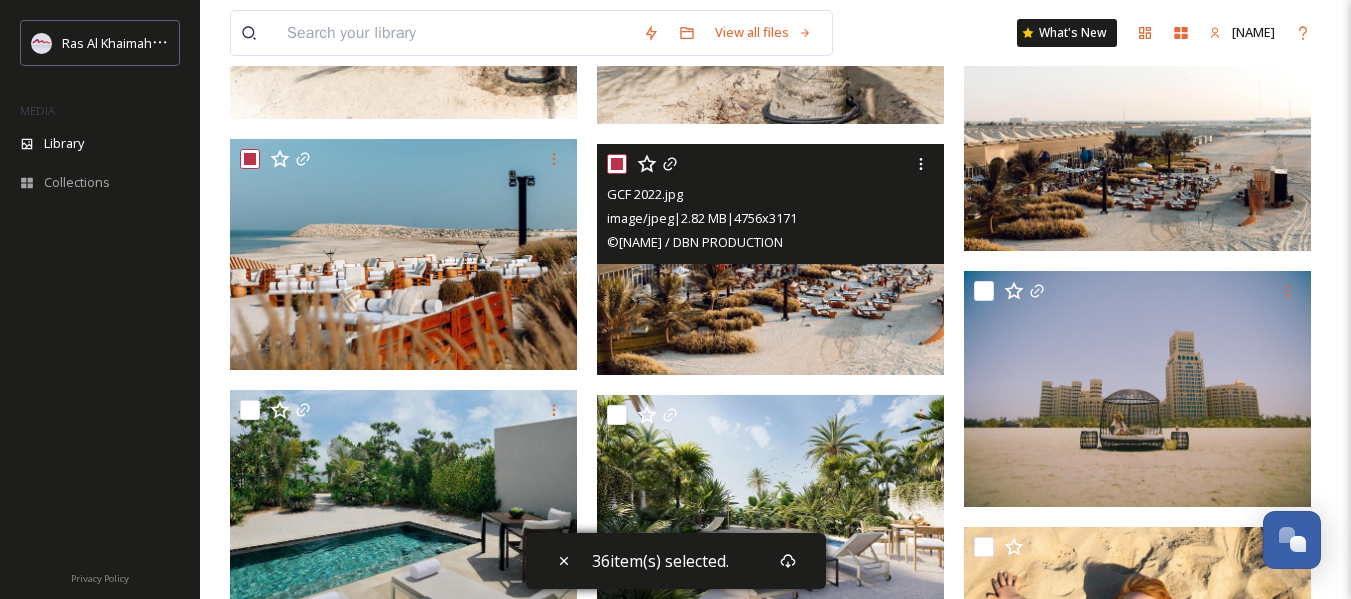 checkbox on "true" 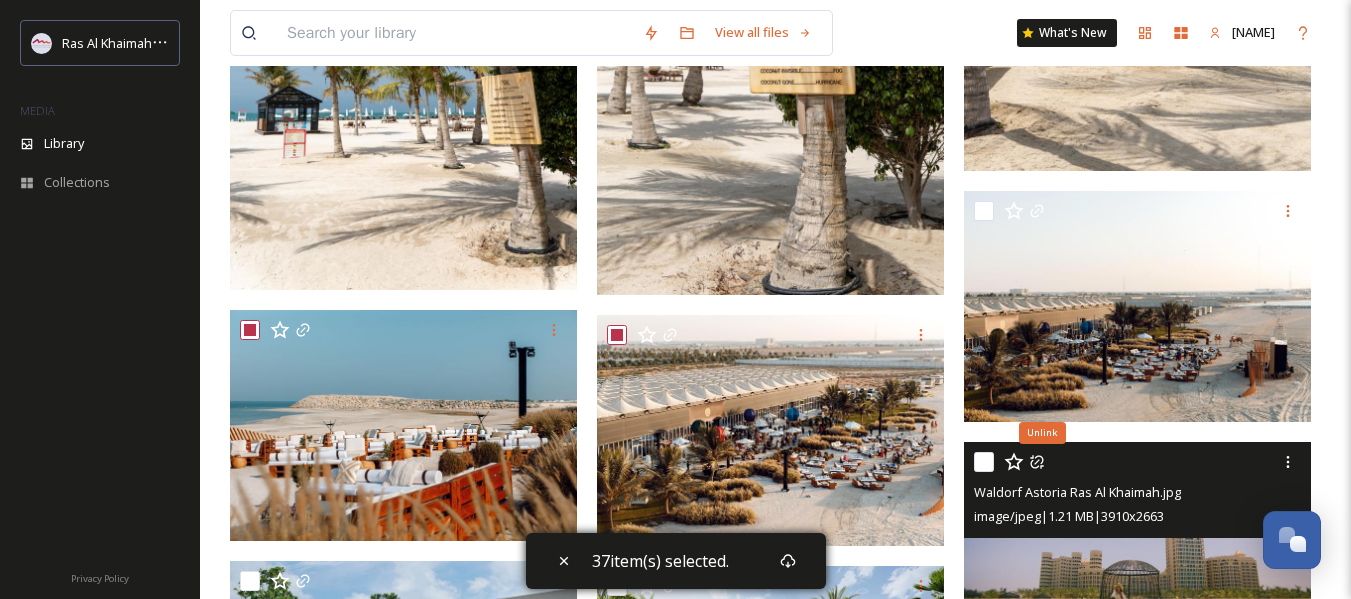 scroll, scrollTop: 23400, scrollLeft: 0, axis: vertical 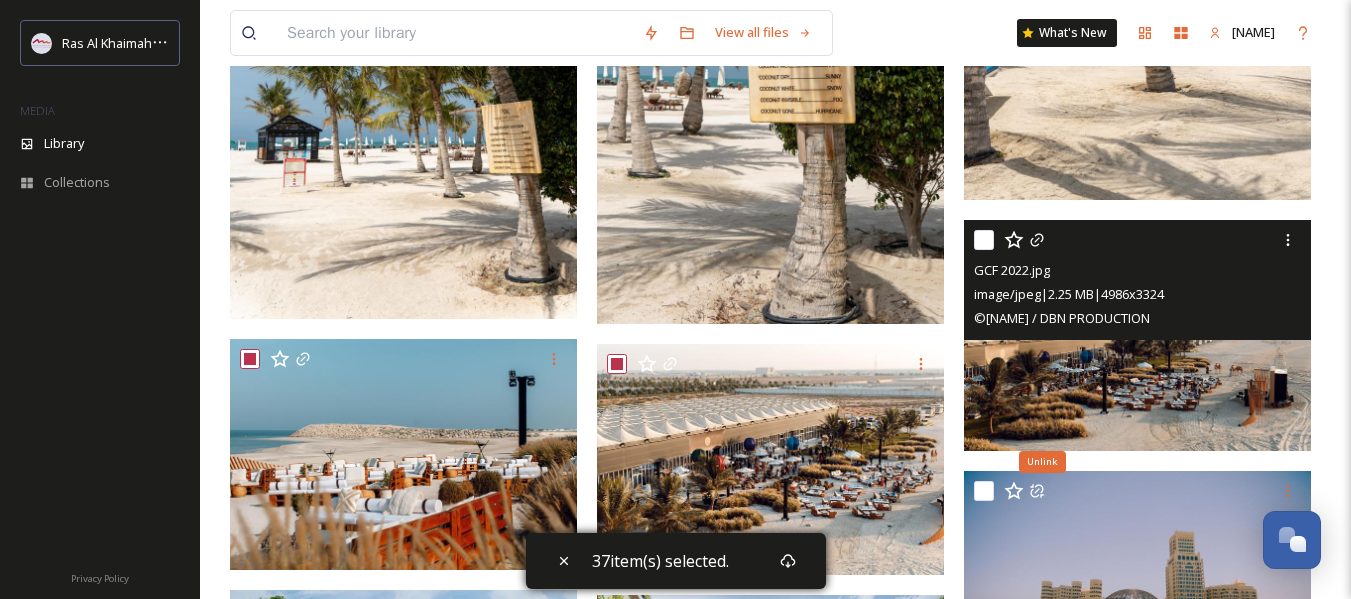 drag, startPoint x: 986, startPoint y: 240, endPoint x: 1109, endPoint y: 319, distance: 146.18481 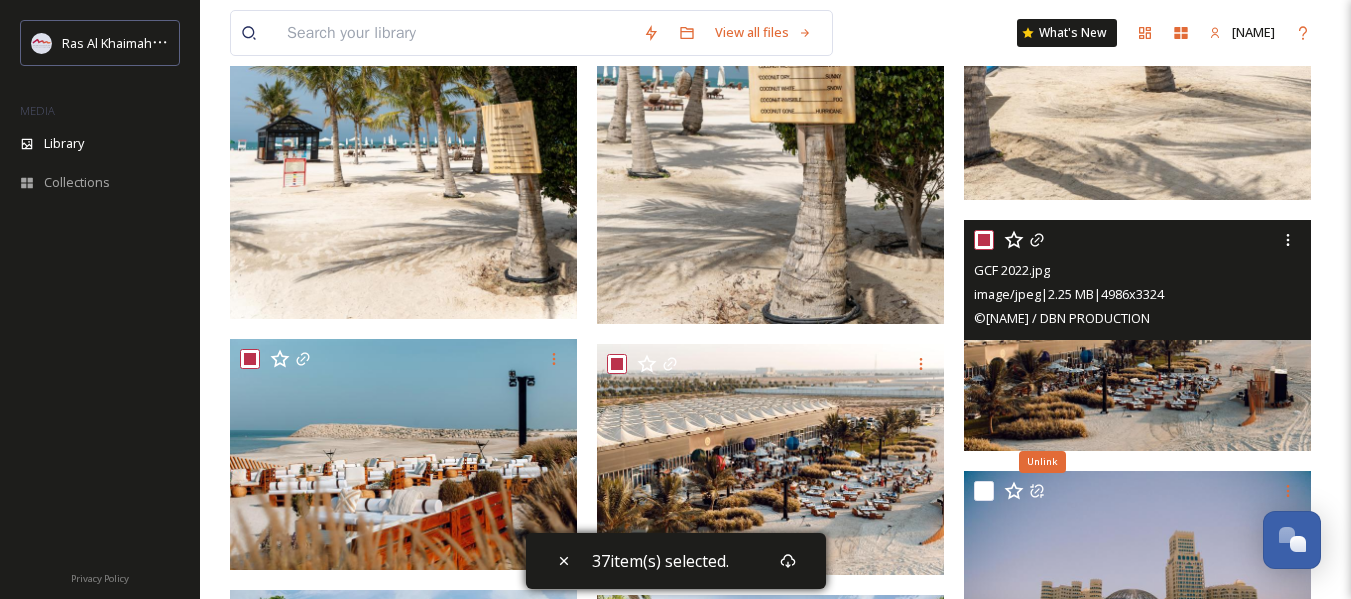 checkbox on "true" 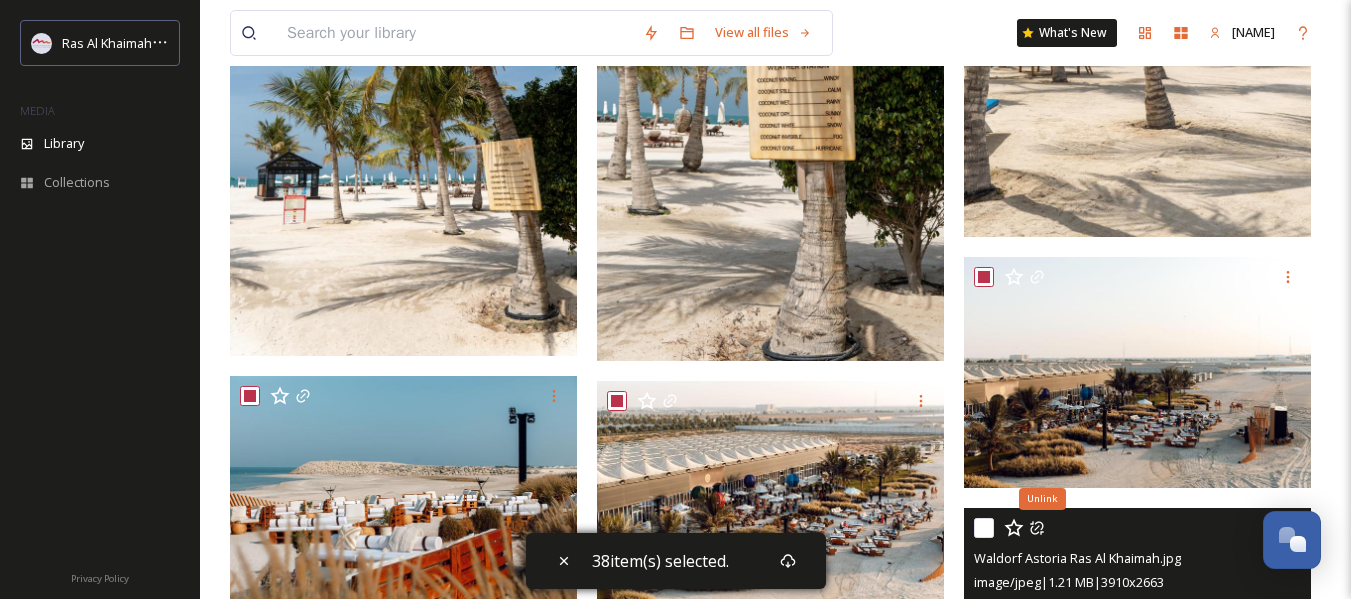 scroll, scrollTop: 23600, scrollLeft: 0, axis: vertical 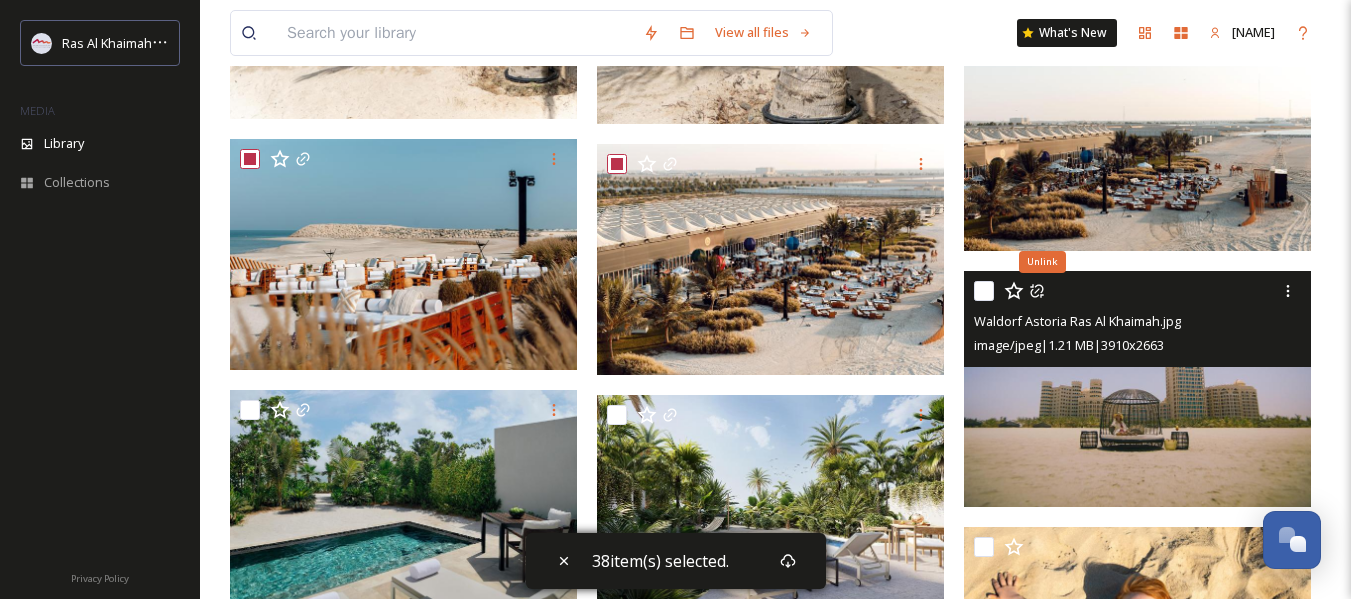 click at bounding box center [984, 291] 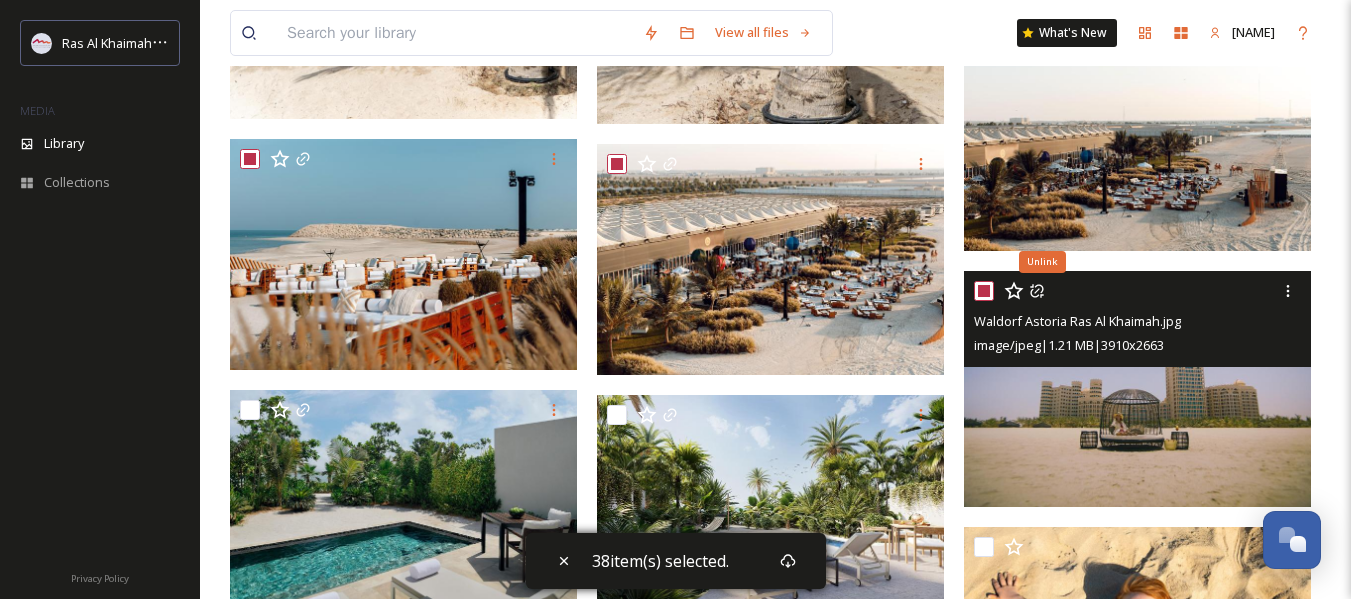 checkbox on "true" 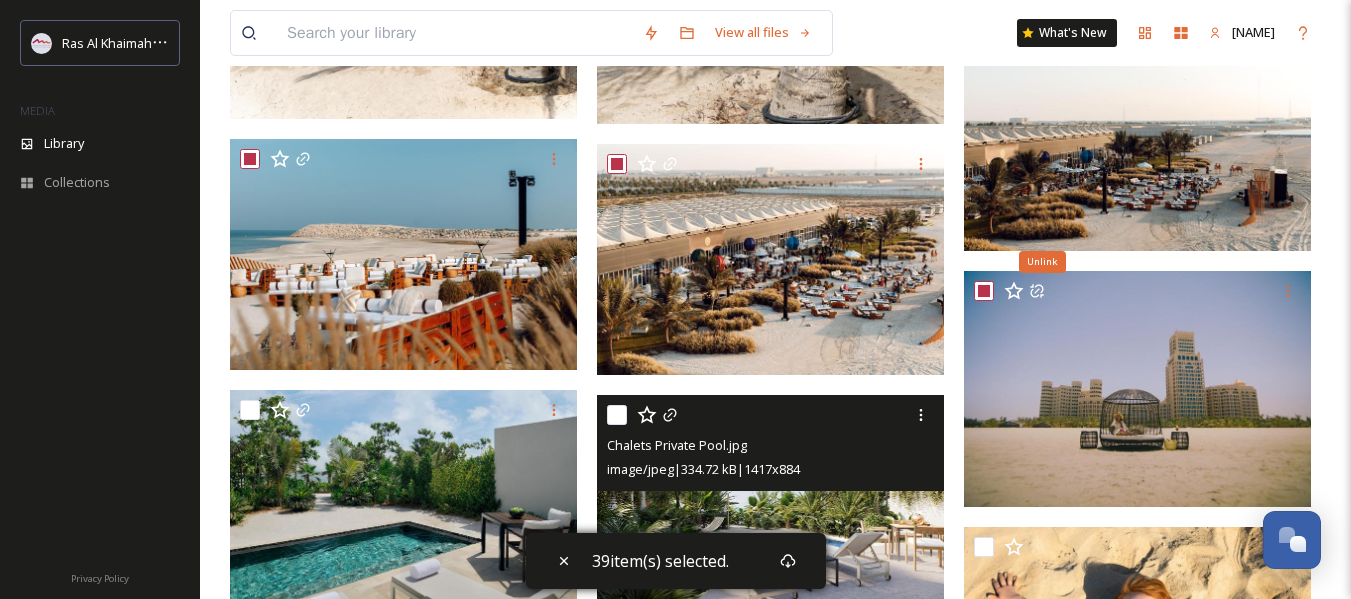 click at bounding box center [617, 415] 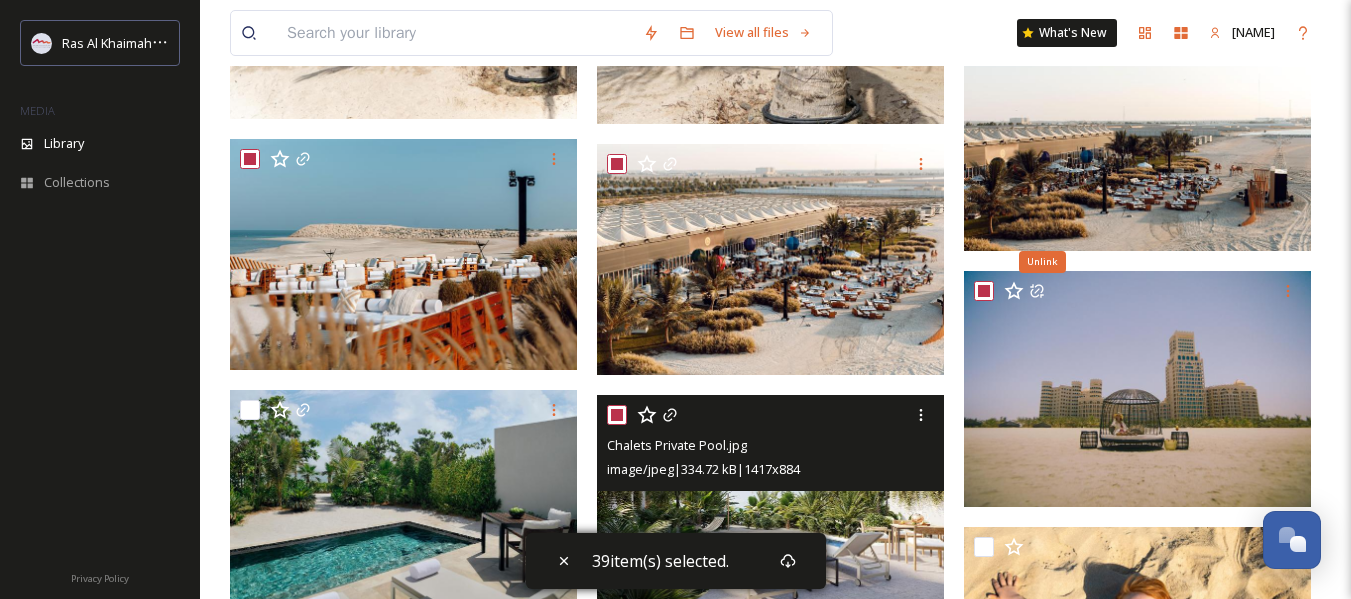 checkbox on "true" 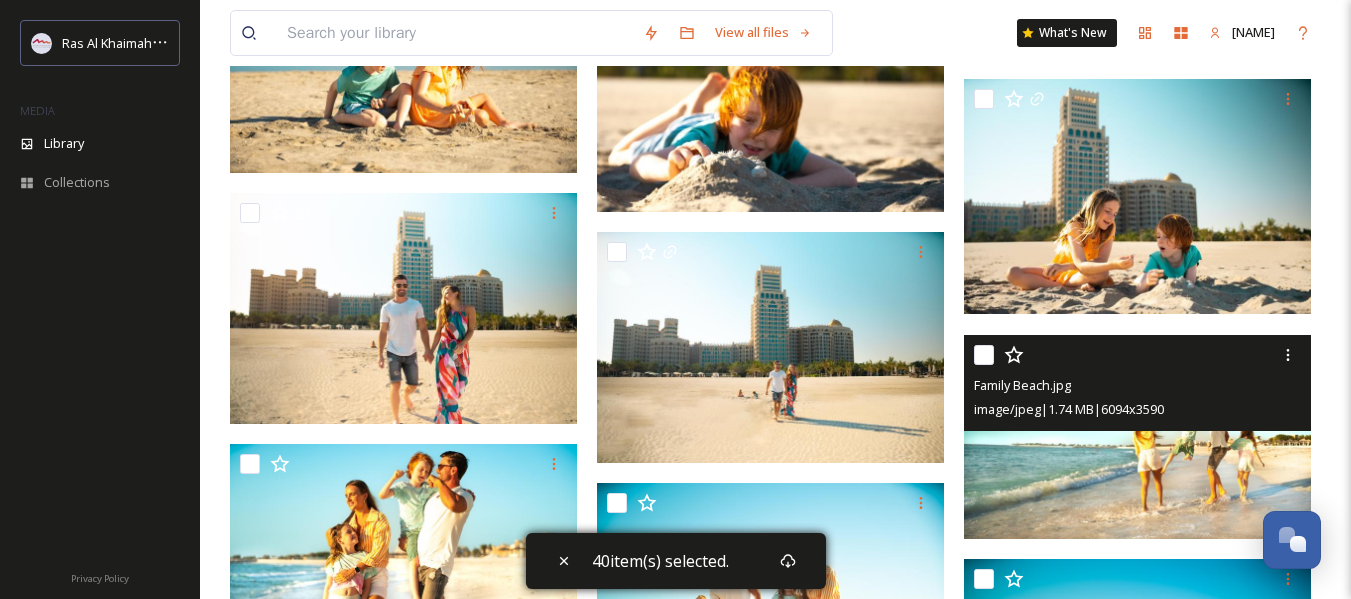 scroll, scrollTop: 24200, scrollLeft: 0, axis: vertical 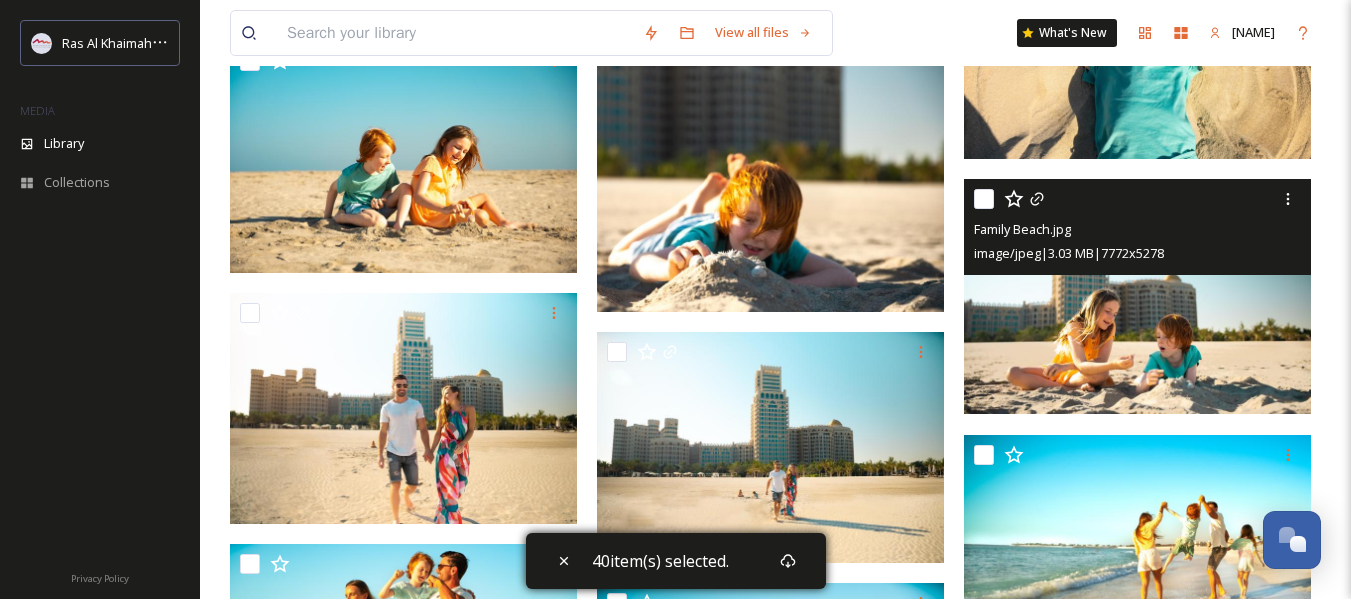 click at bounding box center (984, 199) 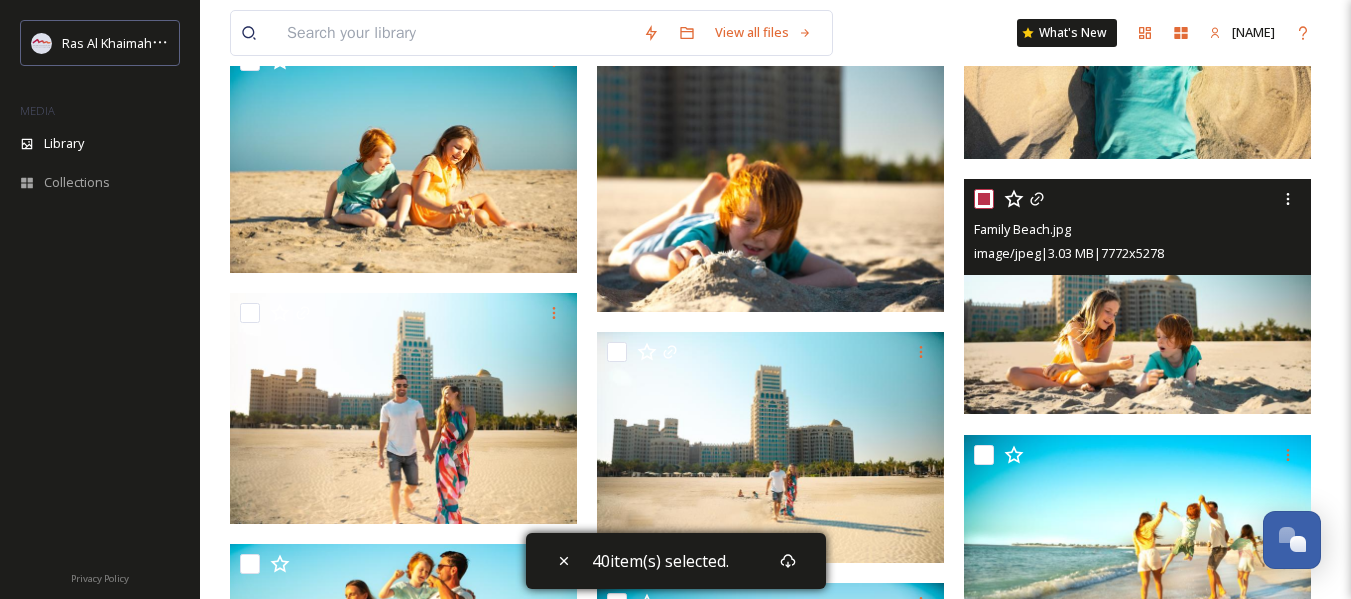 checkbox on "true" 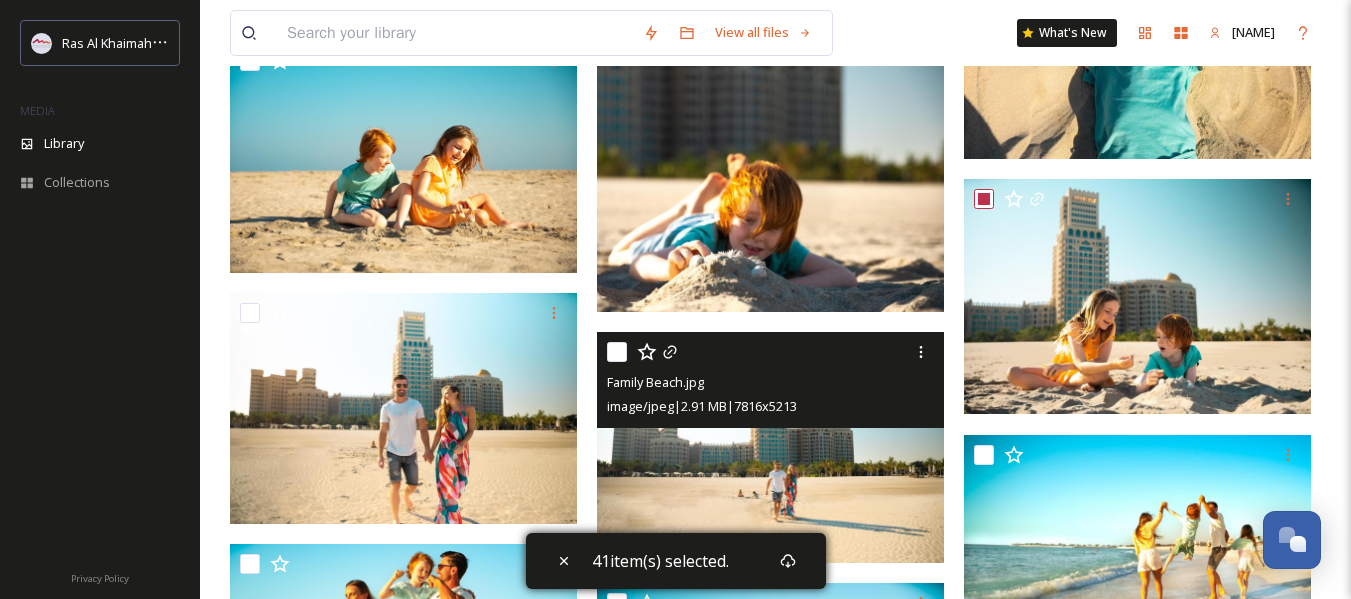 click at bounding box center (617, 352) 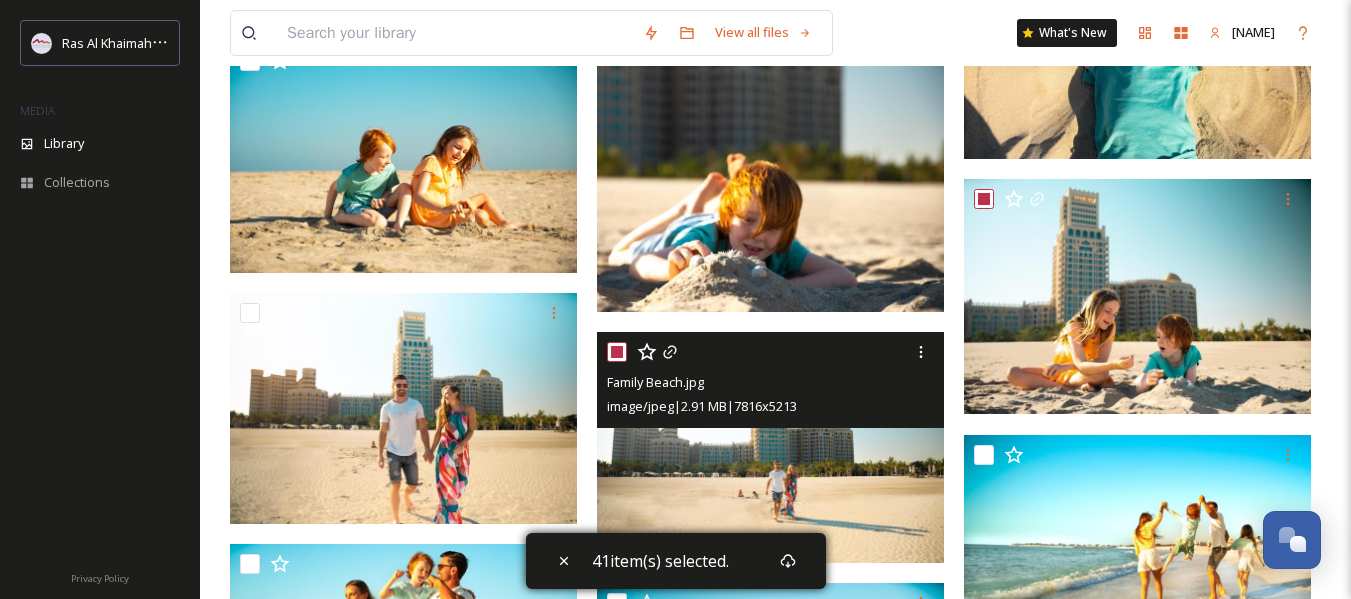 checkbox on "true" 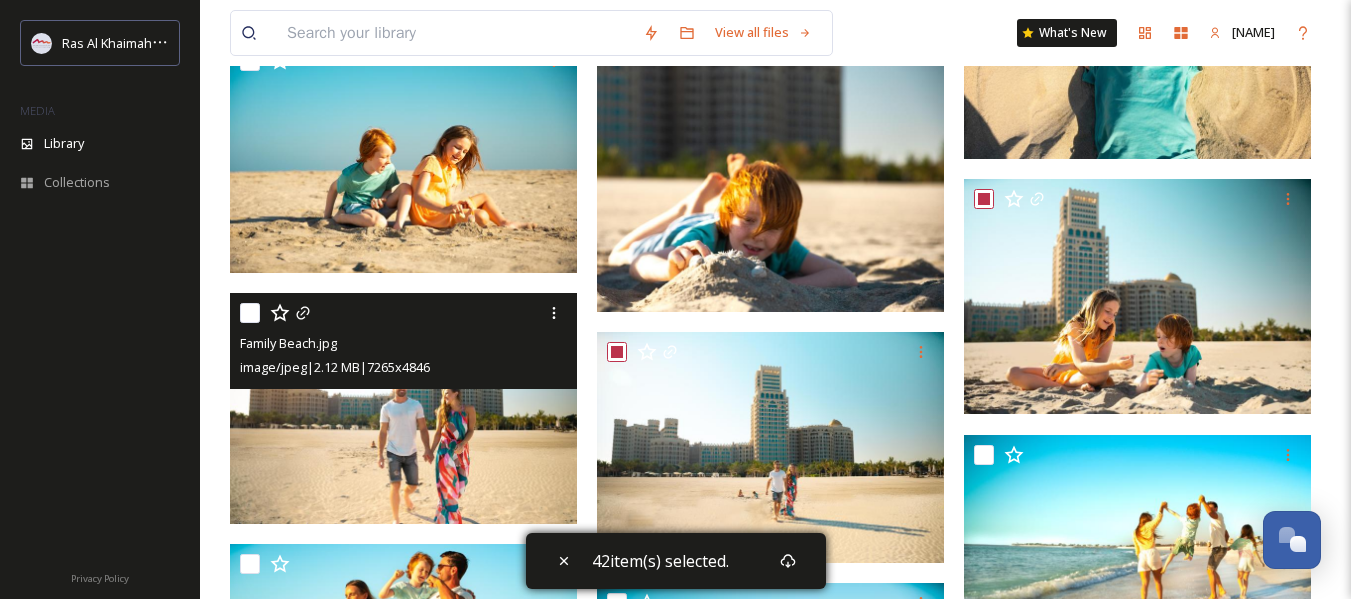 click at bounding box center [250, 313] 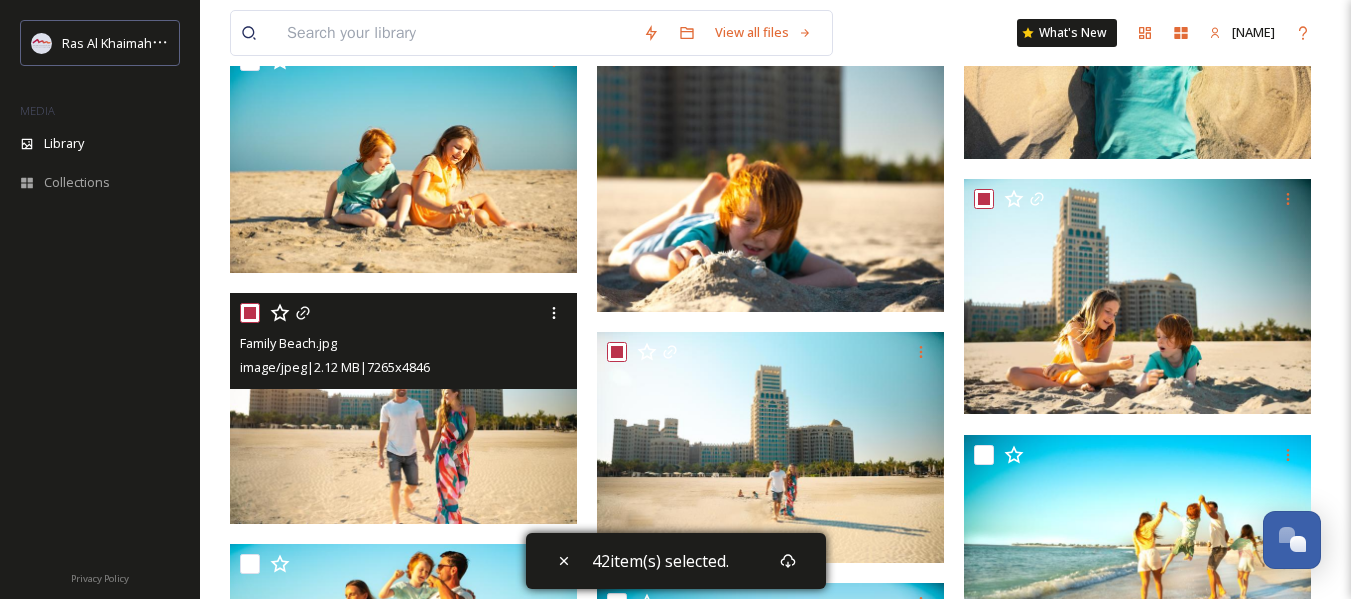 checkbox on "true" 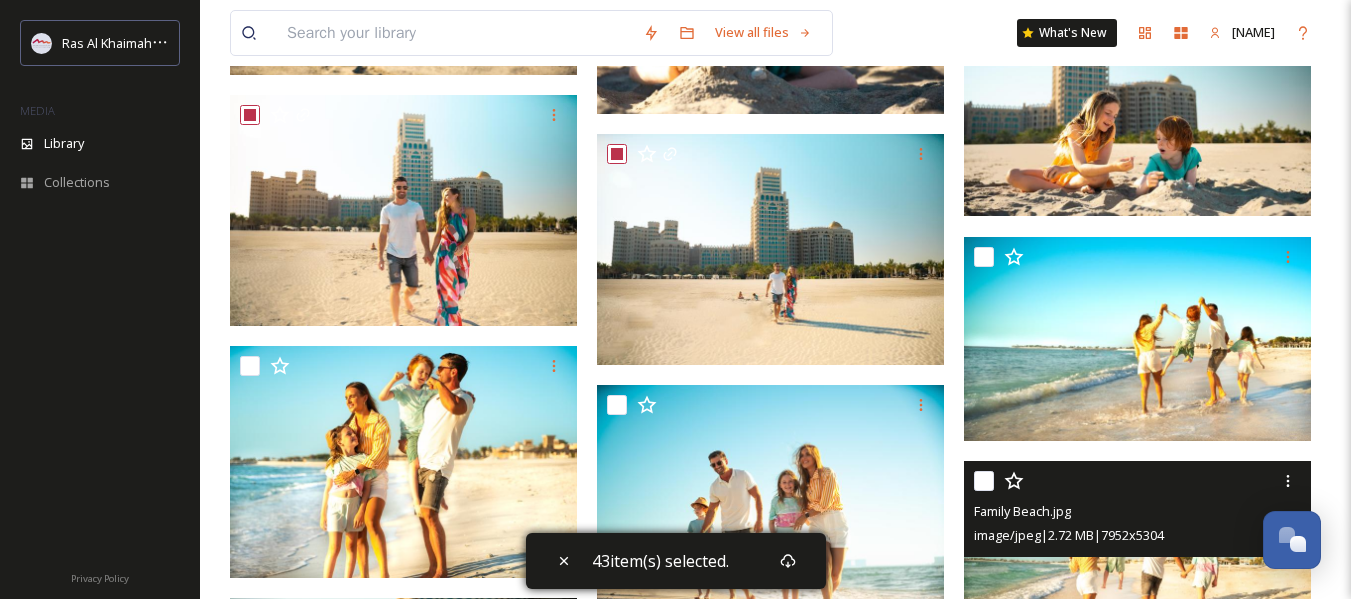 scroll, scrollTop: 24400, scrollLeft: 0, axis: vertical 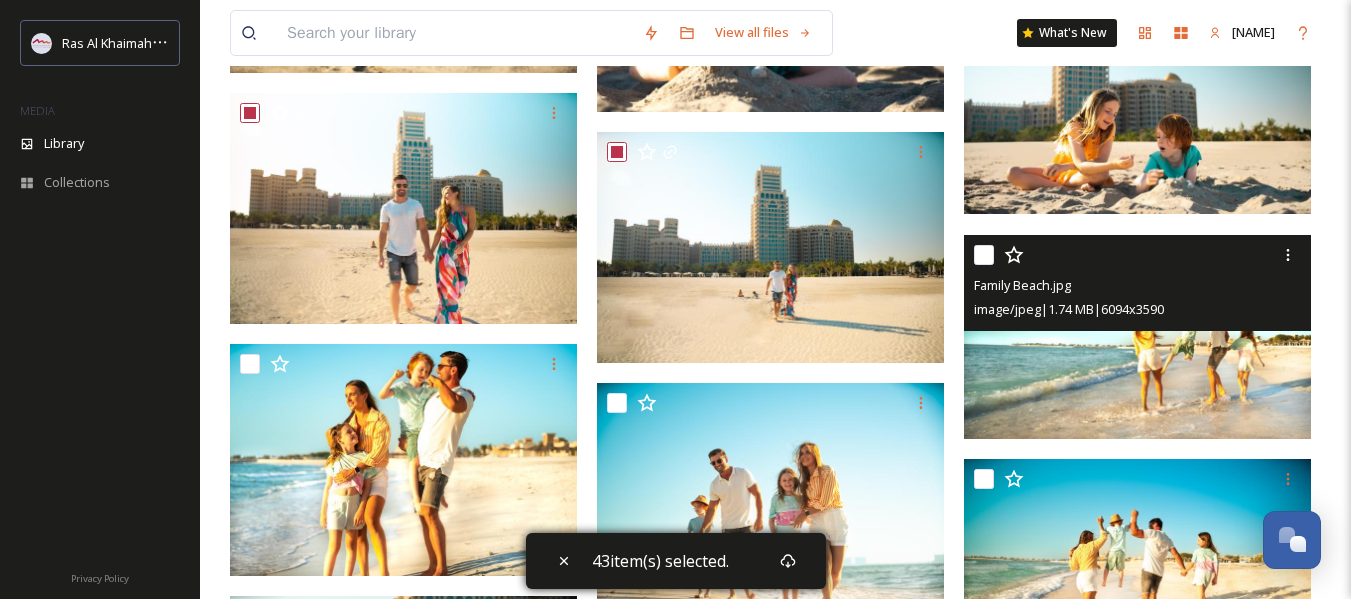 click at bounding box center [984, 255] 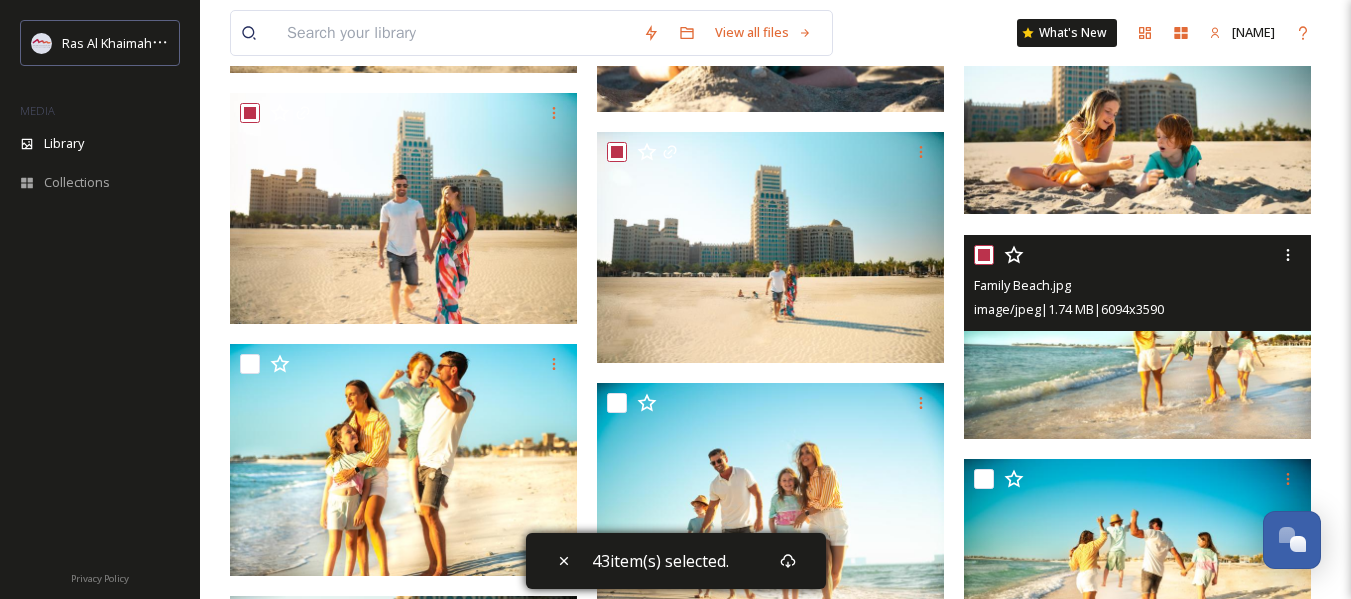 checkbox on "true" 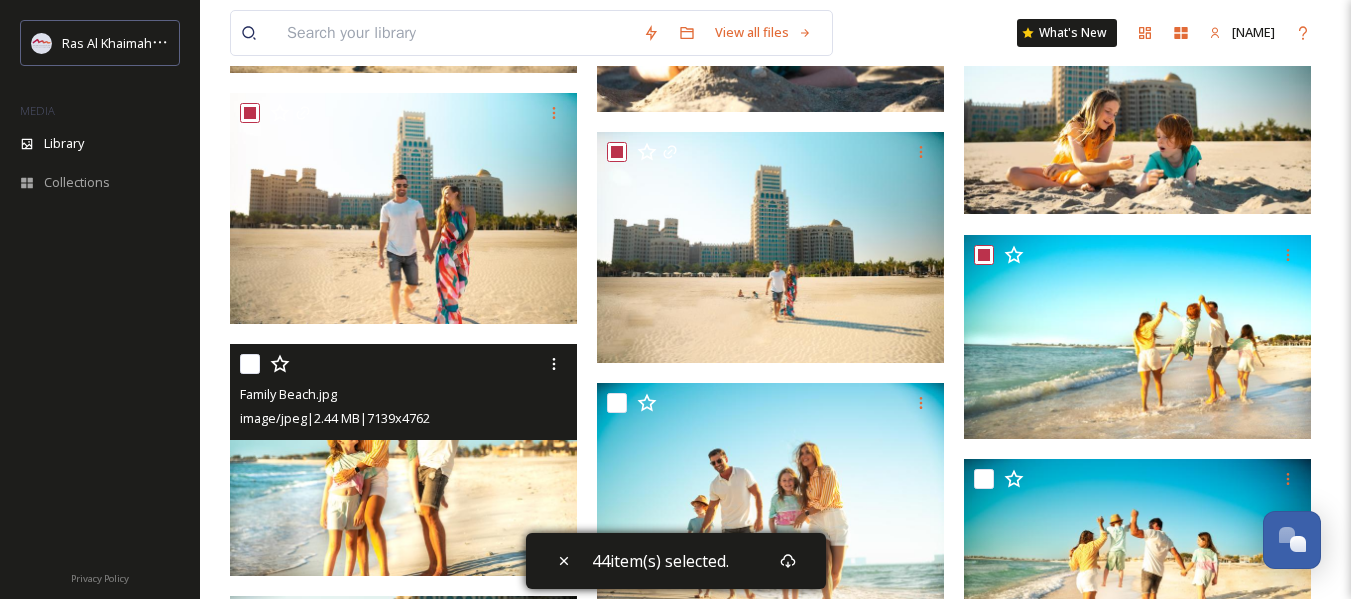 click at bounding box center [250, 364] 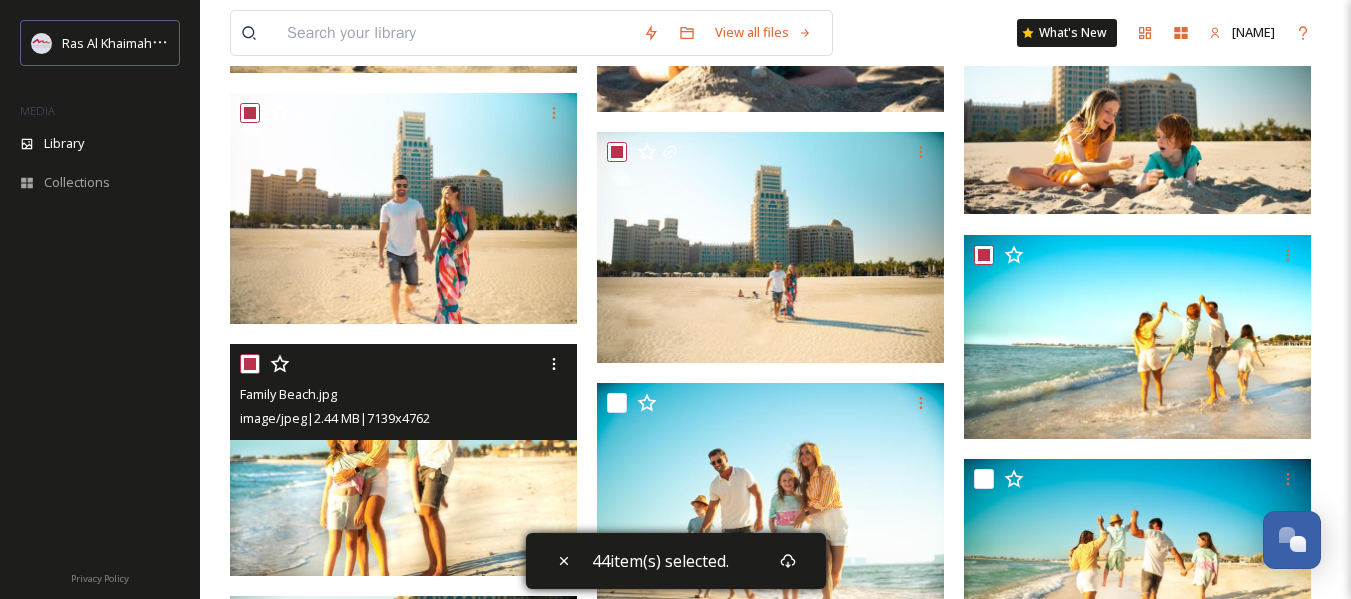 checkbox on "true" 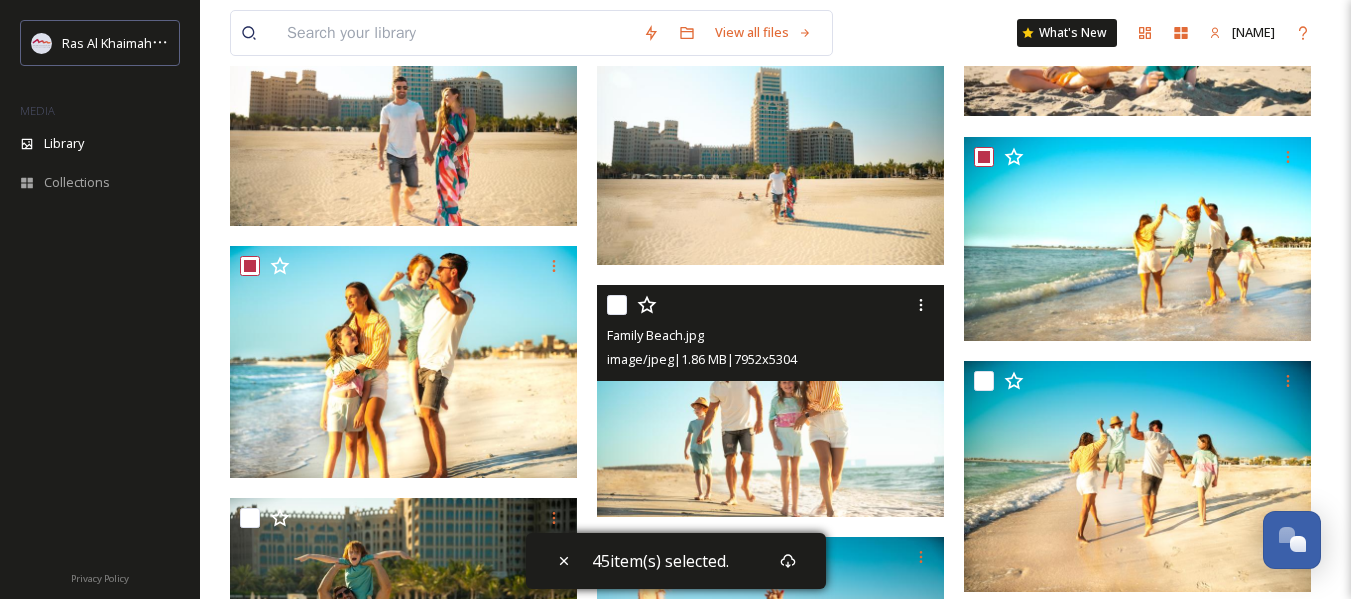 scroll, scrollTop: 24600, scrollLeft: 0, axis: vertical 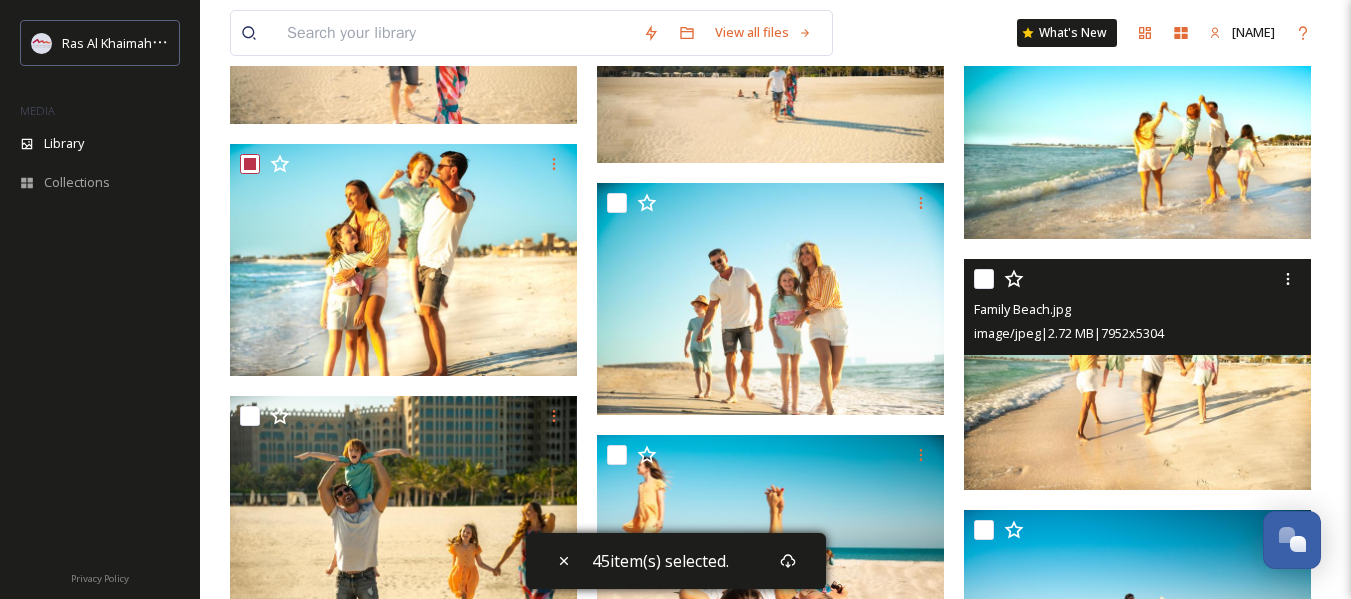 click at bounding box center (984, 279) 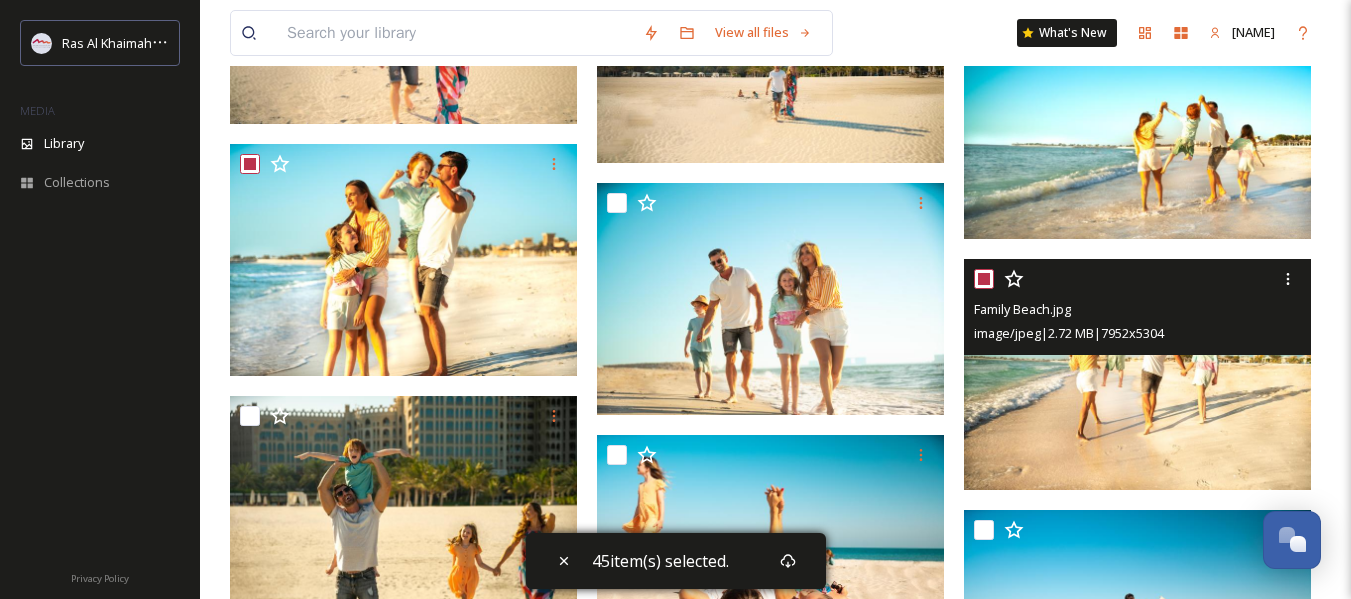 checkbox on "true" 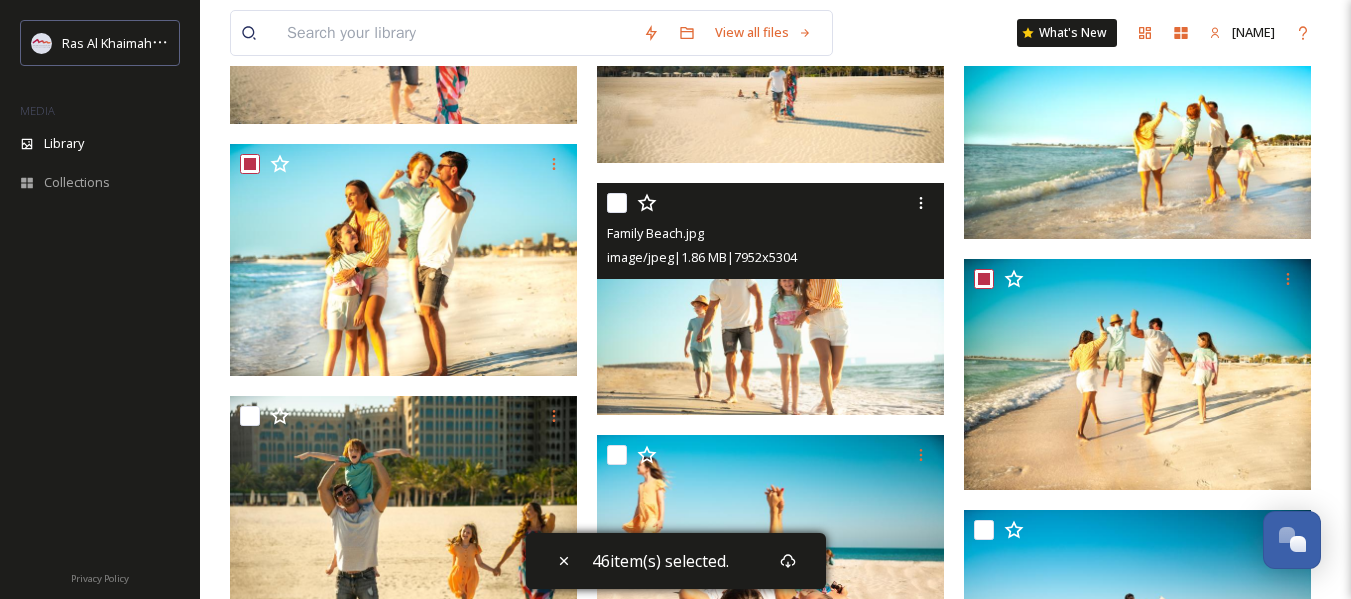 click at bounding box center [617, 203] 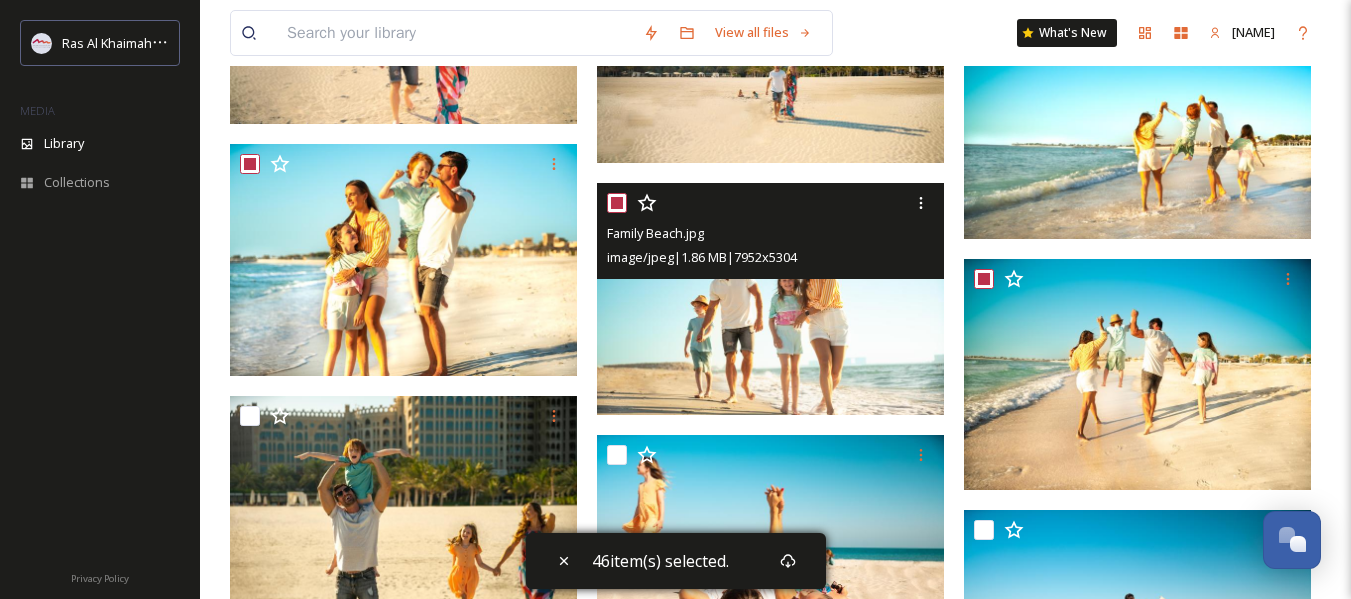checkbox on "true" 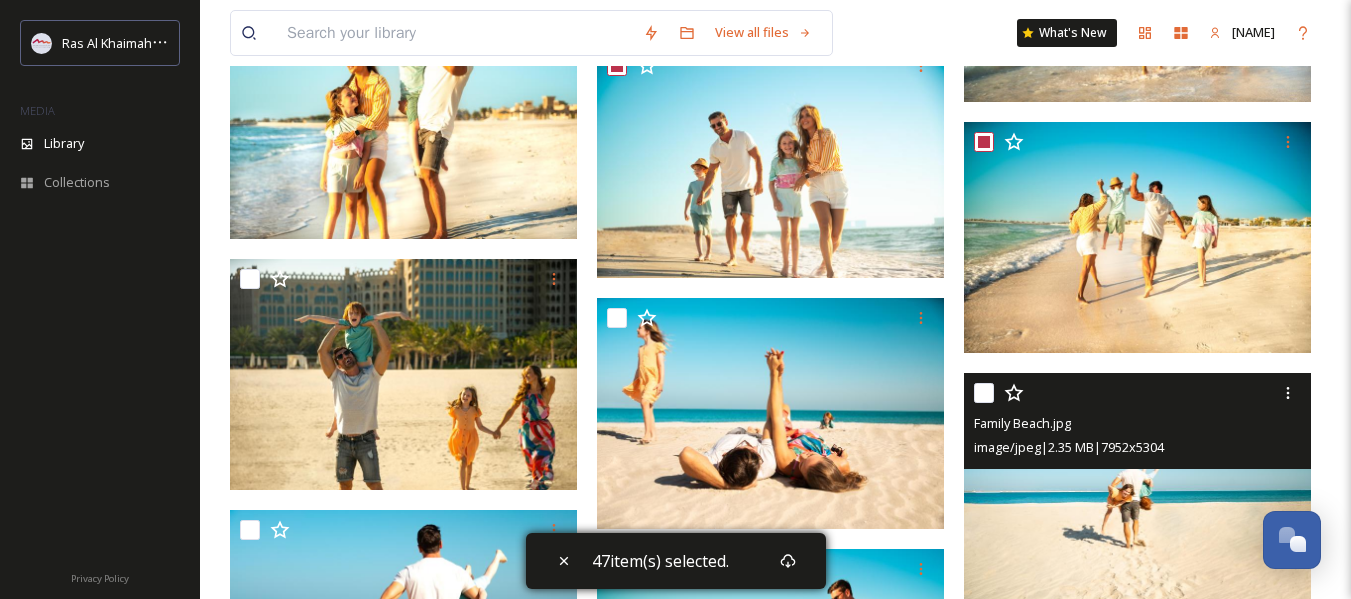 scroll, scrollTop: 24800, scrollLeft: 0, axis: vertical 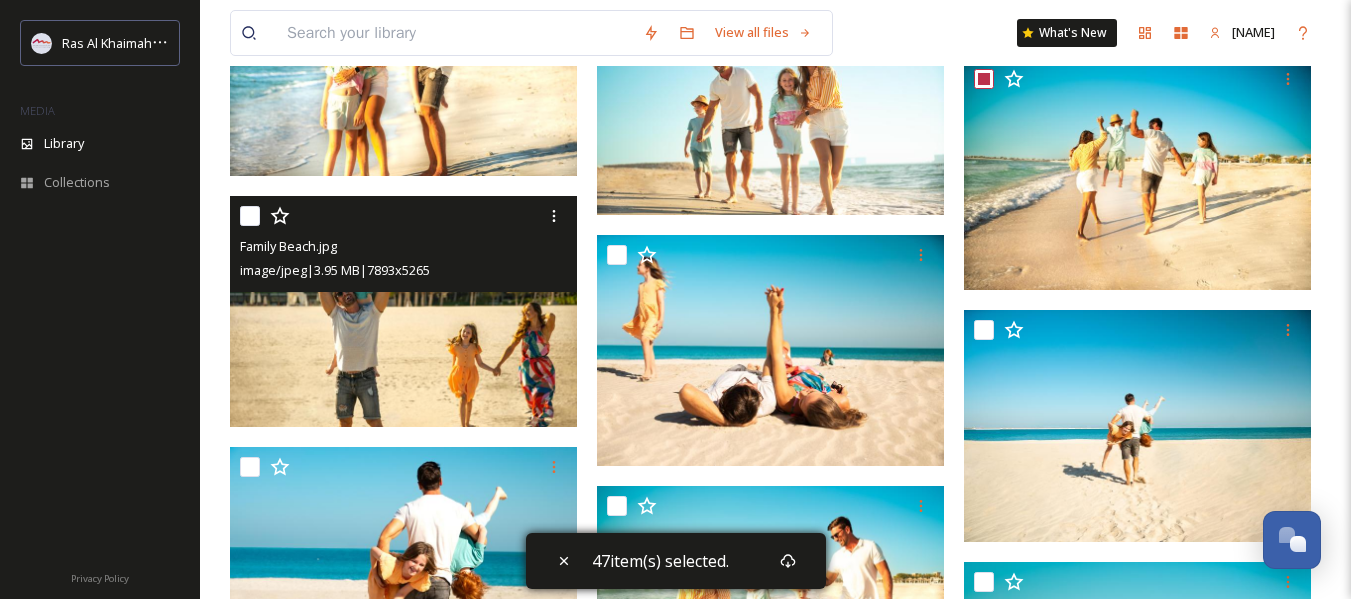 click at bounding box center (250, 216) 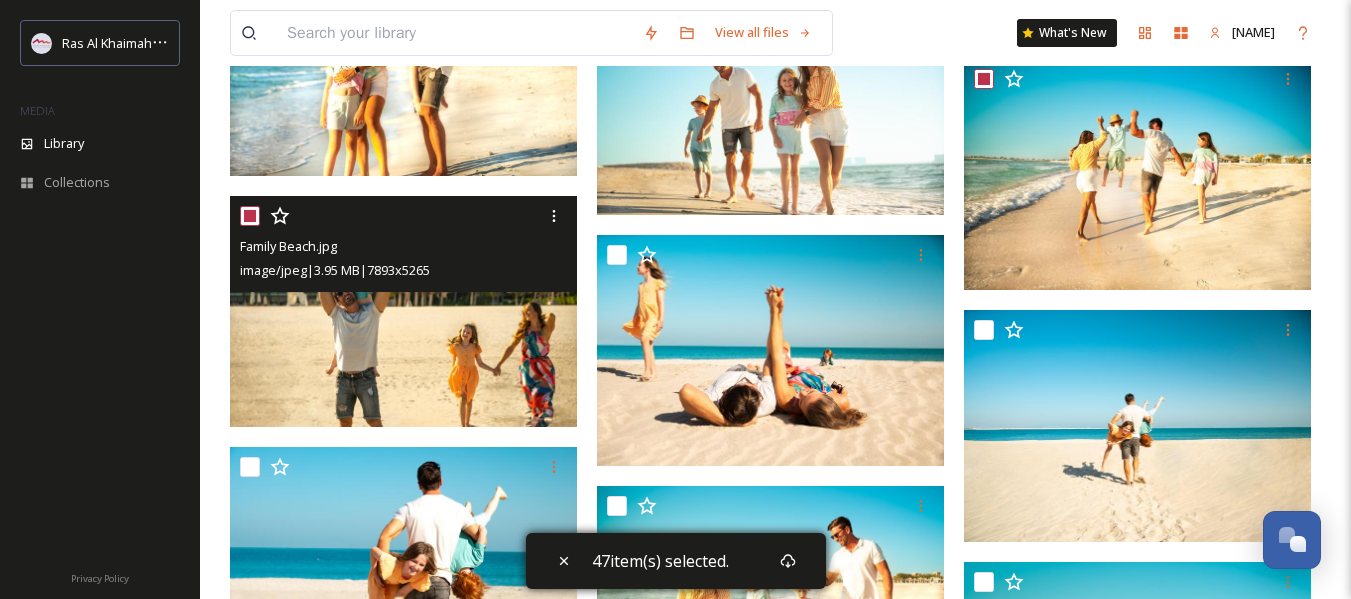 checkbox on "true" 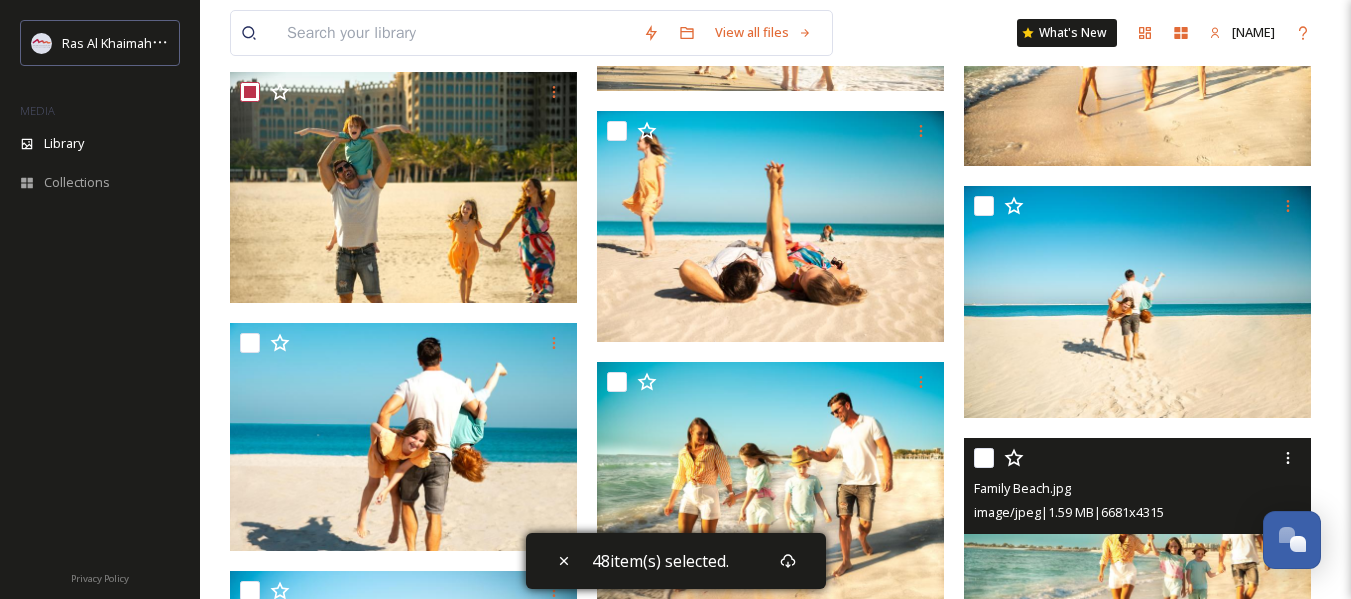 scroll, scrollTop: 25000, scrollLeft: 0, axis: vertical 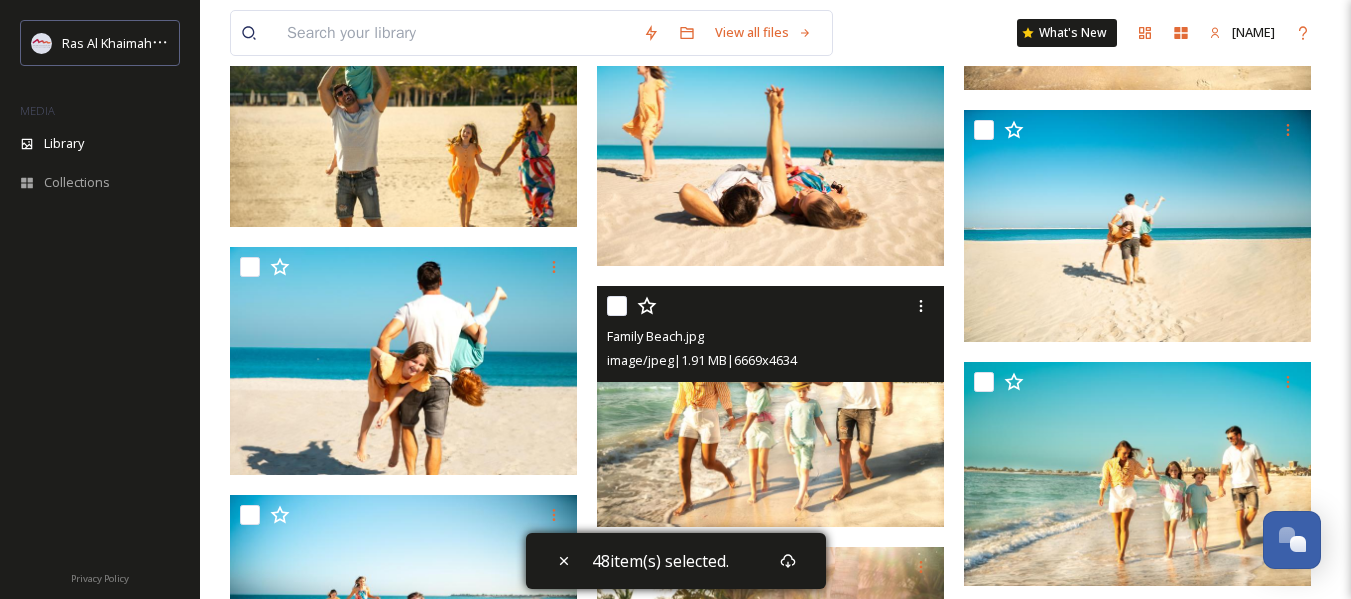 click at bounding box center (617, 306) 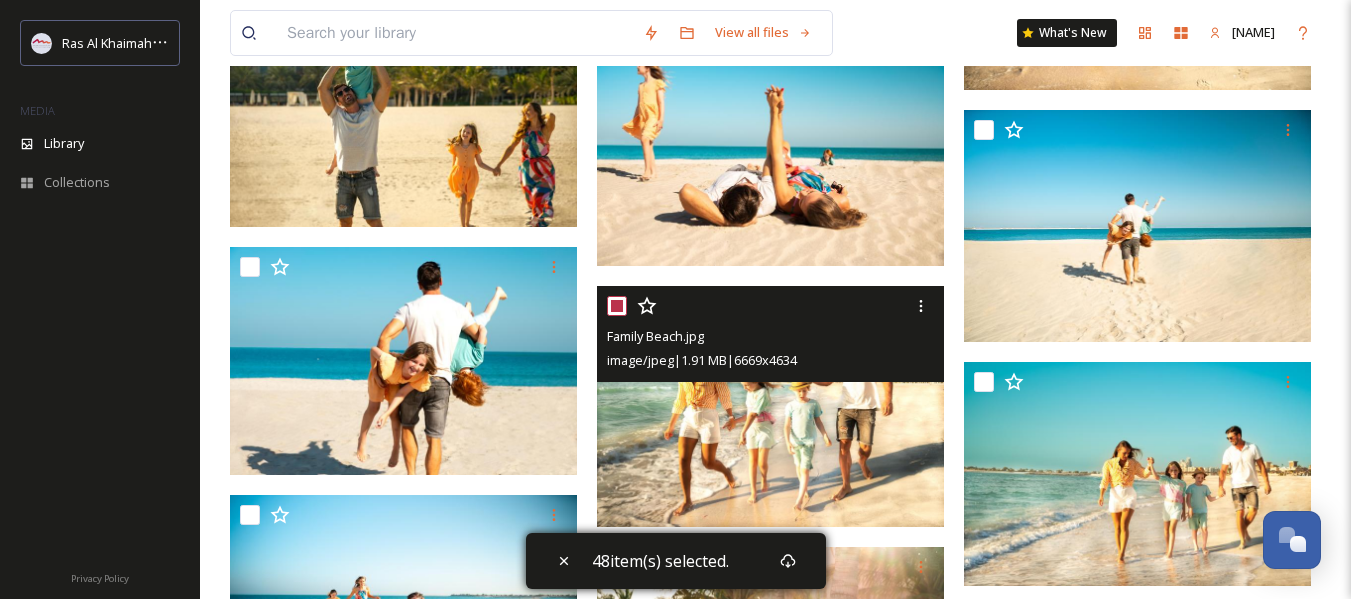 checkbox on "true" 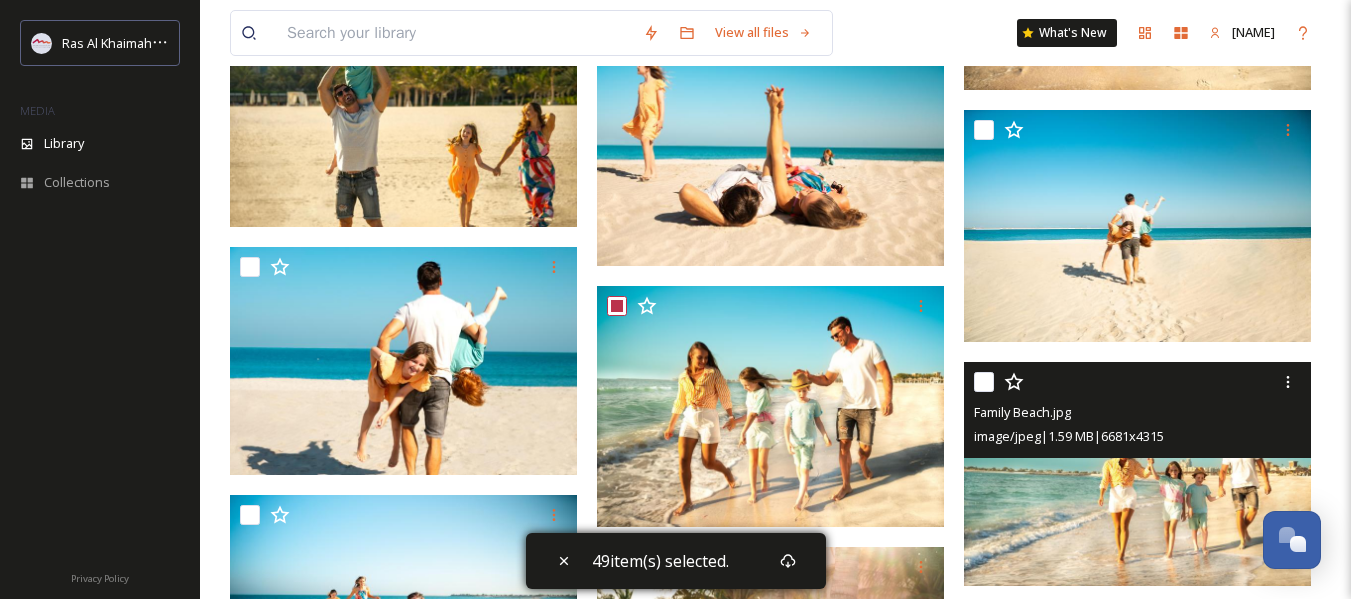 click at bounding box center [984, 382] 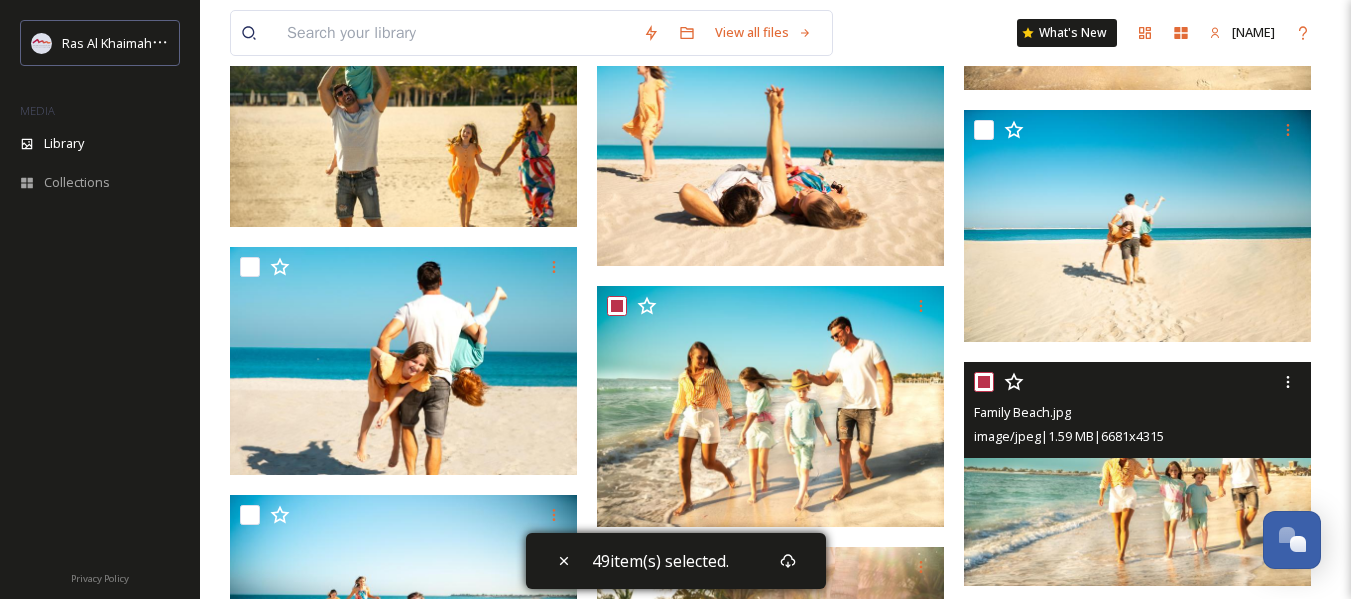 checkbox on "true" 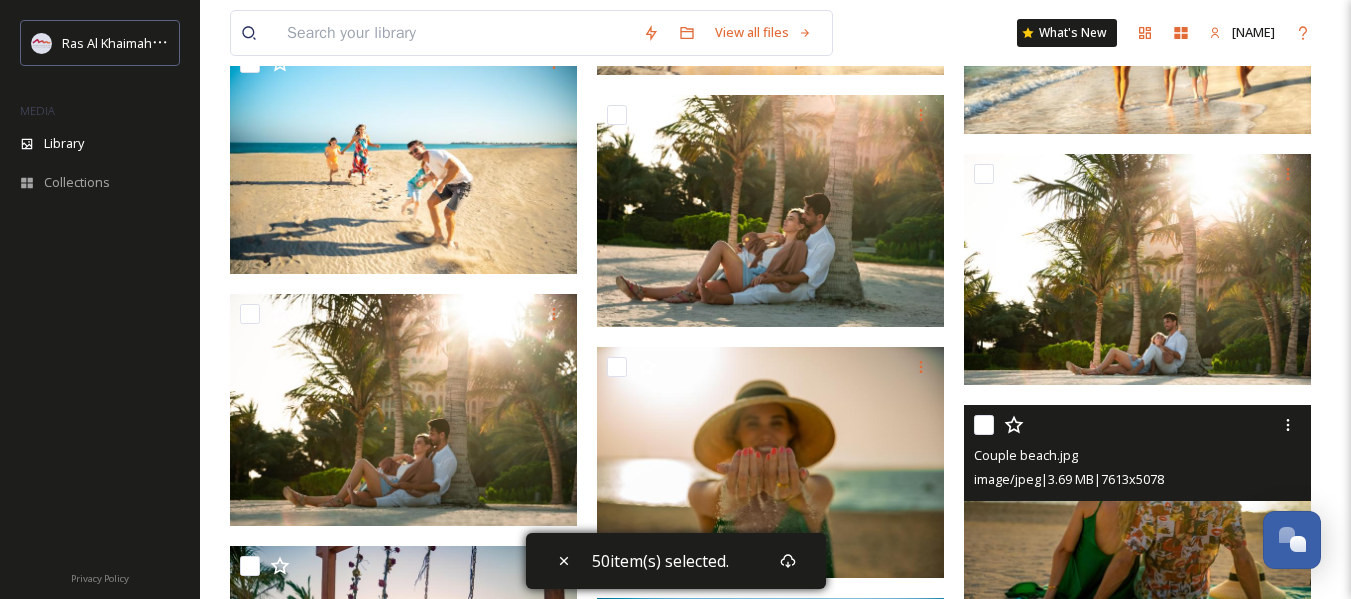 scroll, scrollTop: 25400, scrollLeft: 0, axis: vertical 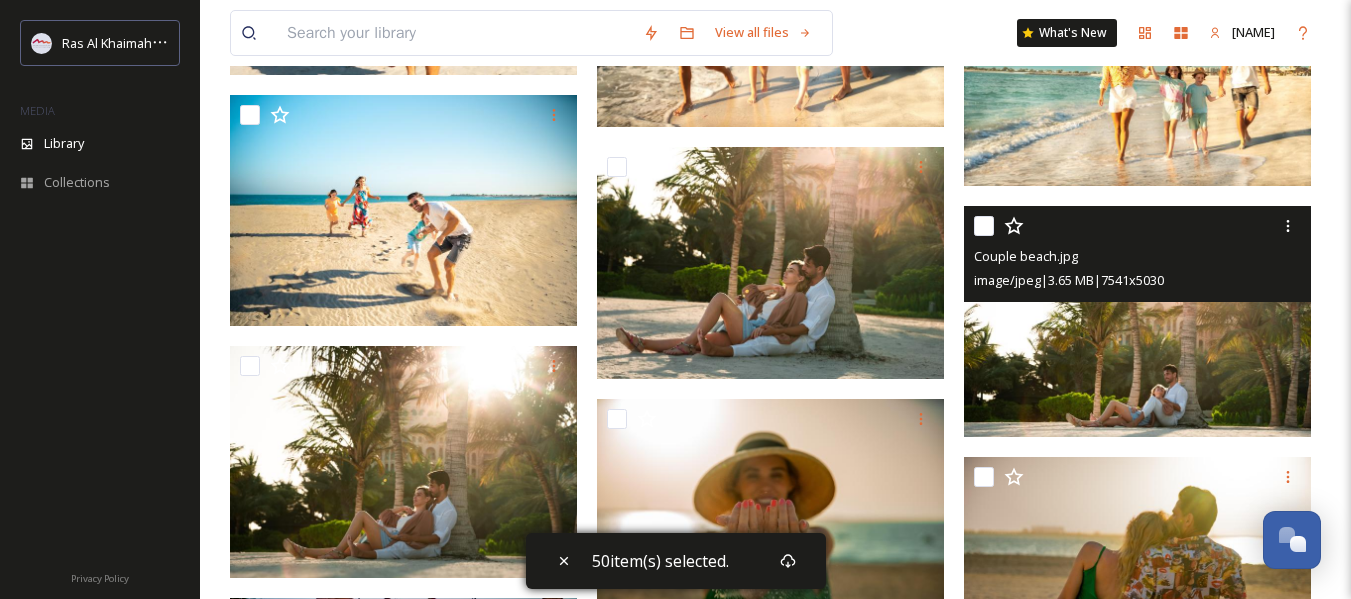 click at bounding box center (984, 226) 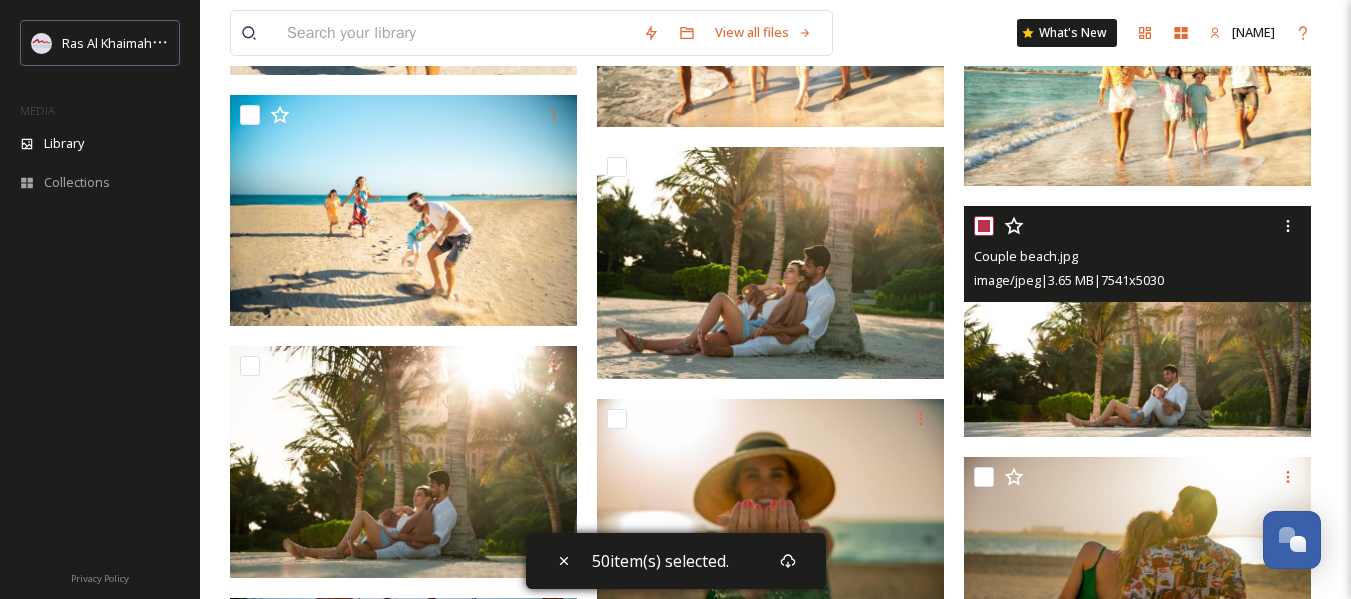 checkbox on "true" 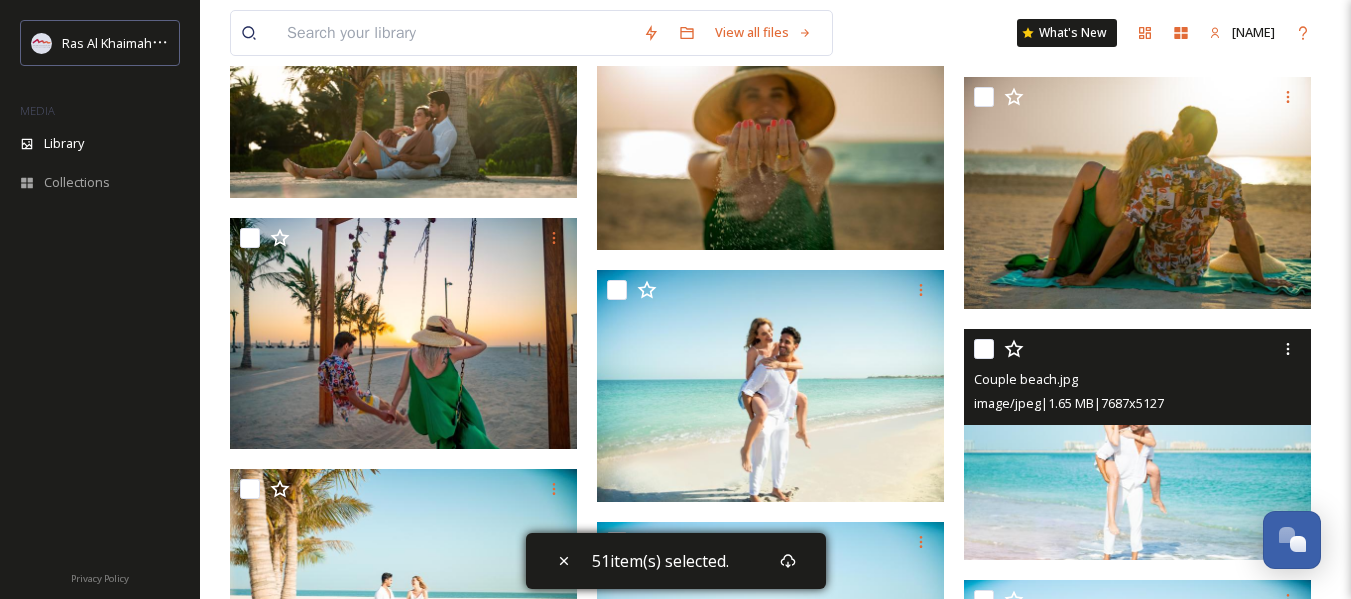 scroll, scrollTop: 25800, scrollLeft: 0, axis: vertical 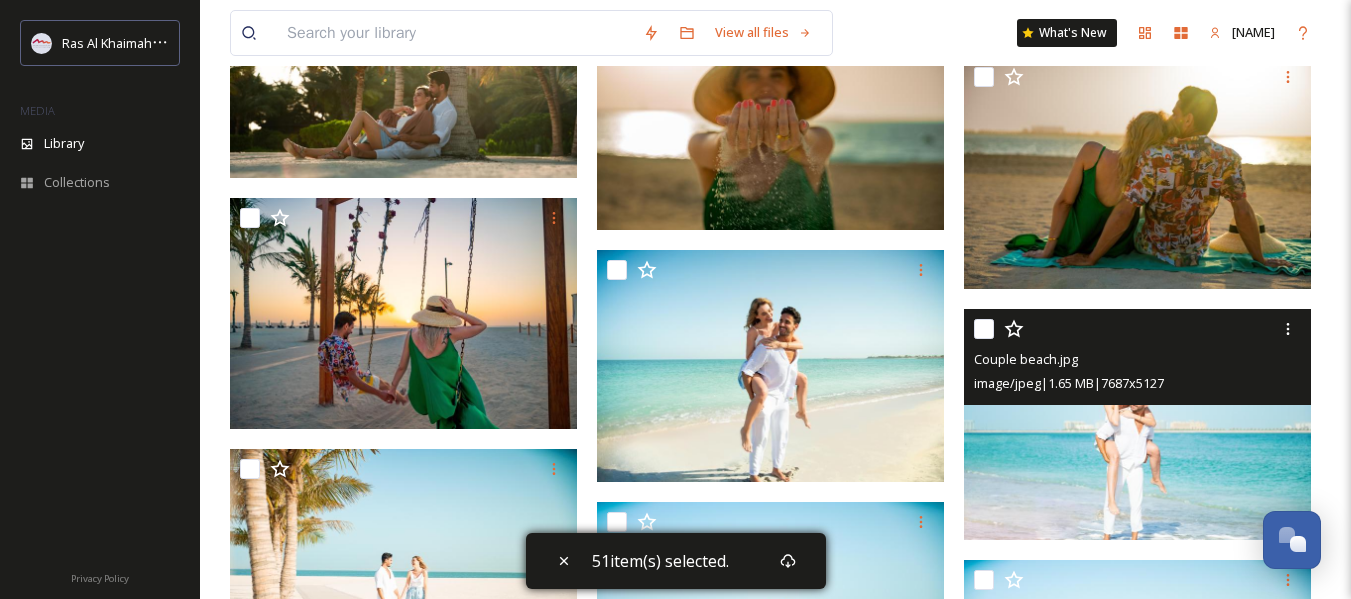 click at bounding box center (984, 329) 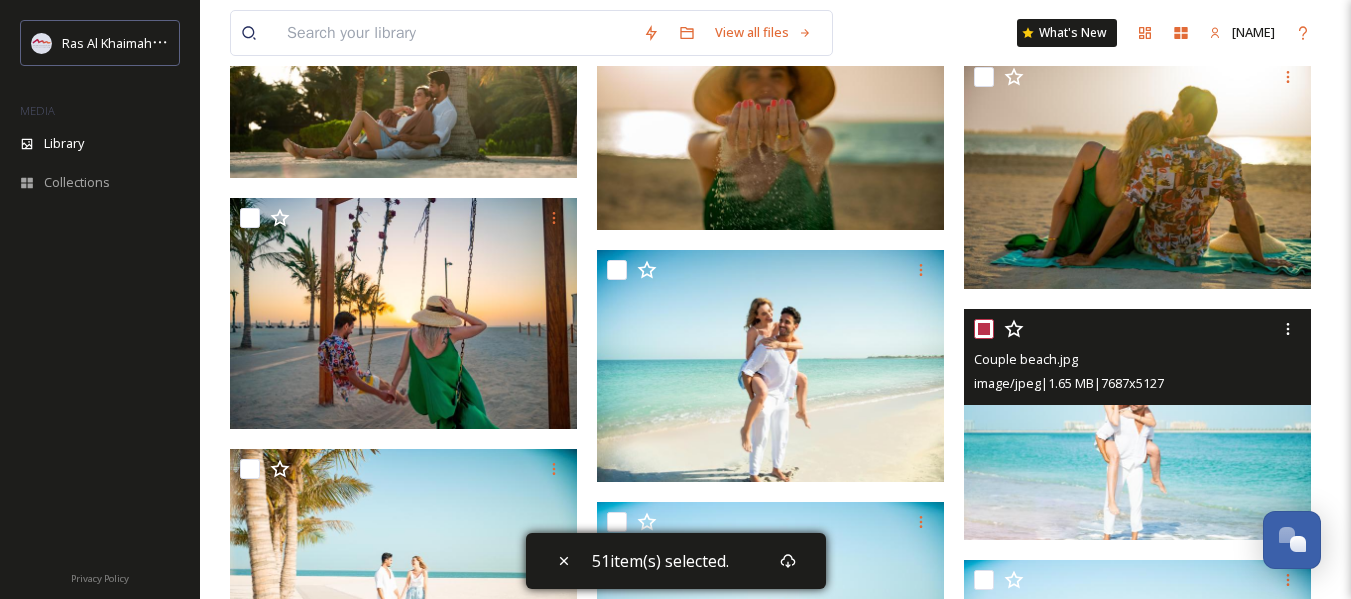 checkbox on "true" 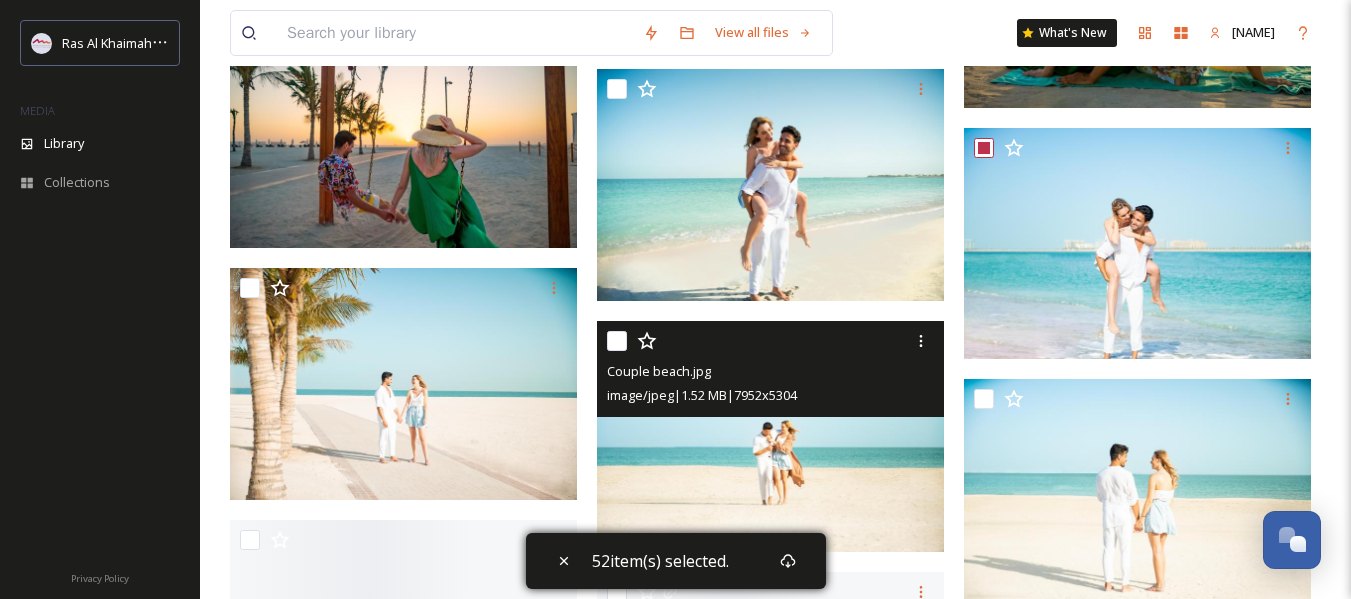 scroll, scrollTop: 26000, scrollLeft: 0, axis: vertical 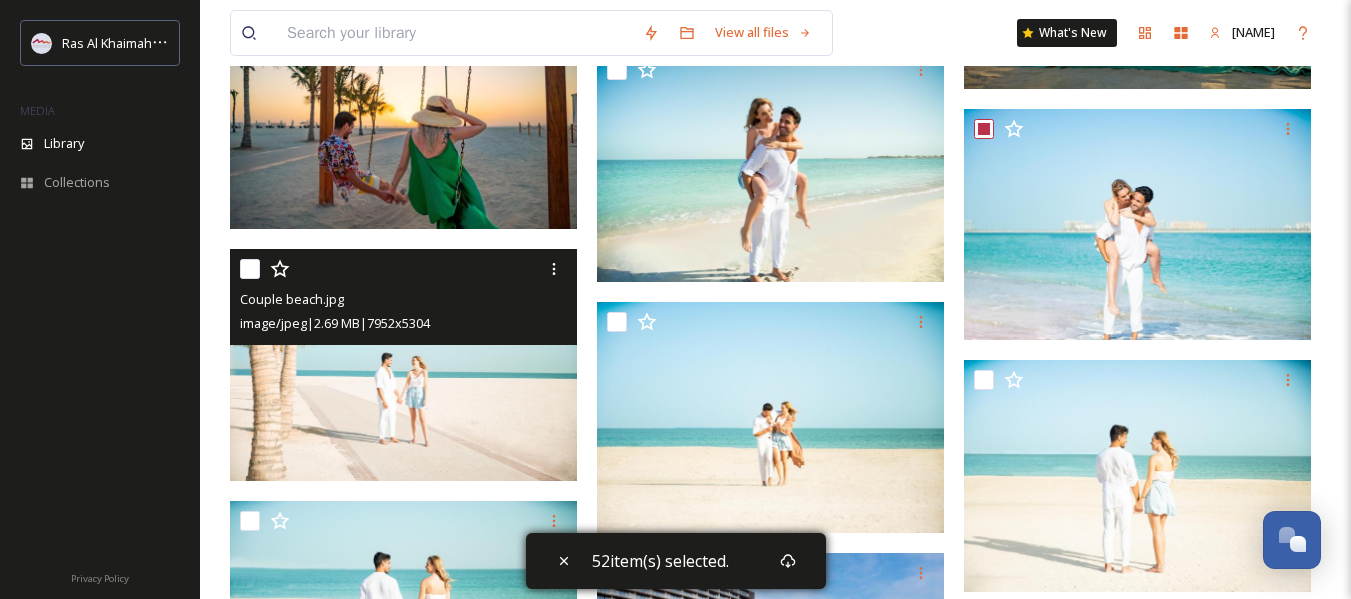click at bounding box center (250, 269) 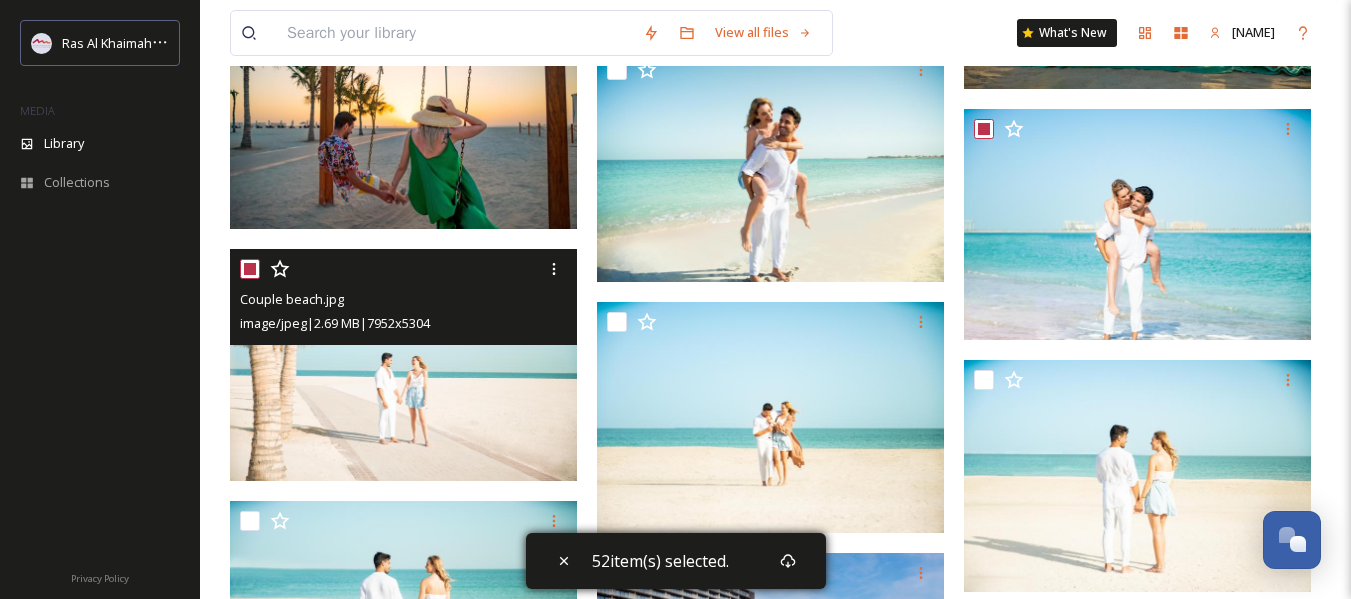 checkbox on "true" 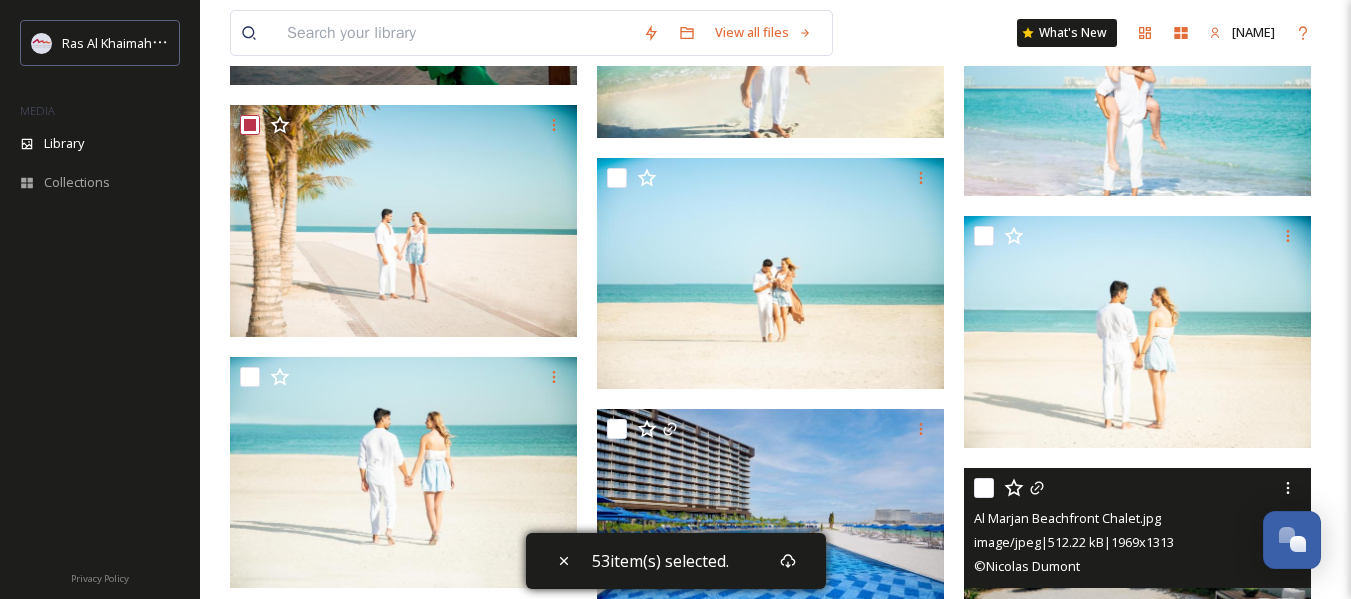 scroll, scrollTop: 26300, scrollLeft: 0, axis: vertical 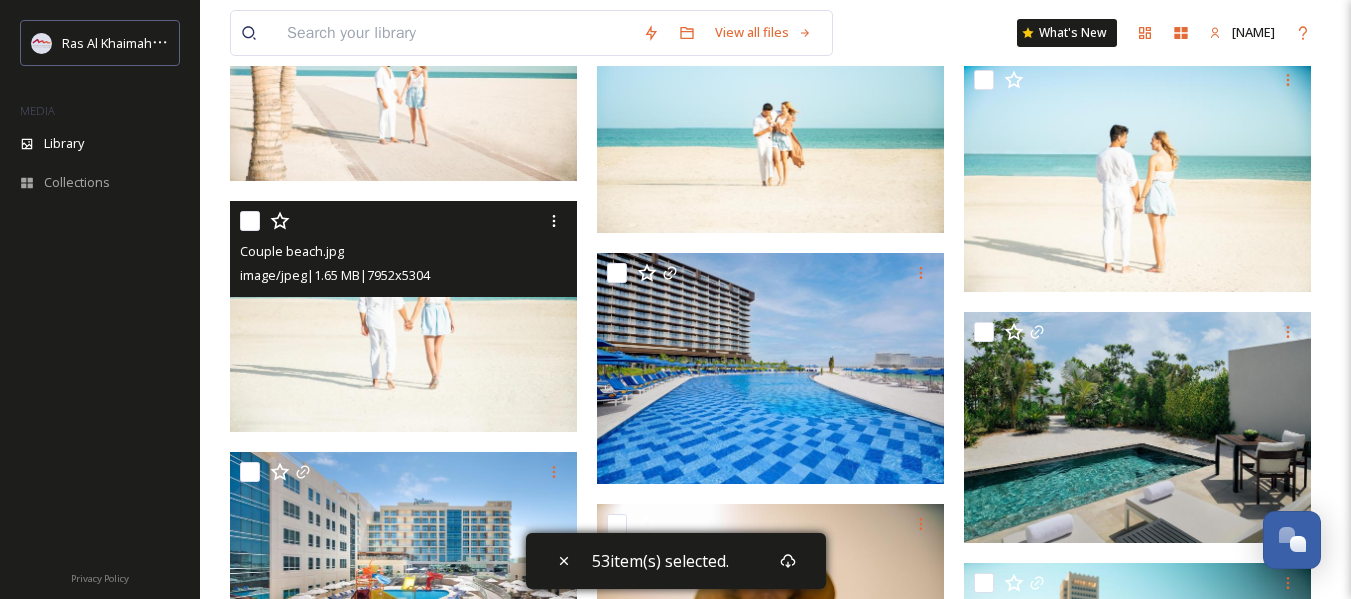 click at bounding box center [250, 221] 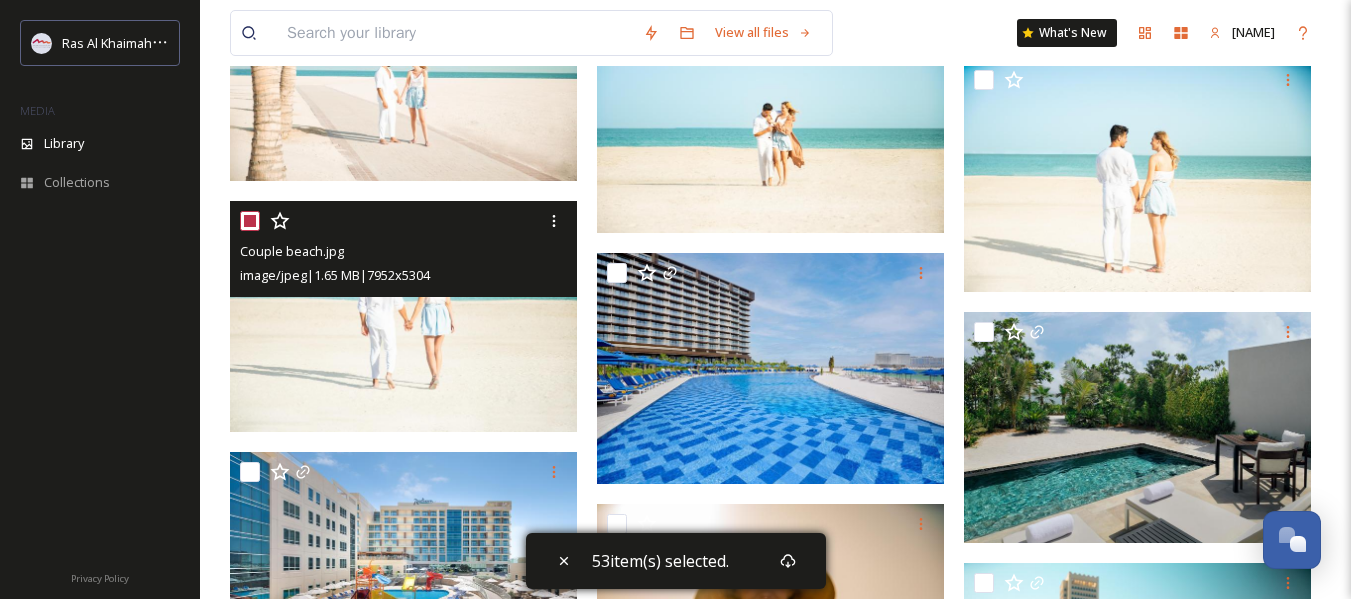 checkbox on "true" 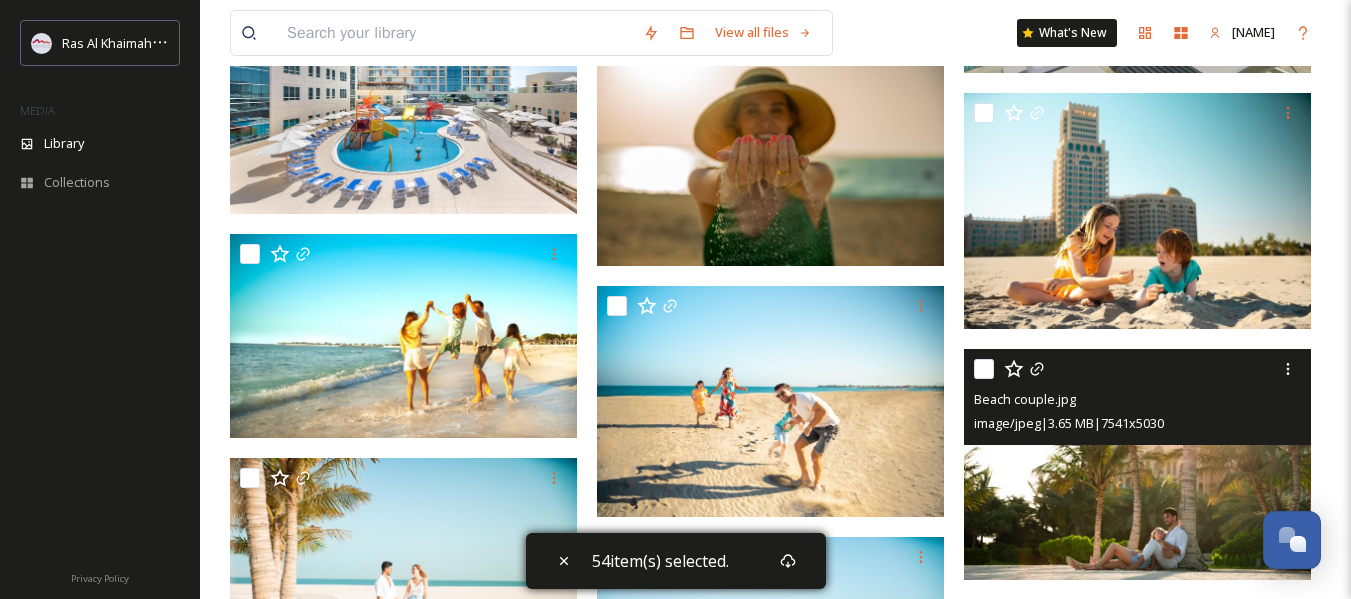 scroll, scrollTop: 26800, scrollLeft: 0, axis: vertical 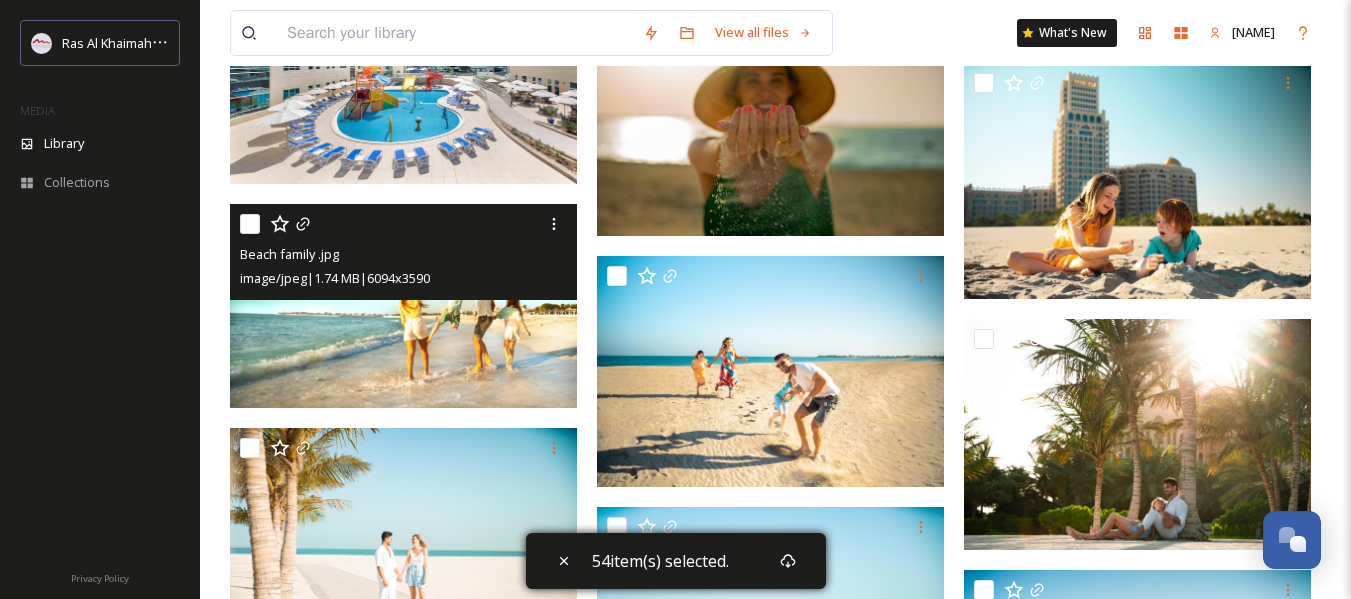 click at bounding box center [250, 224] 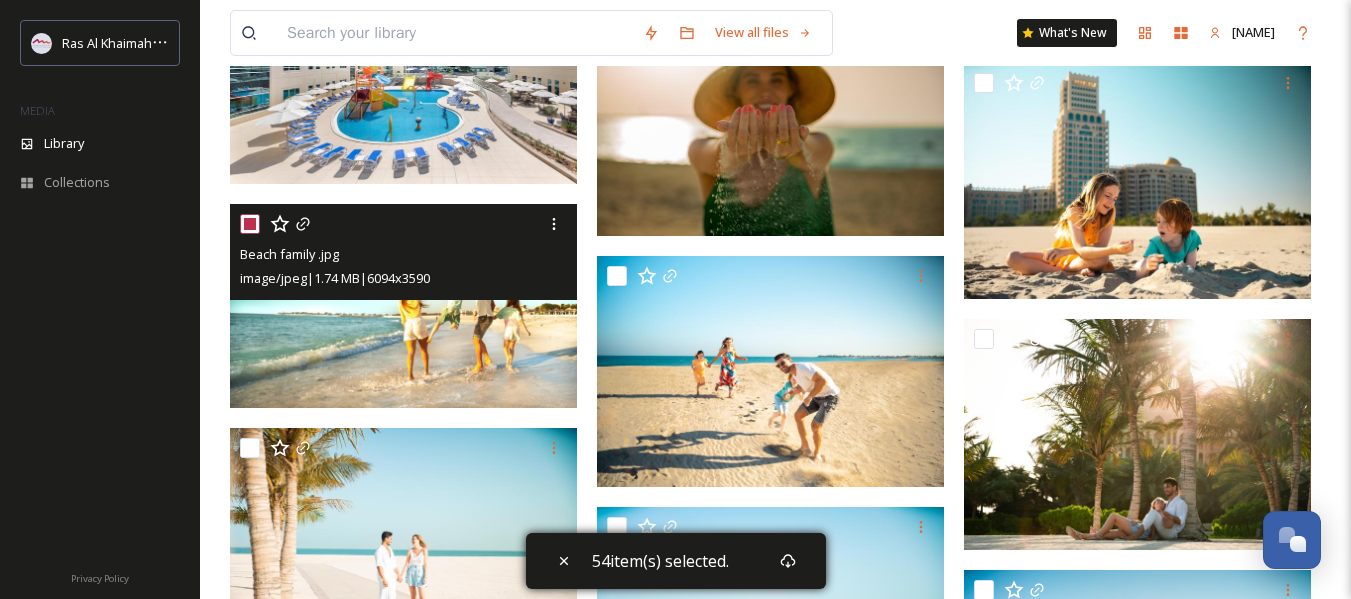 checkbox on "true" 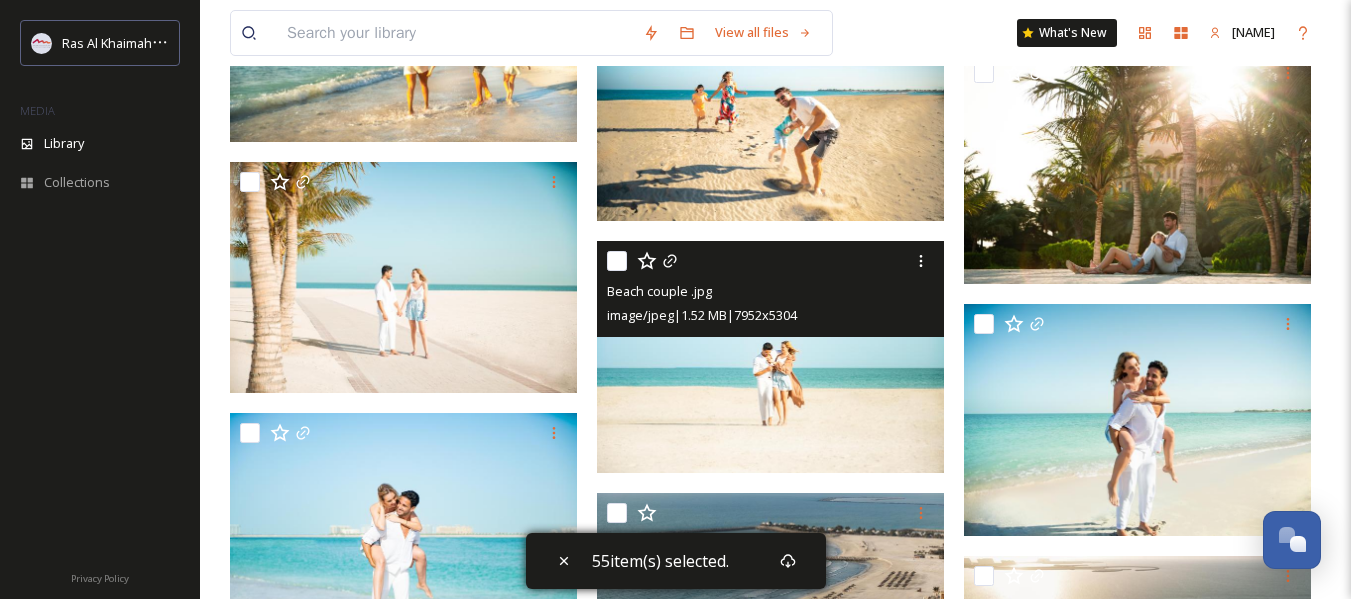 scroll, scrollTop: 27100, scrollLeft: 0, axis: vertical 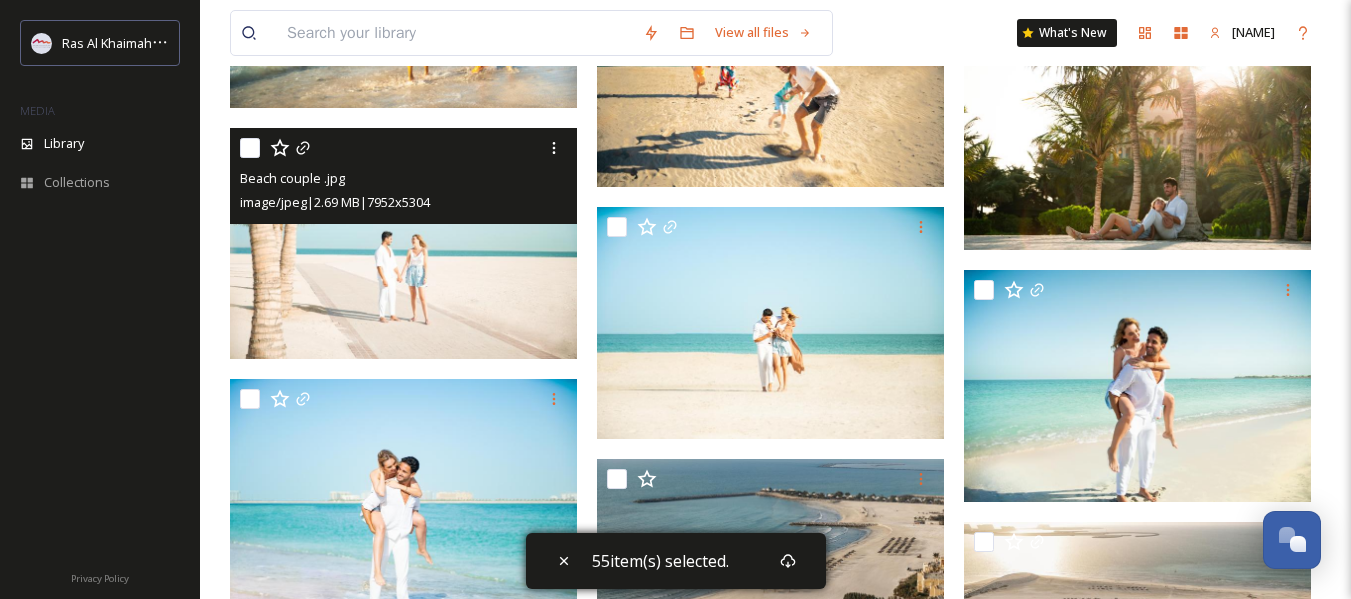 click at bounding box center [250, 148] 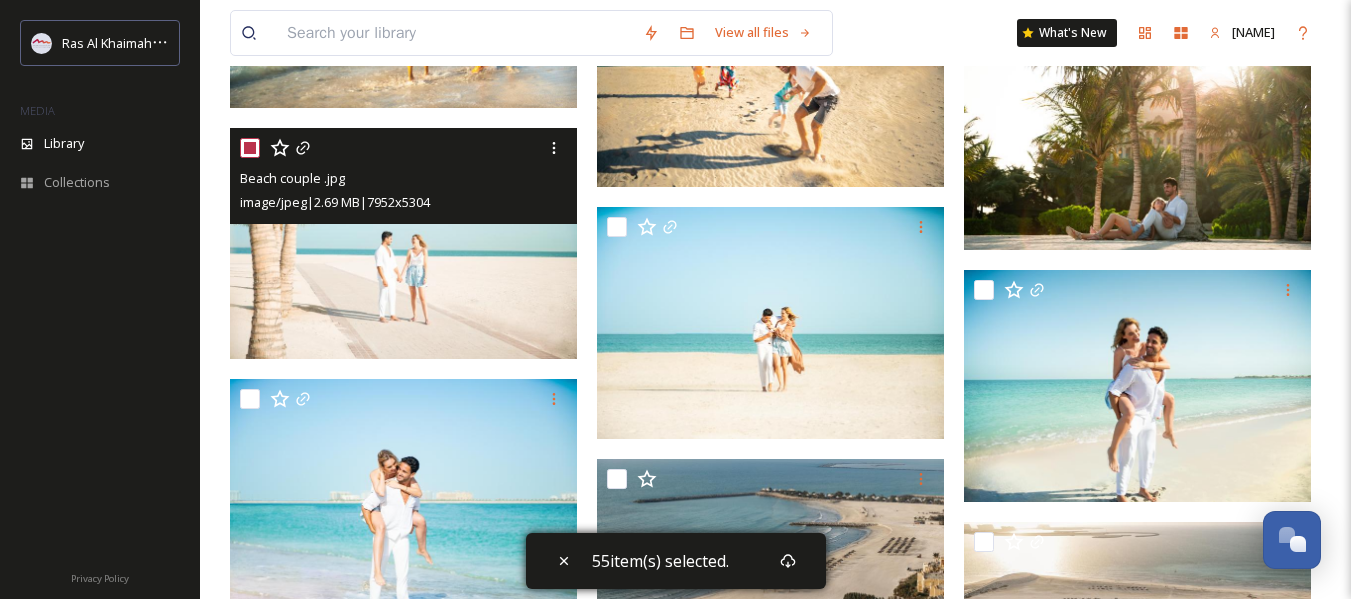 checkbox on "true" 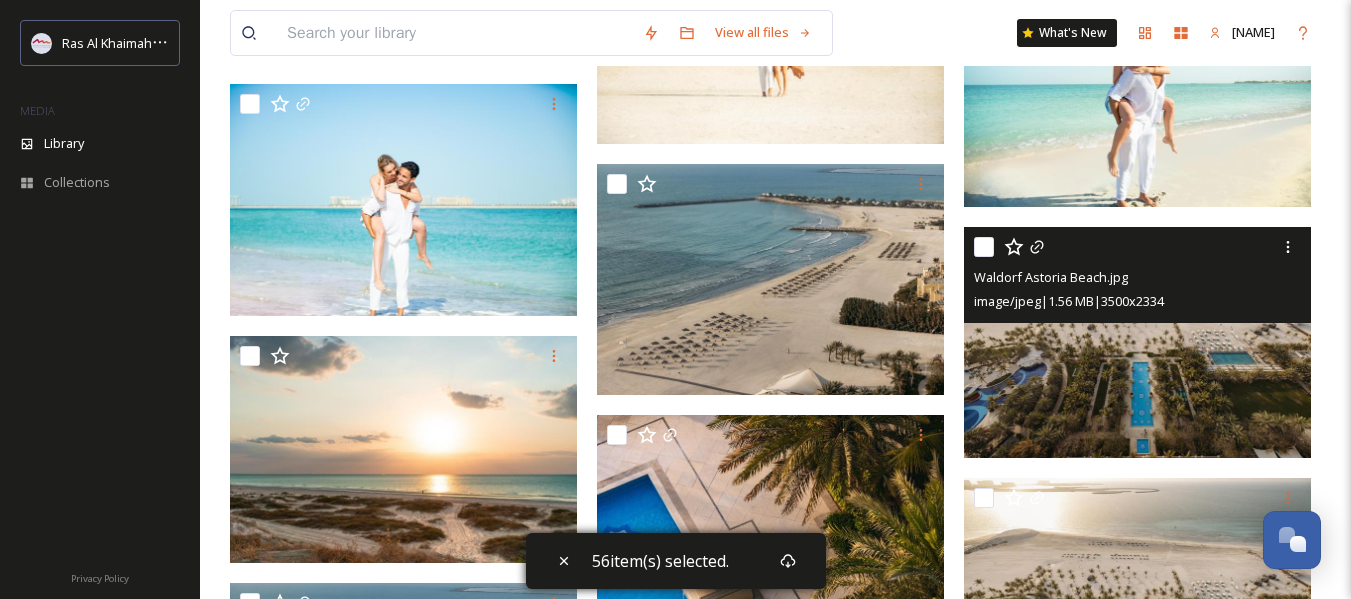 scroll, scrollTop: 27400, scrollLeft: 0, axis: vertical 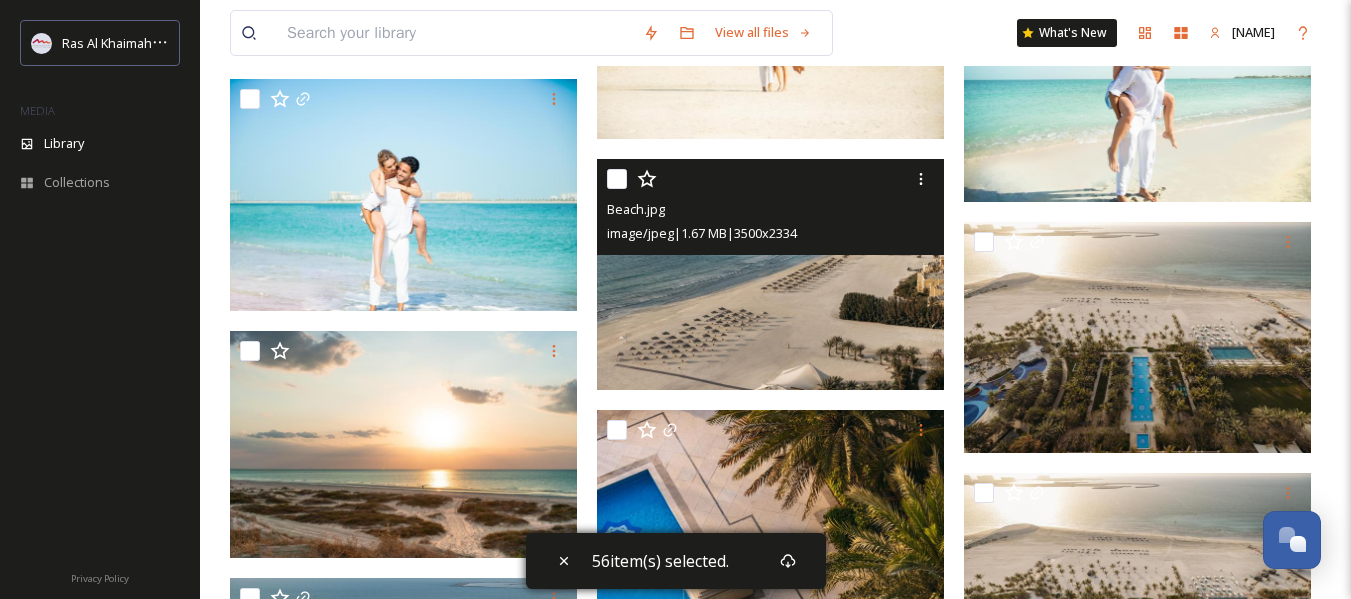 drag, startPoint x: 612, startPoint y: 182, endPoint x: 708, endPoint y: 239, distance: 111.64677 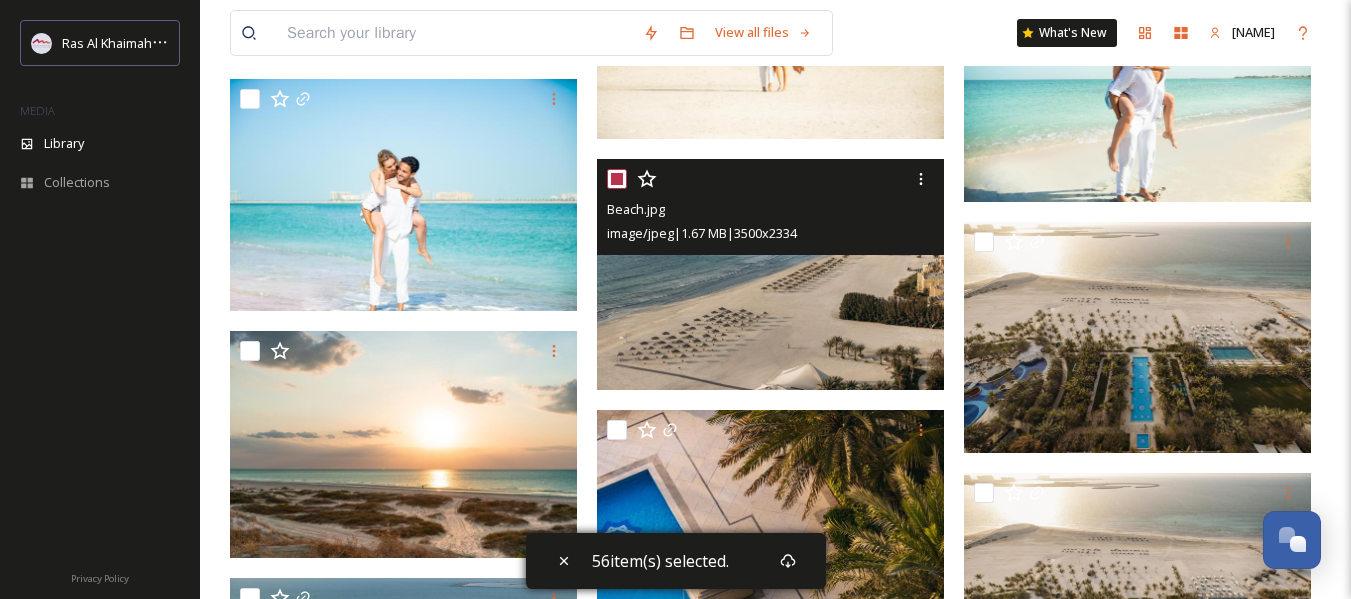 checkbox on "true" 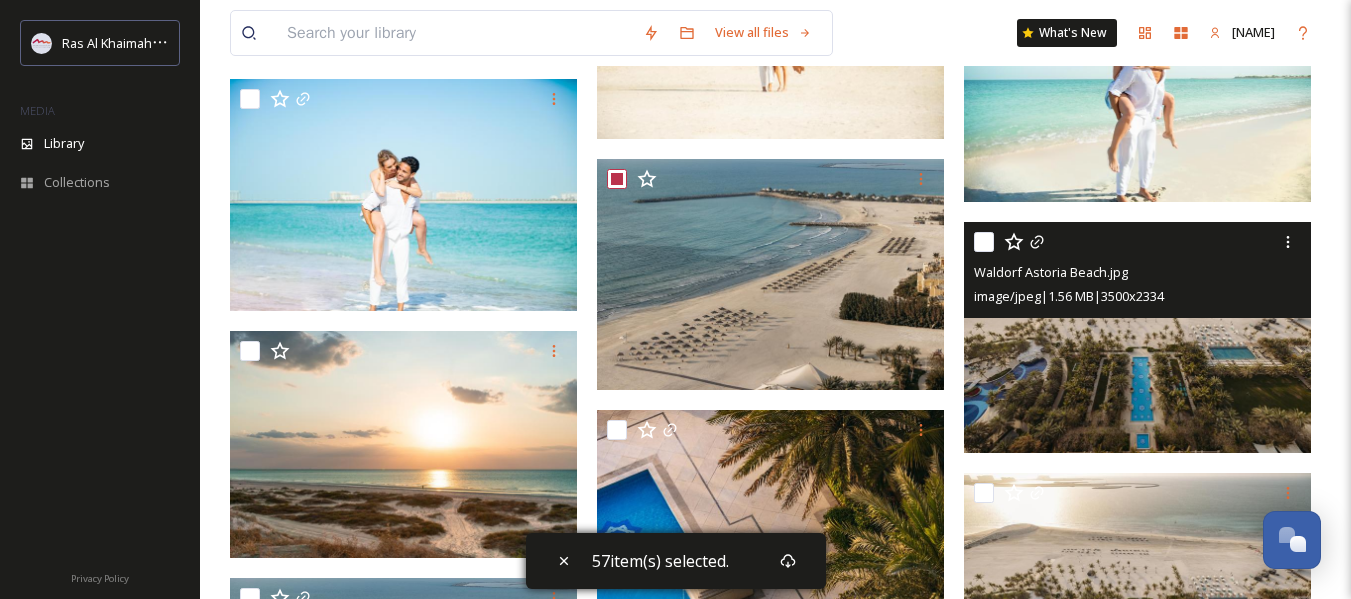 click at bounding box center (984, 242) 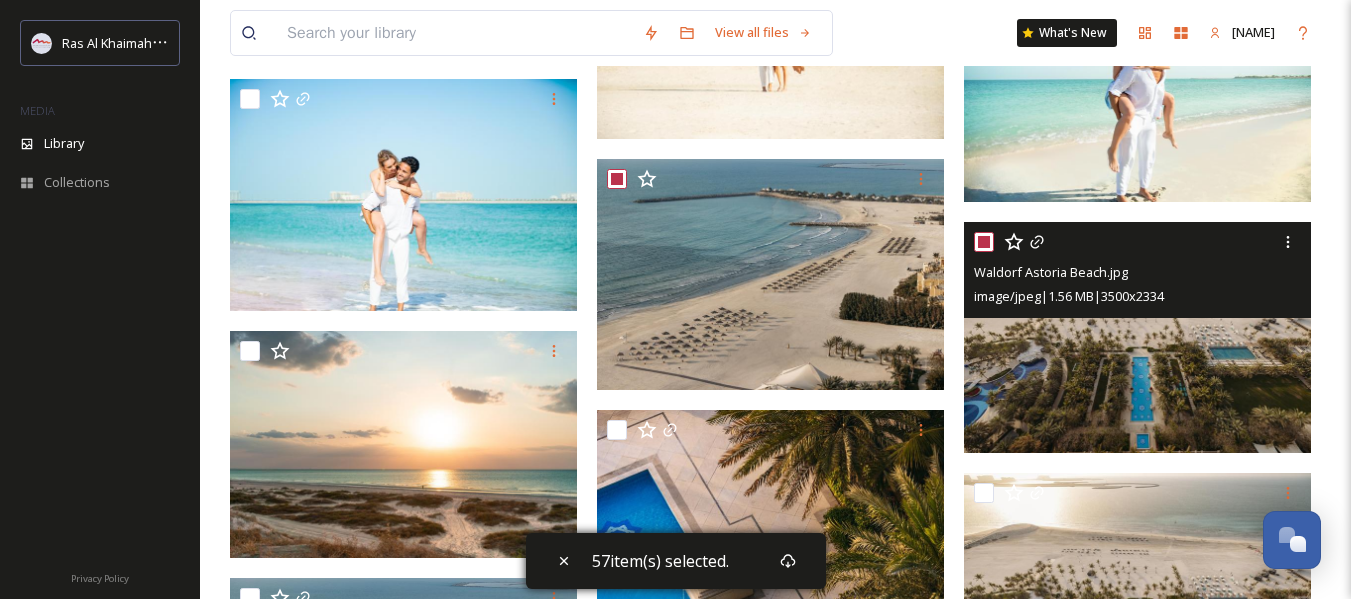 checkbox on "true" 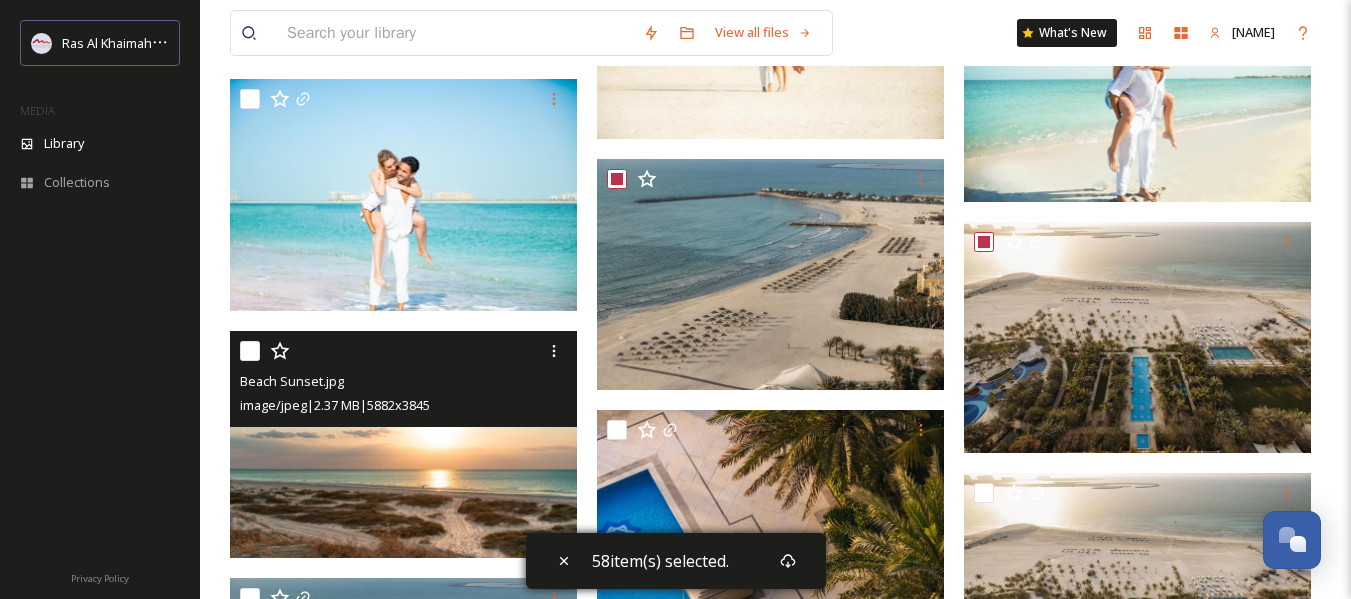 click at bounding box center [250, 351] 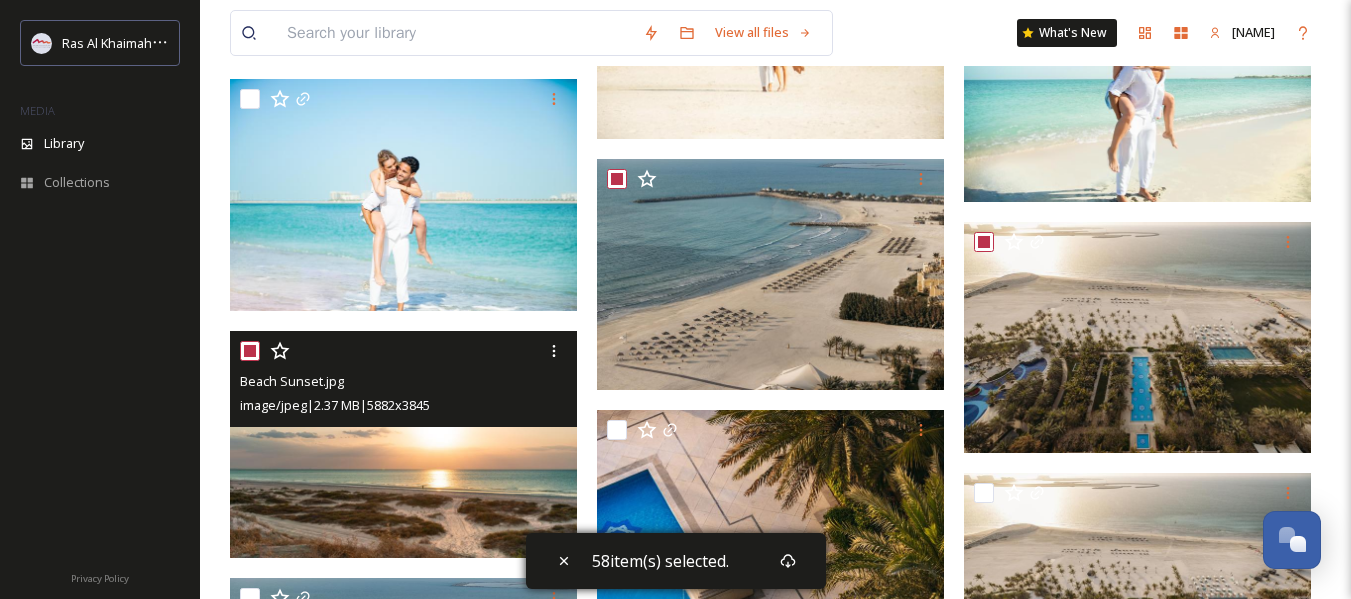 checkbox on "true" 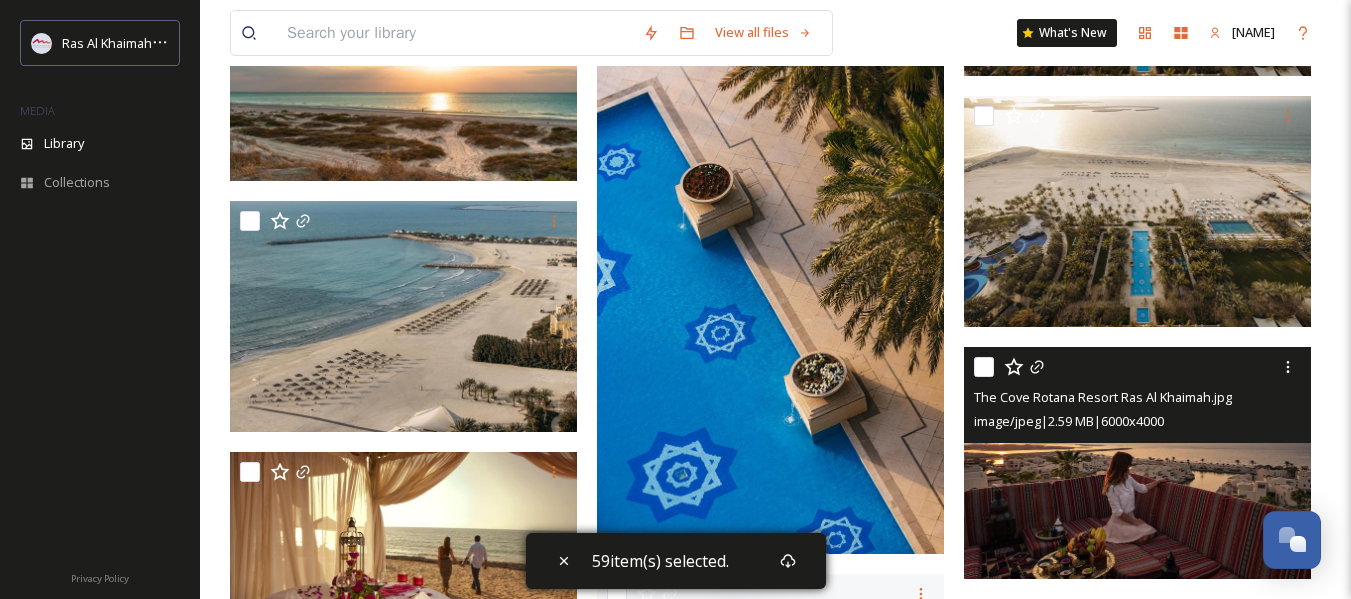 scroll, scrollTop: 27800, scrollLeft: 0, axis: vertical 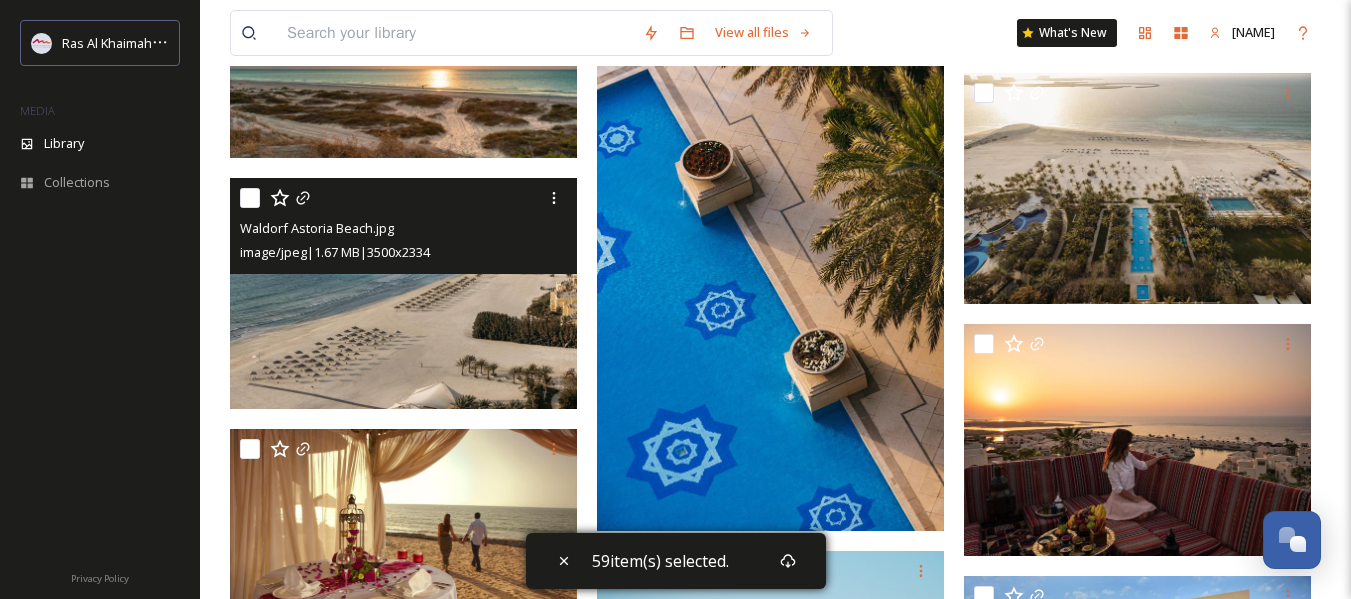 click at bounding box center (250, 198) 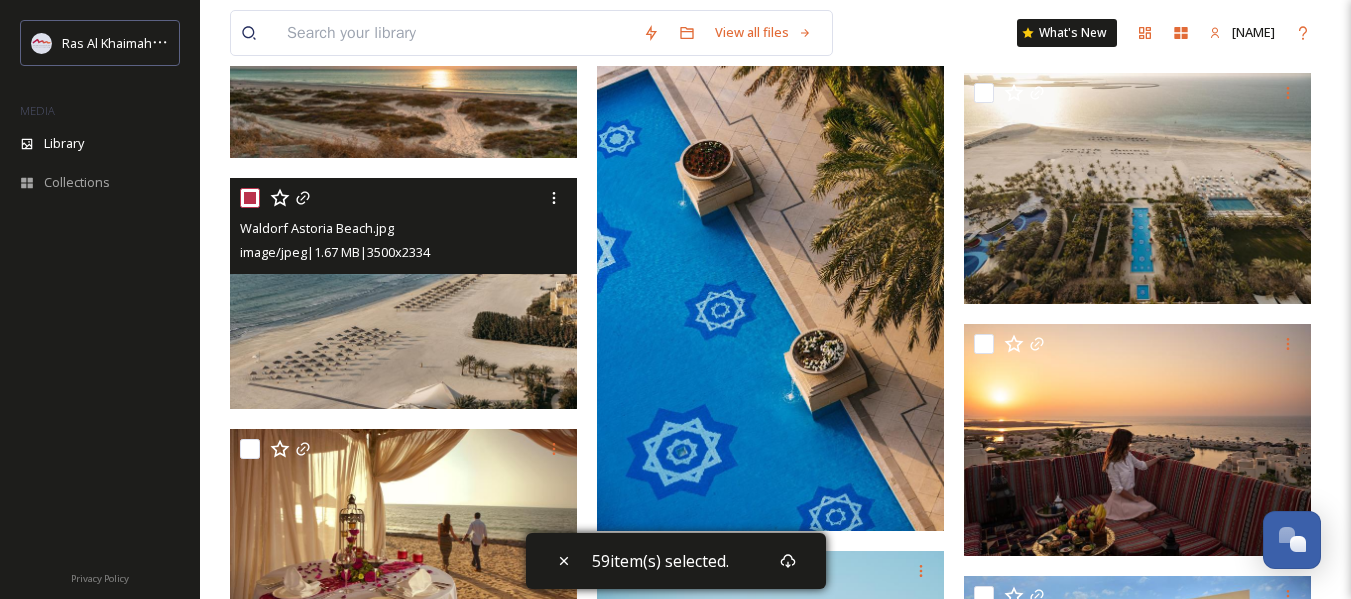 checkbox on "true" 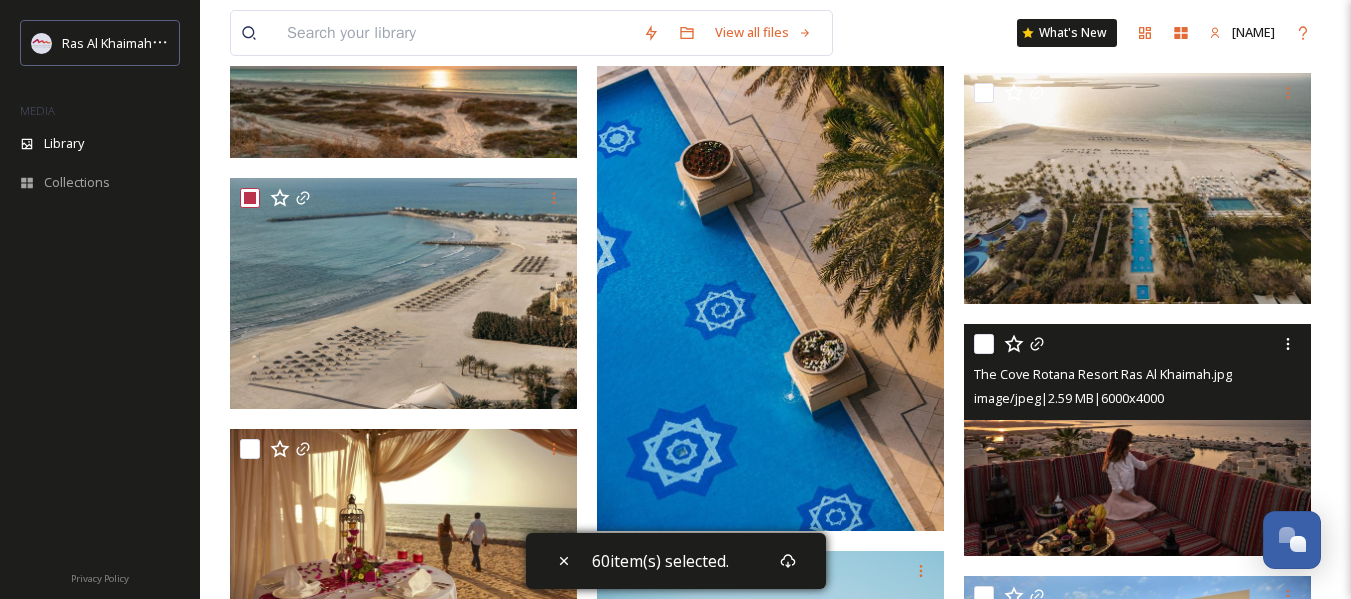 click at bounding box center [984, 344] 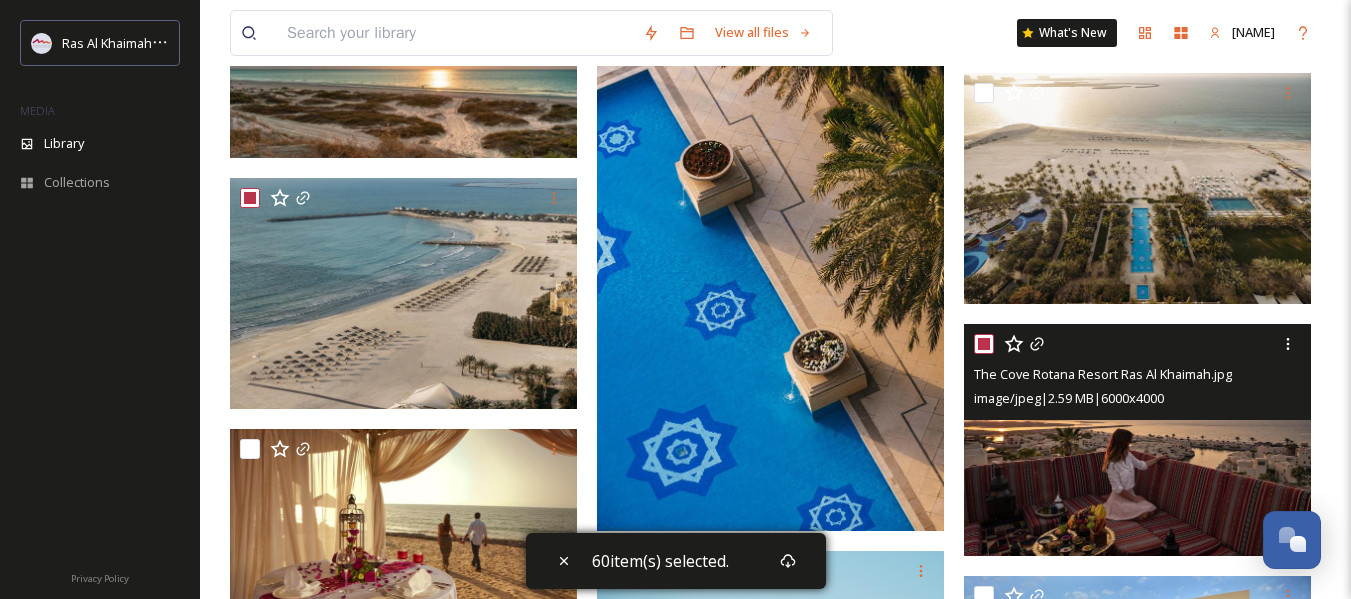 checkbox on "true" 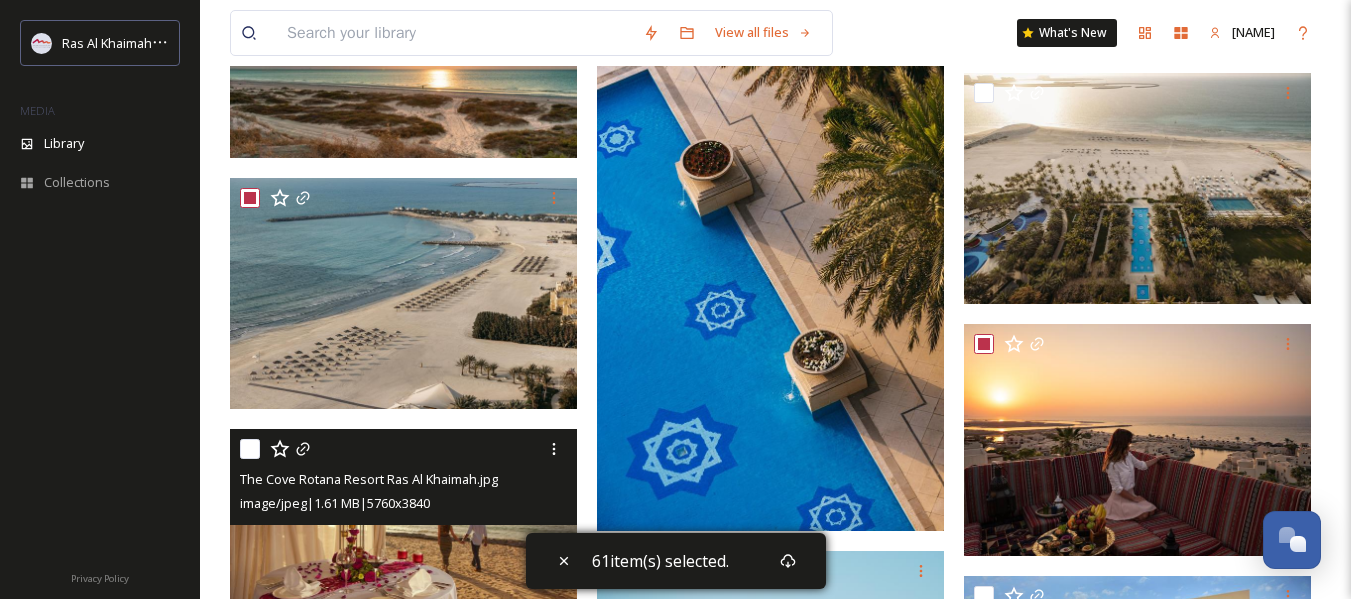 click at bounding box center [250, 449] 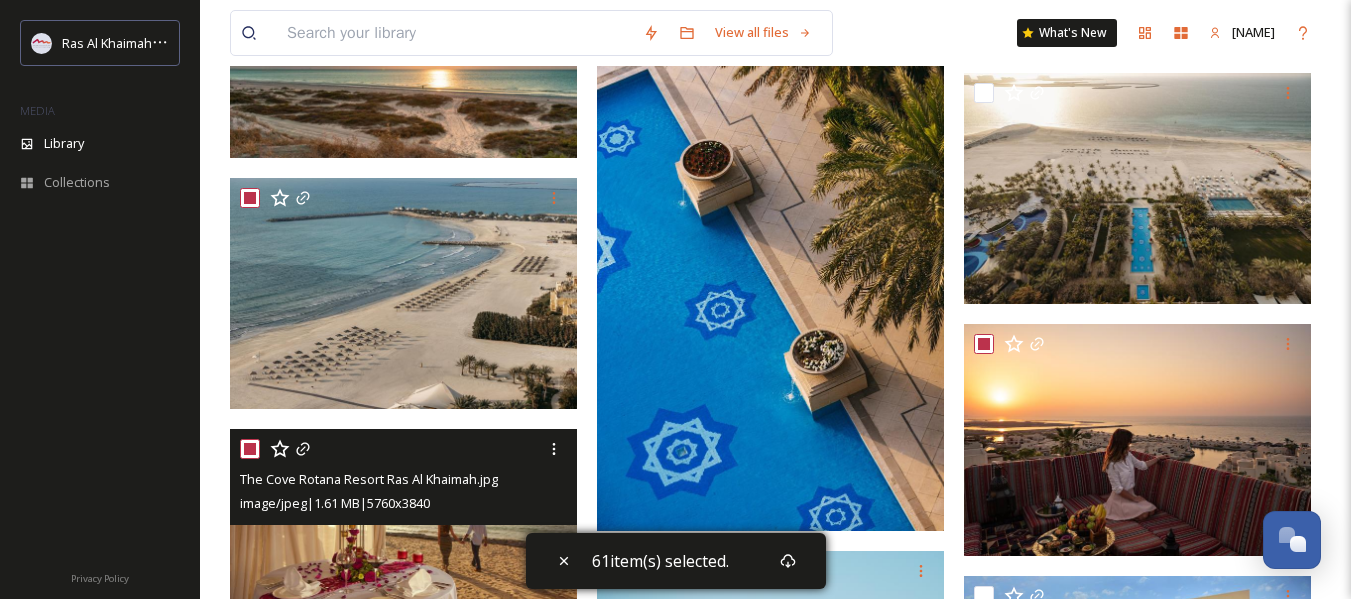 checkbox on "true" 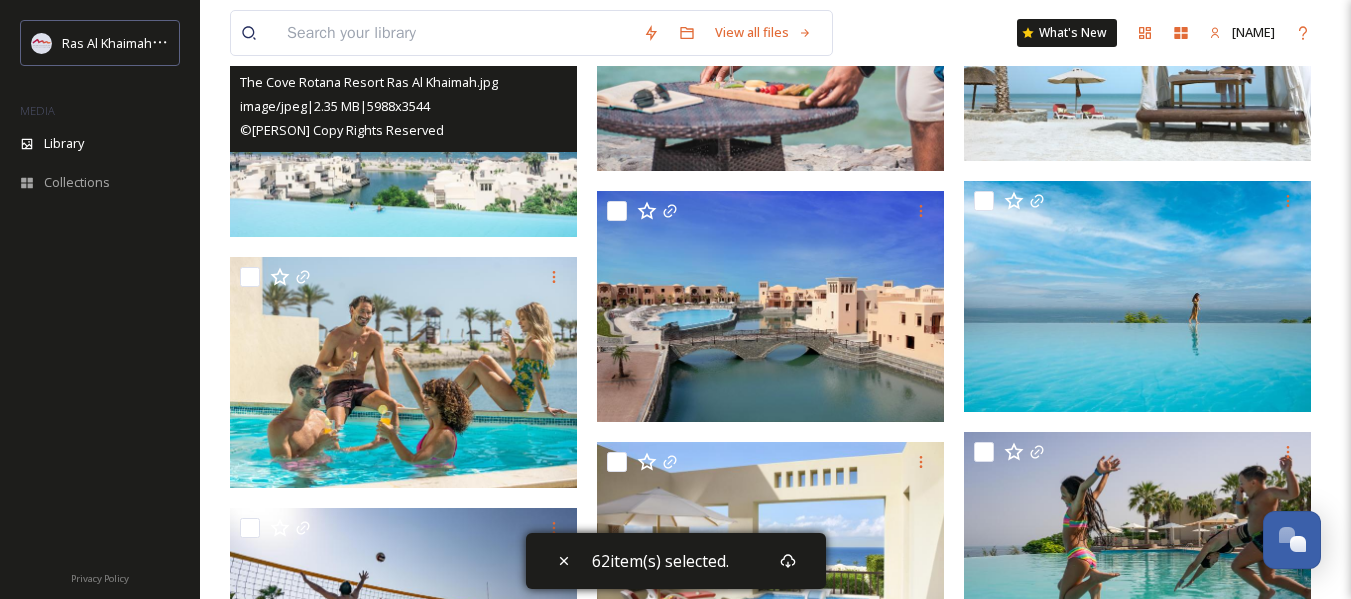 scroll, scrollTop: 28600, scrollLeft: 0, axis: vertical 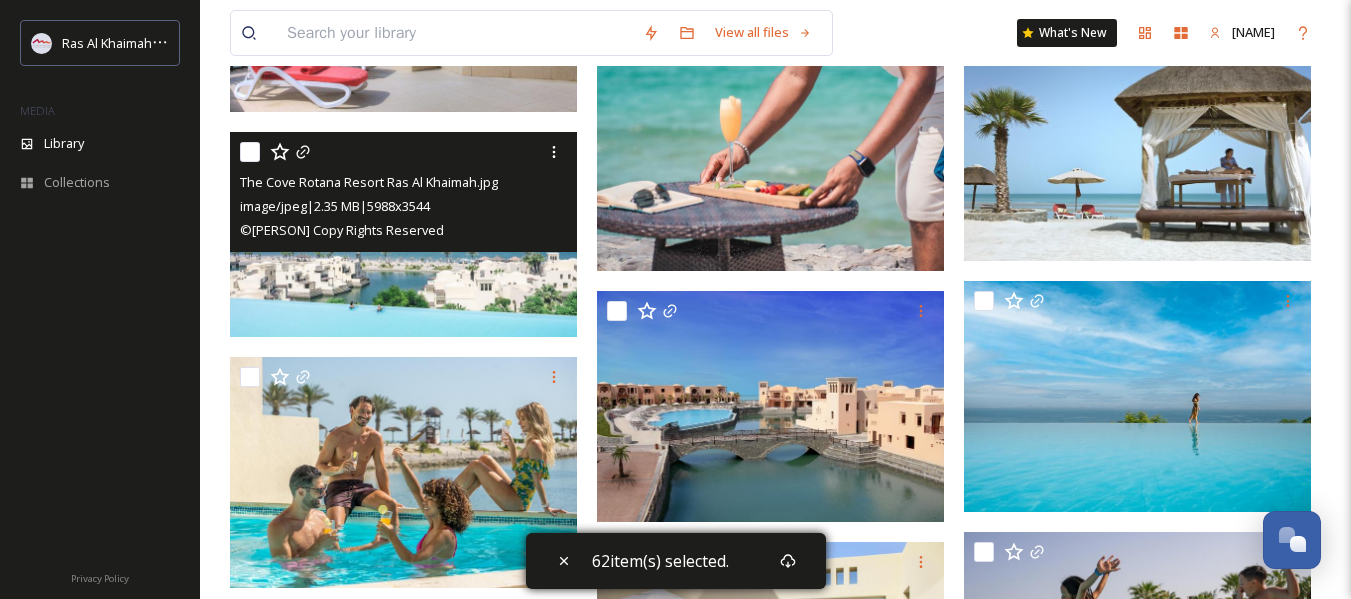 click at bounding box center (250, 152) 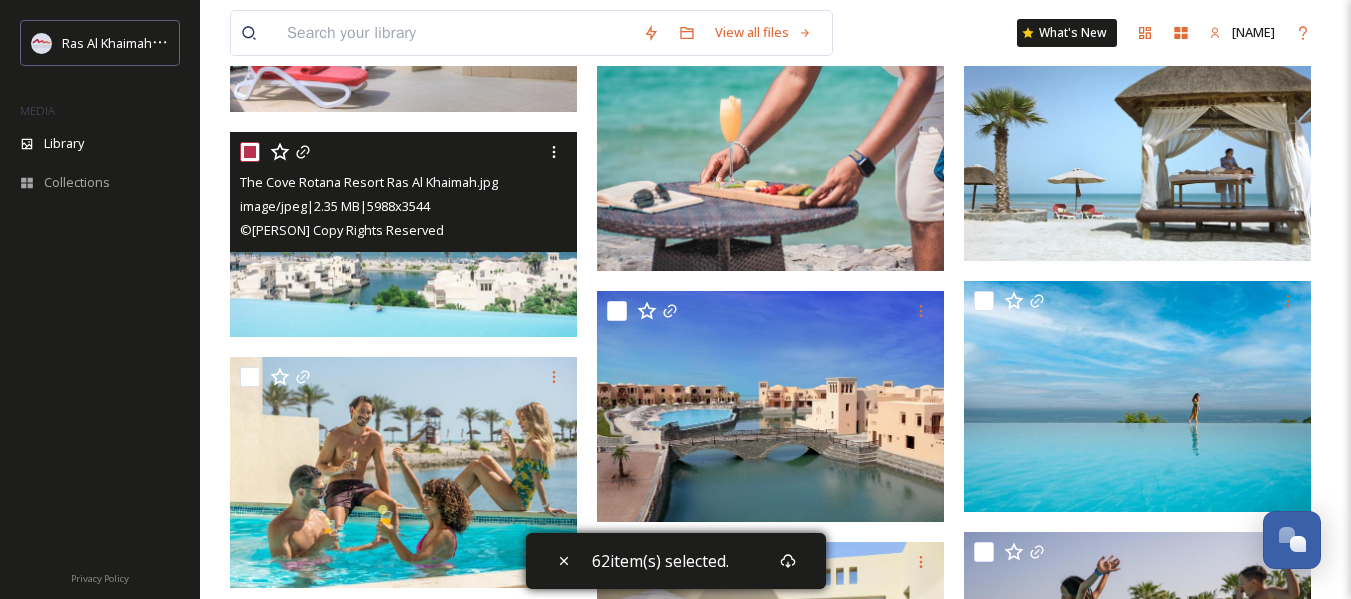 checkbox on "true" 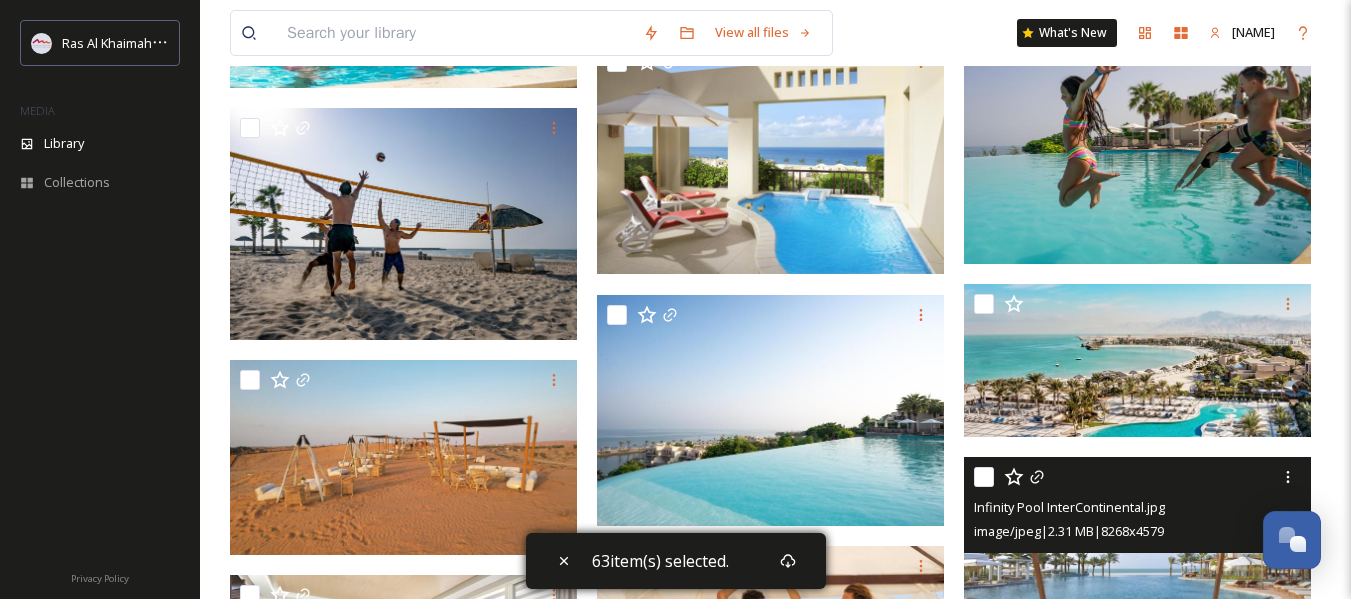 scroll, scrollTop: 29300, scrollLeft: 0, axis: vertical 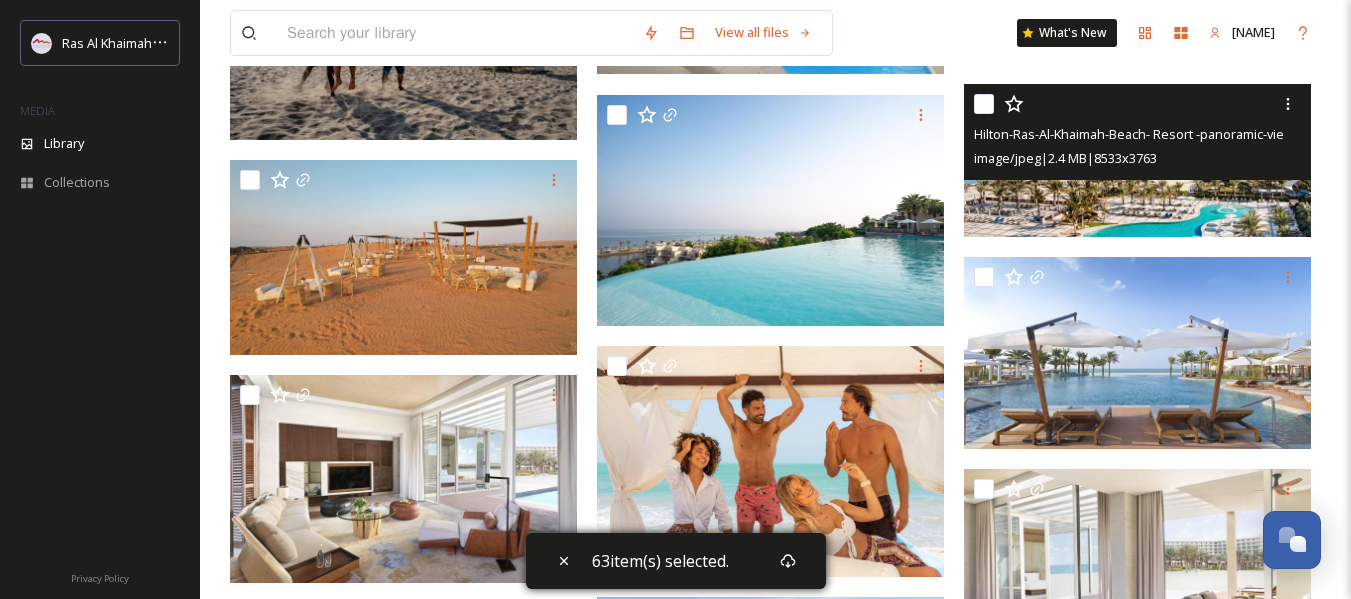 click at bounding box center [984, 104] 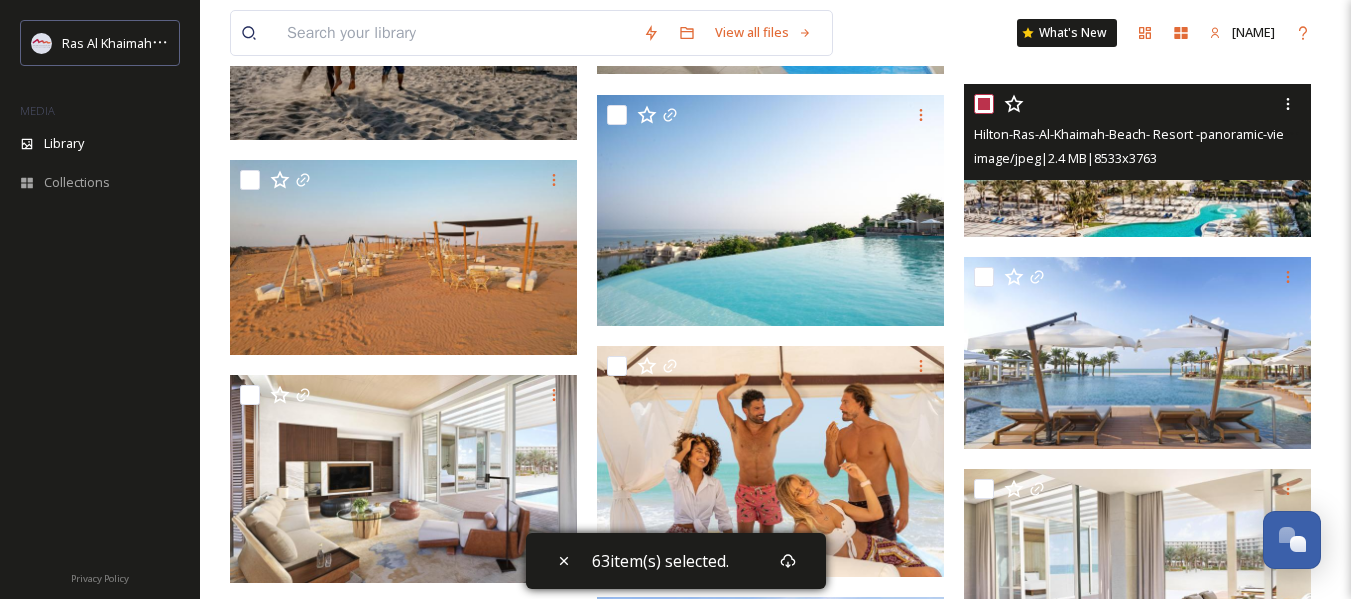 checkbox on "true" 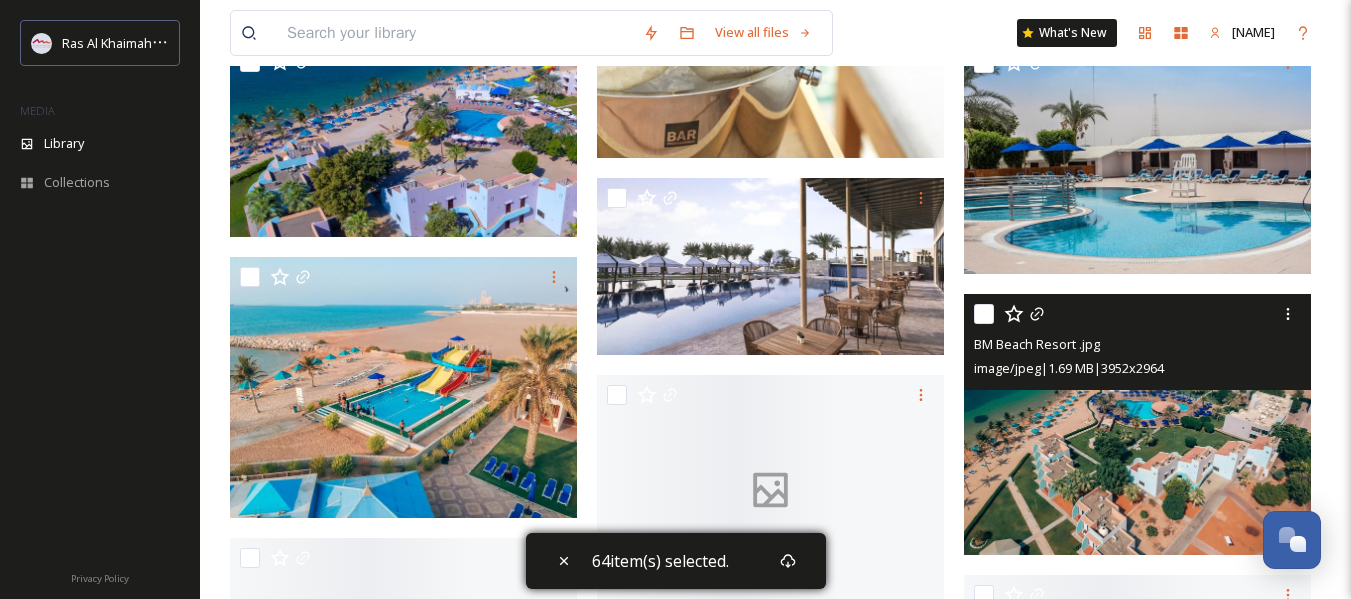 scroll, scrollTop: 31600, scrollLeft: 0, axis: vertical 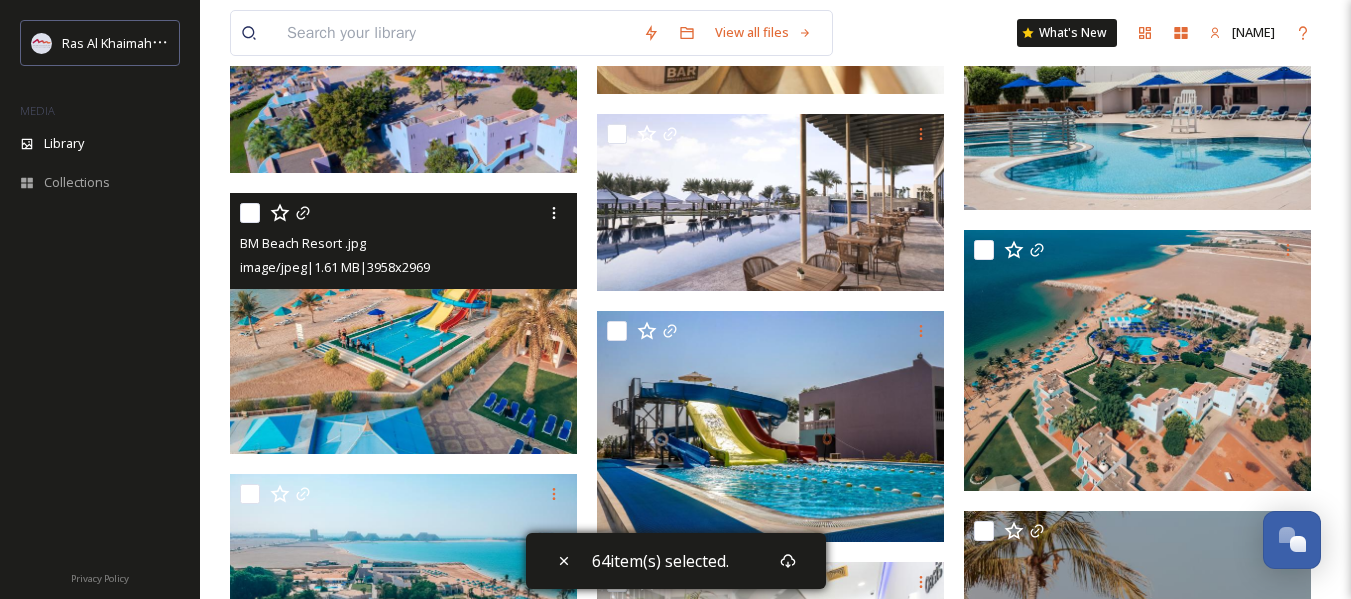 click at bounding box center (250, 213) 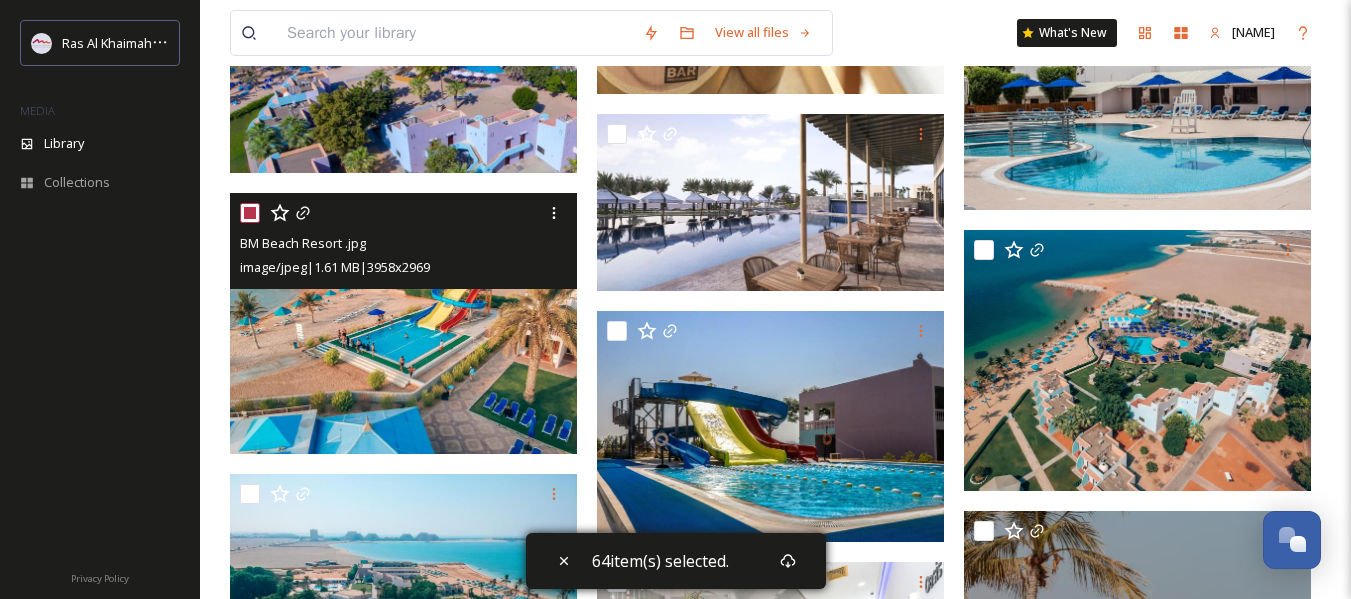 checkbox on "true" 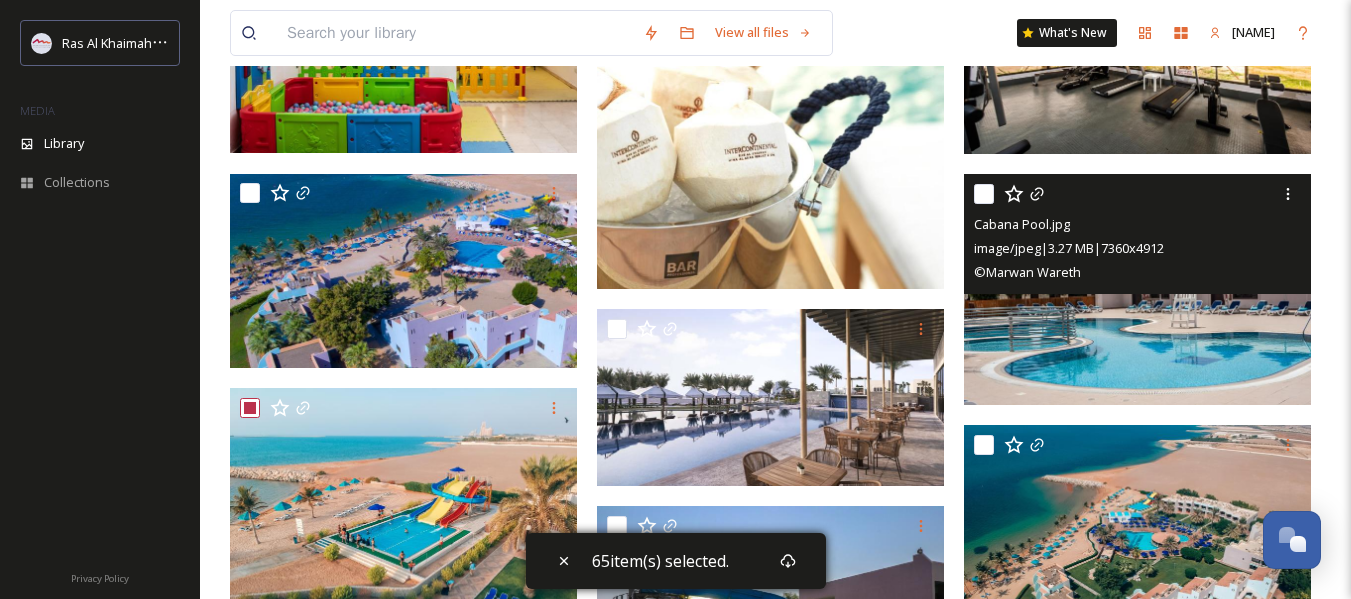 scroll, scrollTop: 31400, scrollLeft: 0, axis: vertical 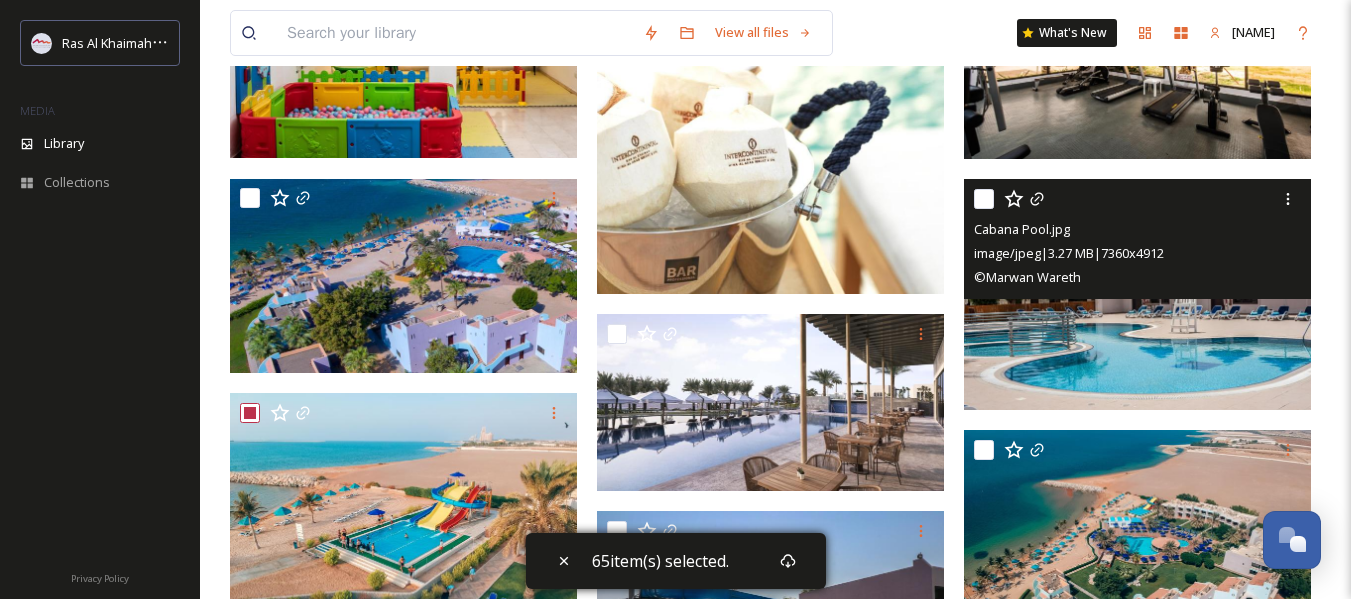 click at bounding box center (984, 199) 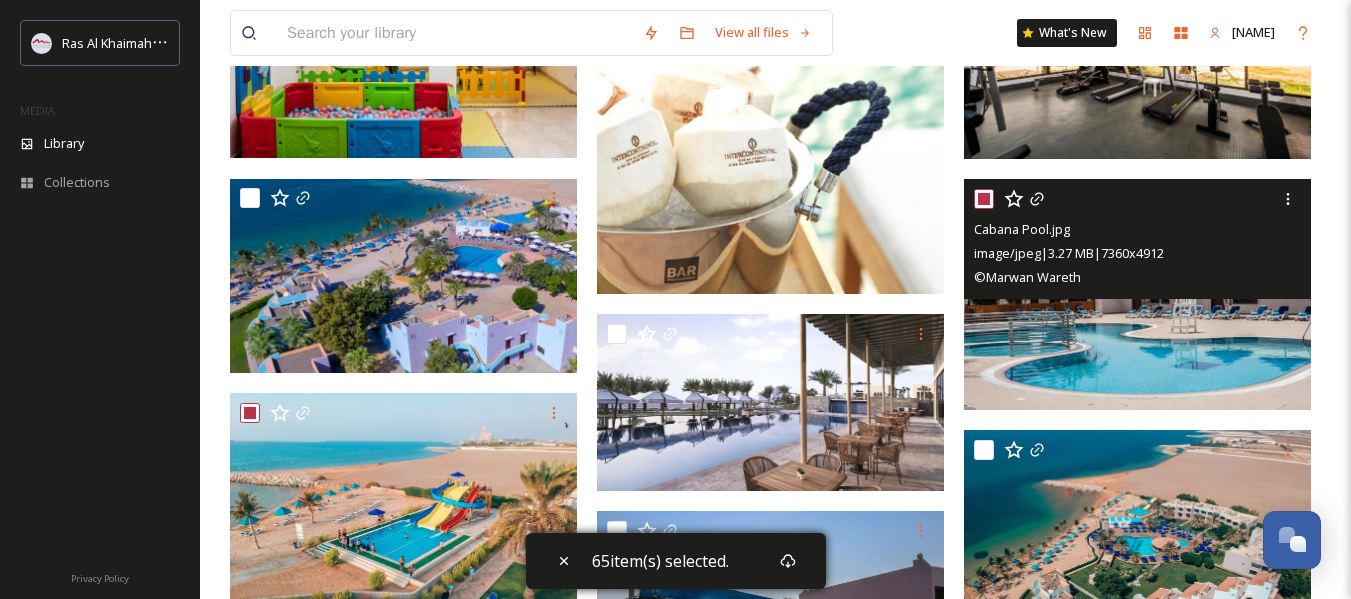 checkbox on "true" 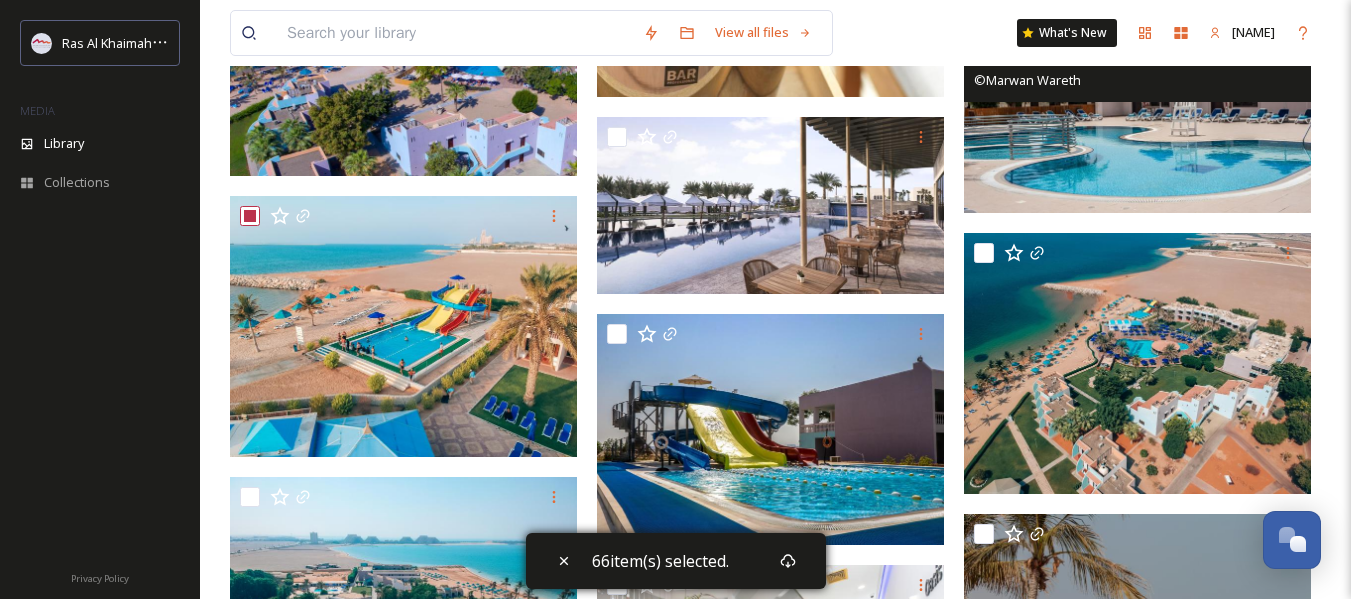 scroll, scrollTop: 31600, scrollLeft: 0, axis: vertical 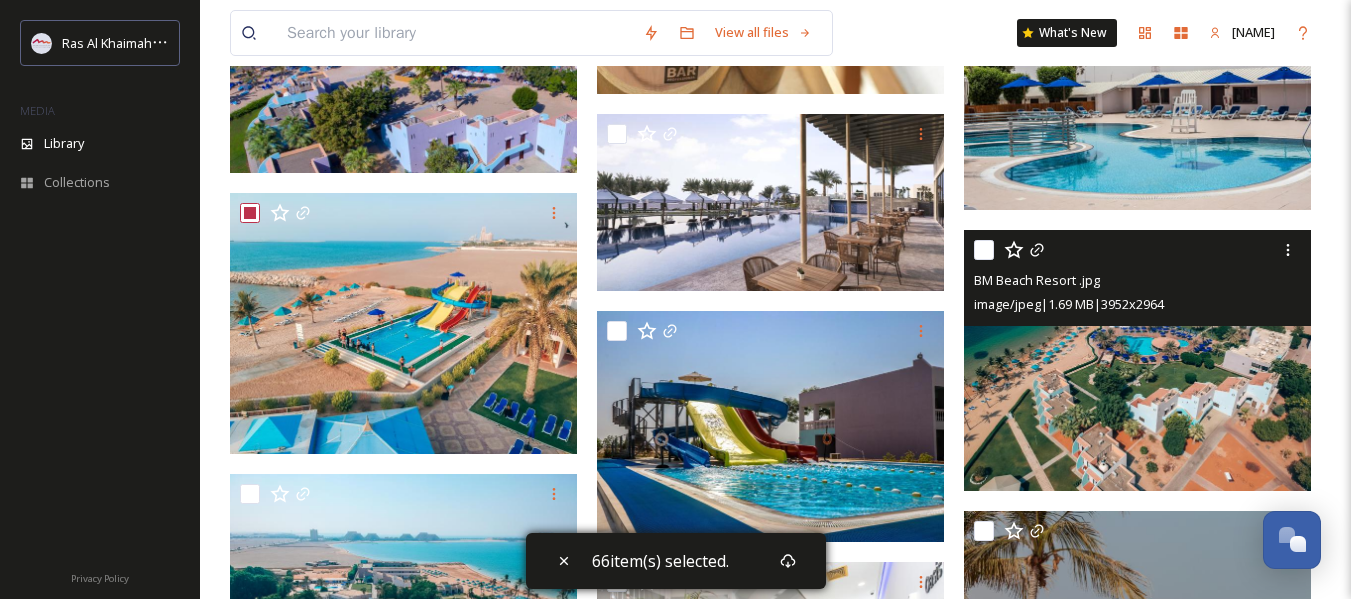 click at bounding box center (984, 250) 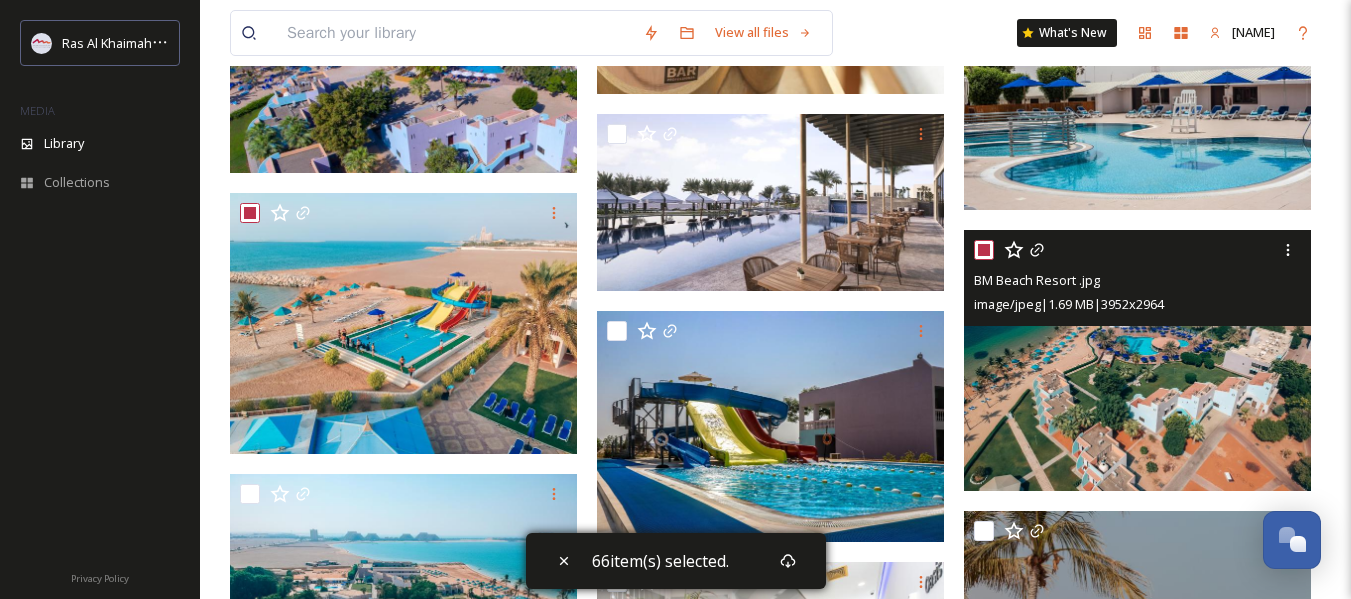 checkbox on "true" 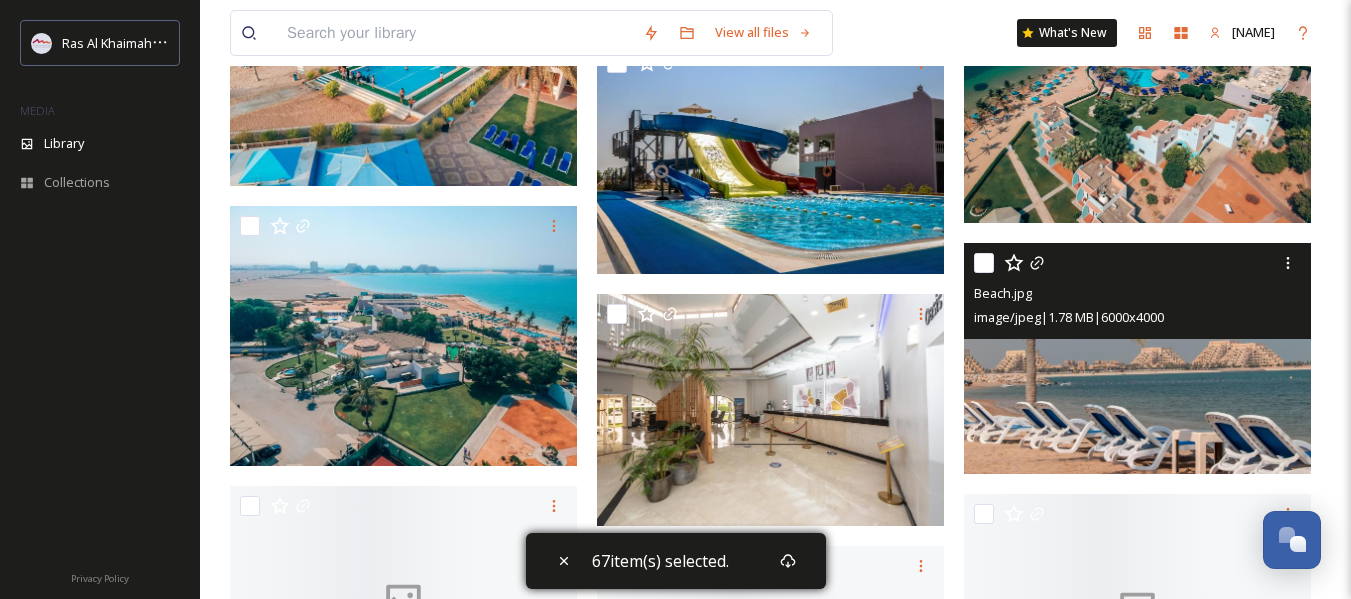 scroll, scrollTop: 31900, scrollLeft: 0, axis: vertical 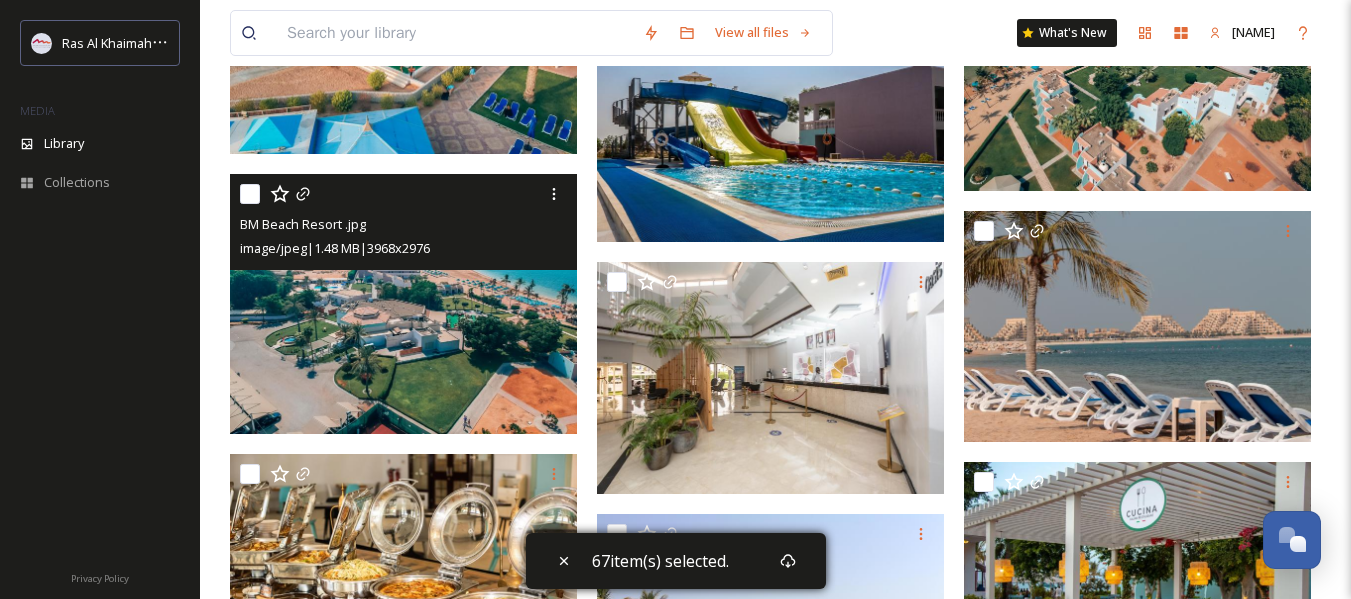 click at bounding box center (250, 194) 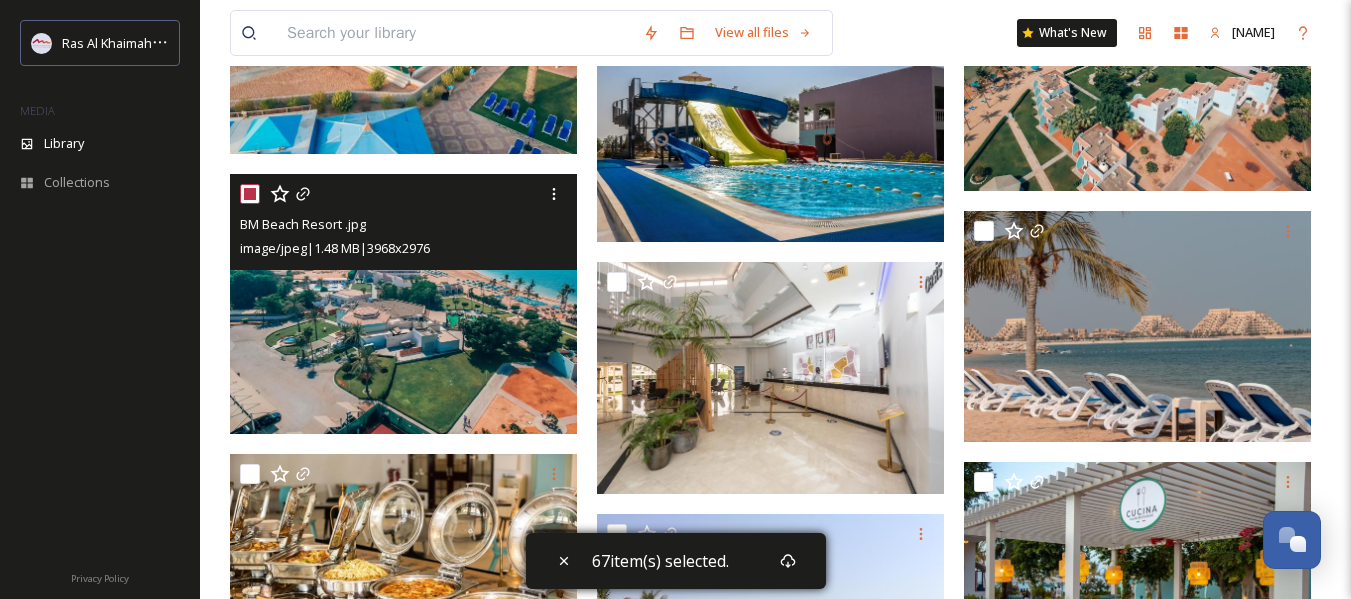 checkbox on "true" 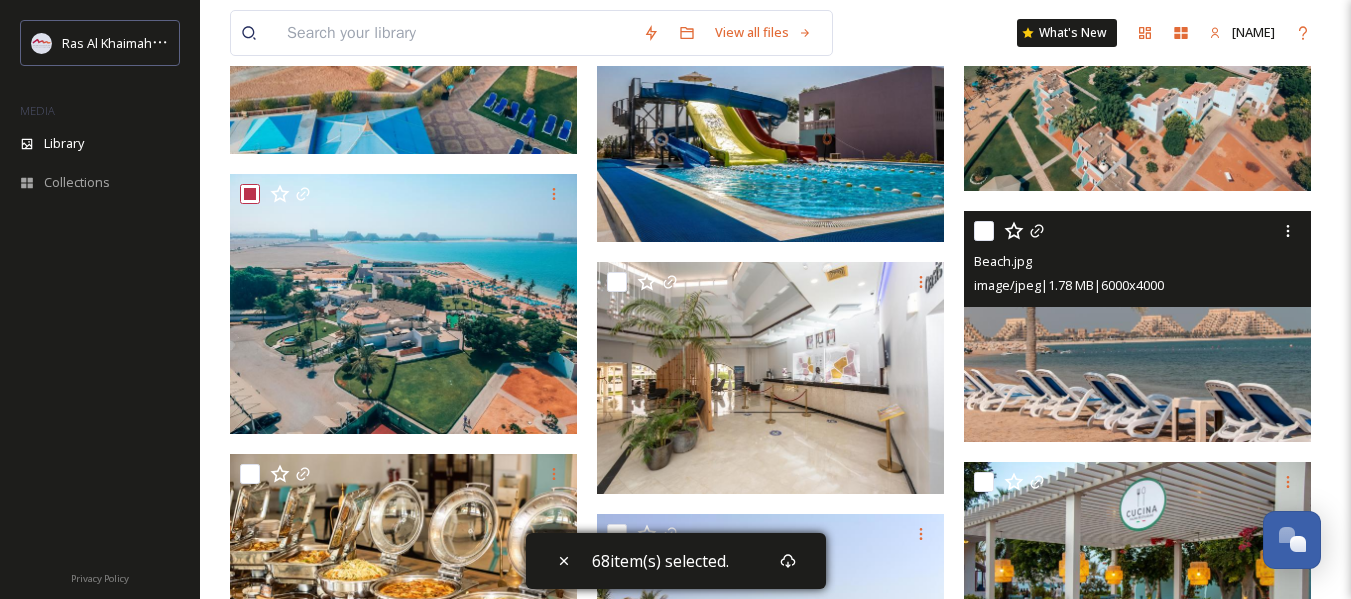 click at bounding box center (984, 231) 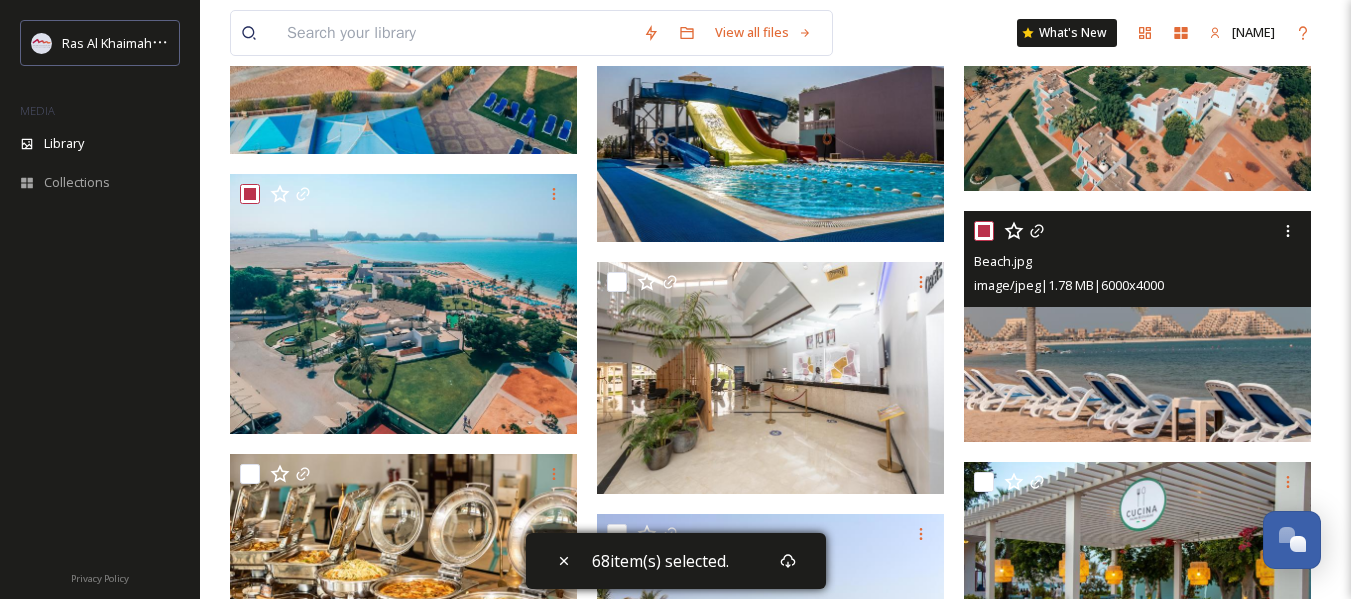 checkbox on "true" 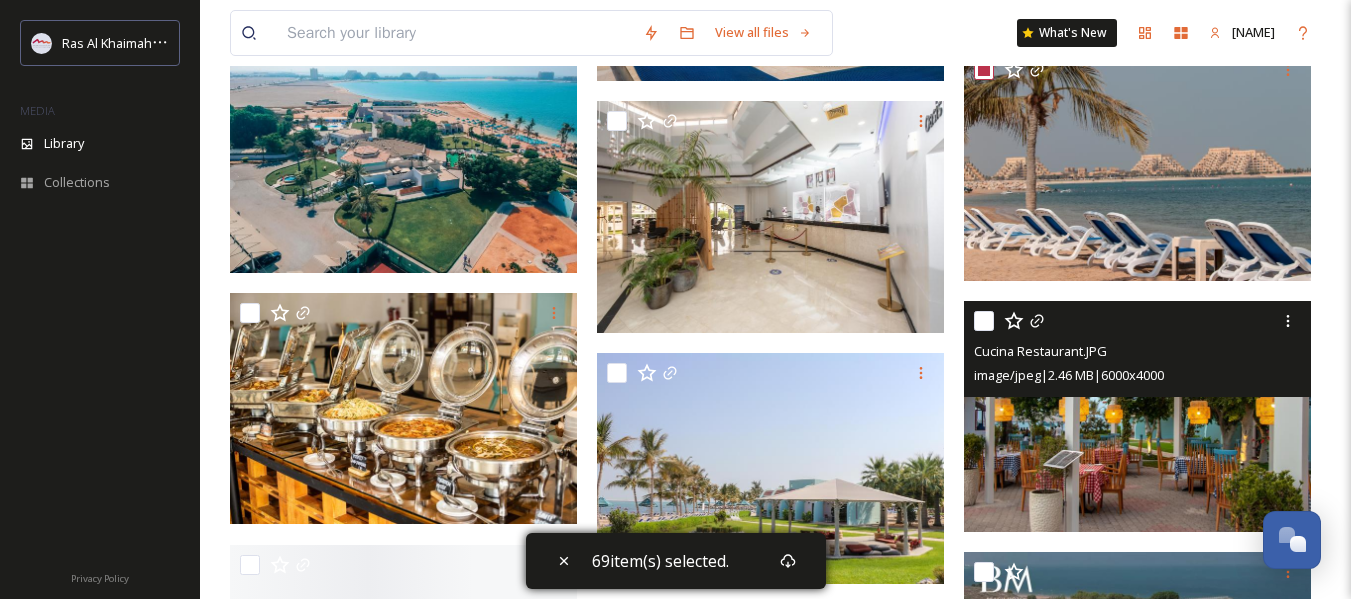 scroll, scrollTop: 32100, scrollLeft: 0, axis: vertical 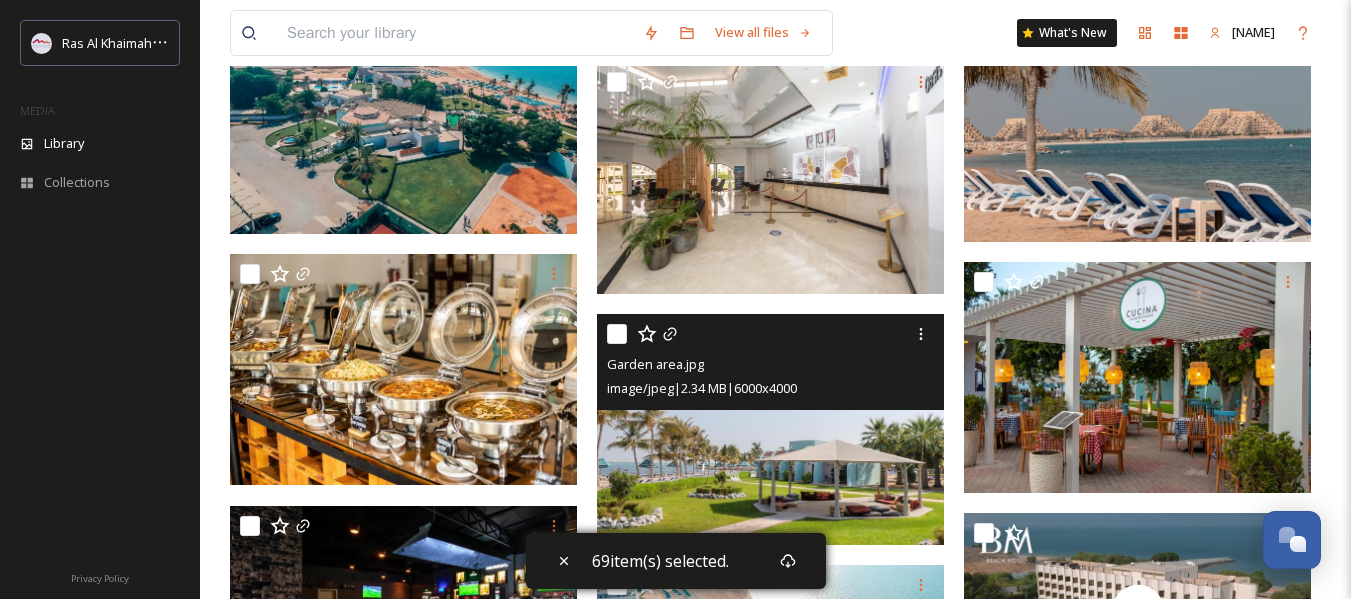 click at bounding box center (617, 334) 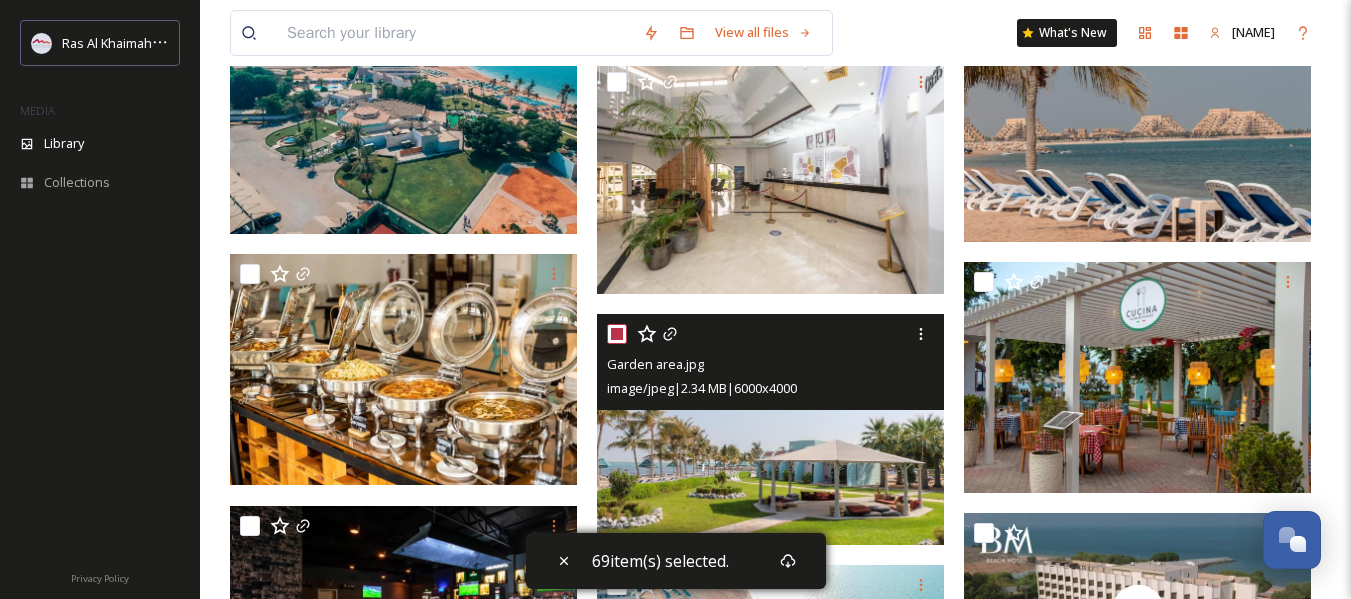 checkbox on "true" 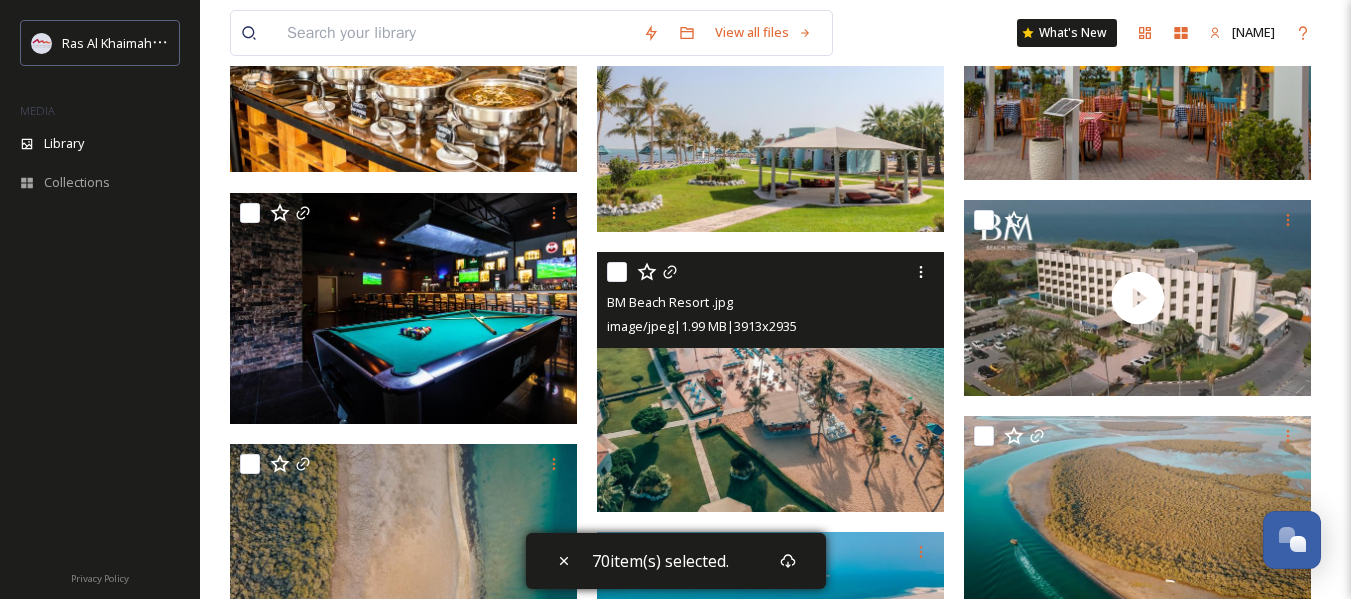 scroll, scrollTop: 32500, scrollLeft: 0, axis: vertical 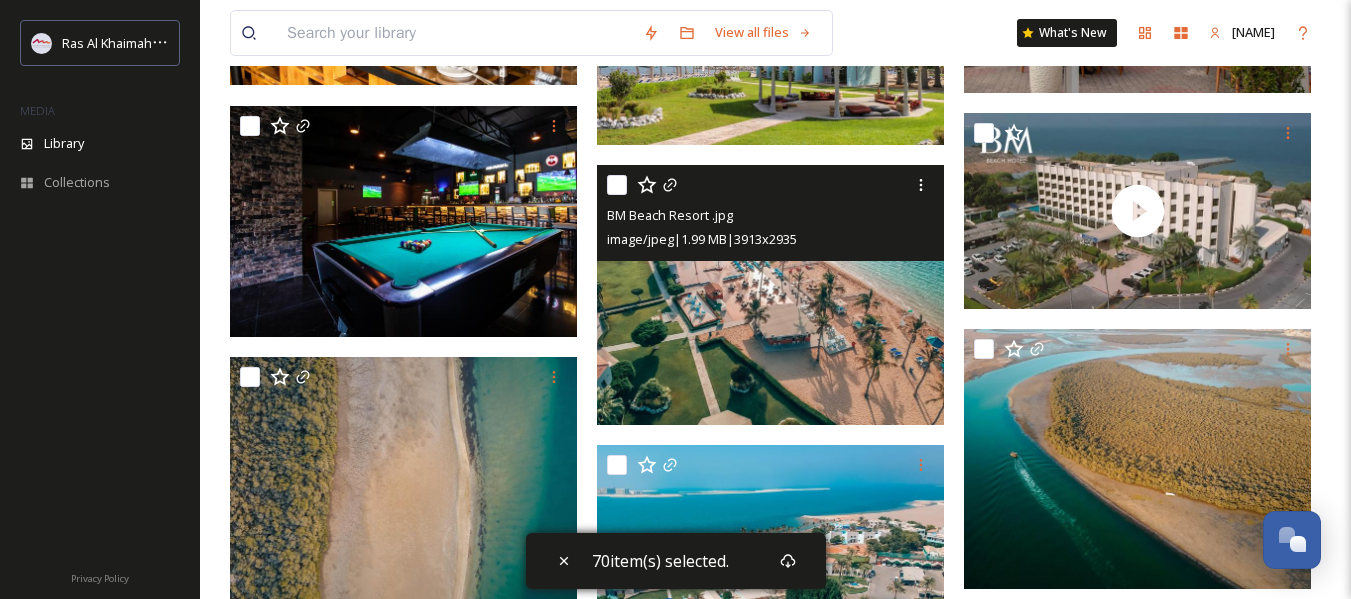 click at bounding box center [617, 185] 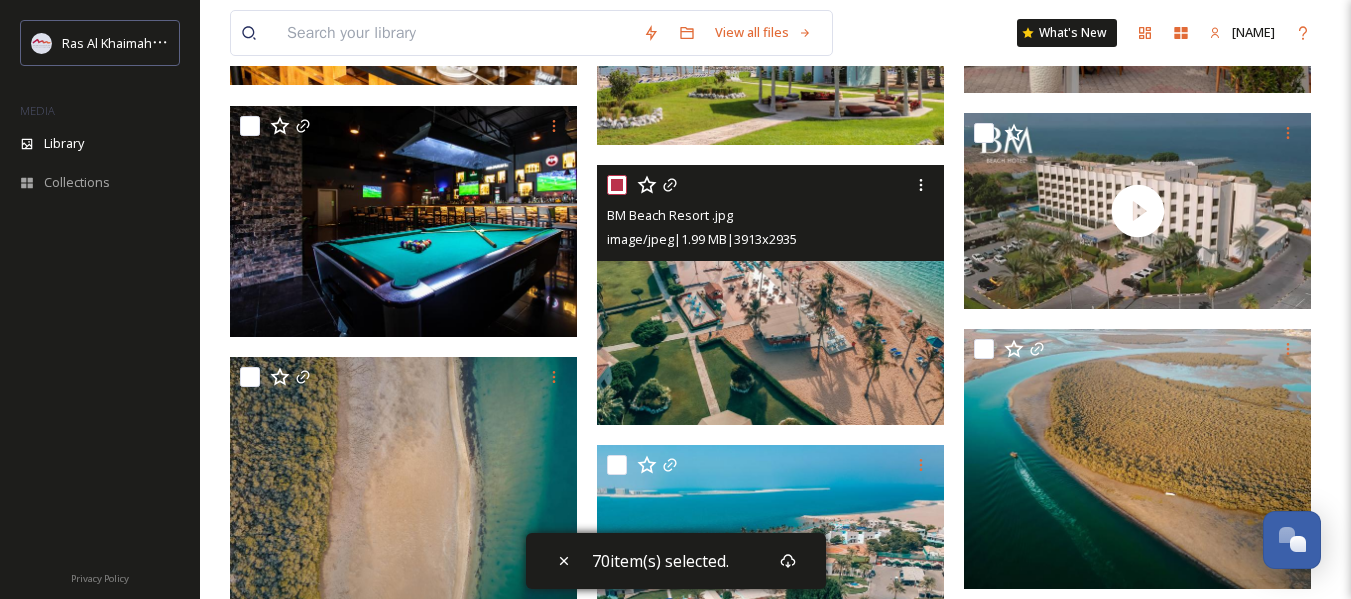 checkbox on "true" 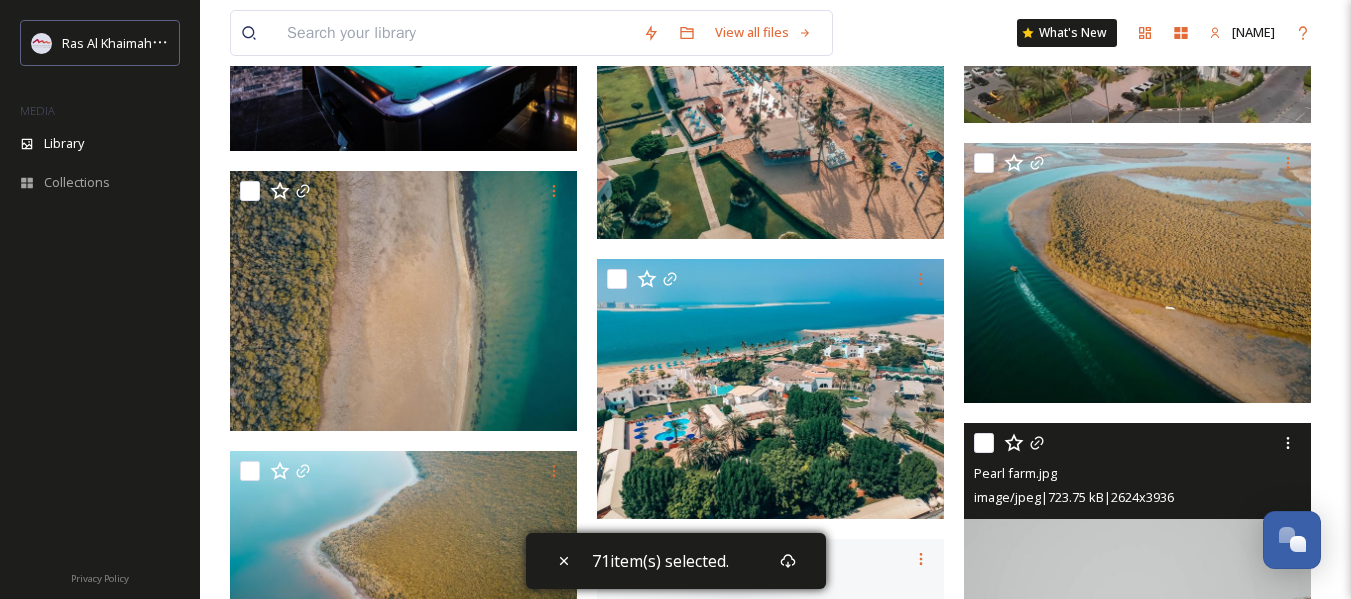 scroll, scrollTop: 32700, scrollLeft: 0, axis: vertical 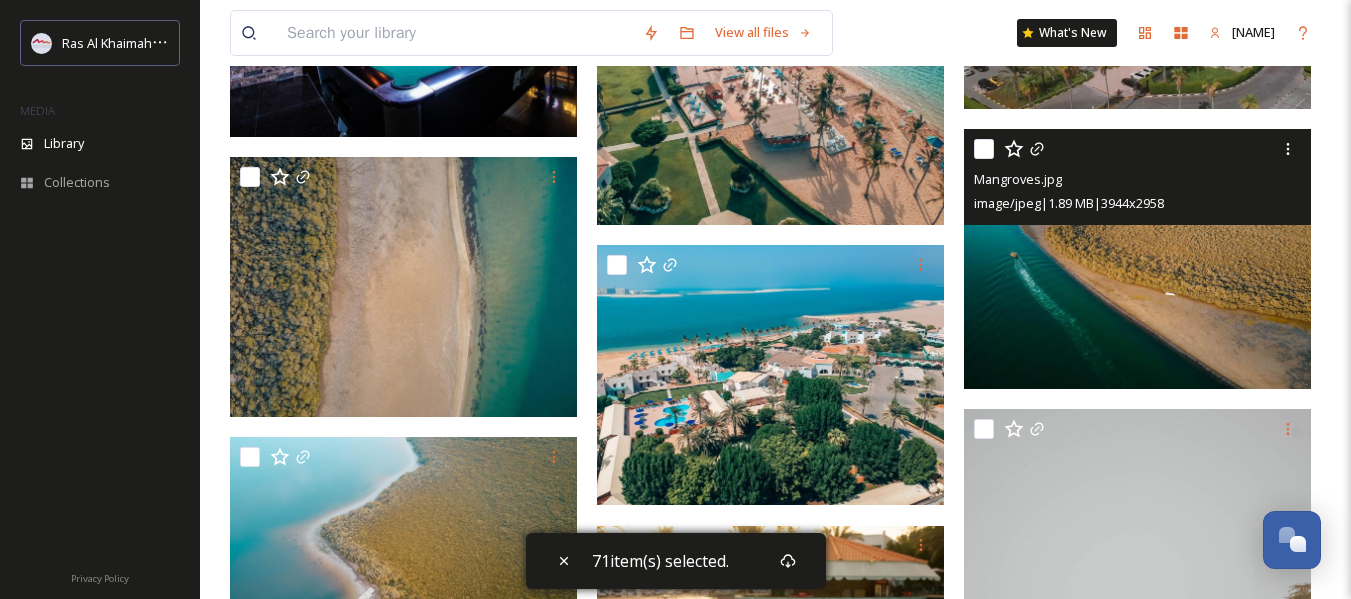 click at bounding box center (984, 149) 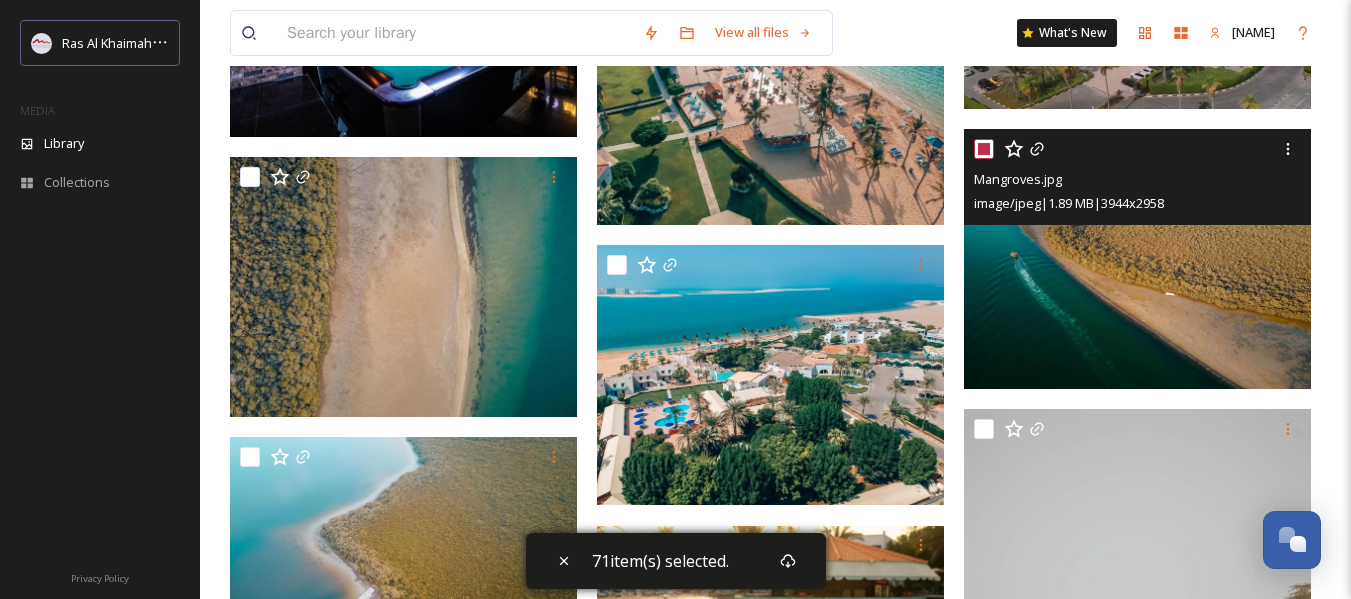 checkbox on "true" 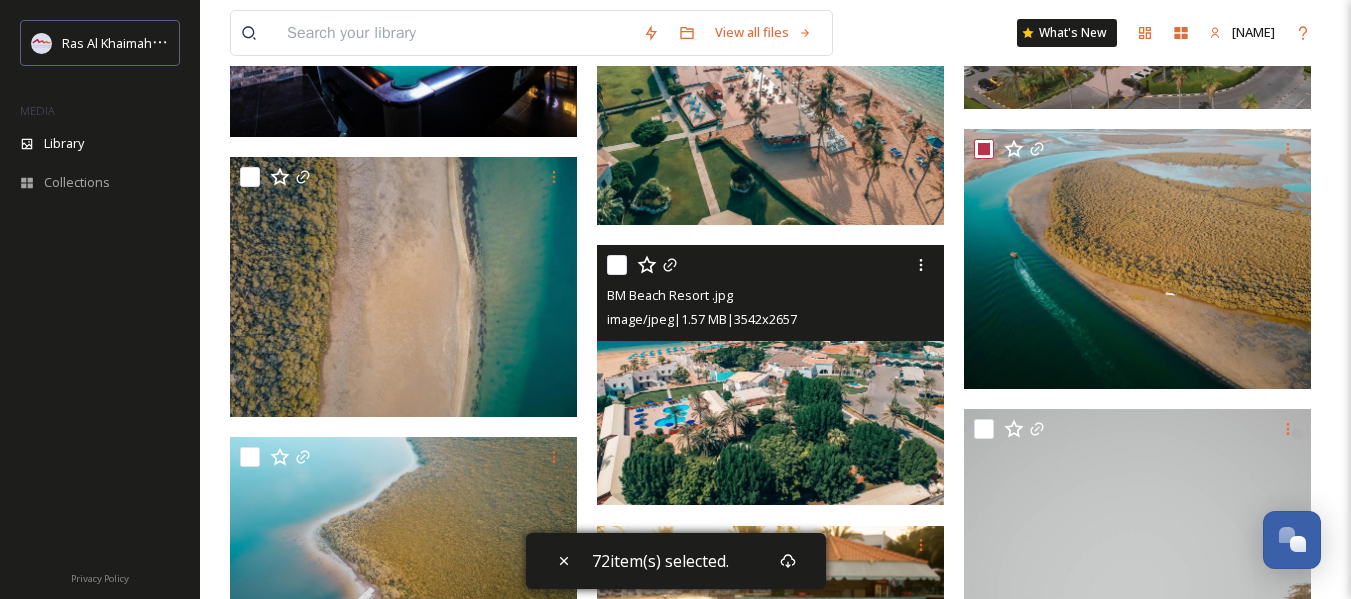click at bounding box center [617, 265] 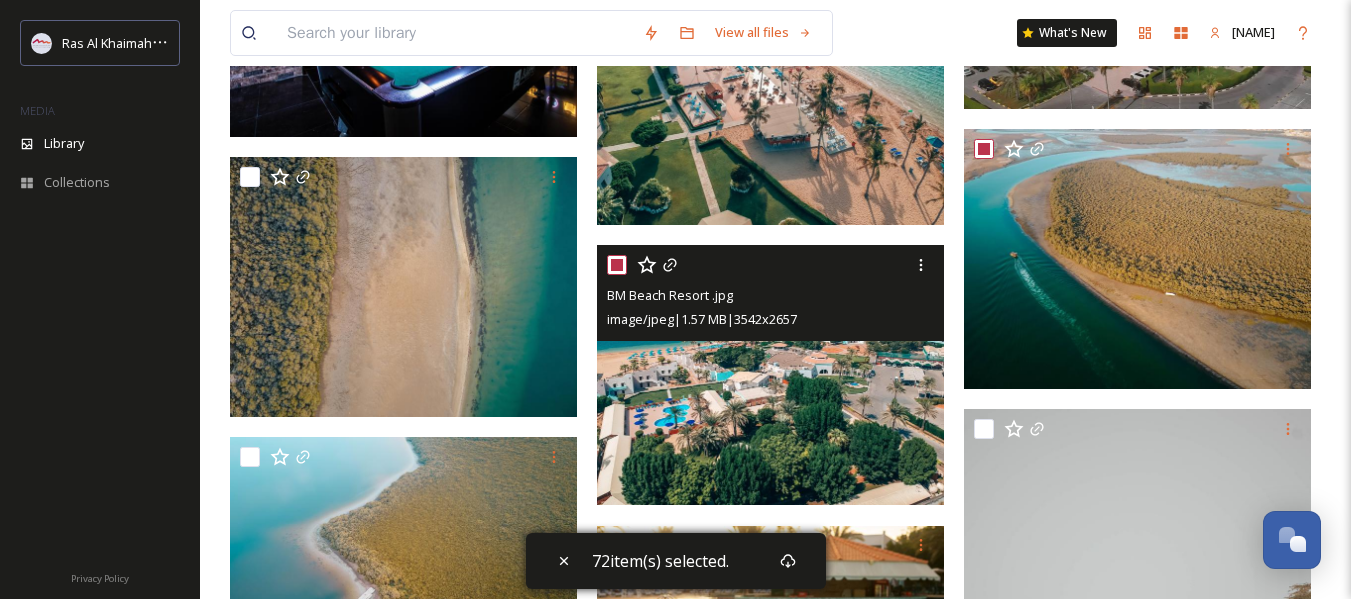 checkbox on "true" 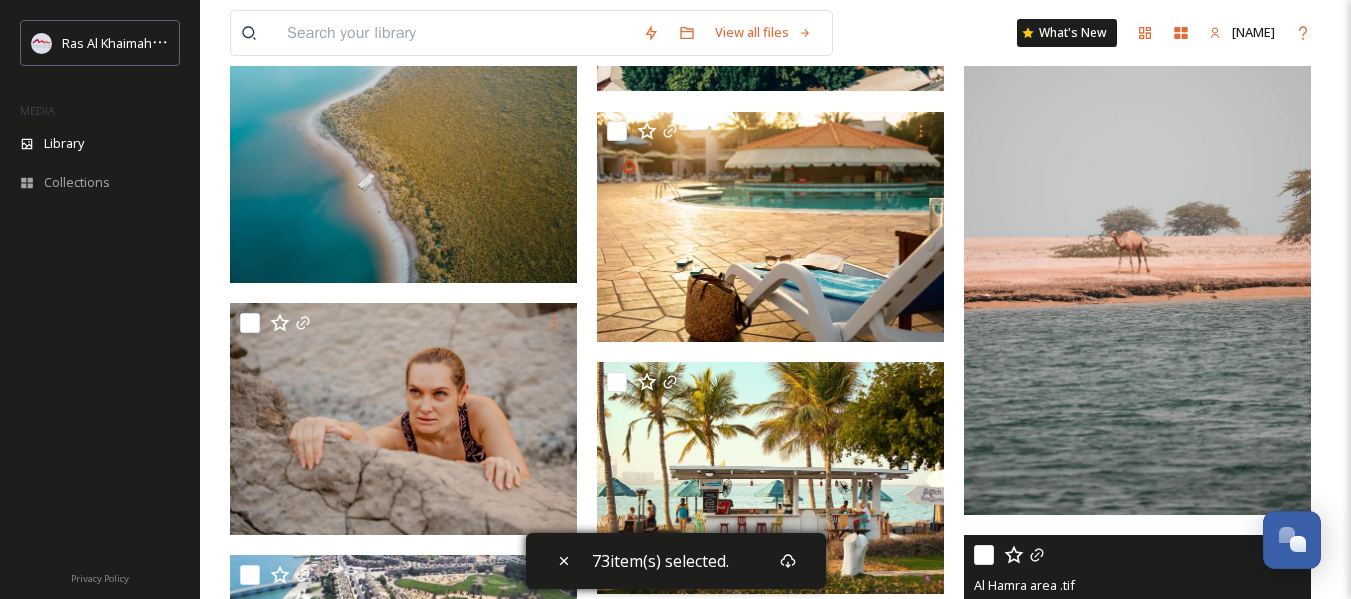 scroll, scrollTop: 33300, scrollLeft: 0, axis: vertical 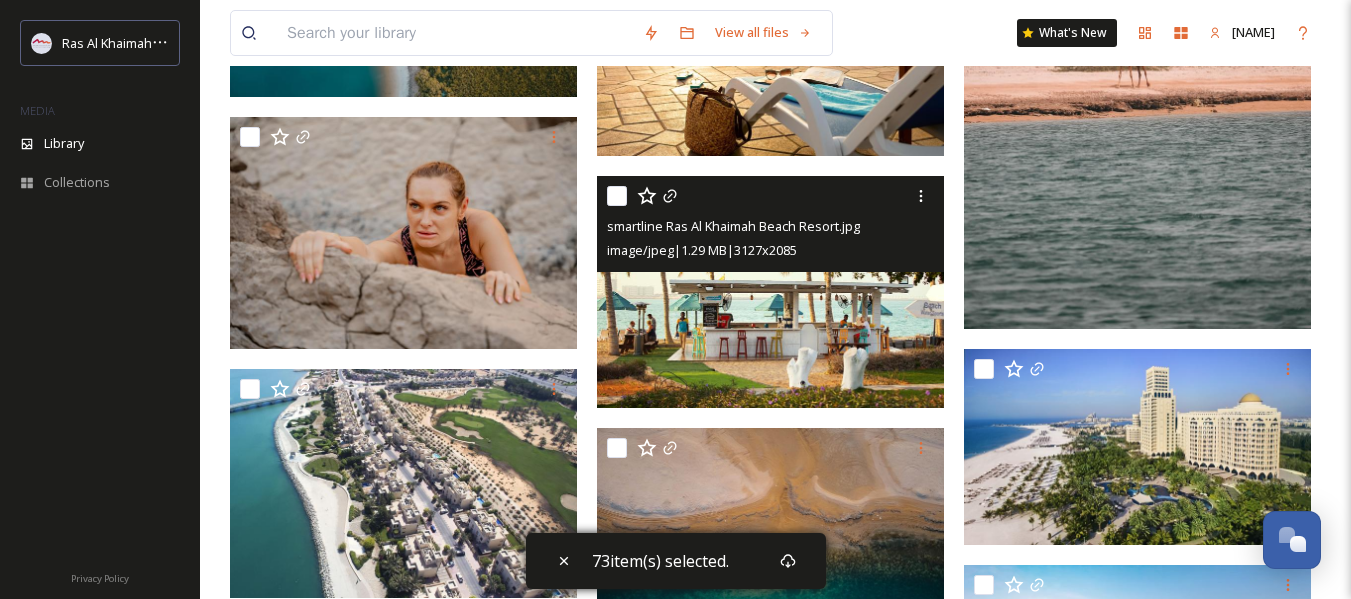 click at bounding box center [617, 196] 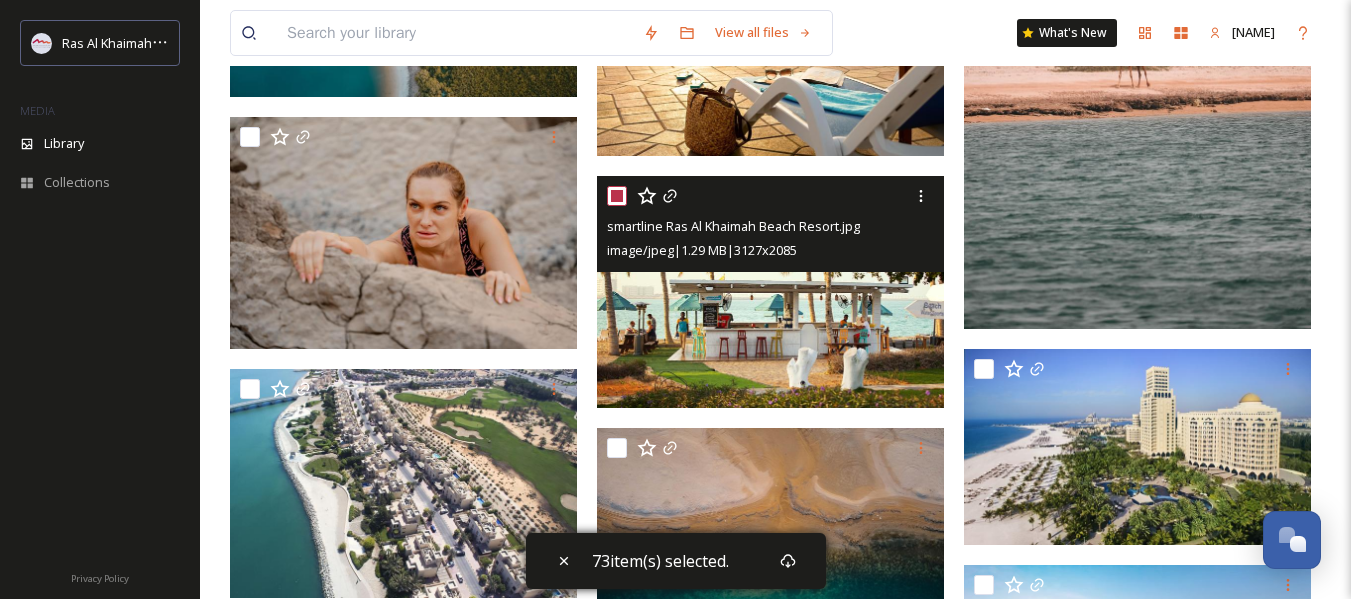 checkbox on "true" 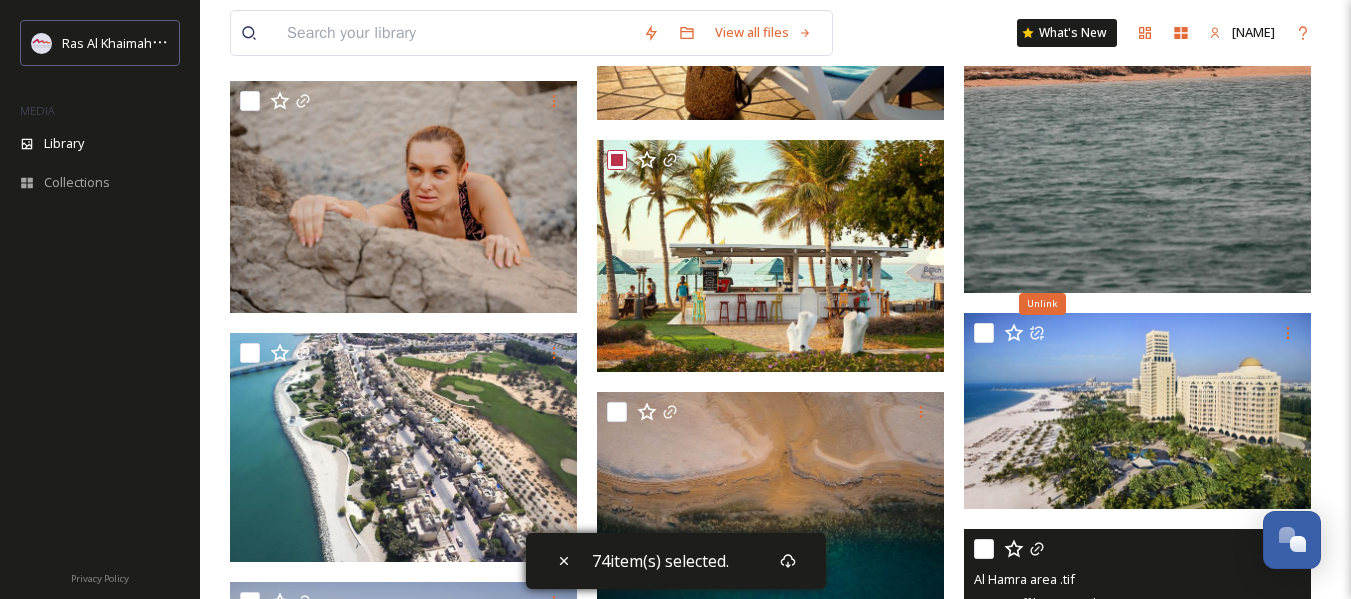 scroll, scrollTop: 33500, scrollLeft: 0, axis: vertical 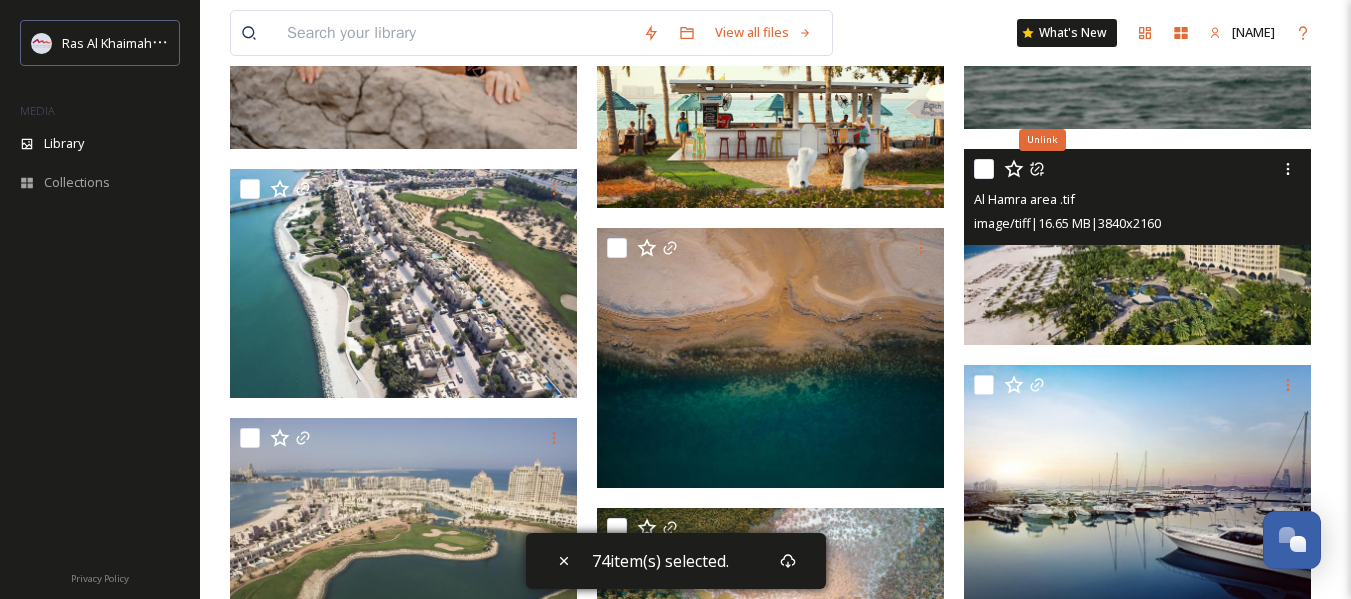 click at bounding box center (984, 169) 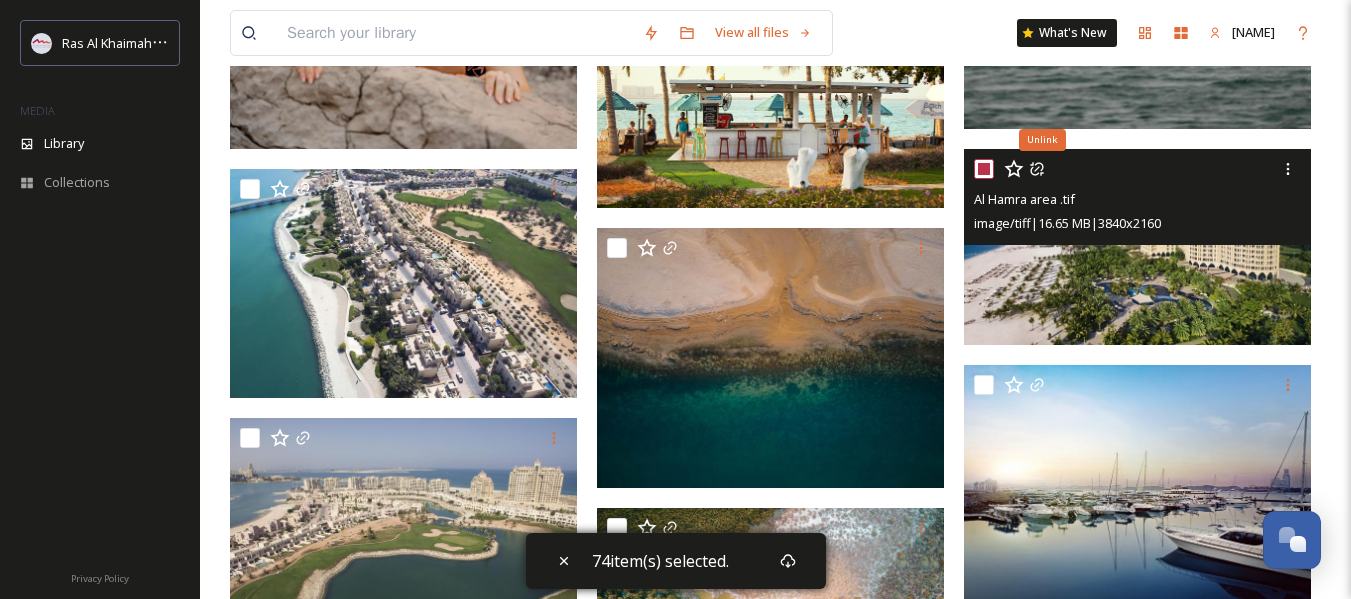 checkbox on "true" 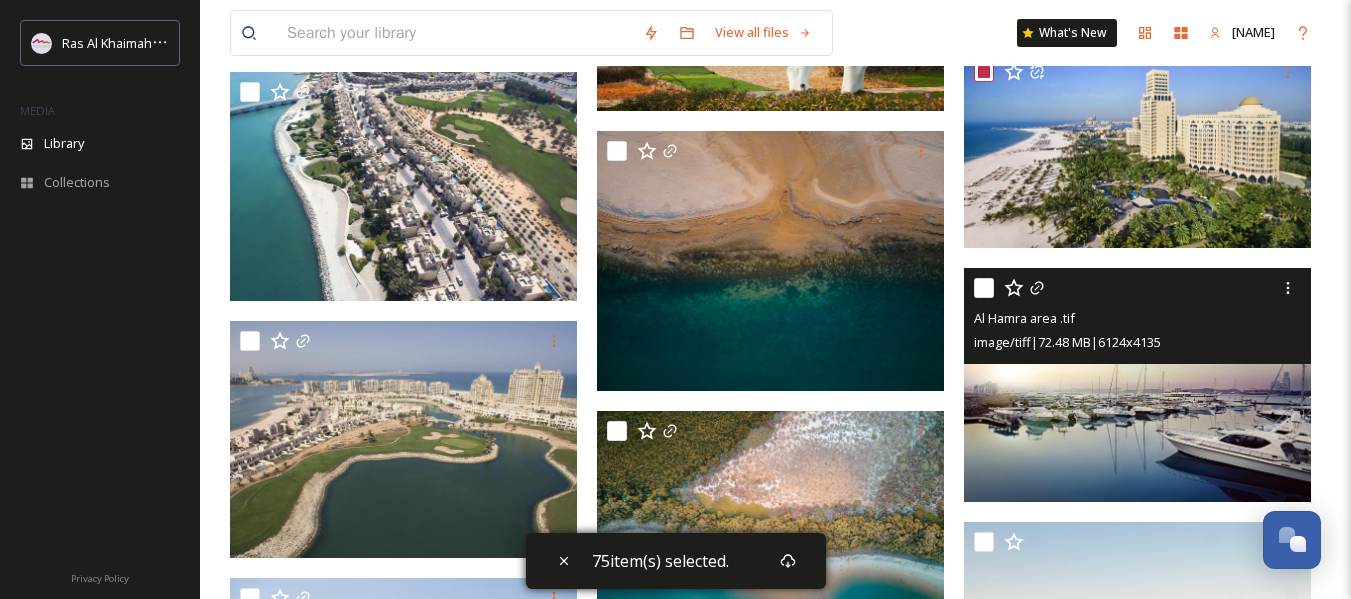 scroll, scrollTop: 33700, scrollLeft: 0, axis: vertical 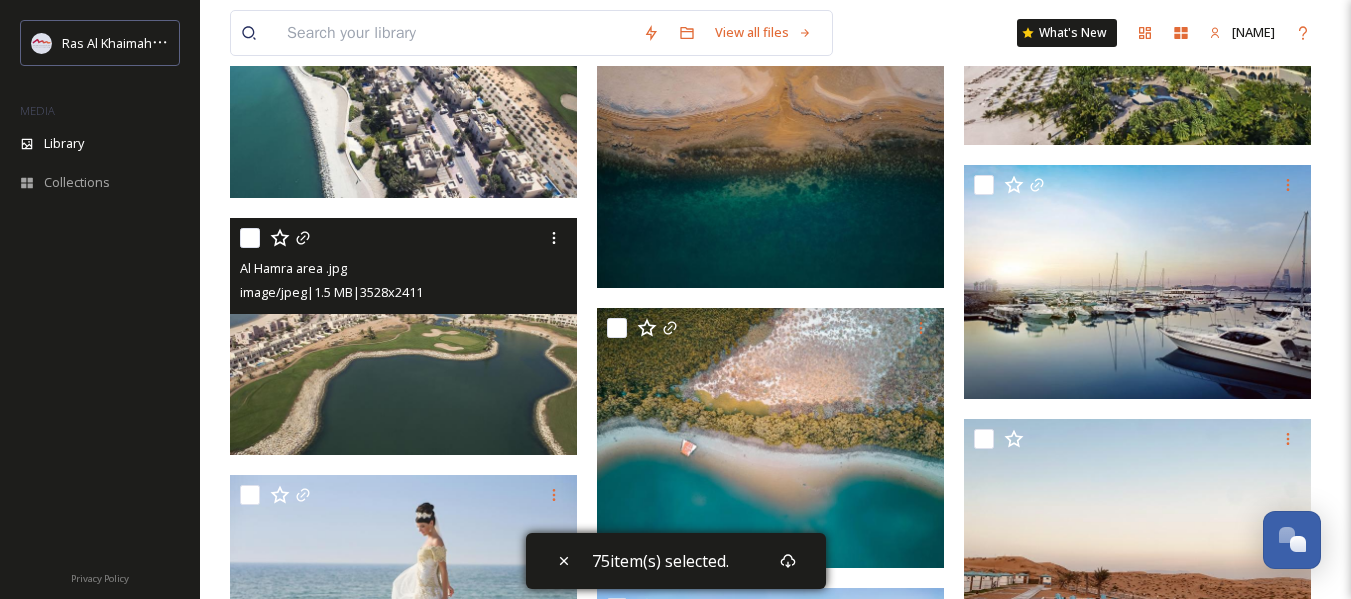 click at bounding box center (250, 238) 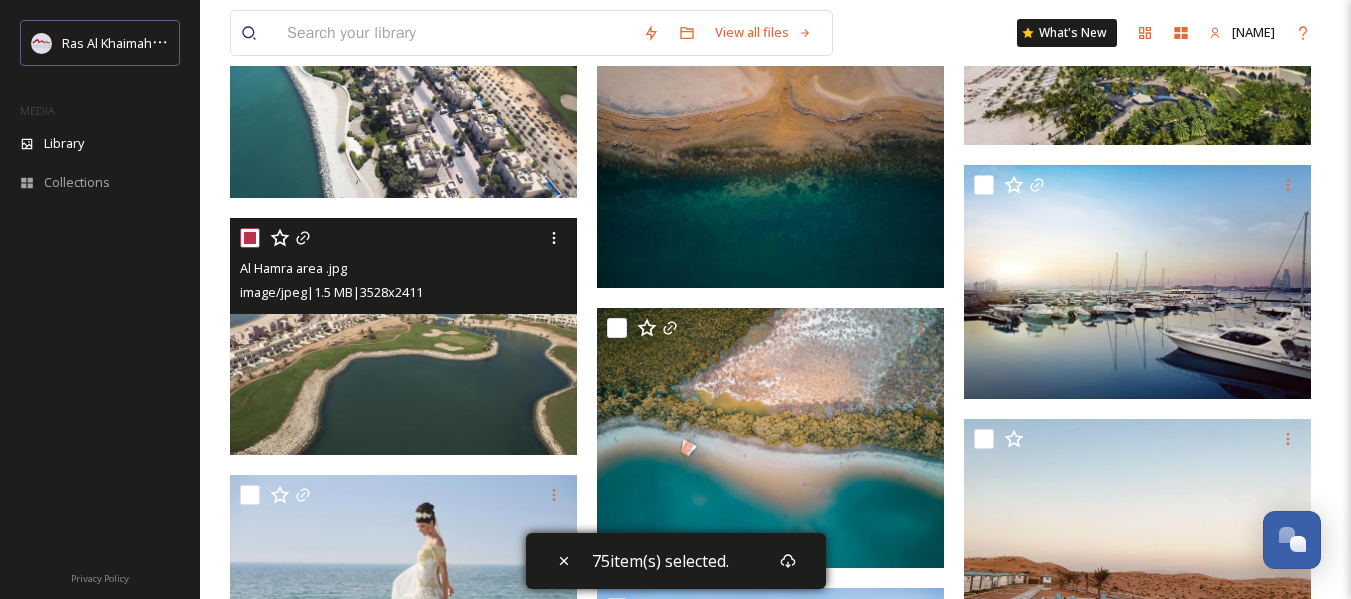 checkbox on "true" 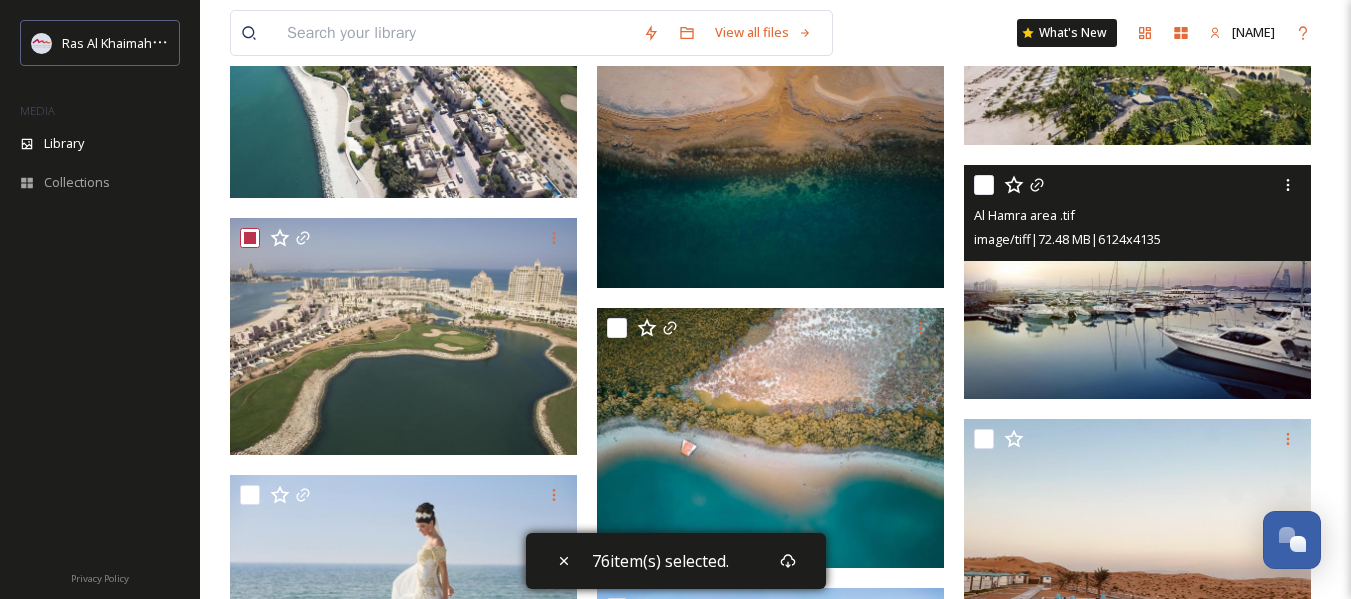 click at bounding box center (984, 185) 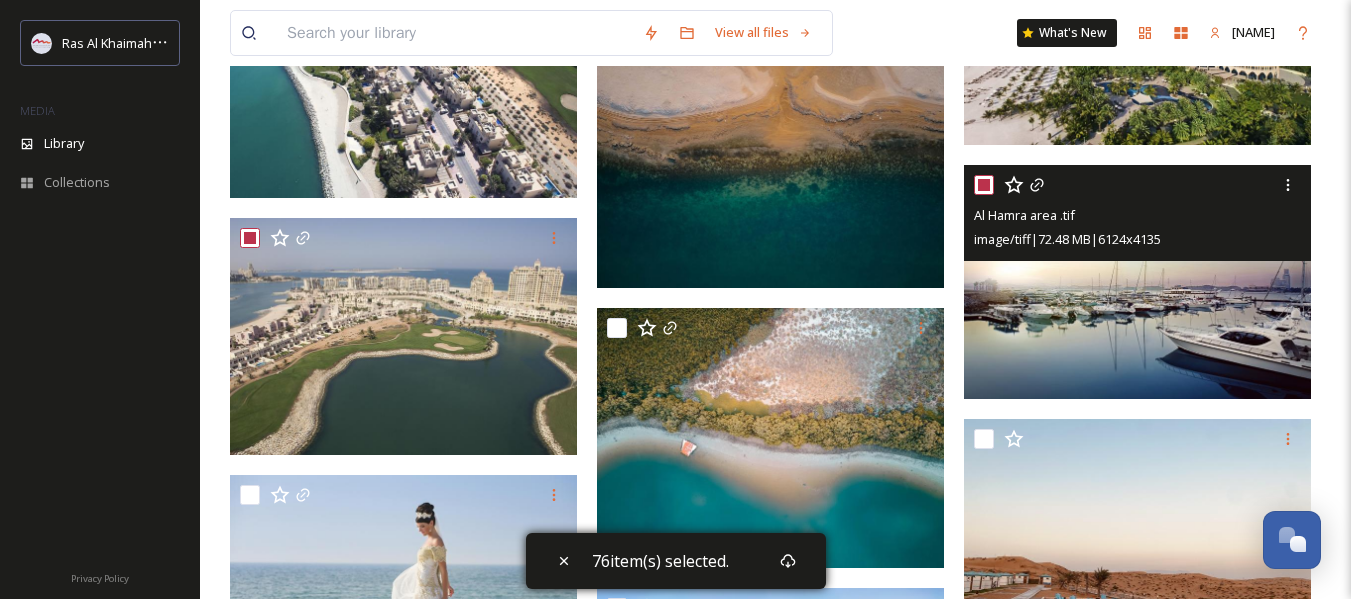 checkbox on "true" 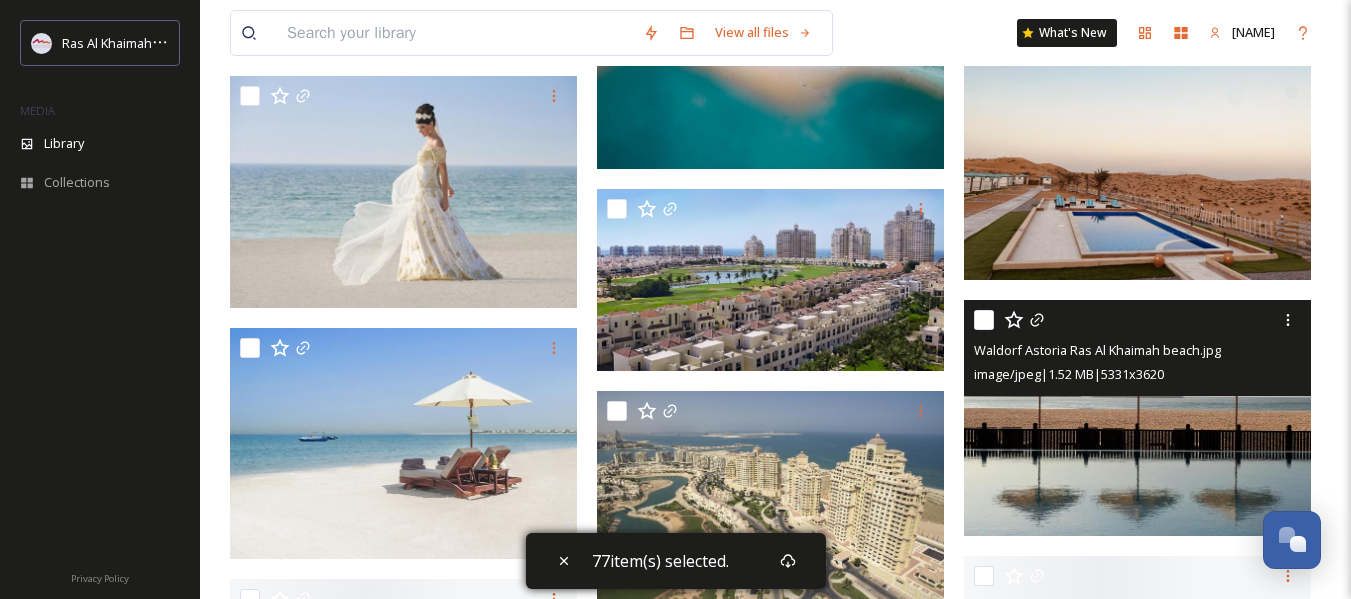 scroll, scrollTop: 34100, scrollLeft: 0, axis: vertical 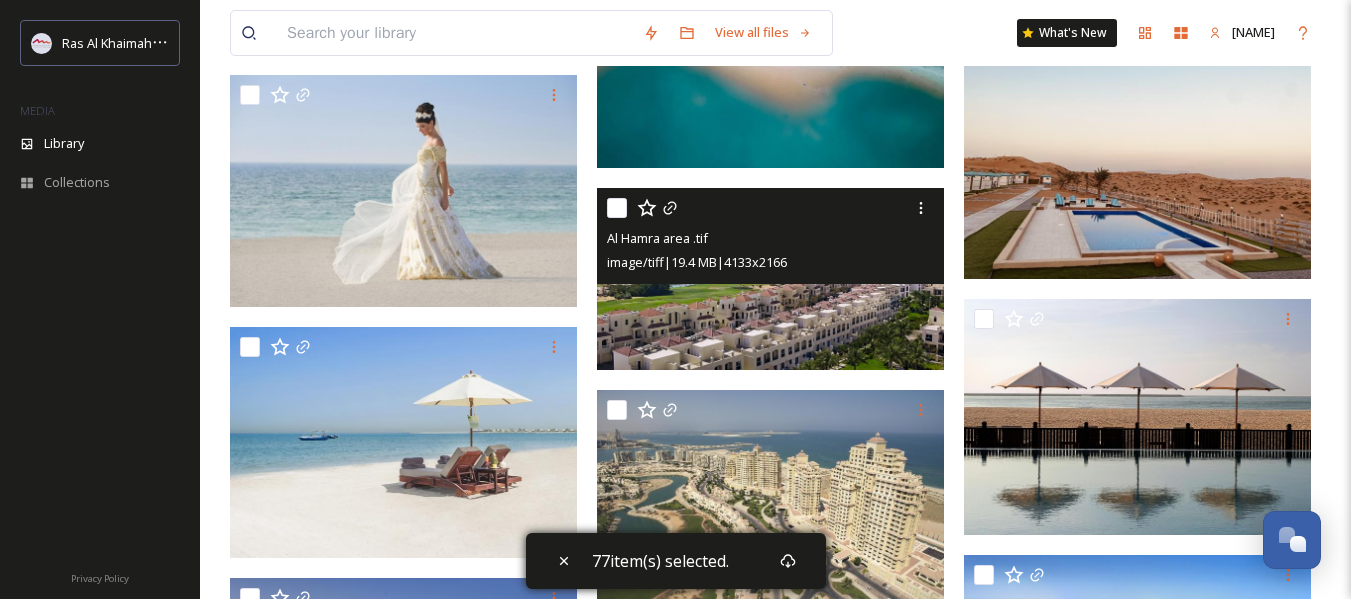 click at bounding box center (617, 208) 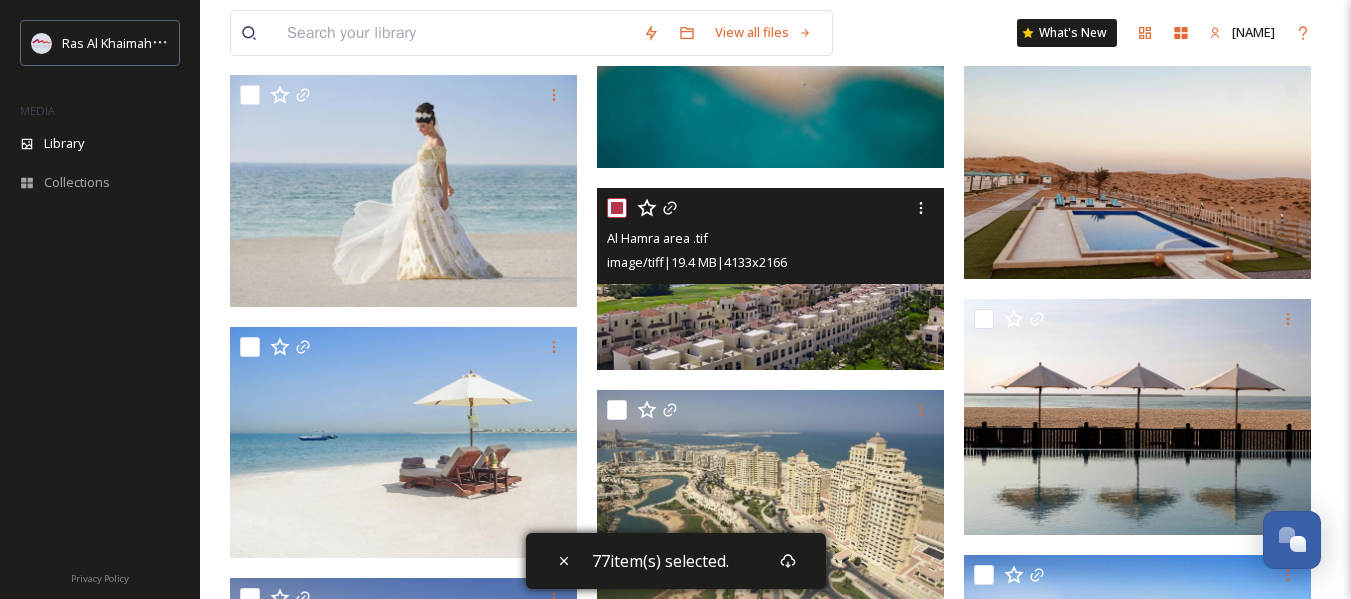 checkbox on "true" 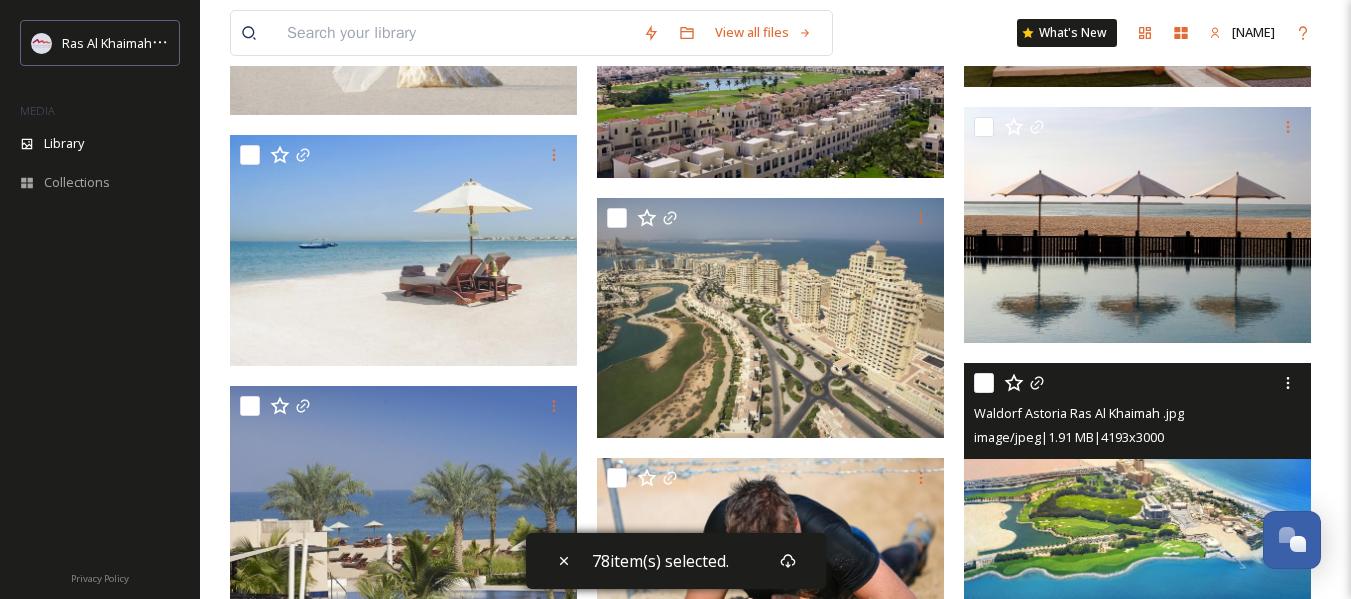 scroll, scrollTop: 34300, scrollLeft: 0, axis: vertical 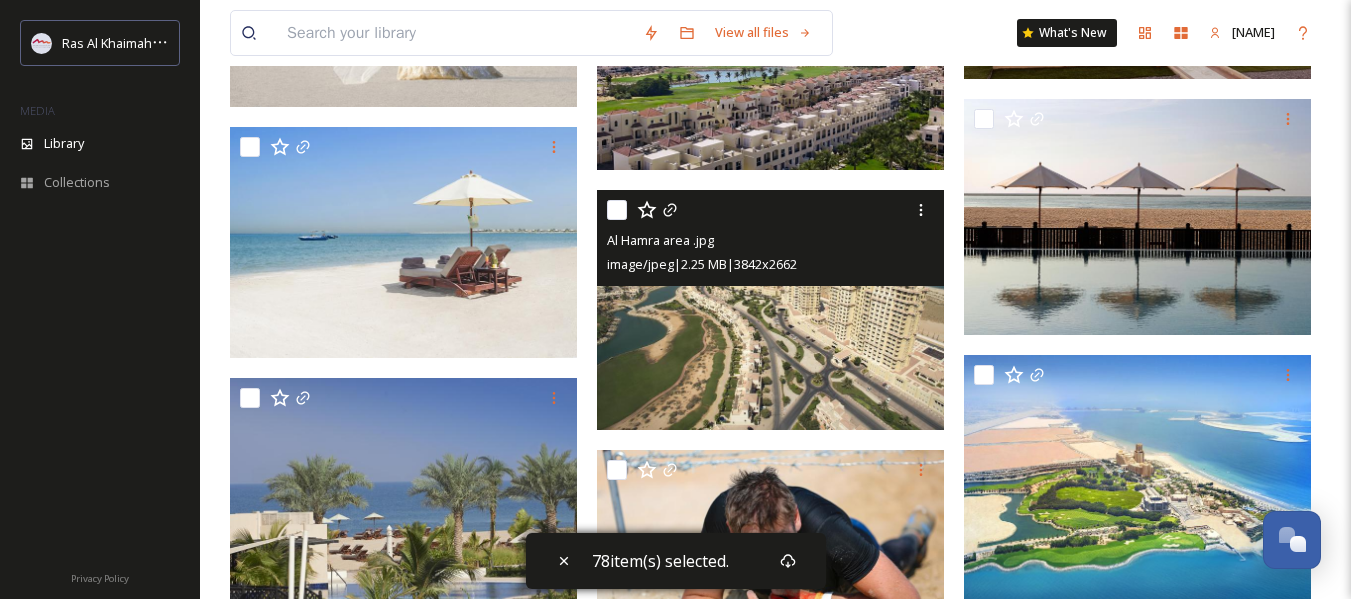 click at bounding box center (617, 210) 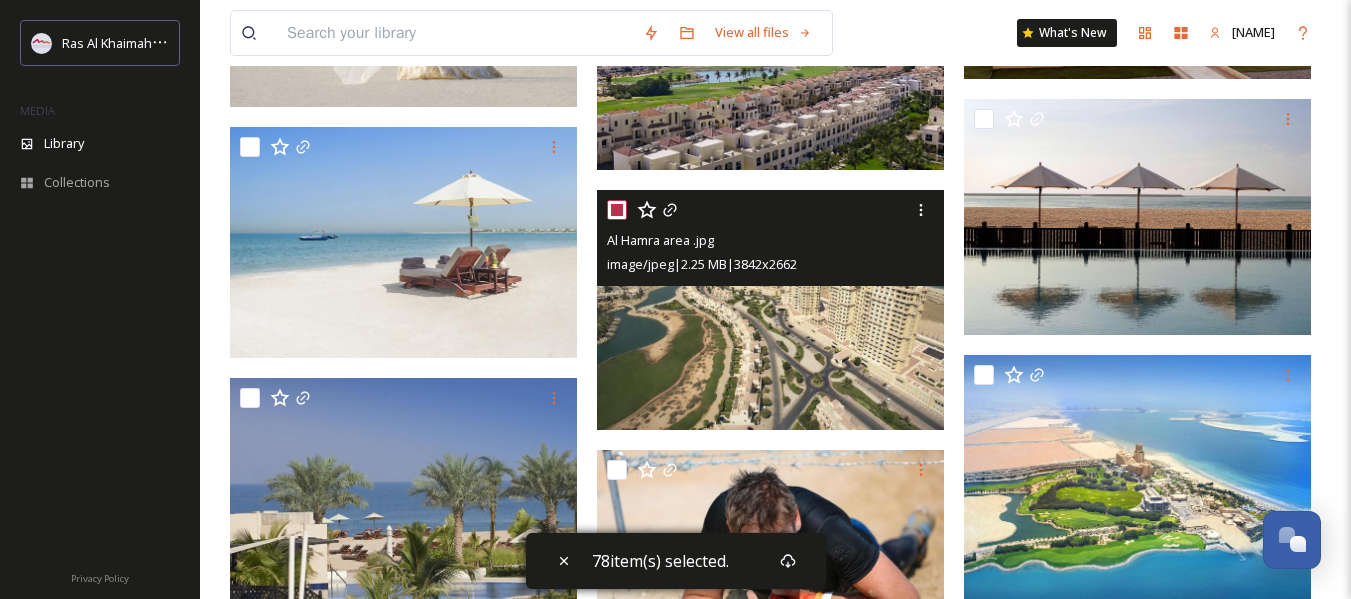checkbox on "true" 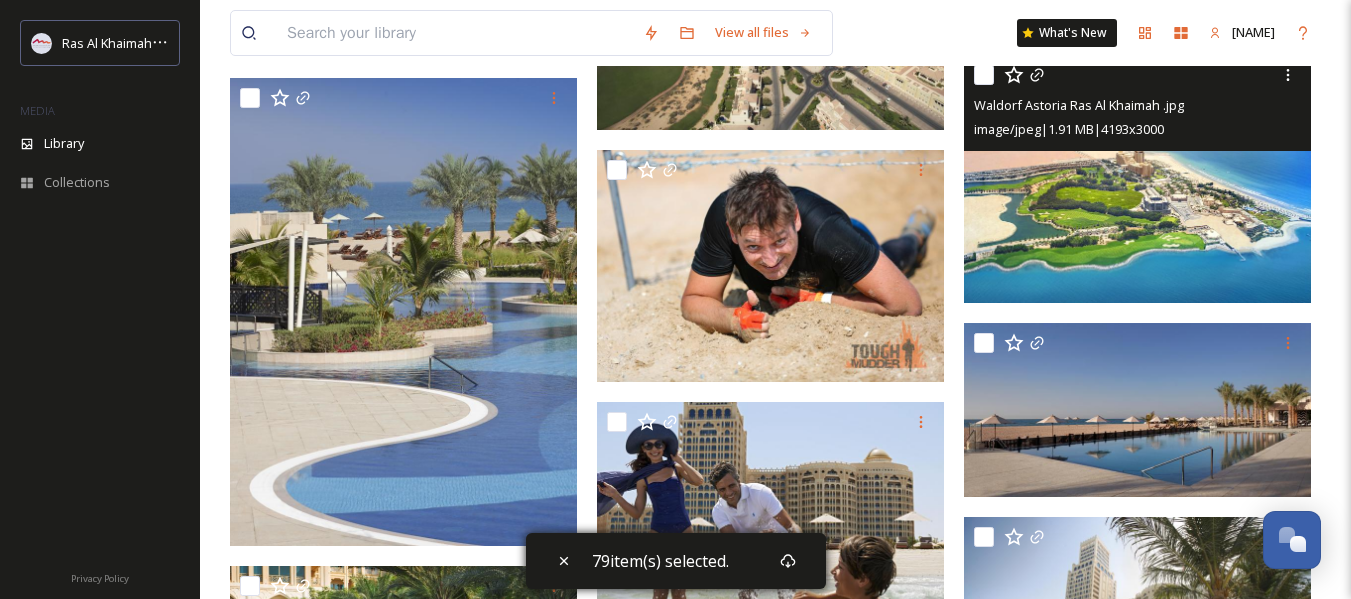 scroll, scrollTop: 34500, scrollLeft: 0, axis: vertical 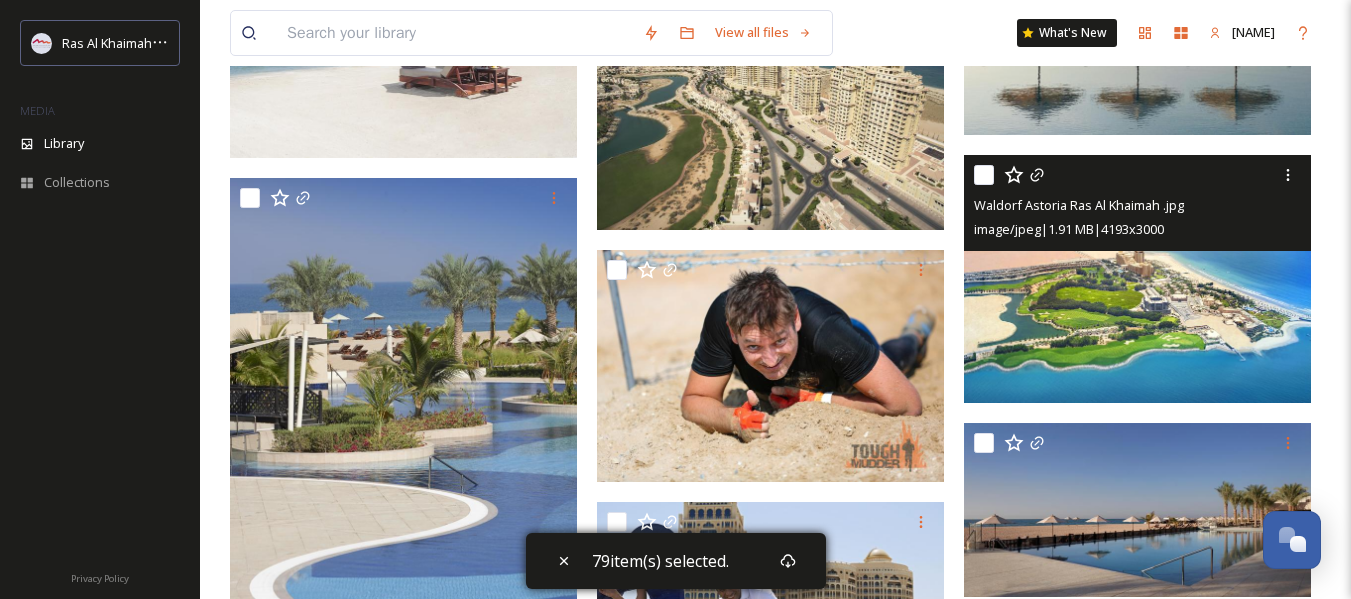 click at bounding box center (984, 175) 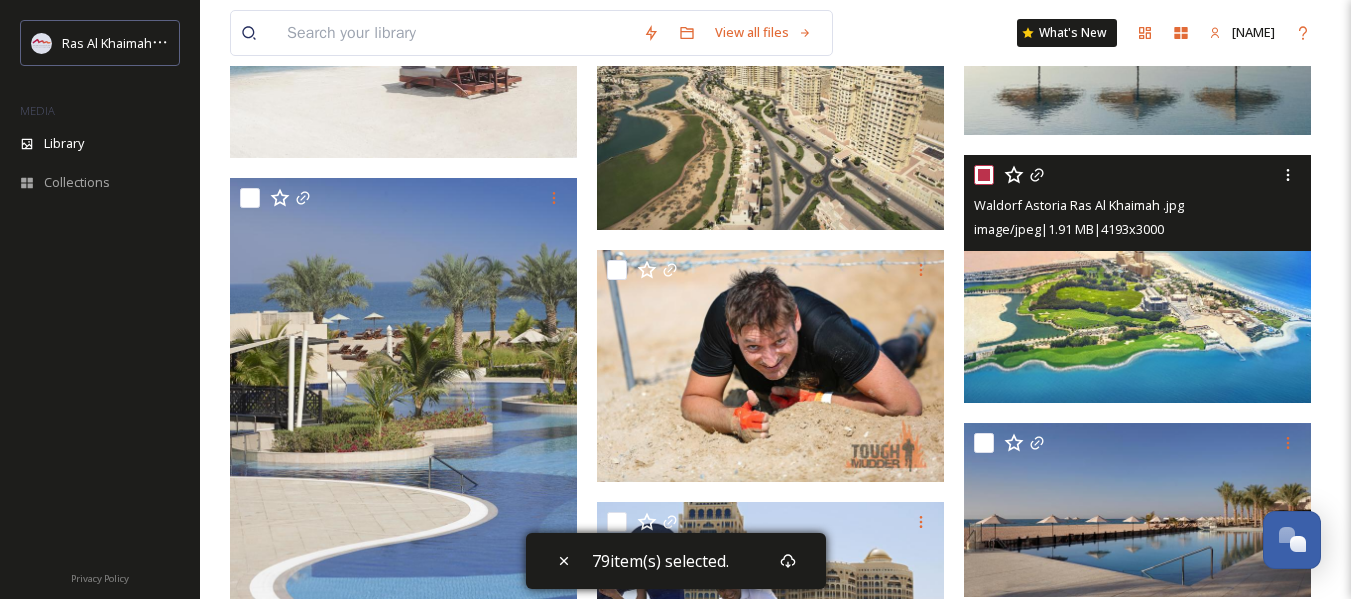 checkbox on "true" 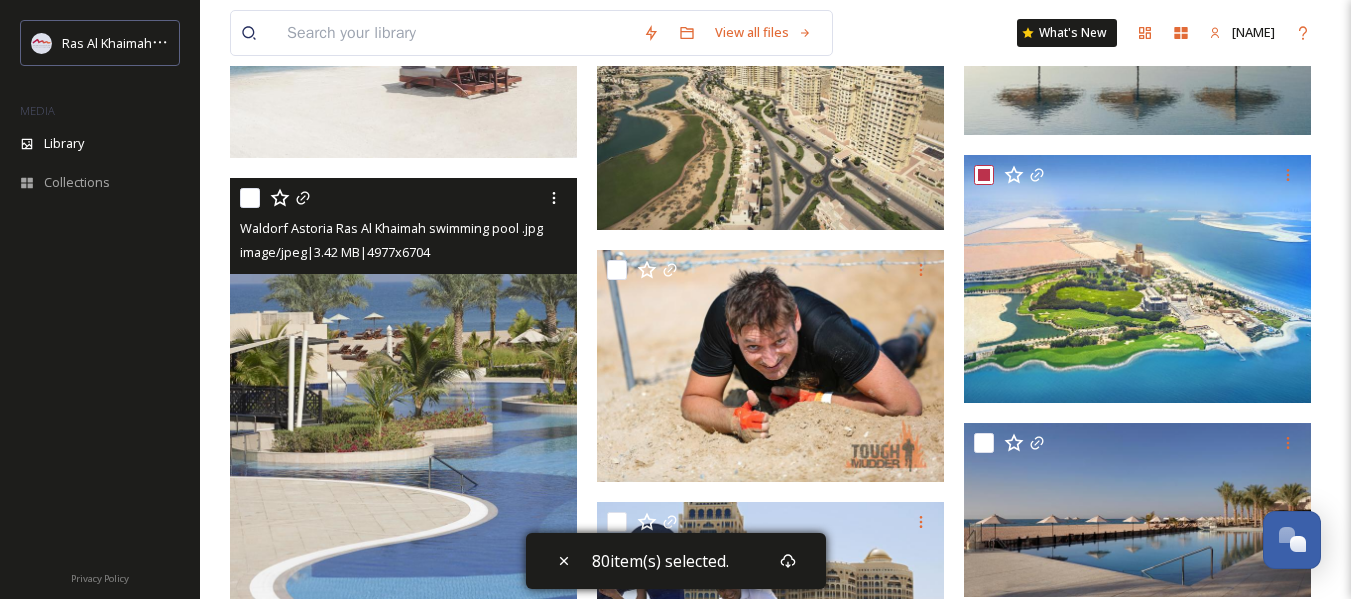 click at bounding box center [250, 198] 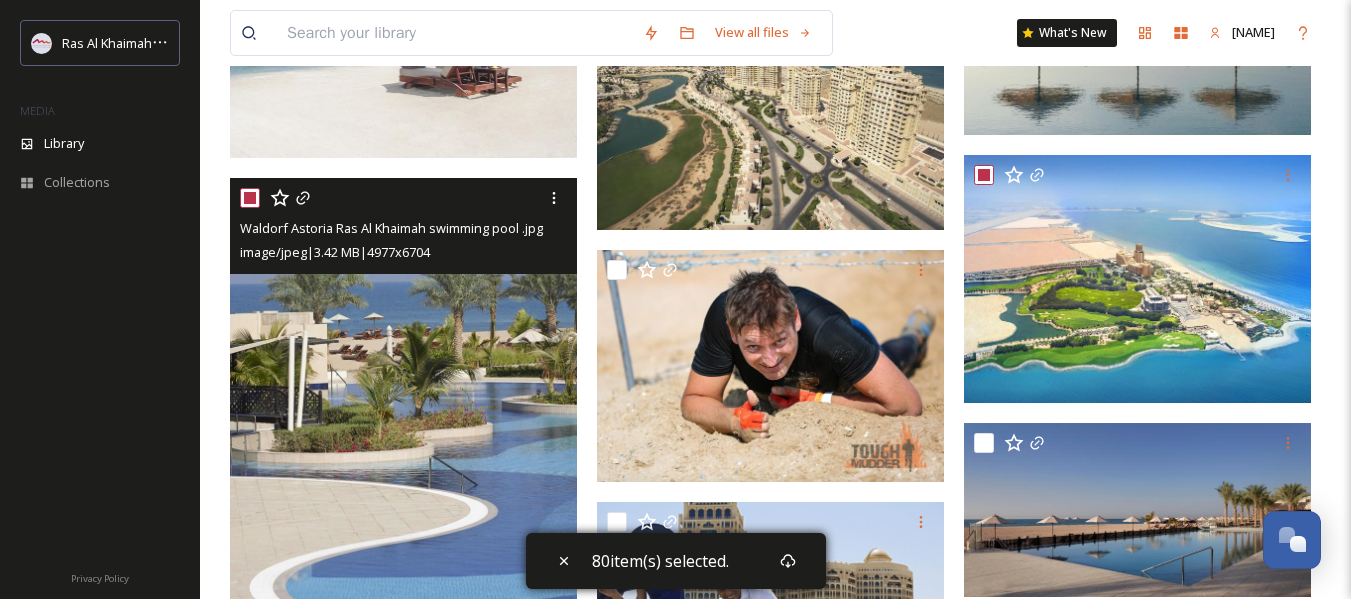 checkbox on "true" 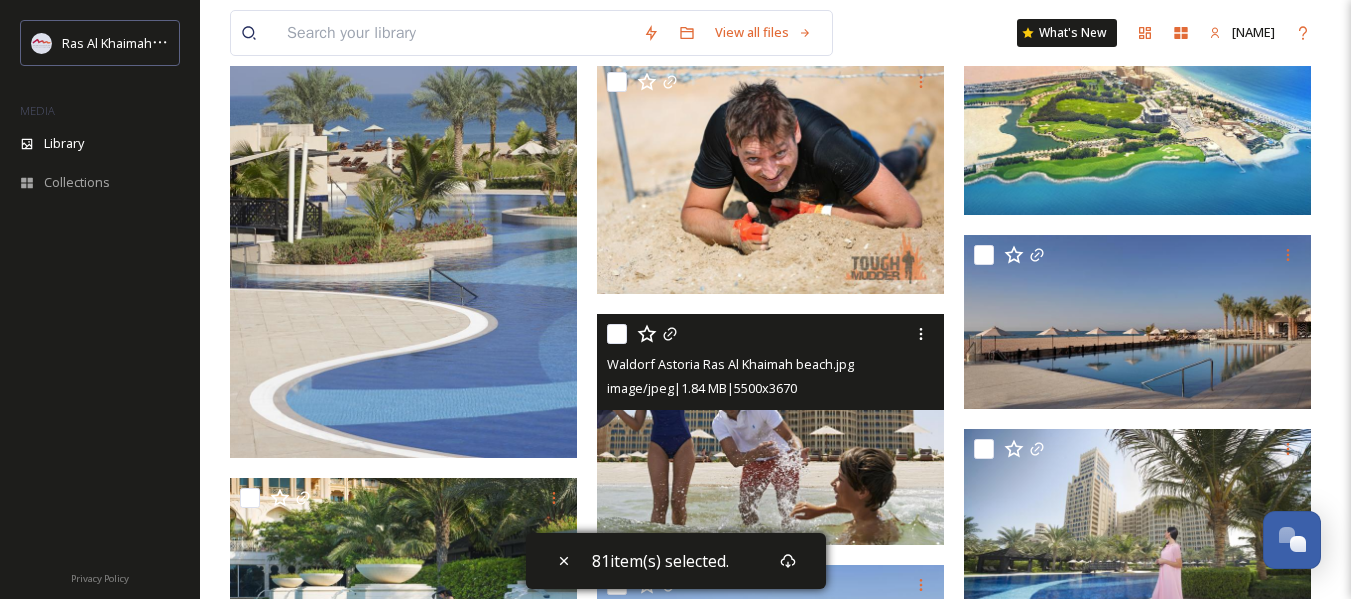 scroll, scrollTop: 34700, scrollLeft: 0, axis: vertical 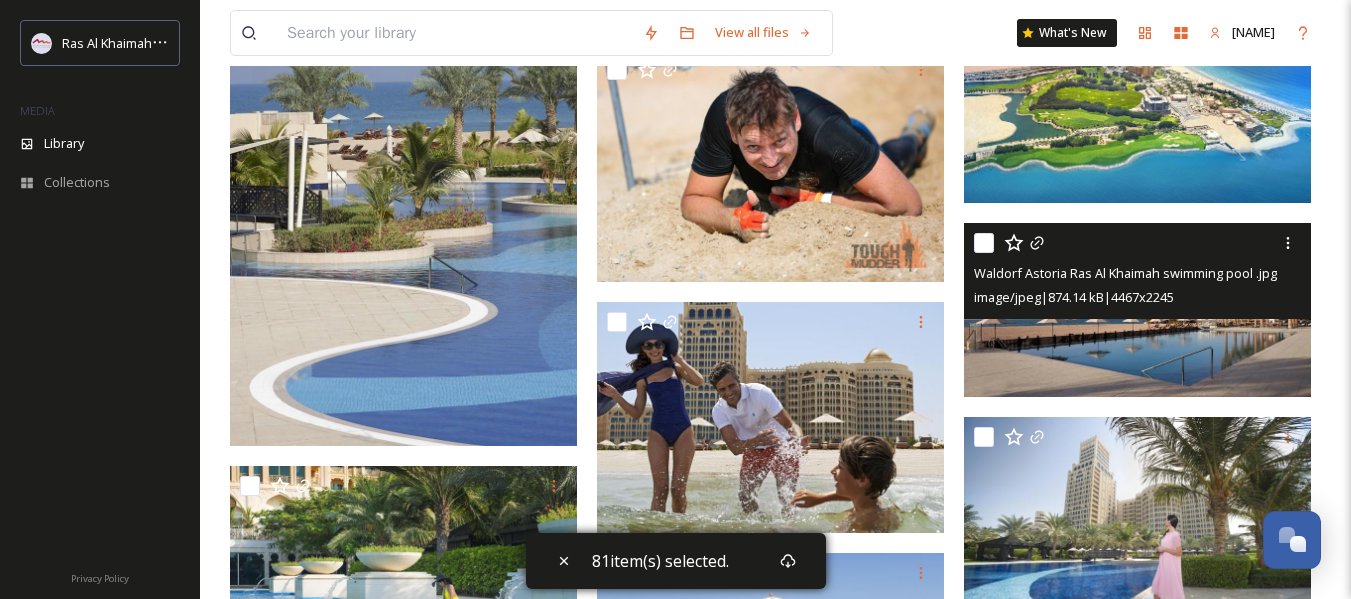 click at bounding box center [984, 243] 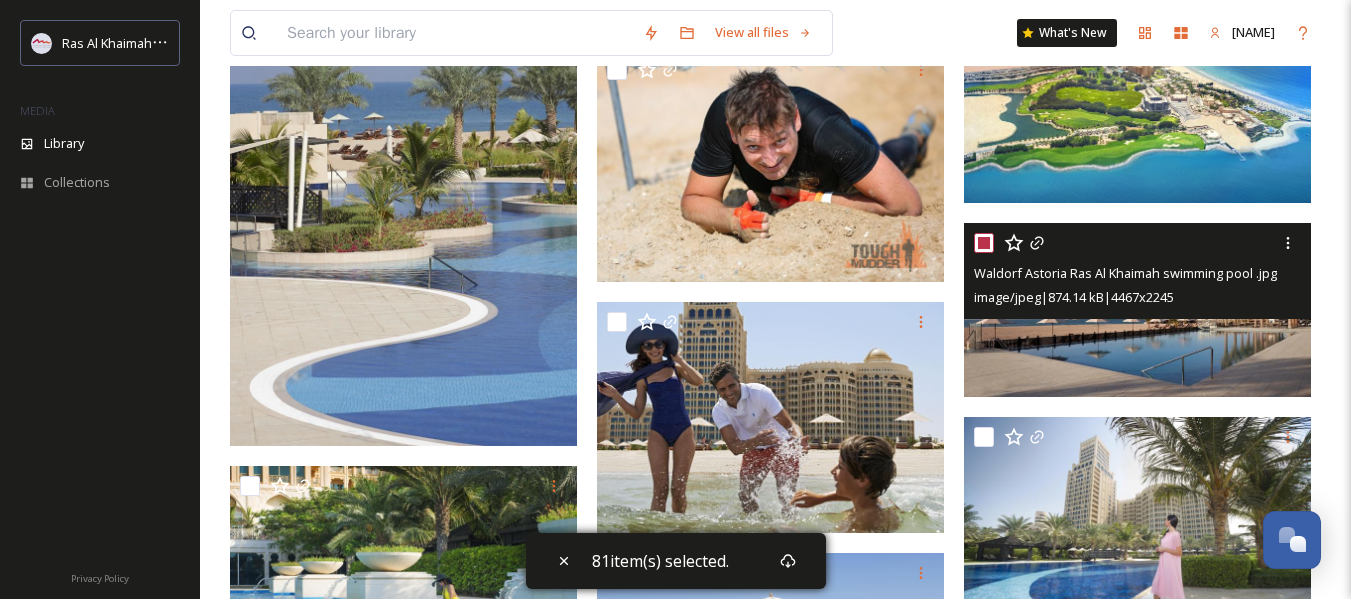 checkbox on "true" 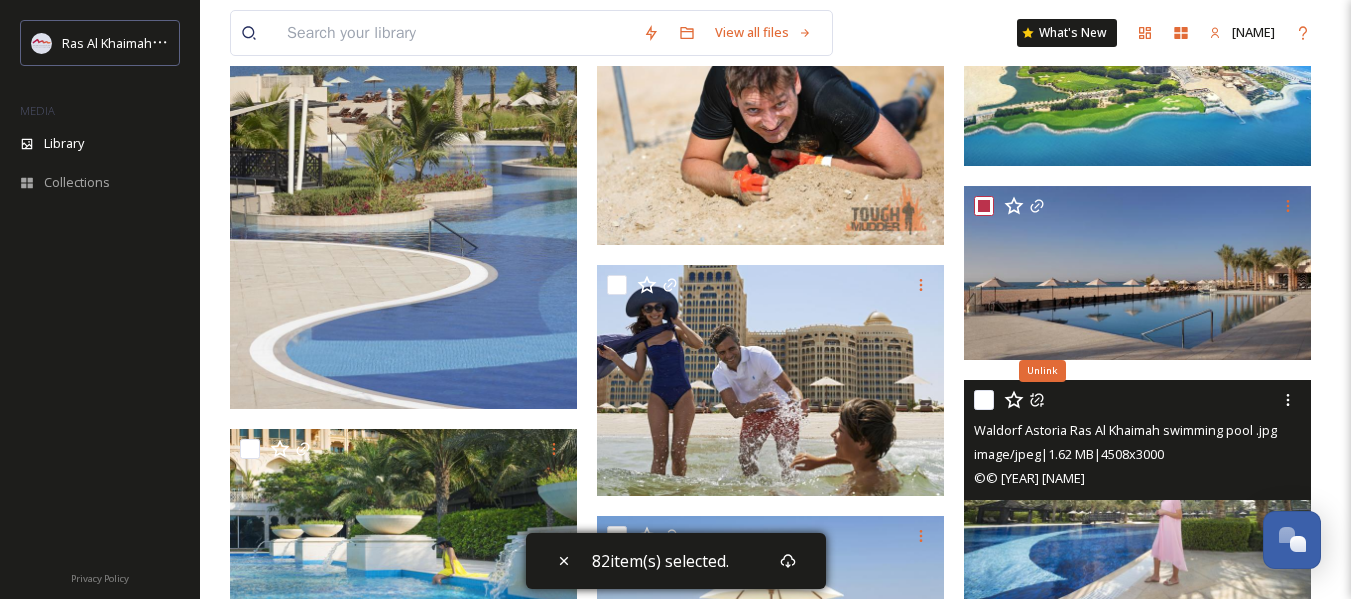 scroll, scrollTop: 34900, scrollLeft: 0, axis: vertical 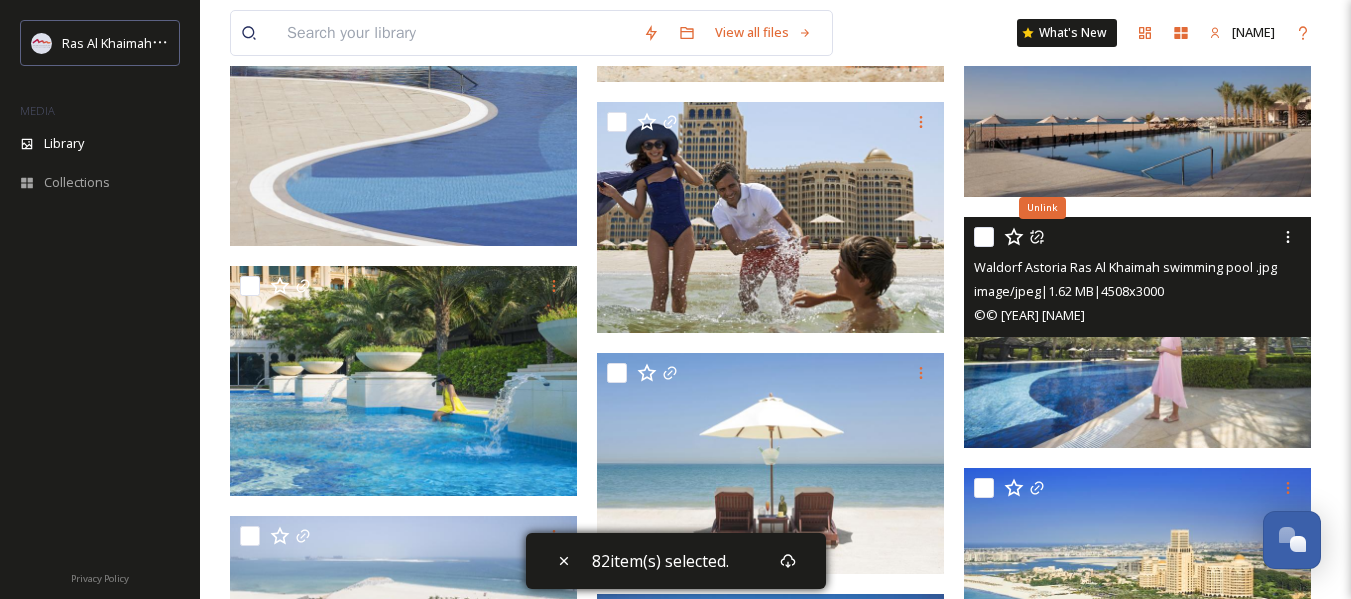 click at bounding box center (984, 237) 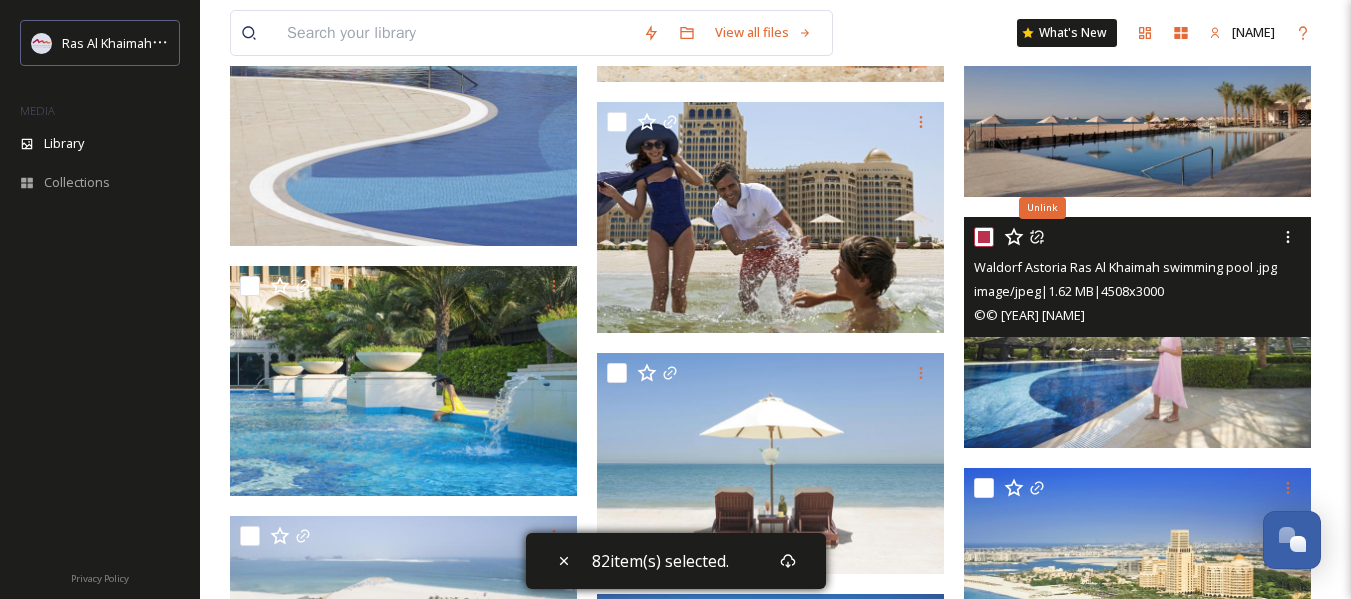 checkbox on "true" 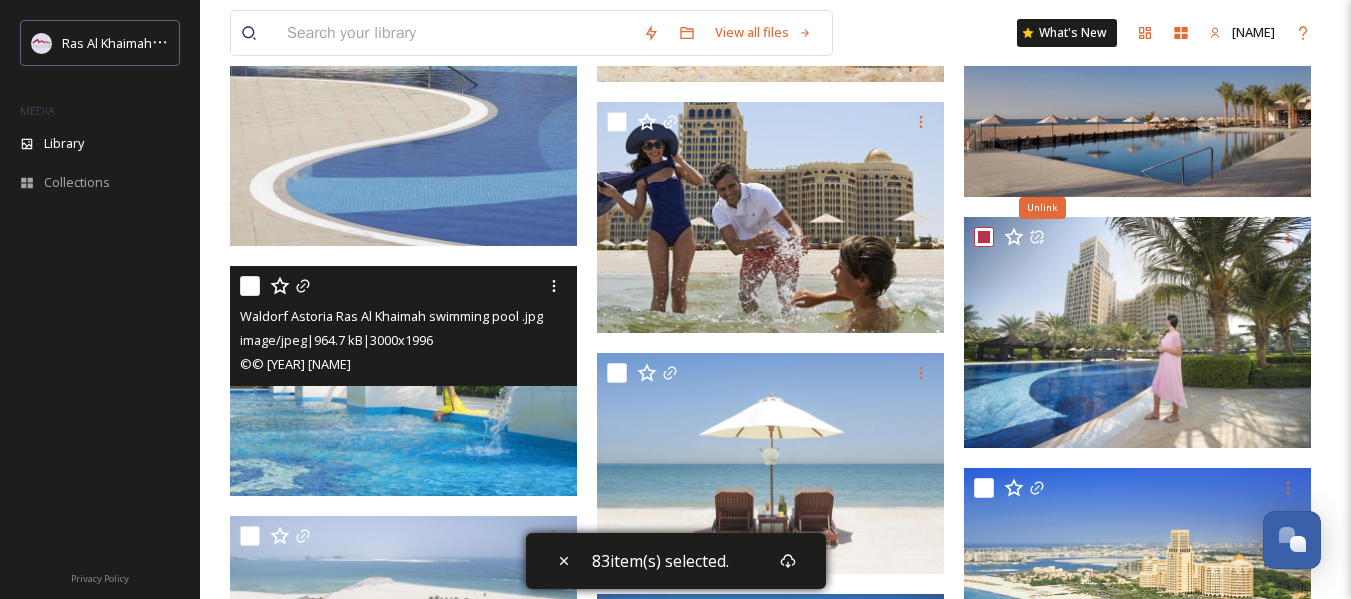 click at bounding box center [250, 286] 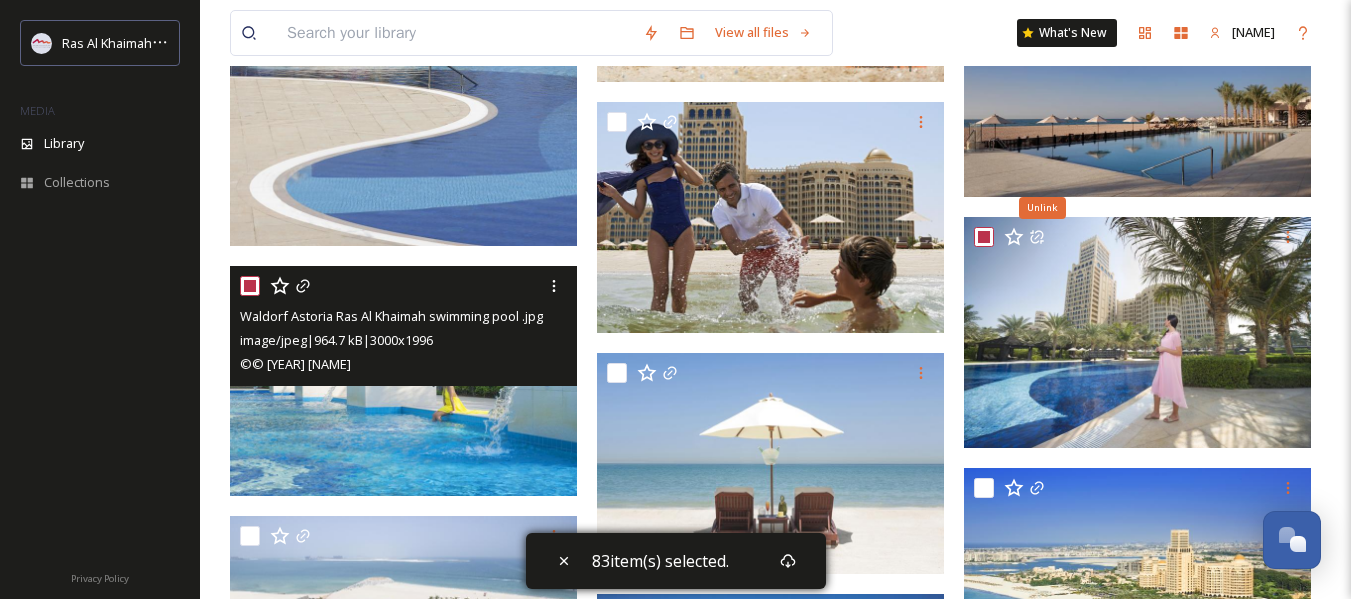 checkbox on "true" 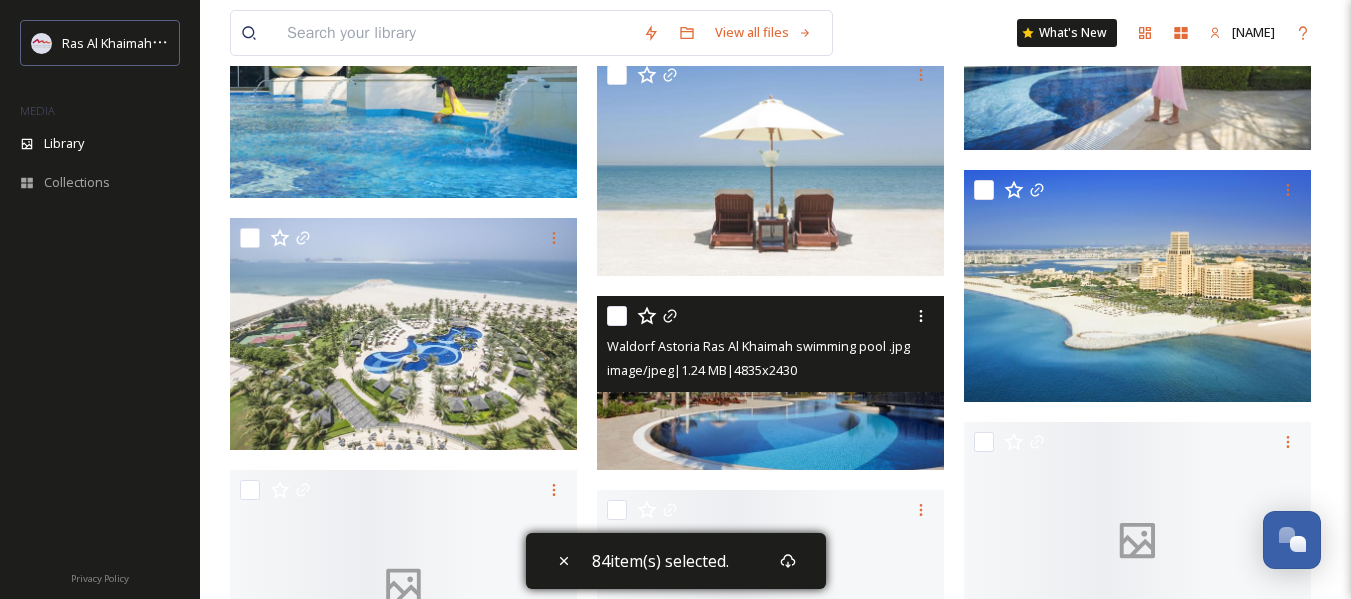 scroll, scrollTop: 35200, scrollLeft: 0, axis: vertical 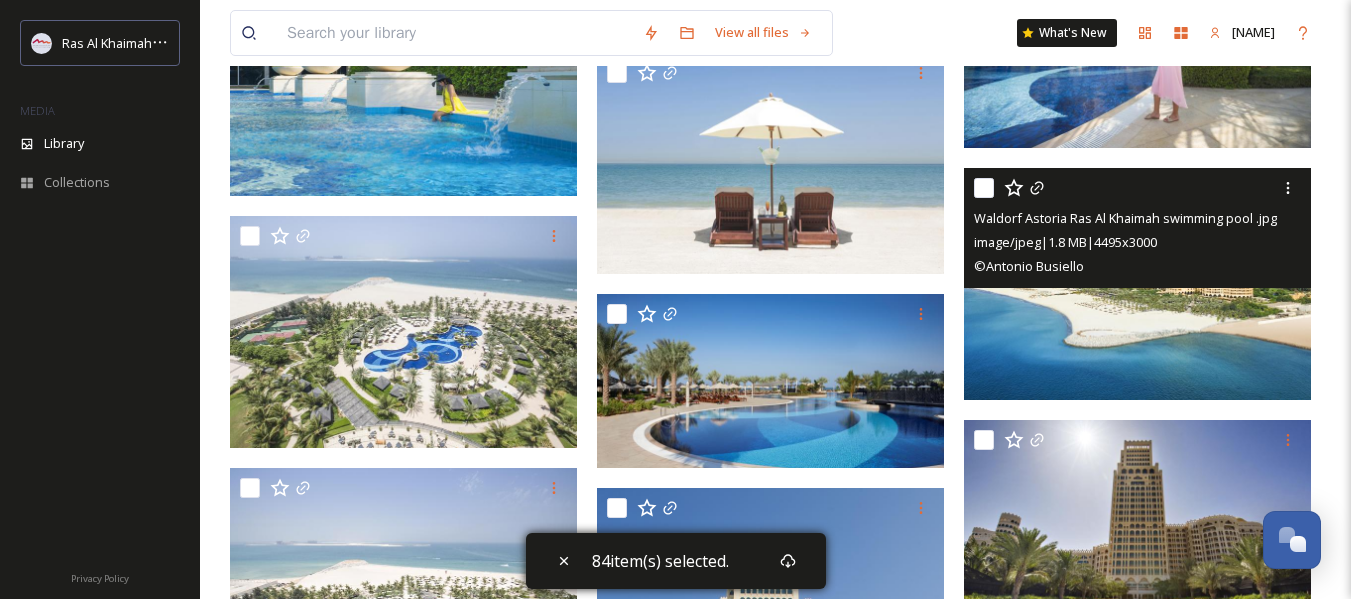 click at bounding box center [984, 188] 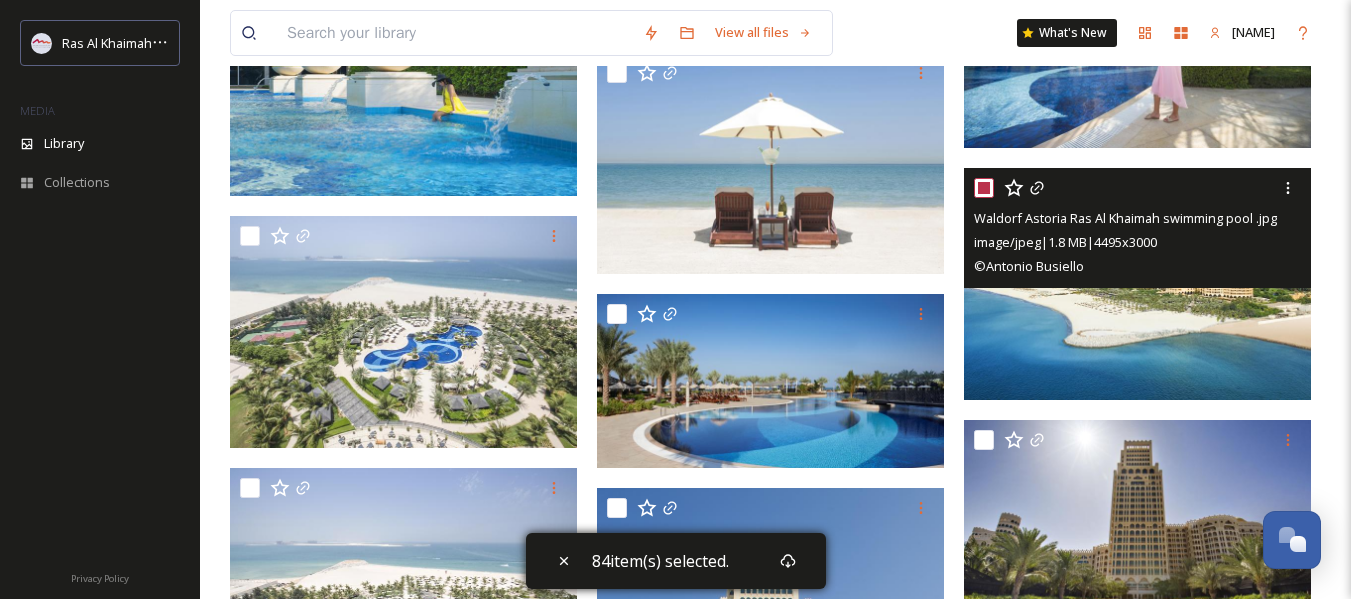 checkbox on "true" 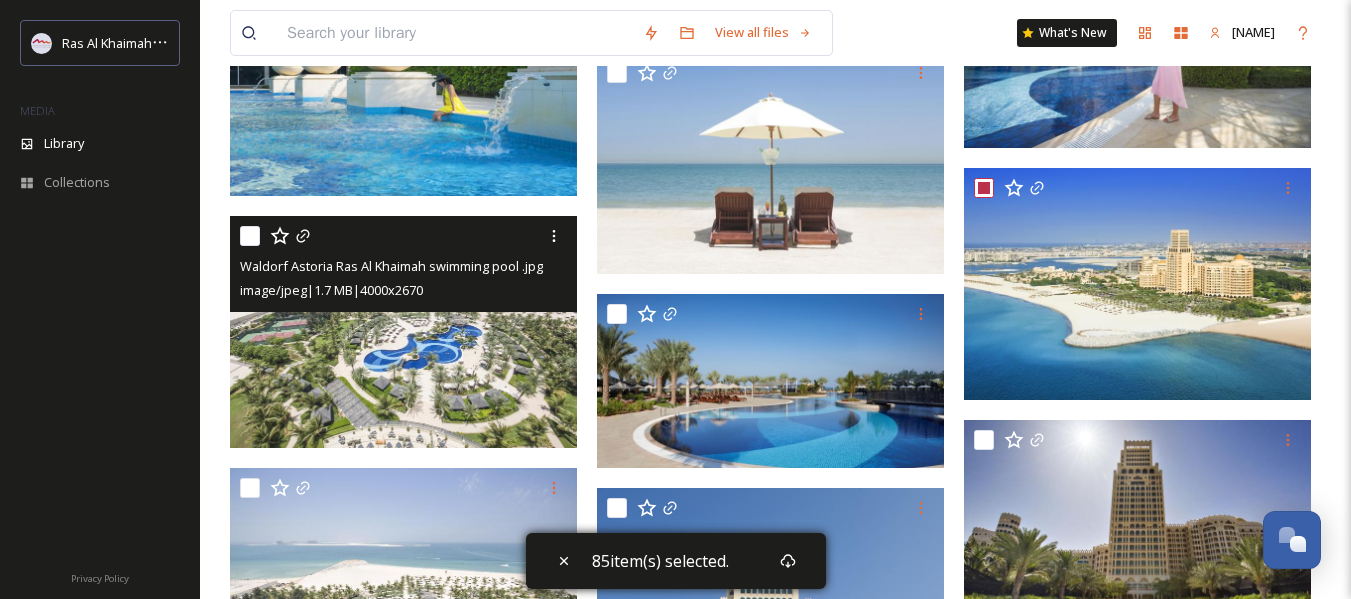 click at bounding box center [250, 236] 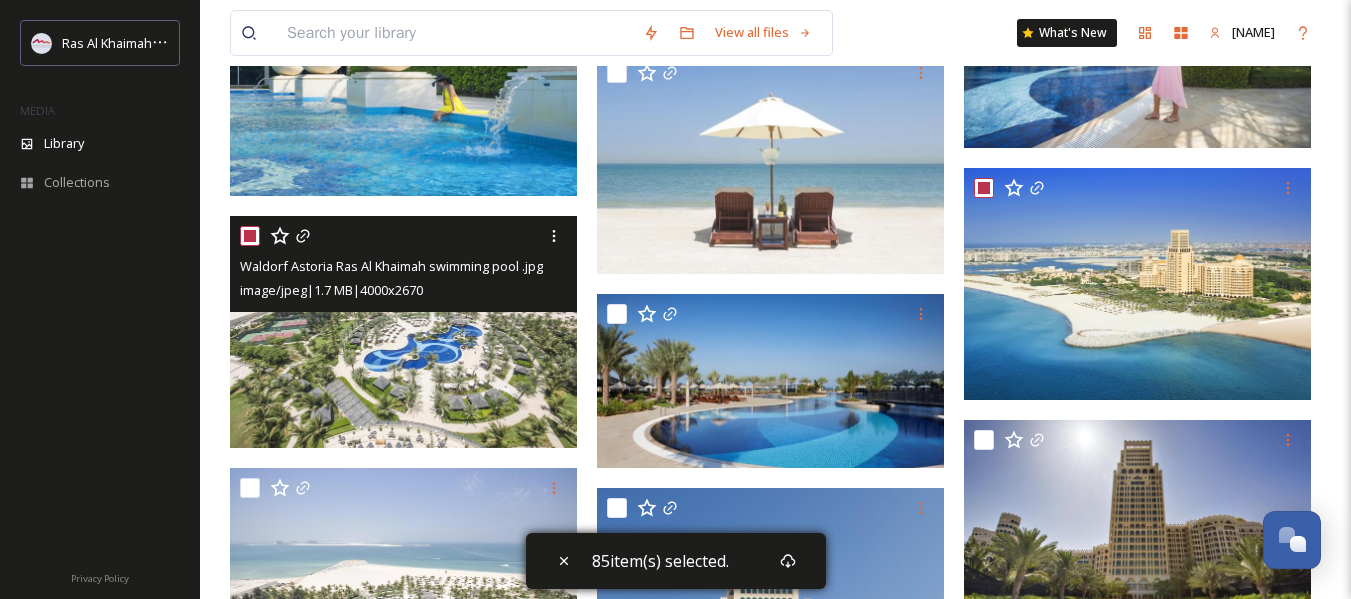 checkbox on "true" 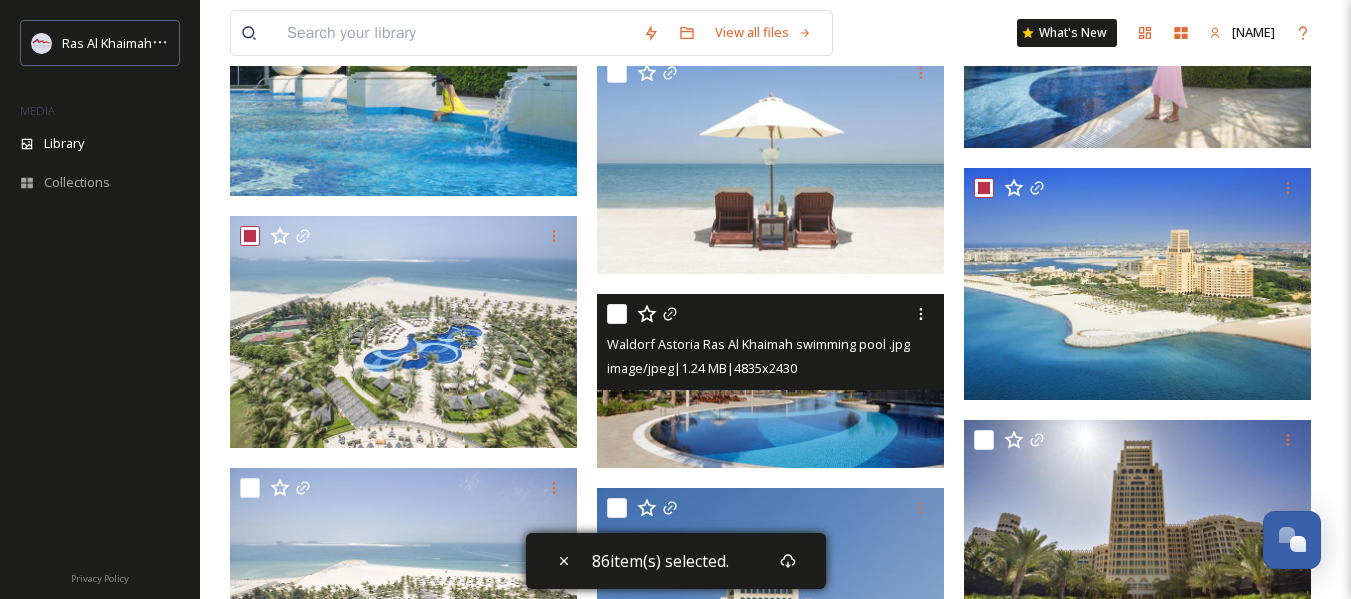 click at bounding box center [617, 314] 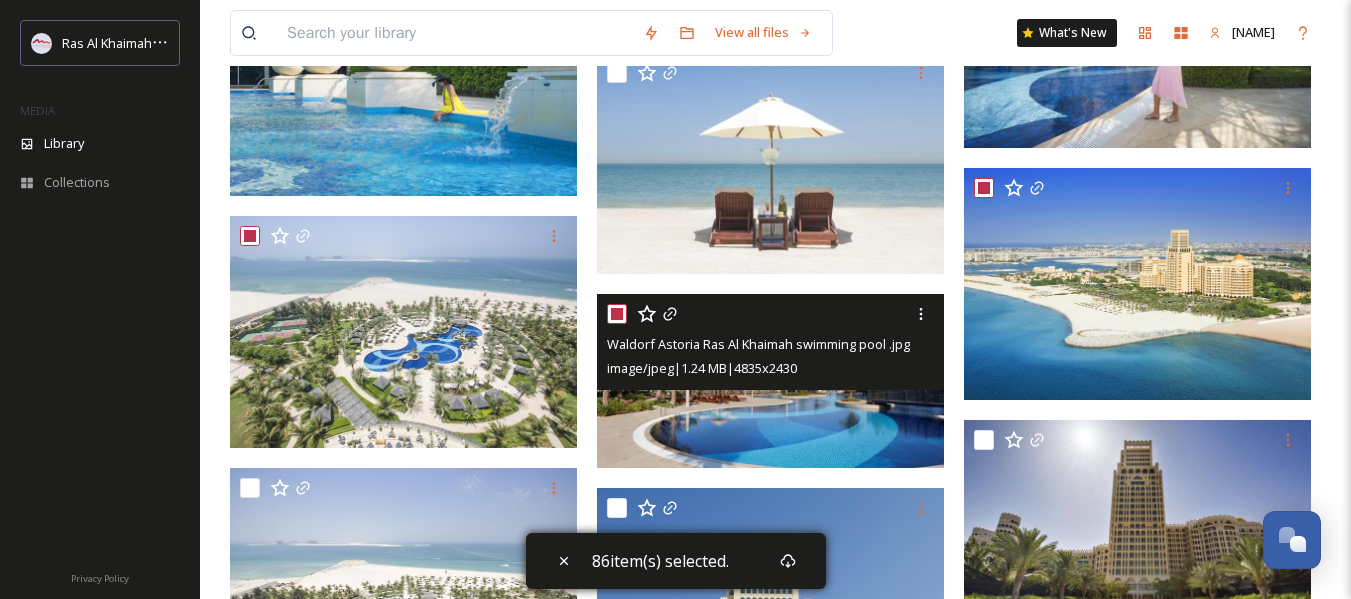 checkbox on "true" 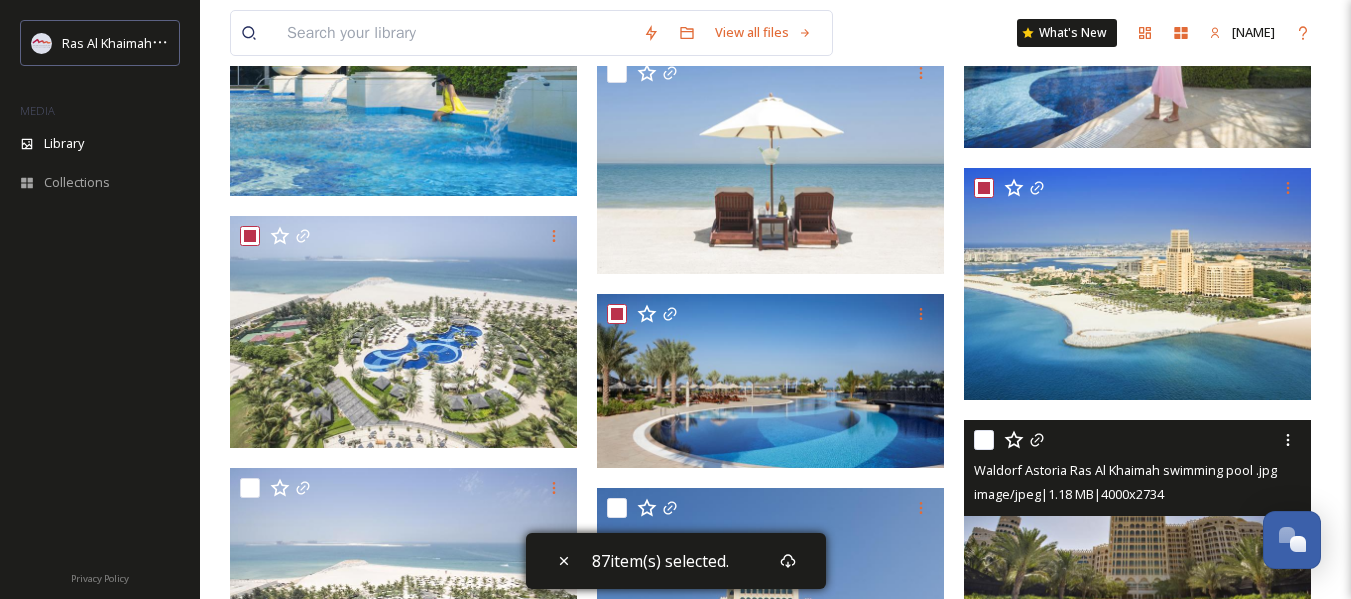 scroll, scrollTop: 35400, scrollLeft: 0, axis: vertical 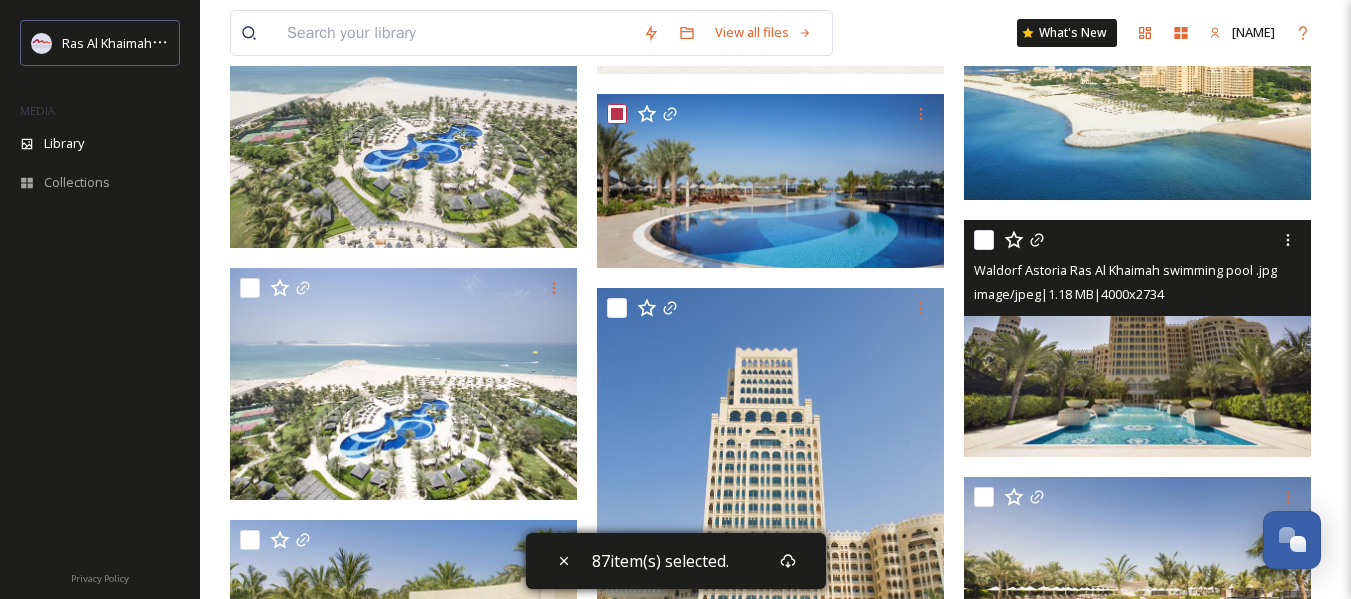 click at bounding box center [984, 240] 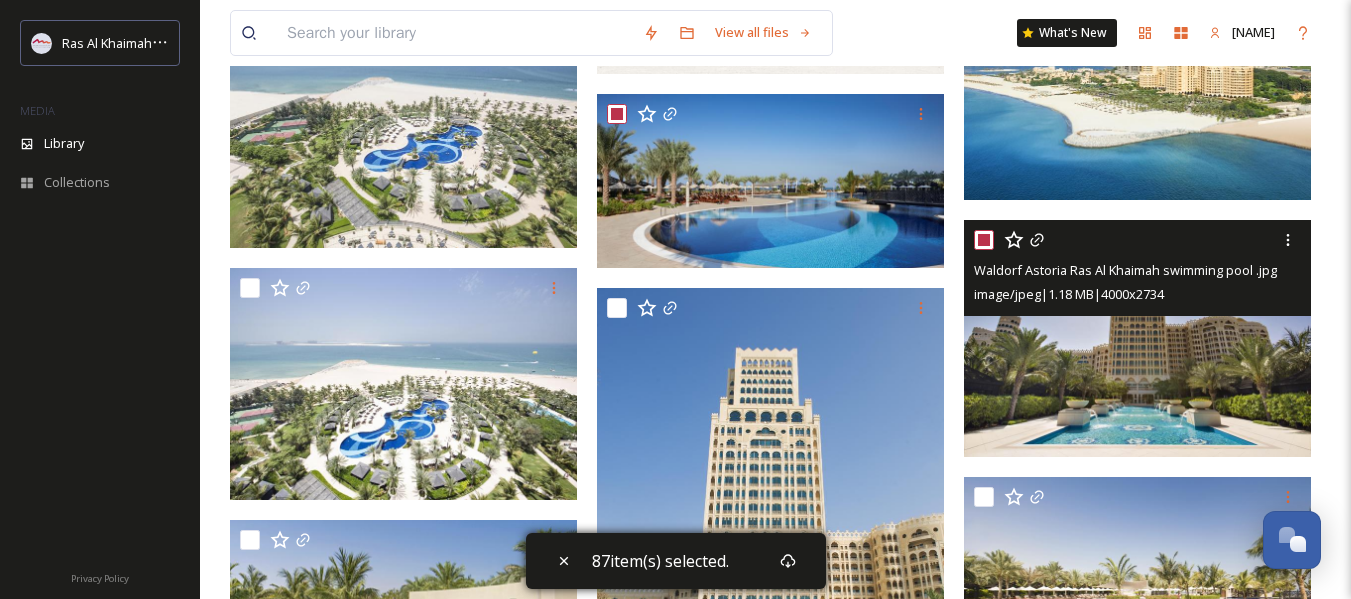 checkbox on "true" 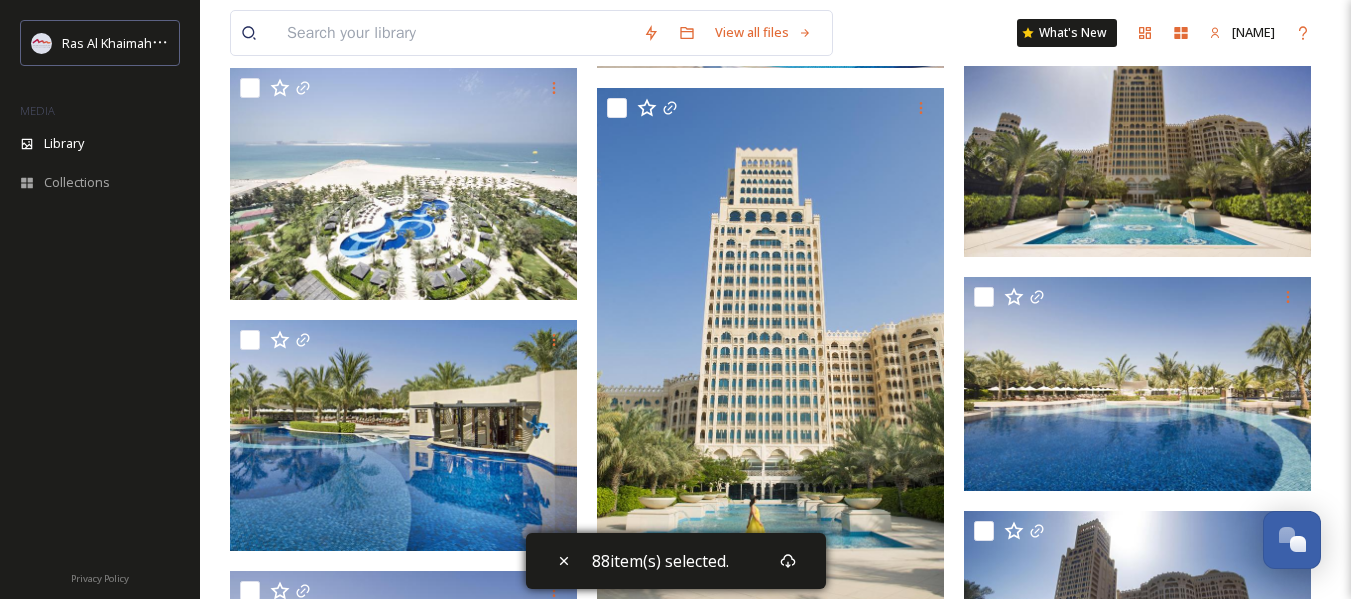 scroll, scrollTop: 35500, scrollLeft: 0, axis: vertical 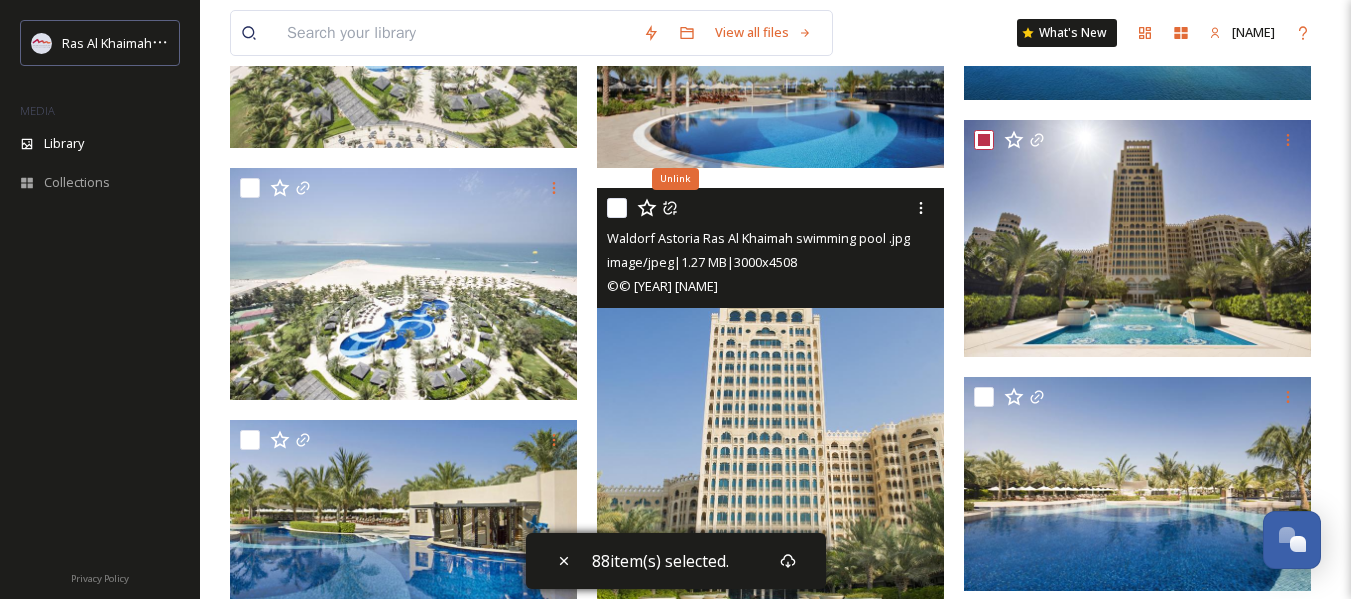 click at bounding box center [617, 208] 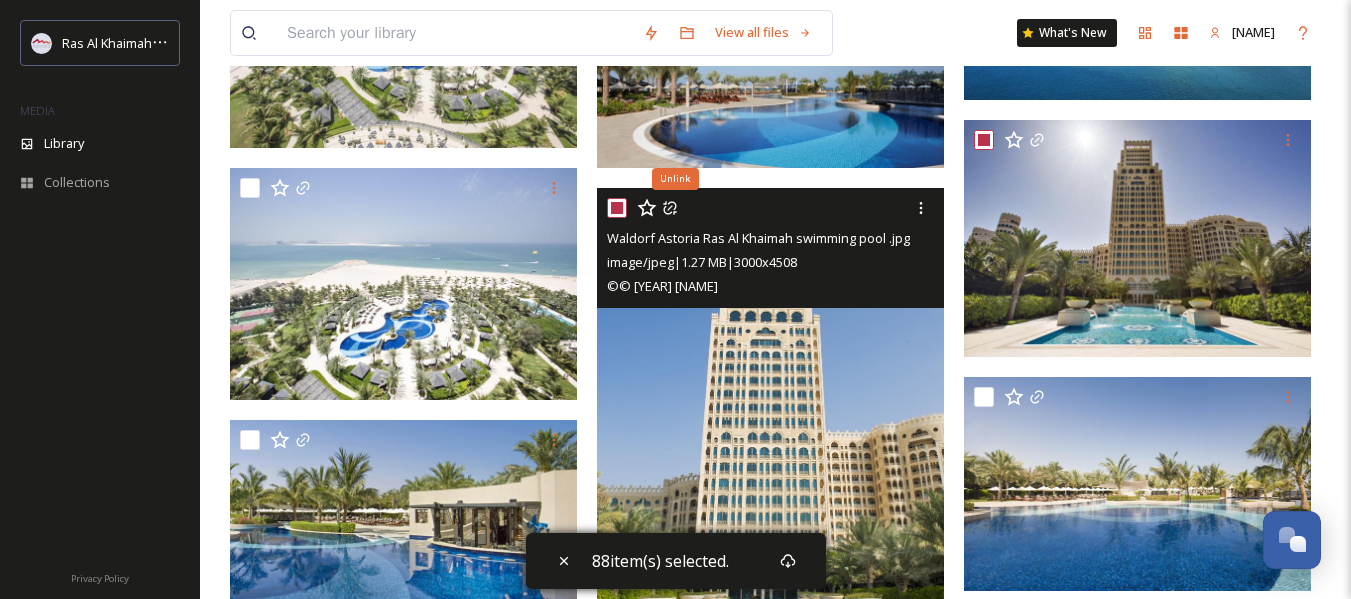 checkbox on "true" 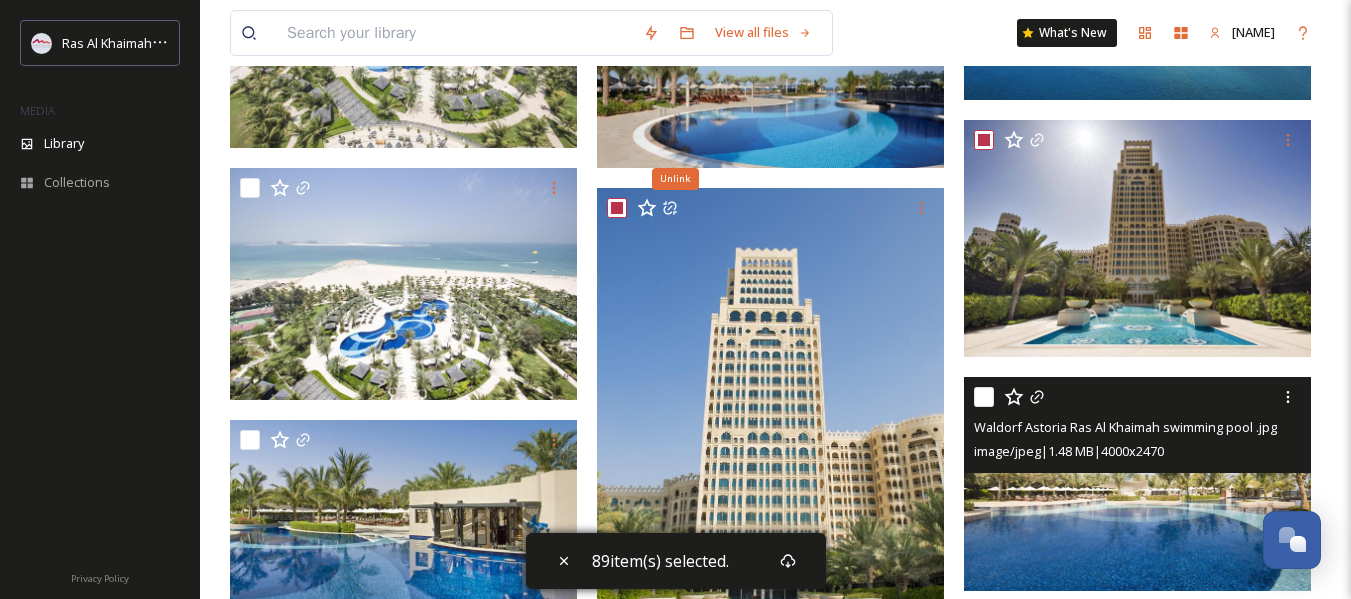 click at bounding box center (984, 397) 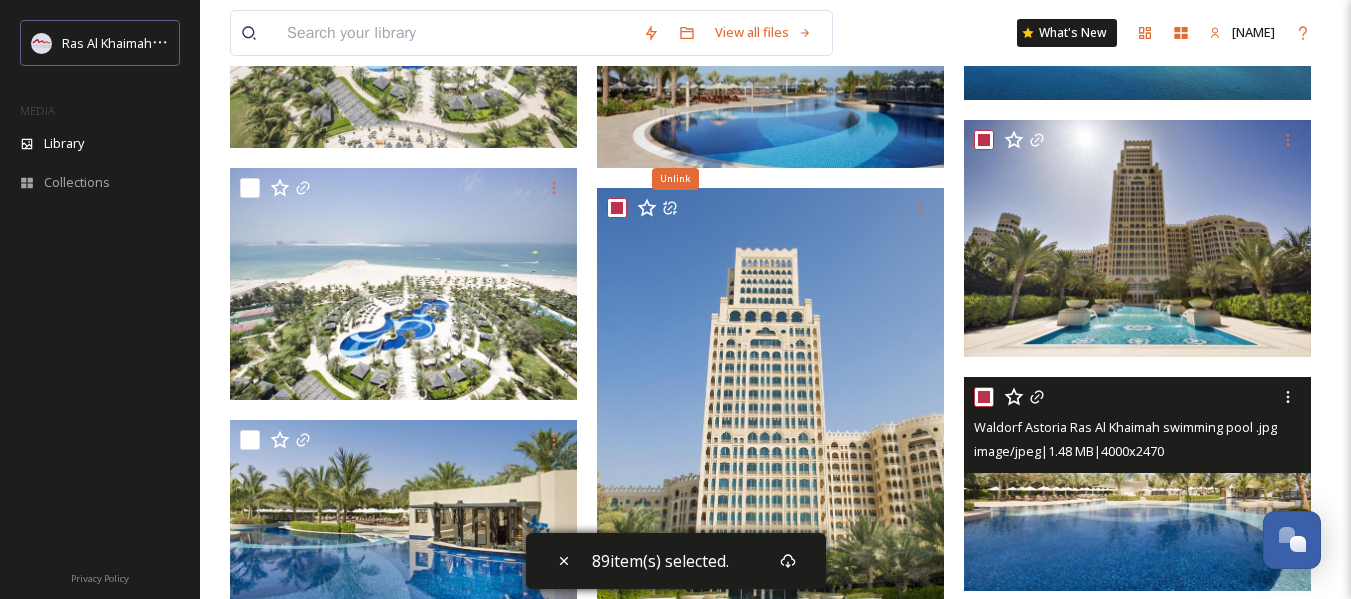 checkbox on "true" 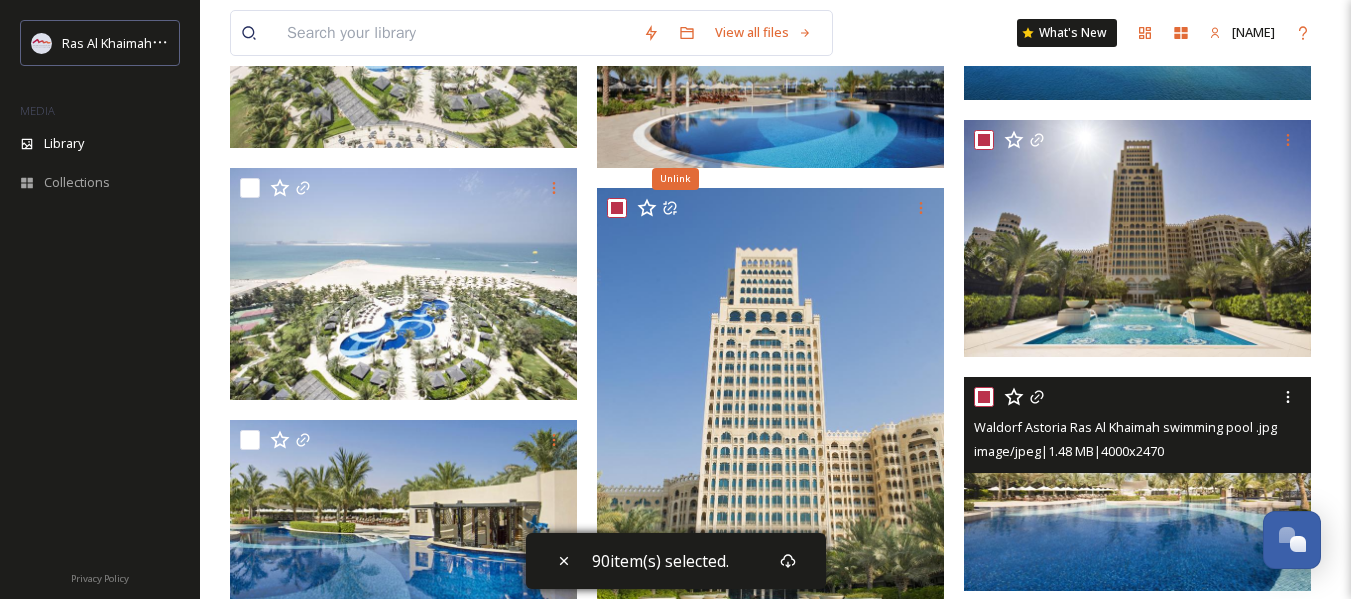 scroll, scrollTop: 35700, scrollLeft: 0, axis: vertical 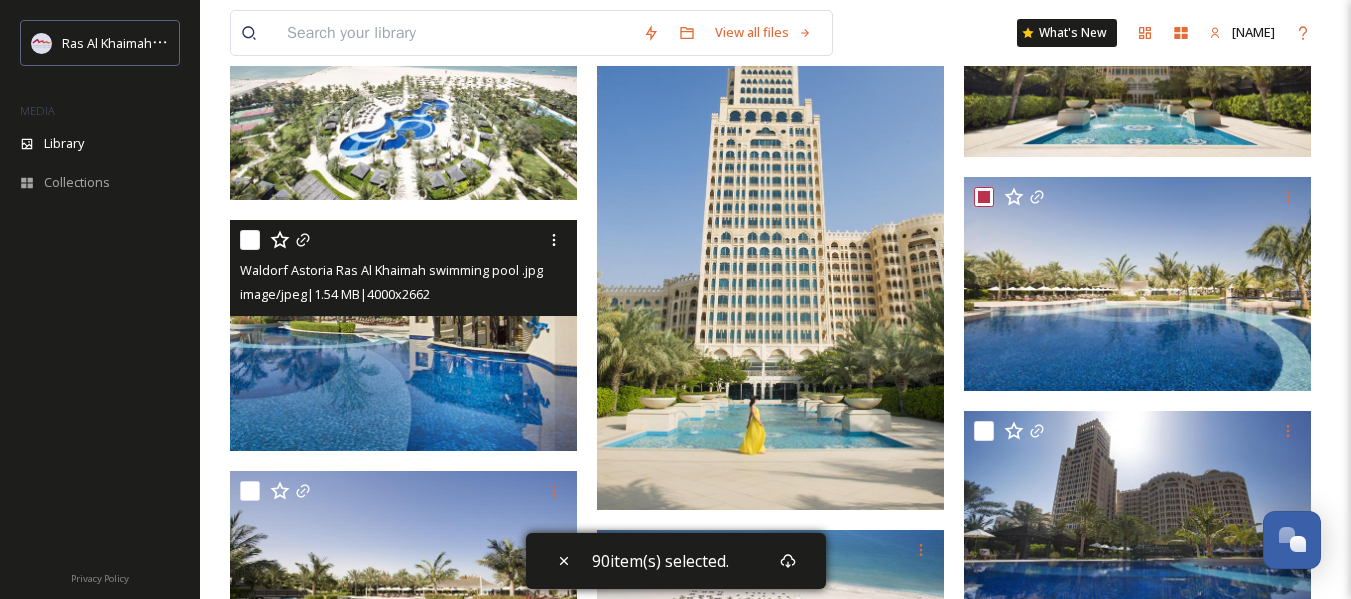 click at bounding box center [250, 240] 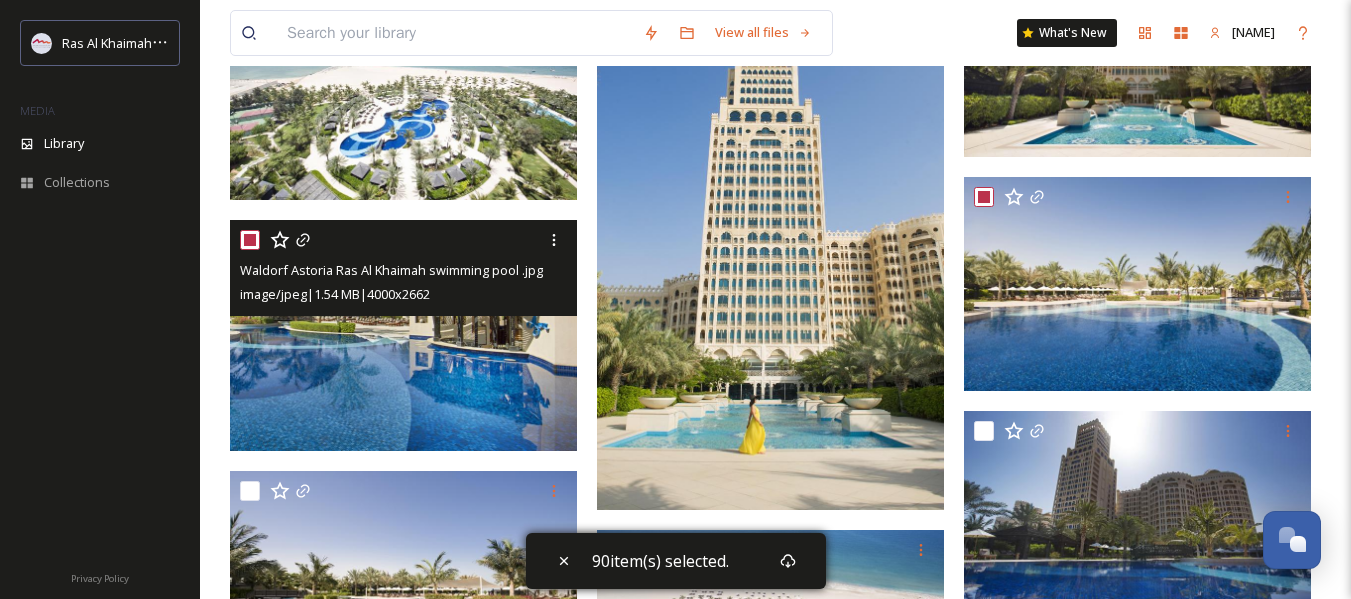 checkbox on "true" 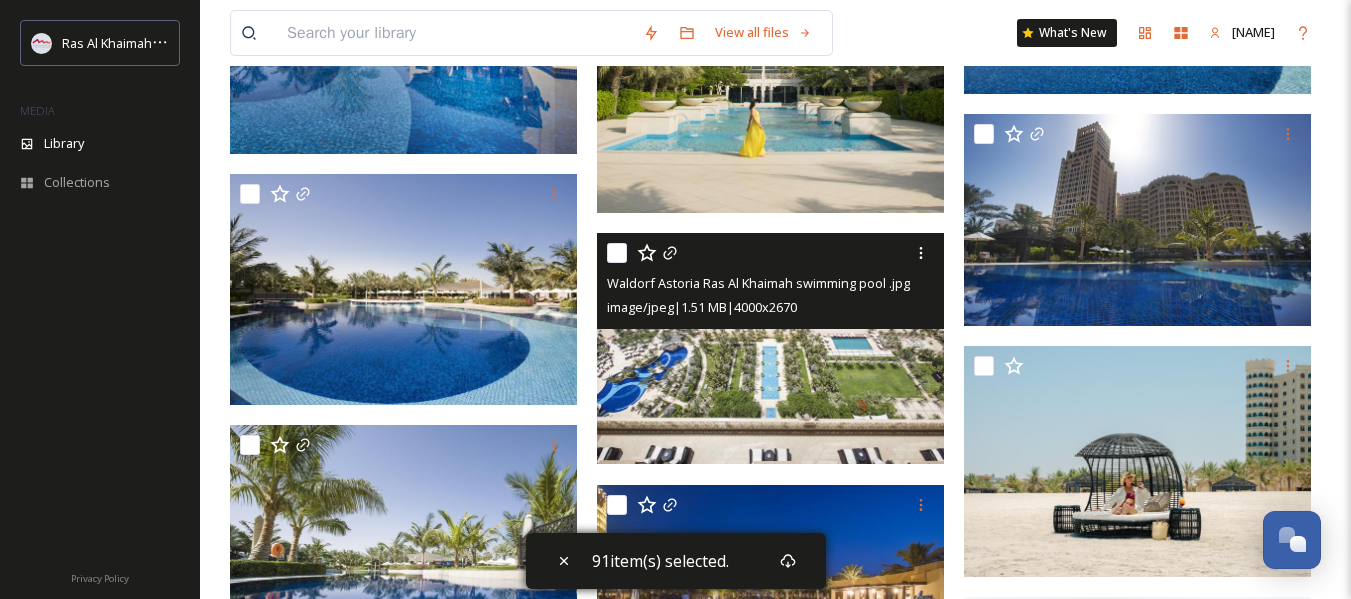 scroll, scrollTop: 36000, scrollLeft: 0, axis: vertical 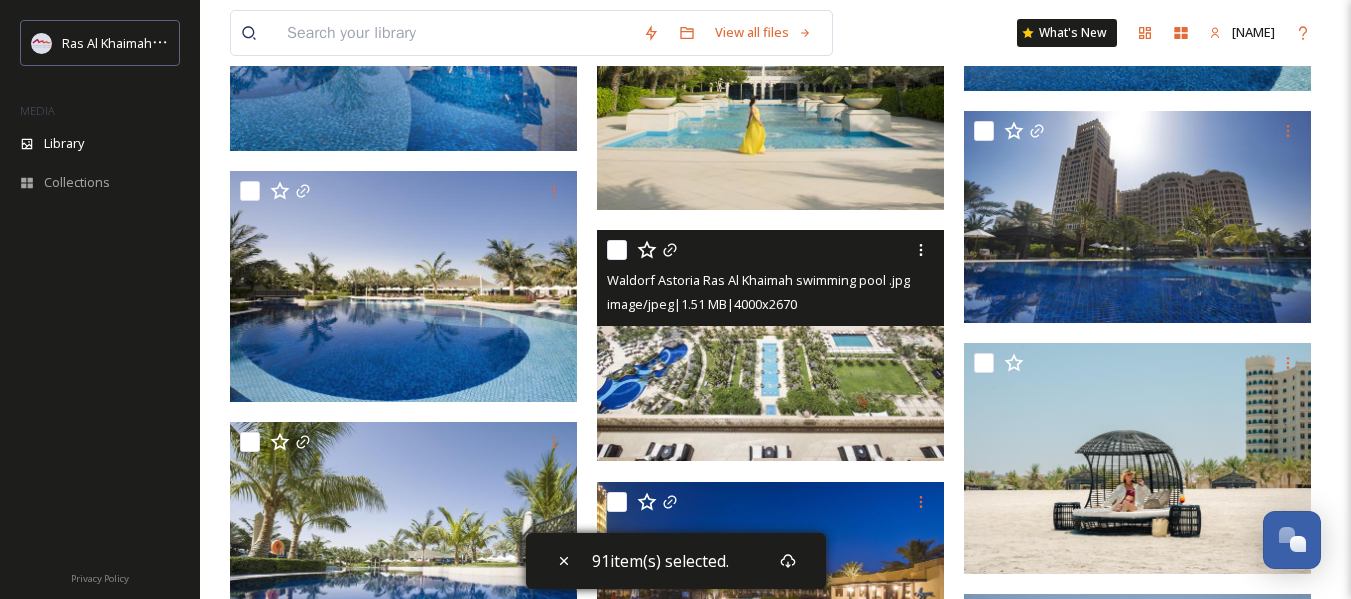 drag, startPoint x: 612, startPoint y: 248, endPoint x: 628, endPoint y: 264, distance: 22.627417 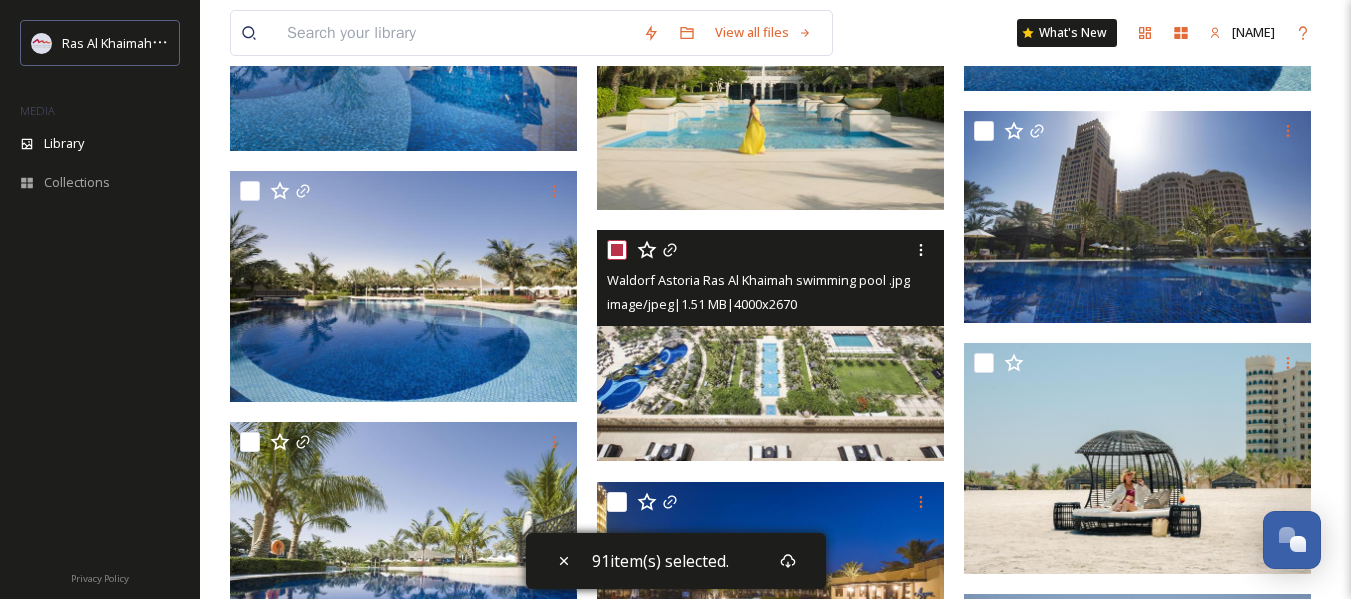 checkbox on "true" 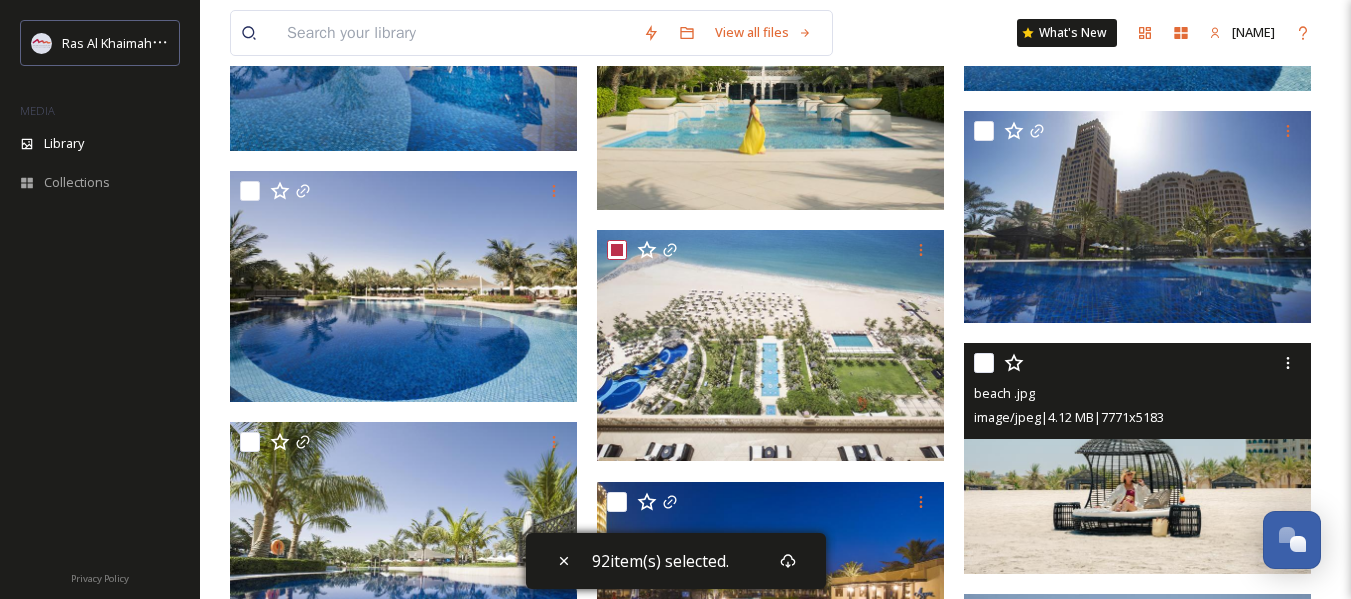 click at bounding box center (984, 363) 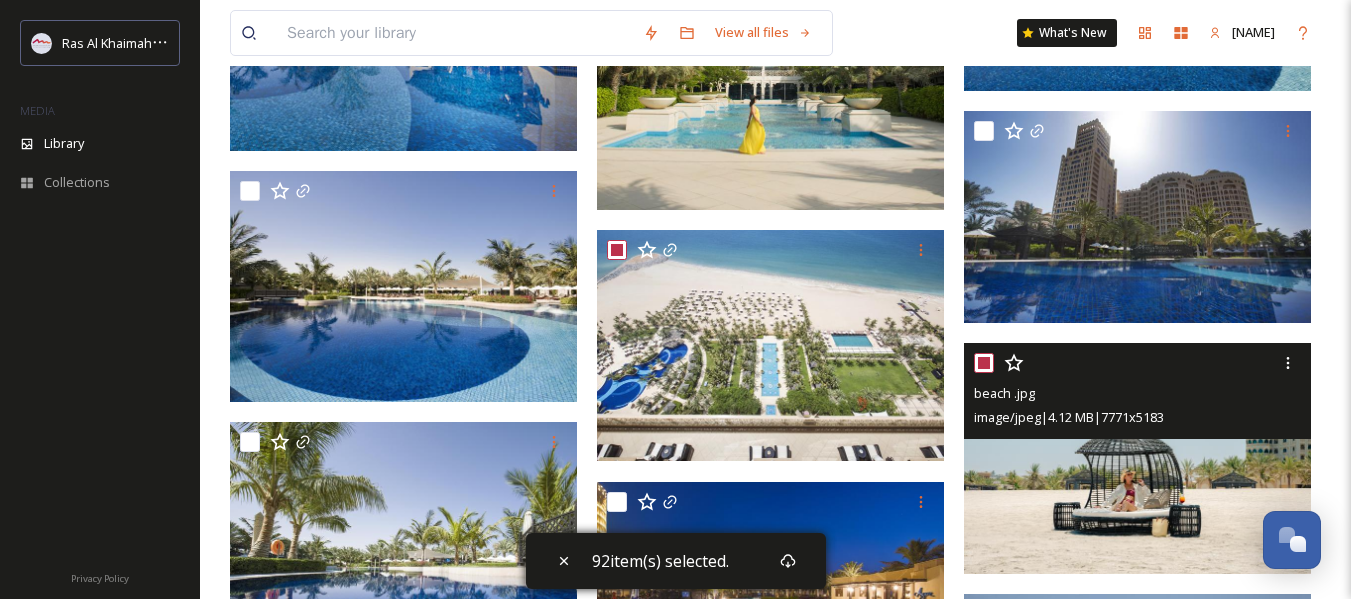checkbox on "true" 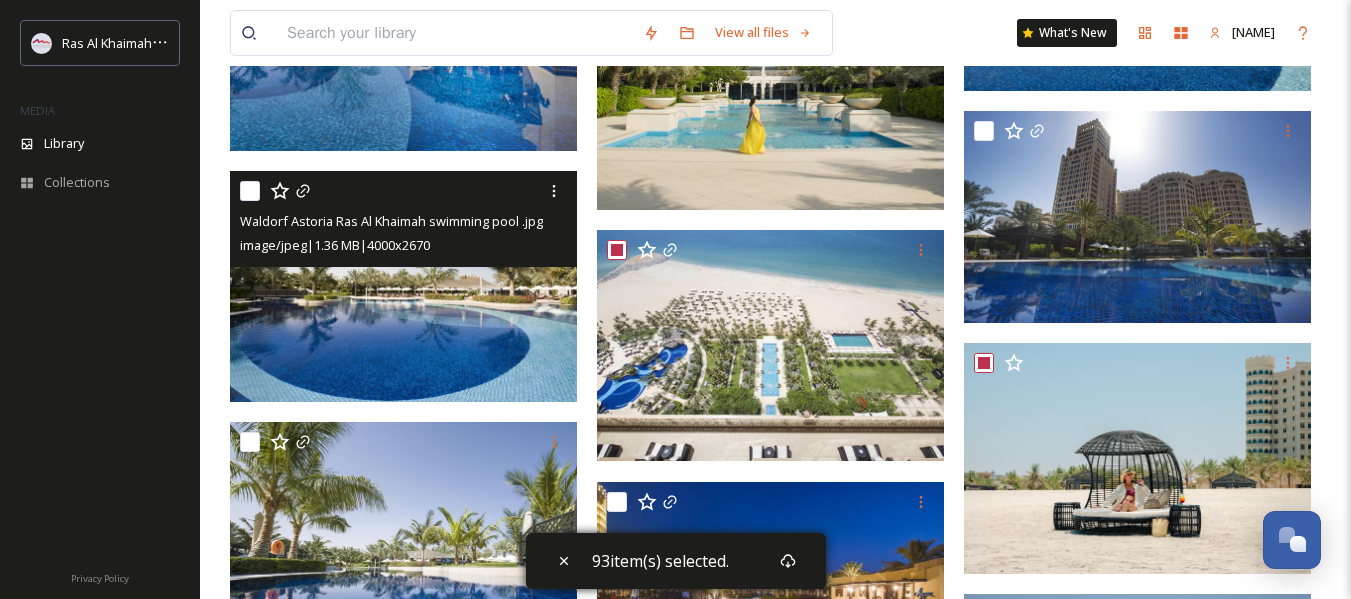 click at bounding box center [250, 191] 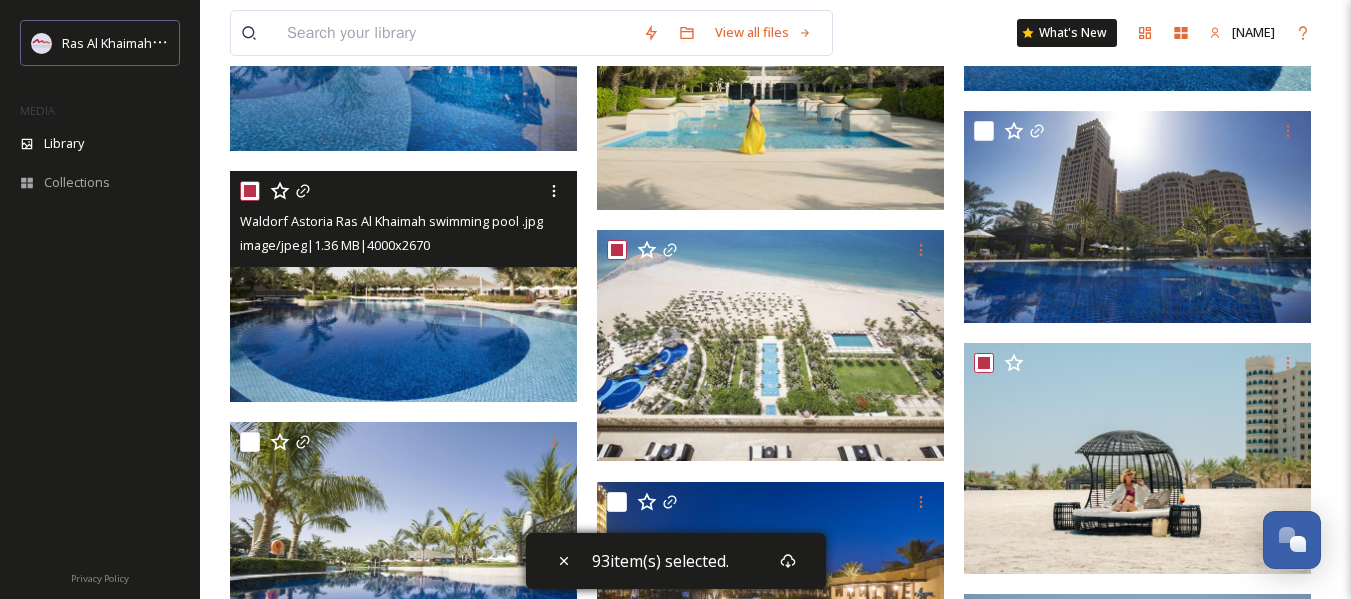 checkbox on "true" 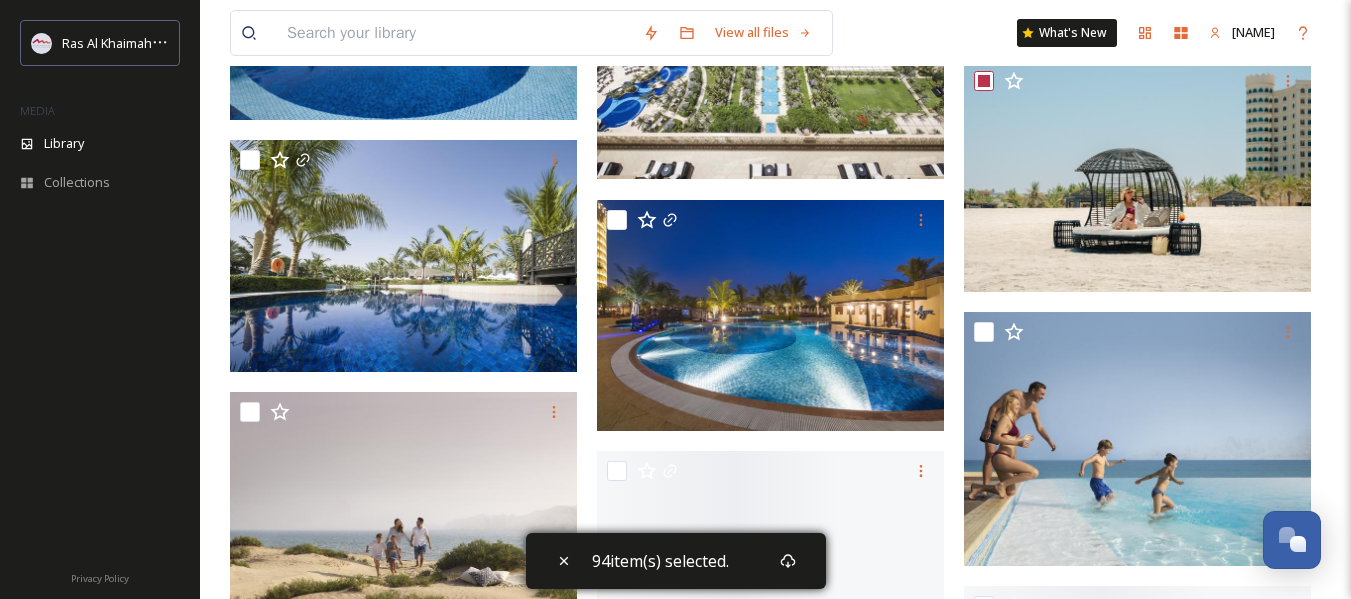 scroll, scrollTop: 36300, scrollLeft: 0, axis: vertical 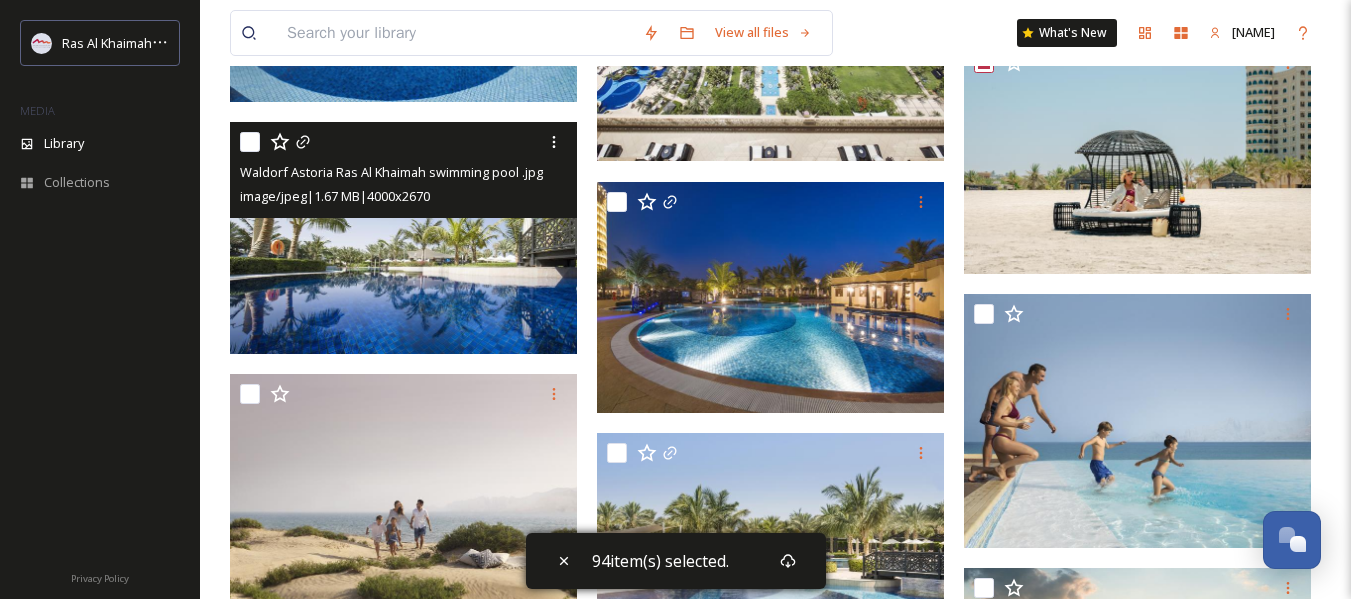 click at bounding box center [250, 142] 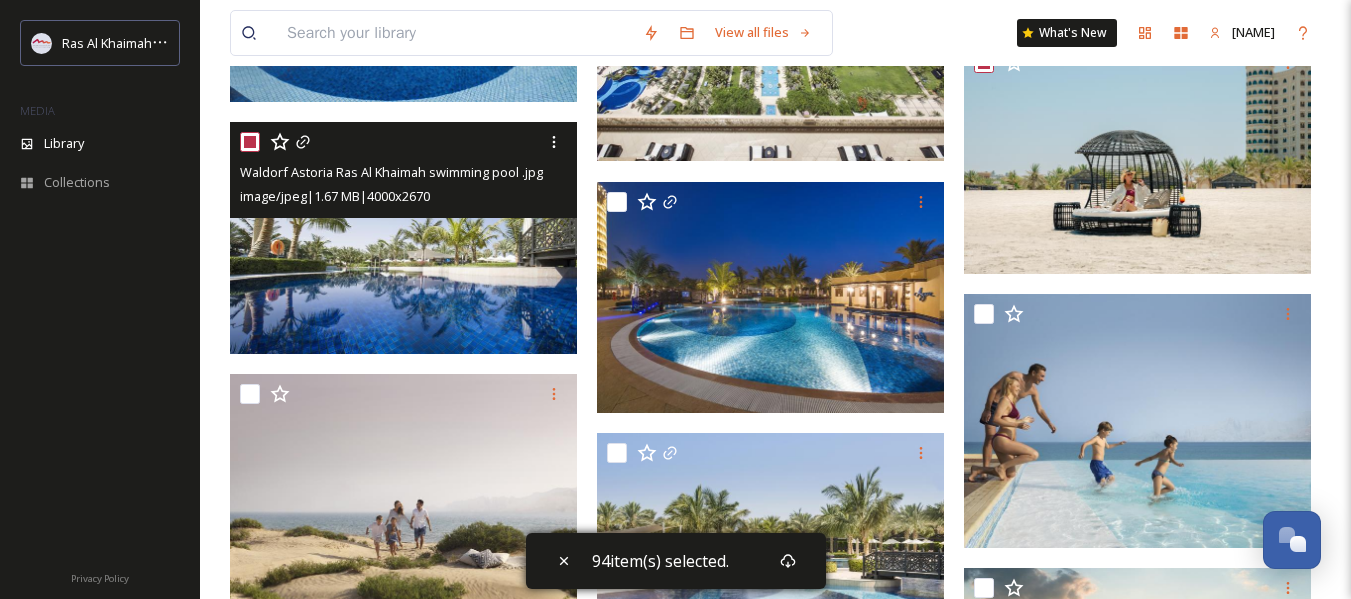 checkbox on "true" 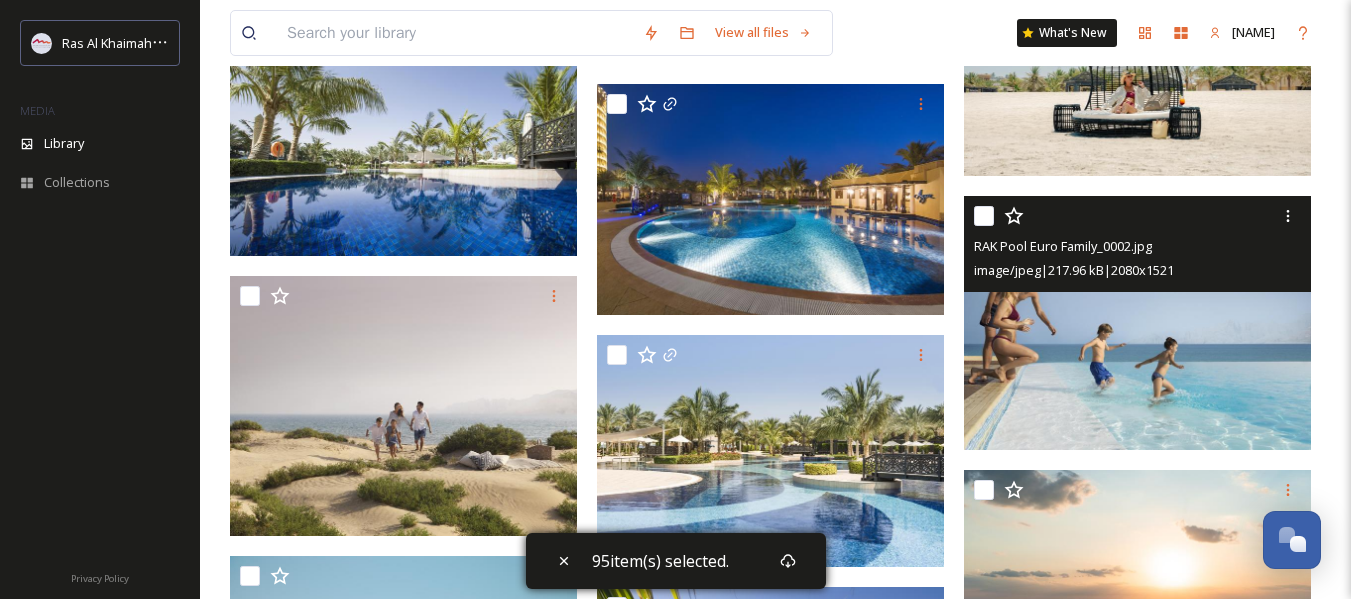 scroll, scrollTop: 36500, scrollLeft: 0, axis: vertical 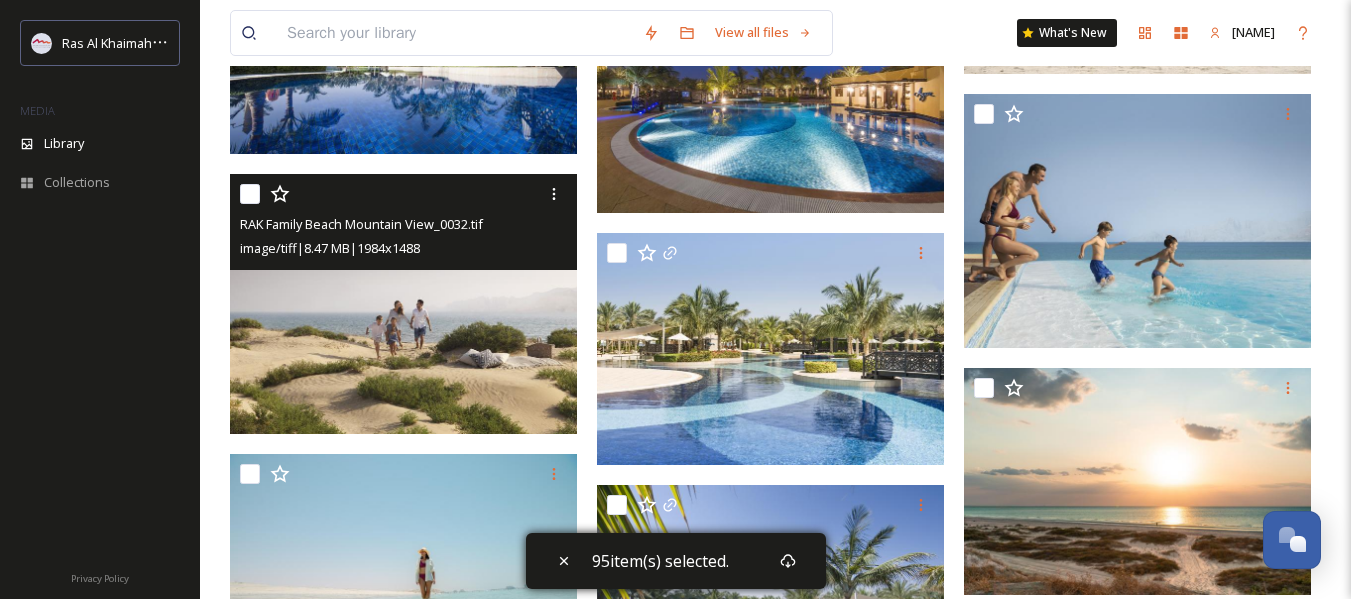 click at bounding box center (250, 194) 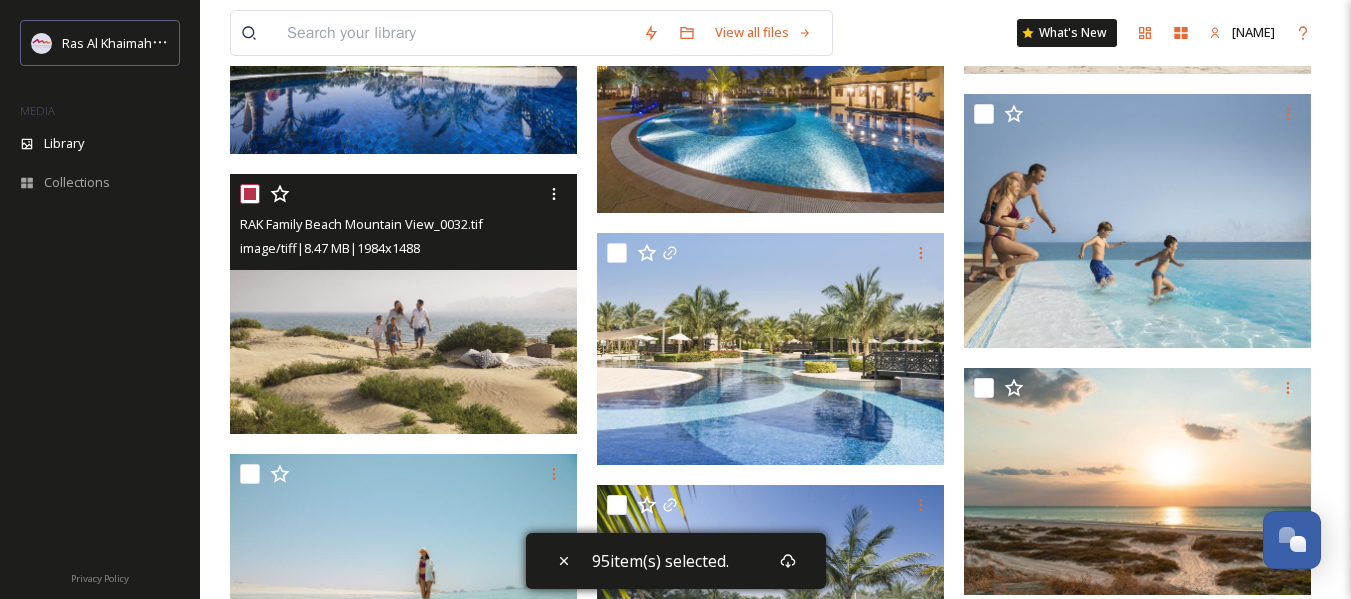 checkbox on "true" 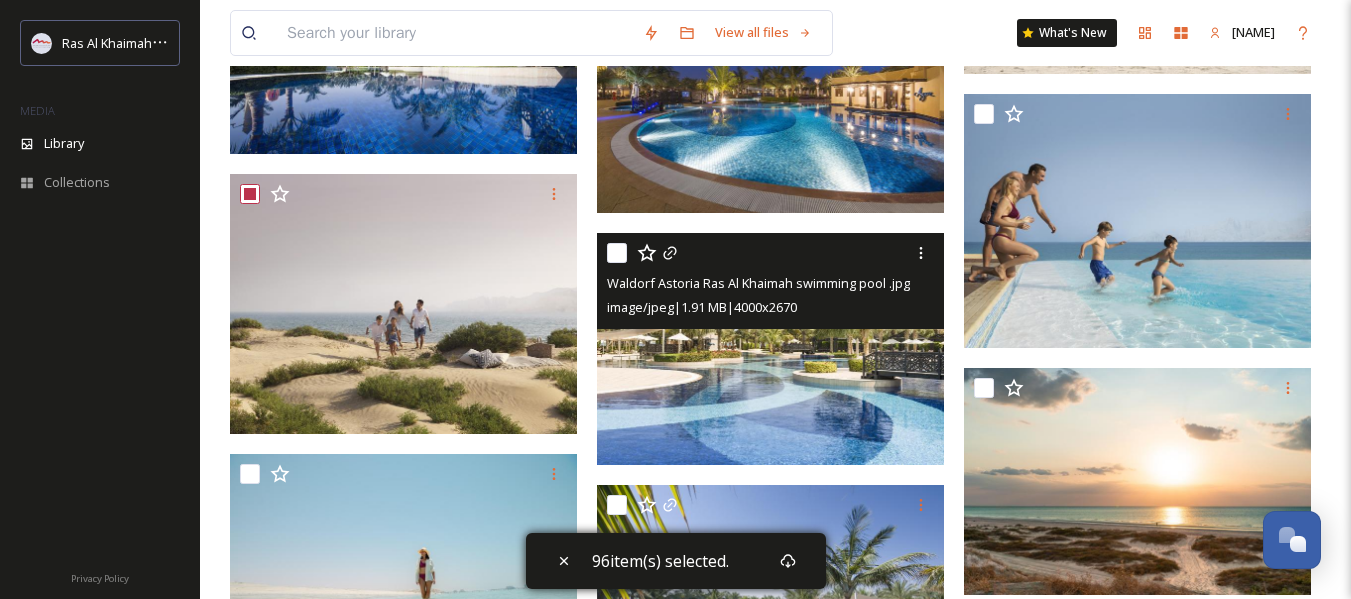 click on "Waldorf Astoria [LOCATION] swimming pool .jpg image/jpeg  |  1.91 MB  |  4000  x  2670" at bounding box center (770, 281) 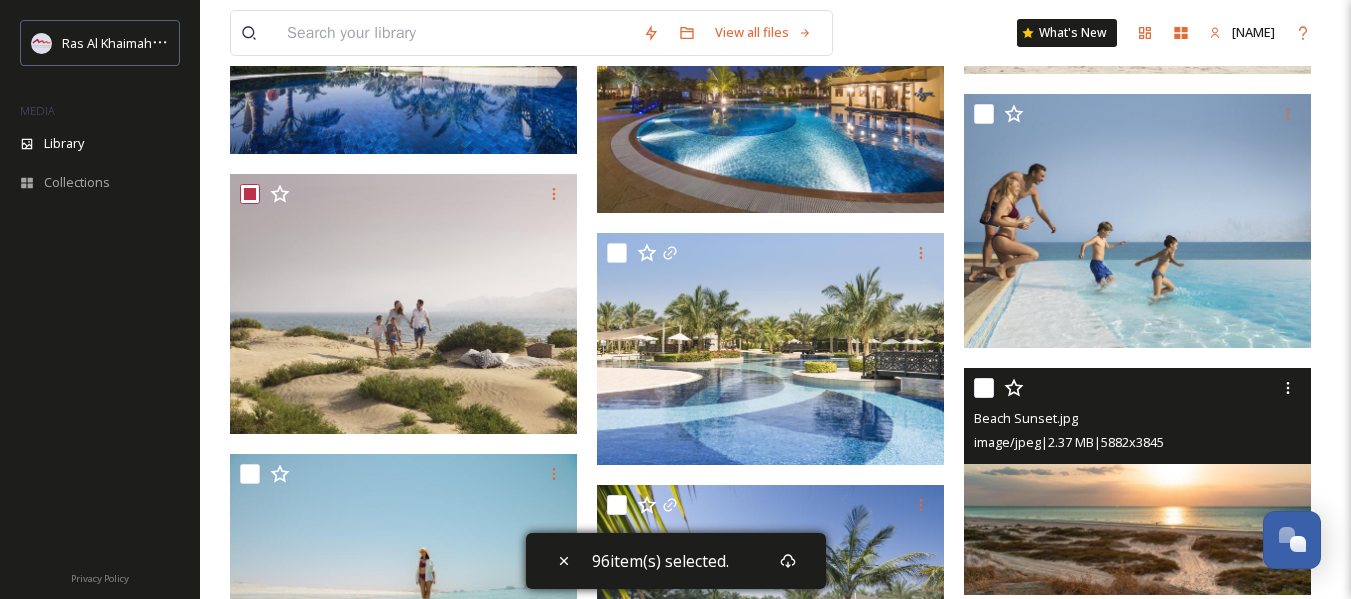 click at bounding box center (984, 388) 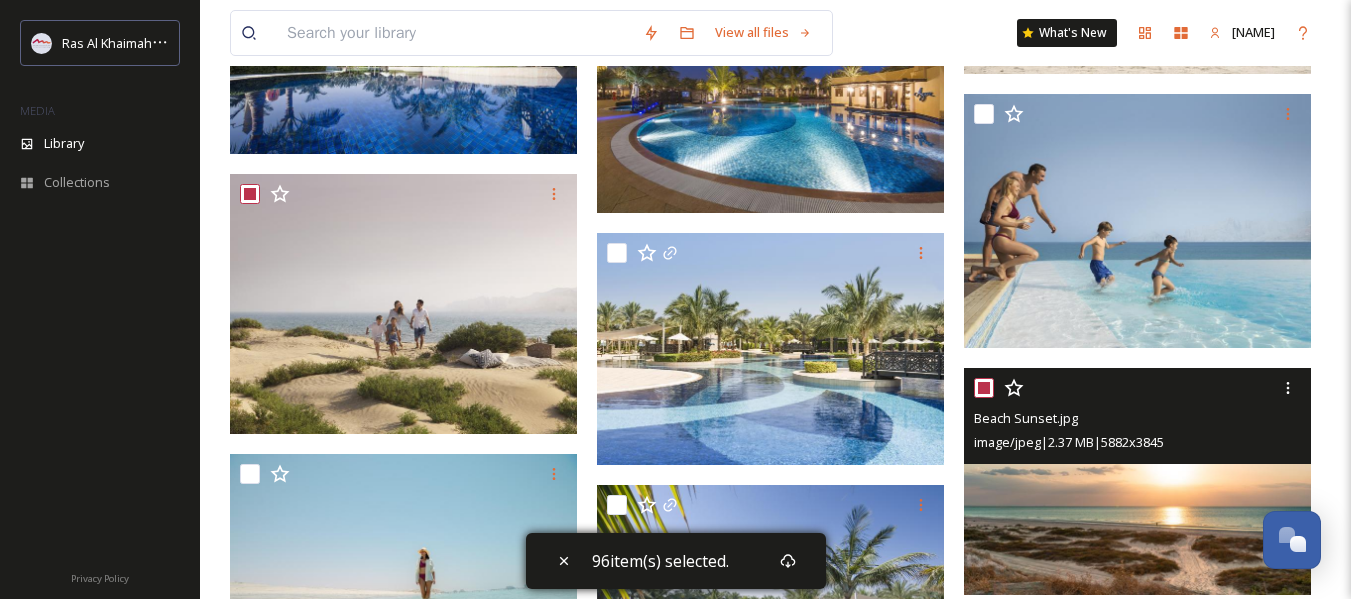 checkbox on "true" 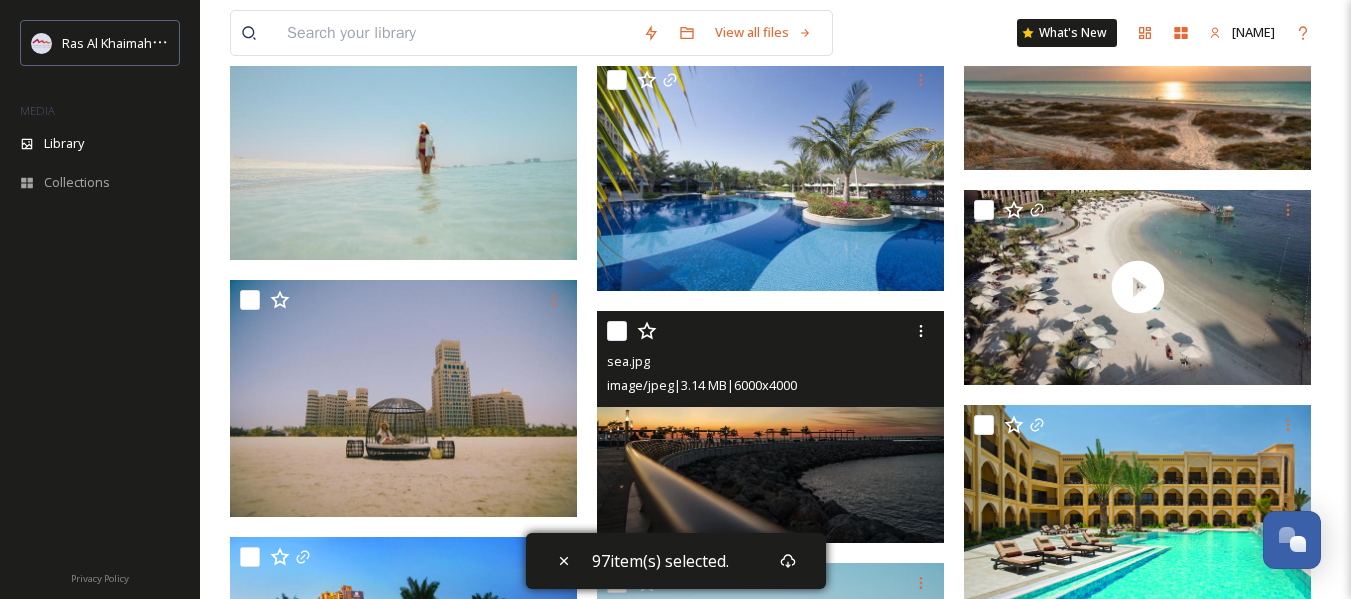 scroll, scrollTop: 37000, scrollLeft: 0, axis: vertical 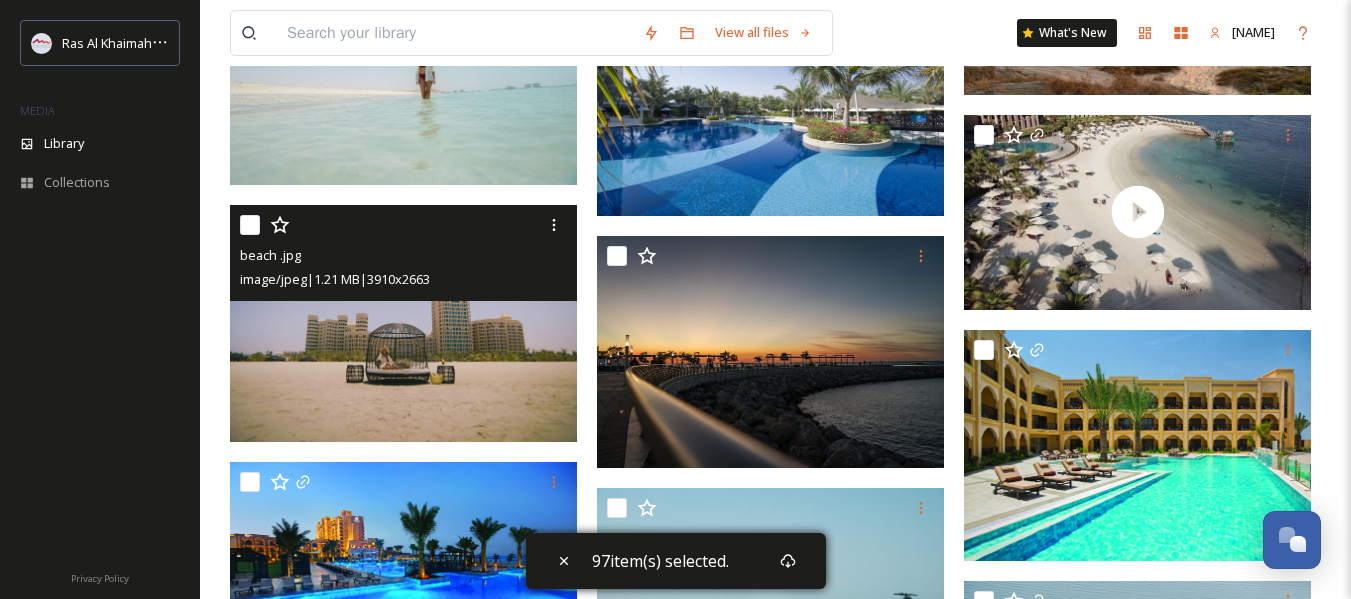 click at bounding box center (250, 225) 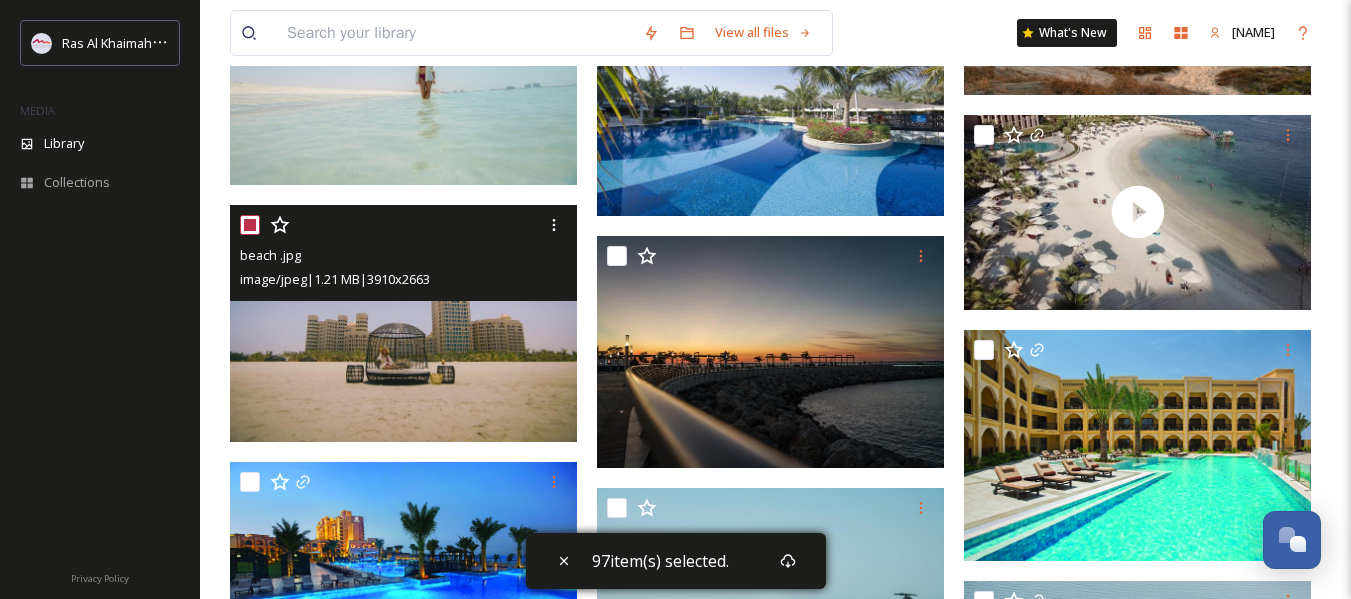 checkbox on "true" 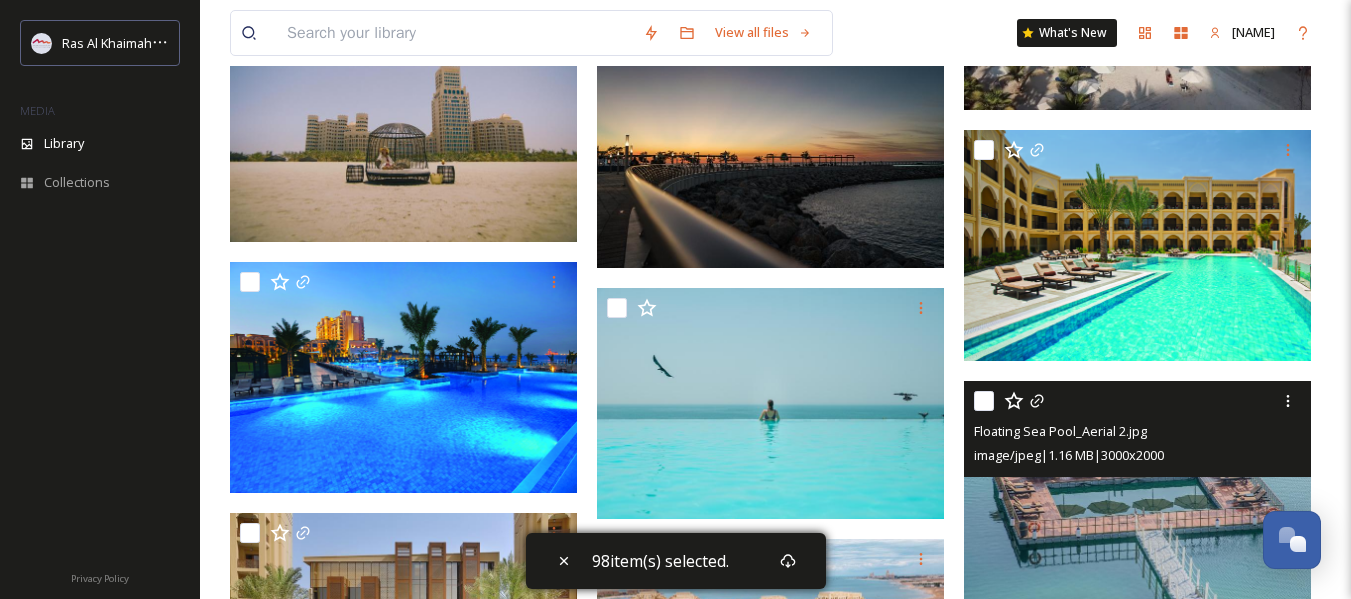 scroll, scrollTop: 37400, scrollLeft: 0, axis: vertical 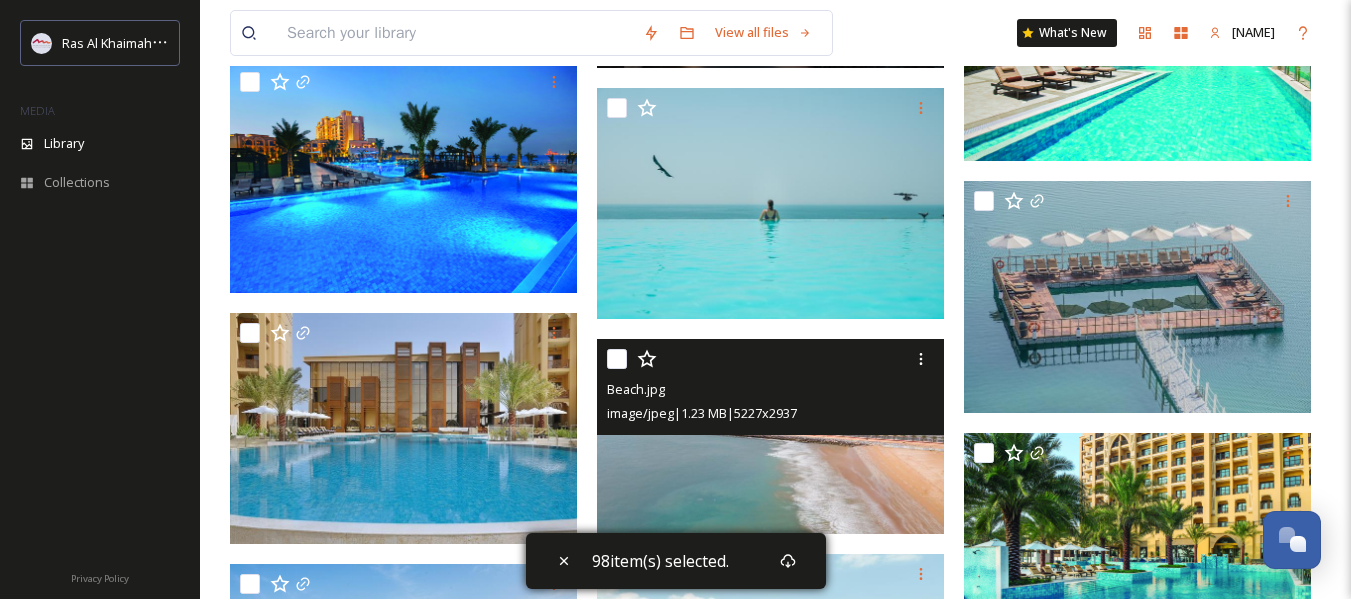 click at bounding box center [617, 359] 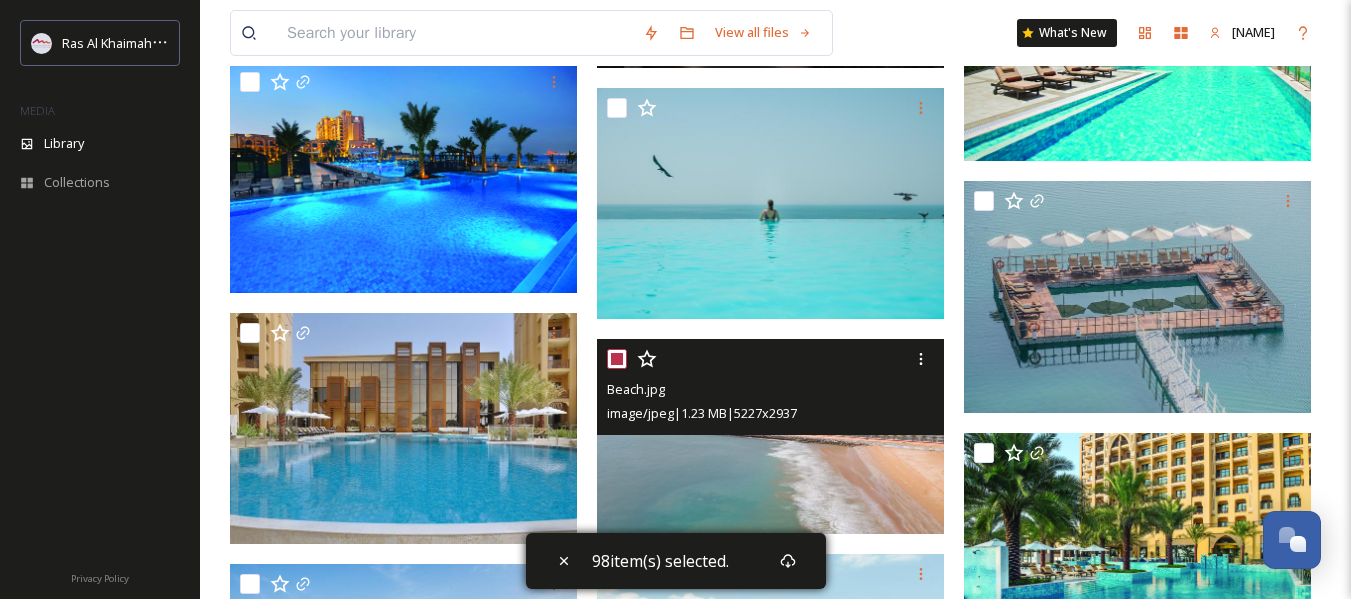 checkbox on "true" 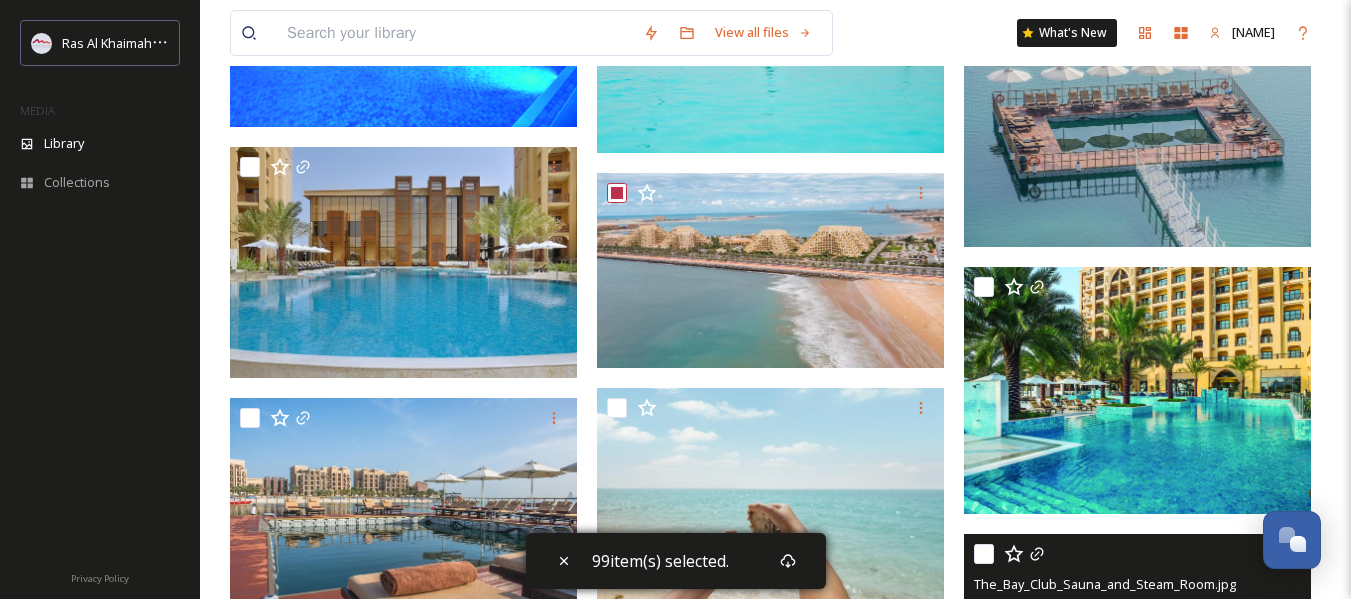 scroll, scrollTop: 37700, scrollLeft: 0, axis: vertical 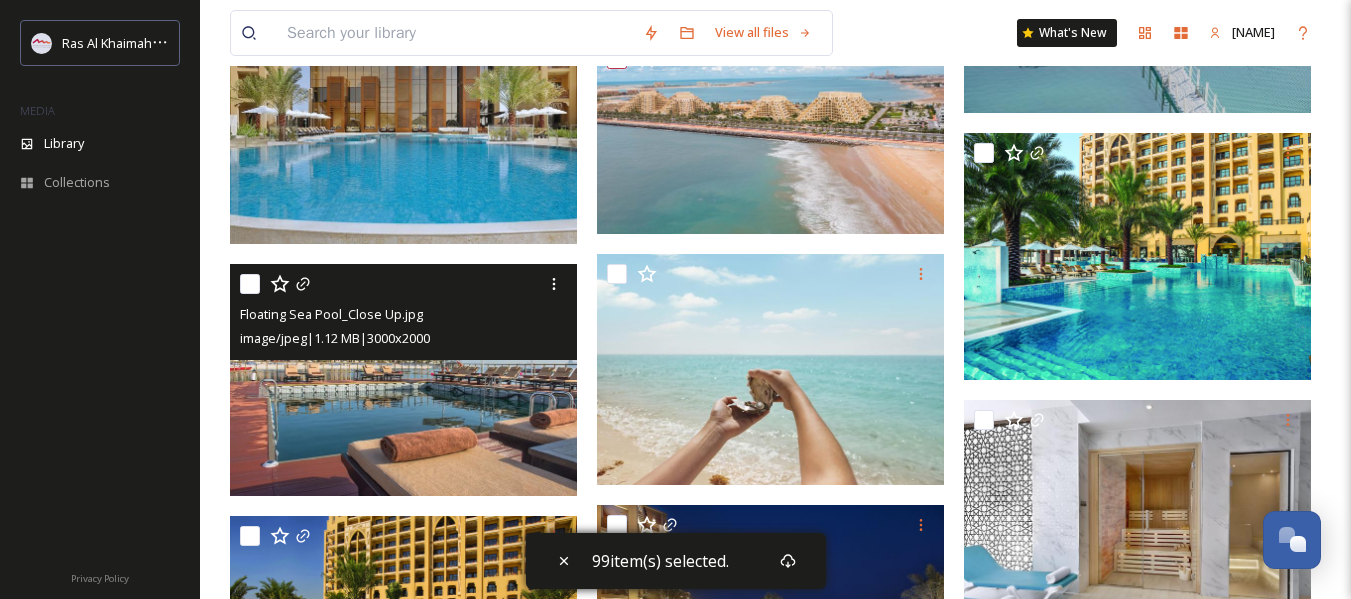 click at bounding box center [250, 284] 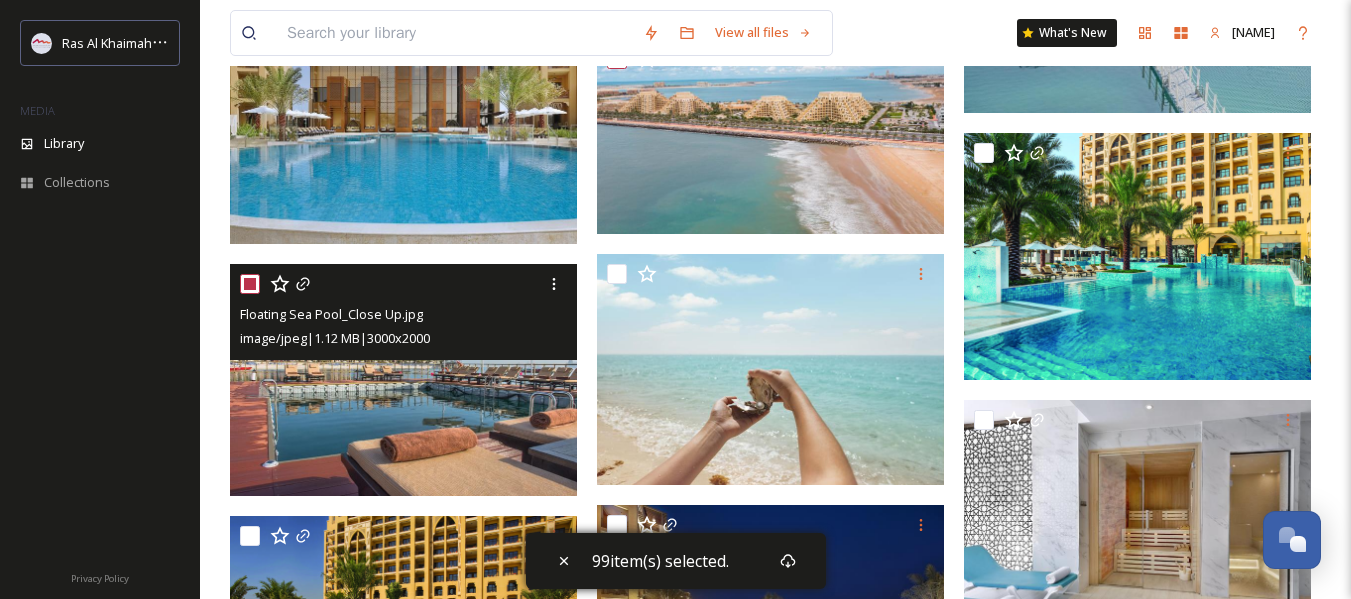 checkbox on "true" 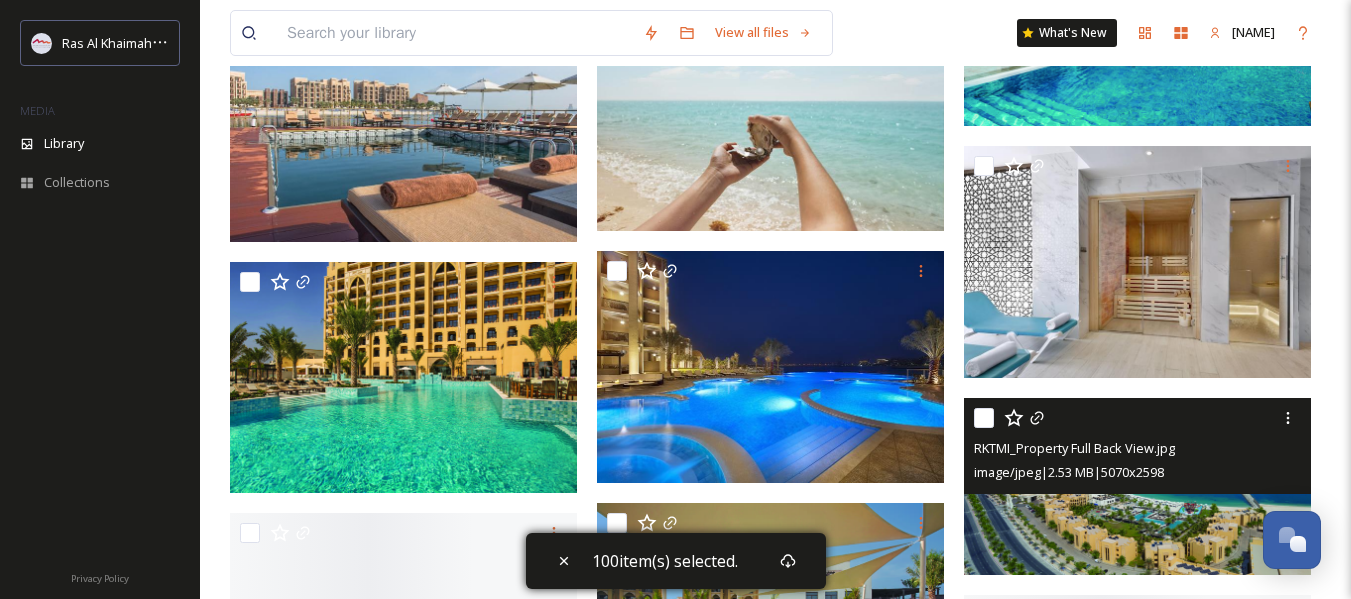 scroll, scrollTop: 38000, scrollLeft: 0, axis: vertical 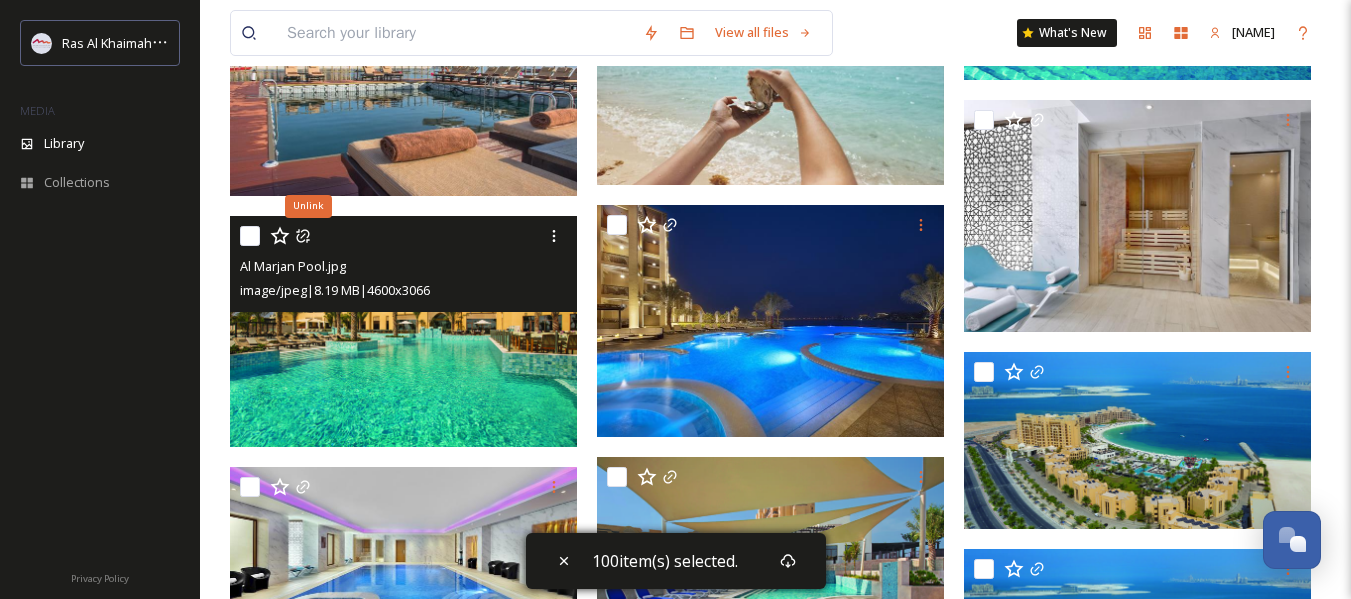 click at bounding box center (250, 236) 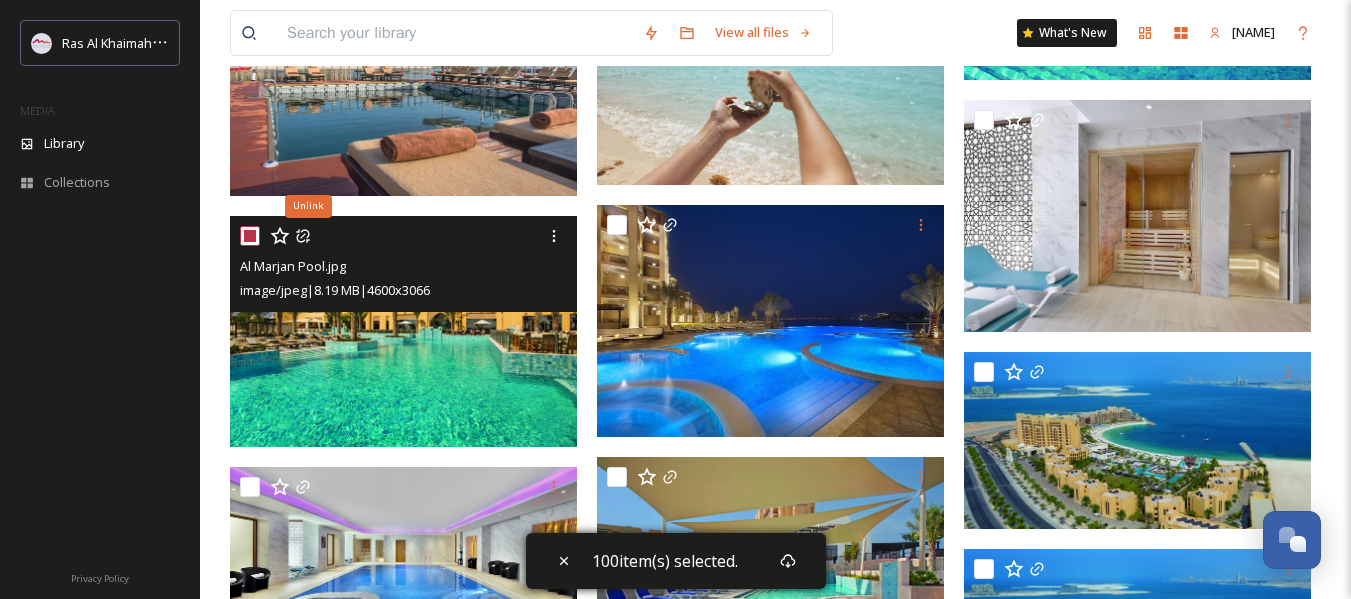 checkbox on "true" 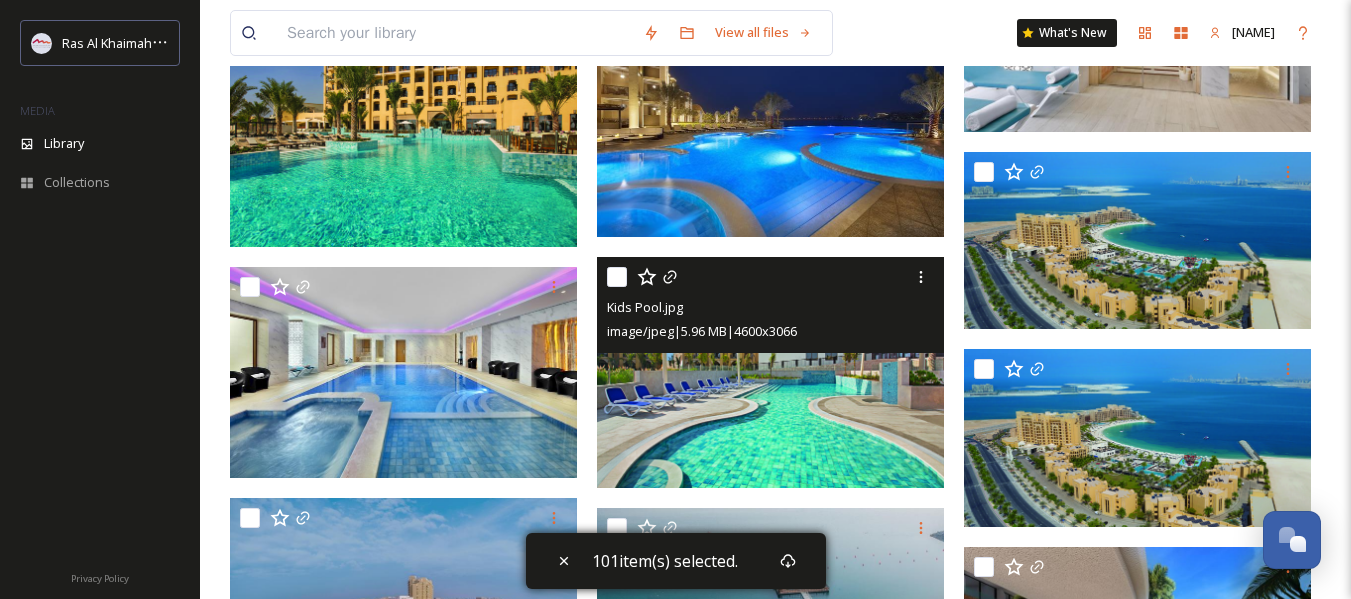 scroll, scrollTop: 38100, scrollLeft: 0, axis: vertical 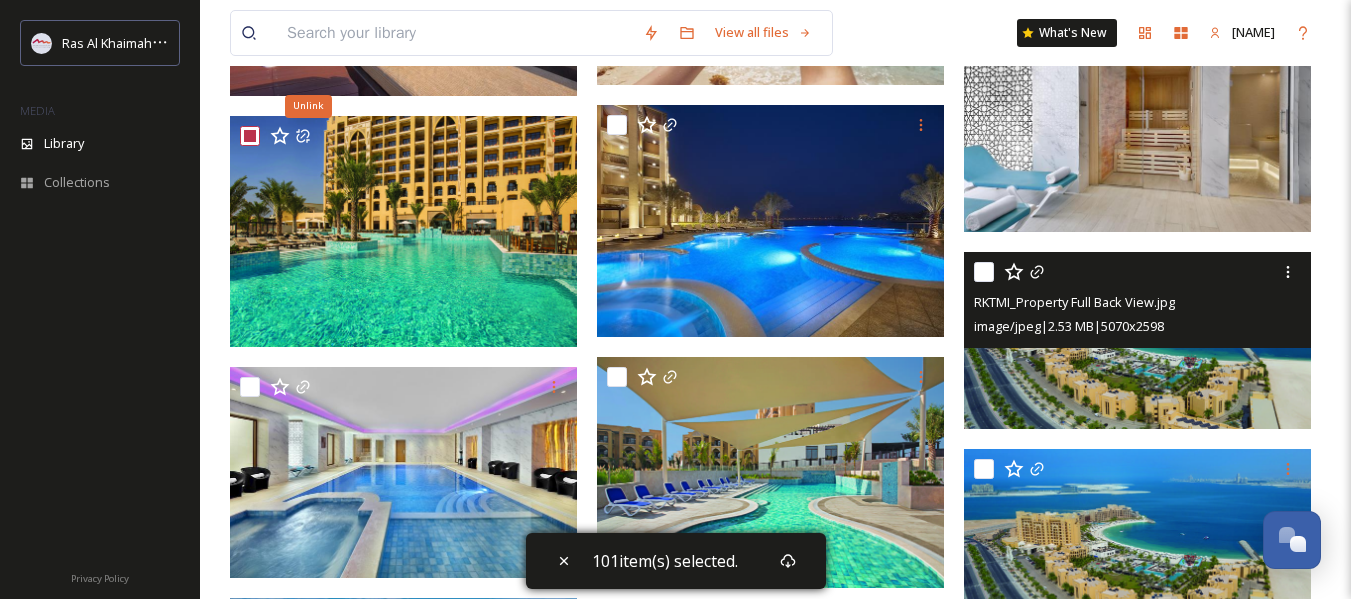 click at bounding box center [984, 272] 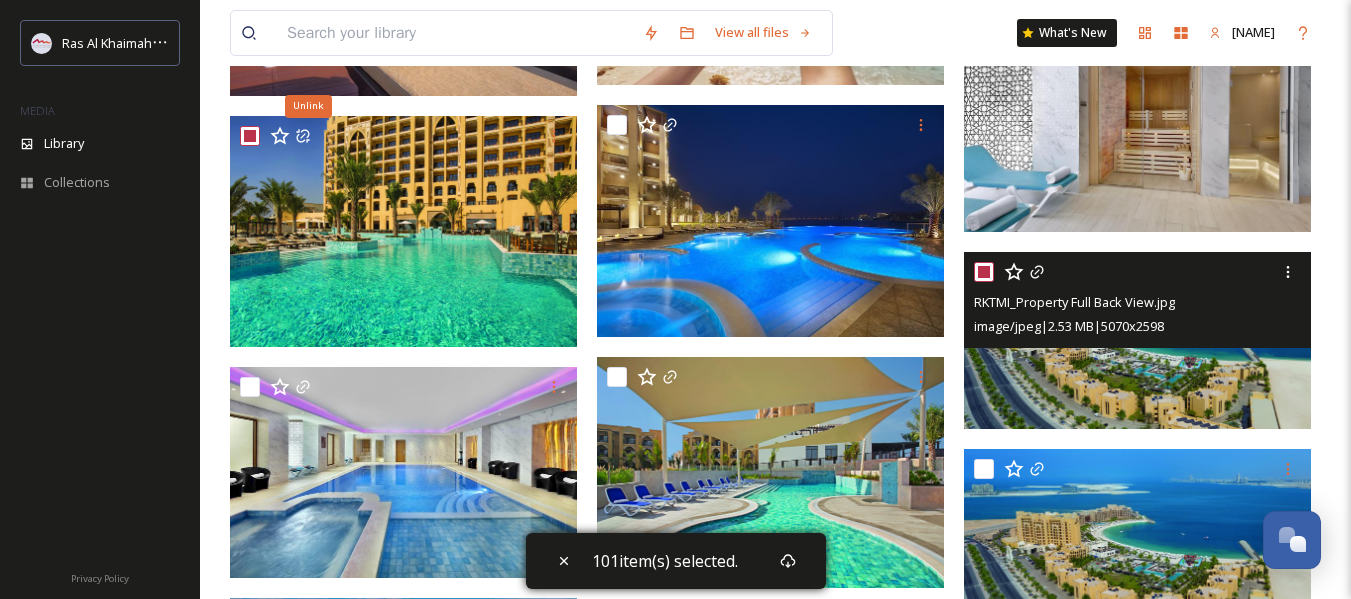 checkbox on "true" 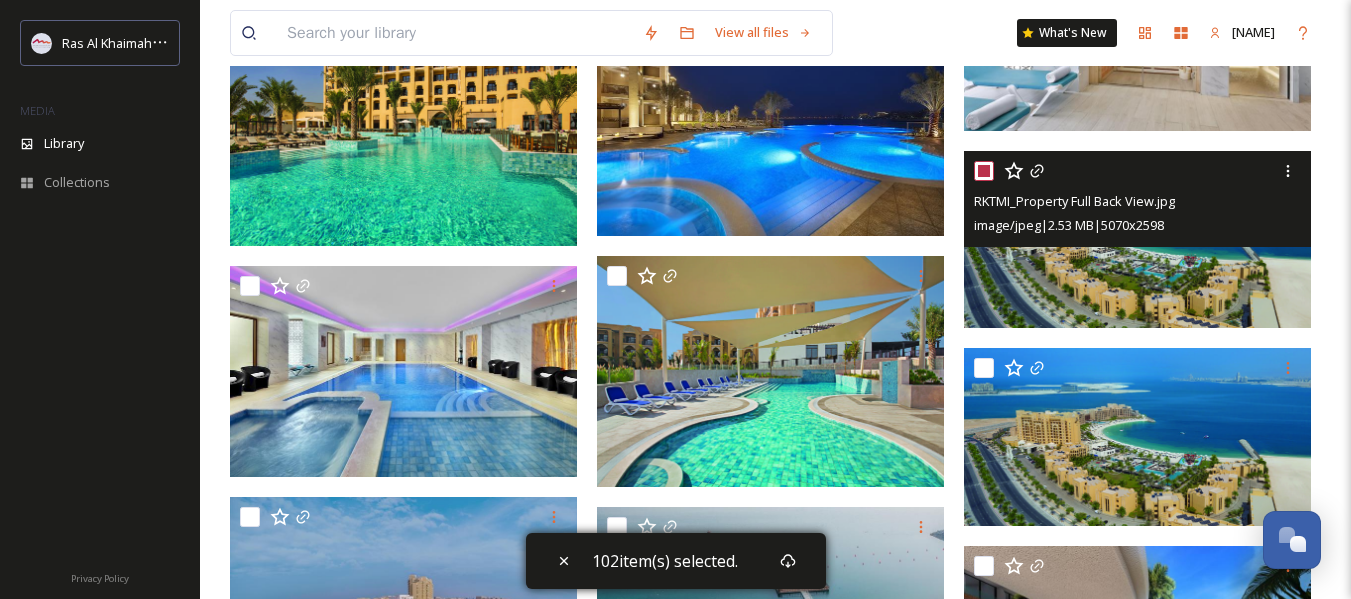 scroll, scrollTop: 38300, scrollLeft: 0, axis: vertical 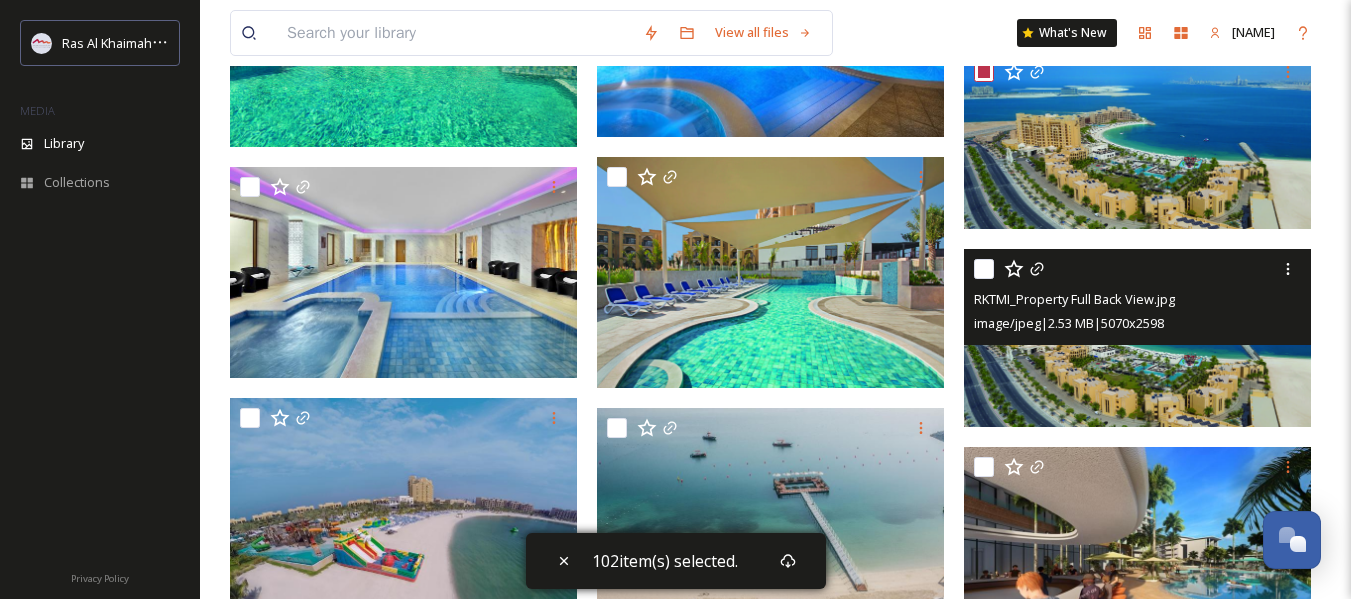 click at bounding box center [984, 269] 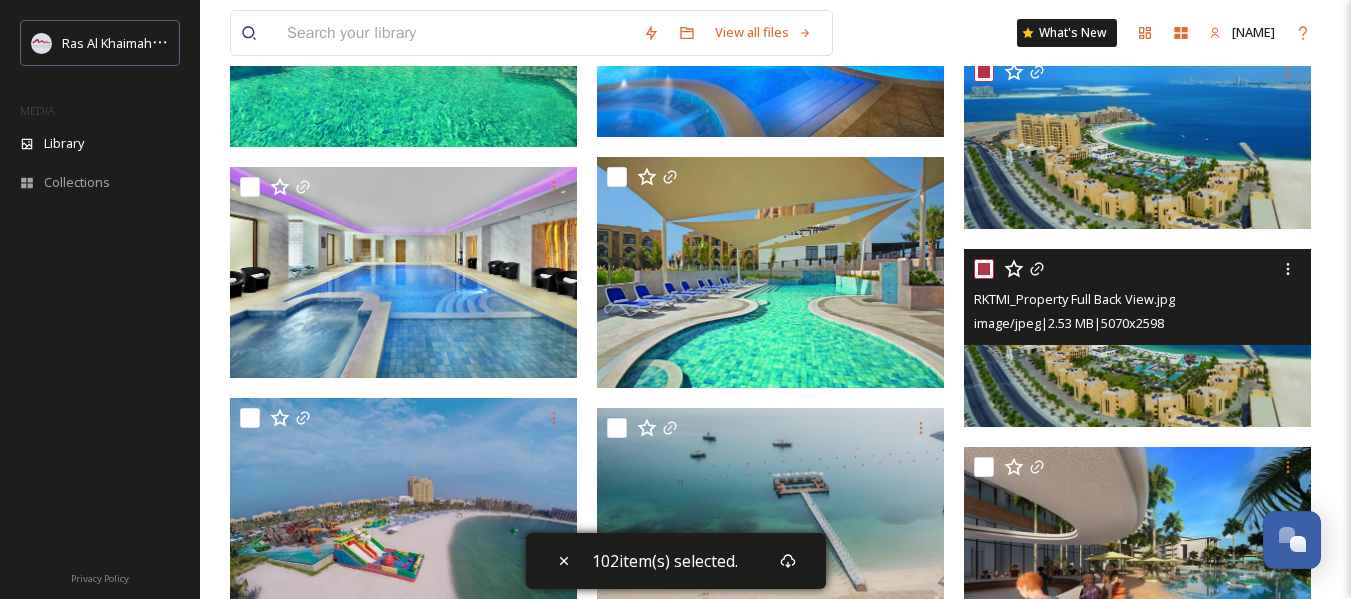 checkbox on "true" 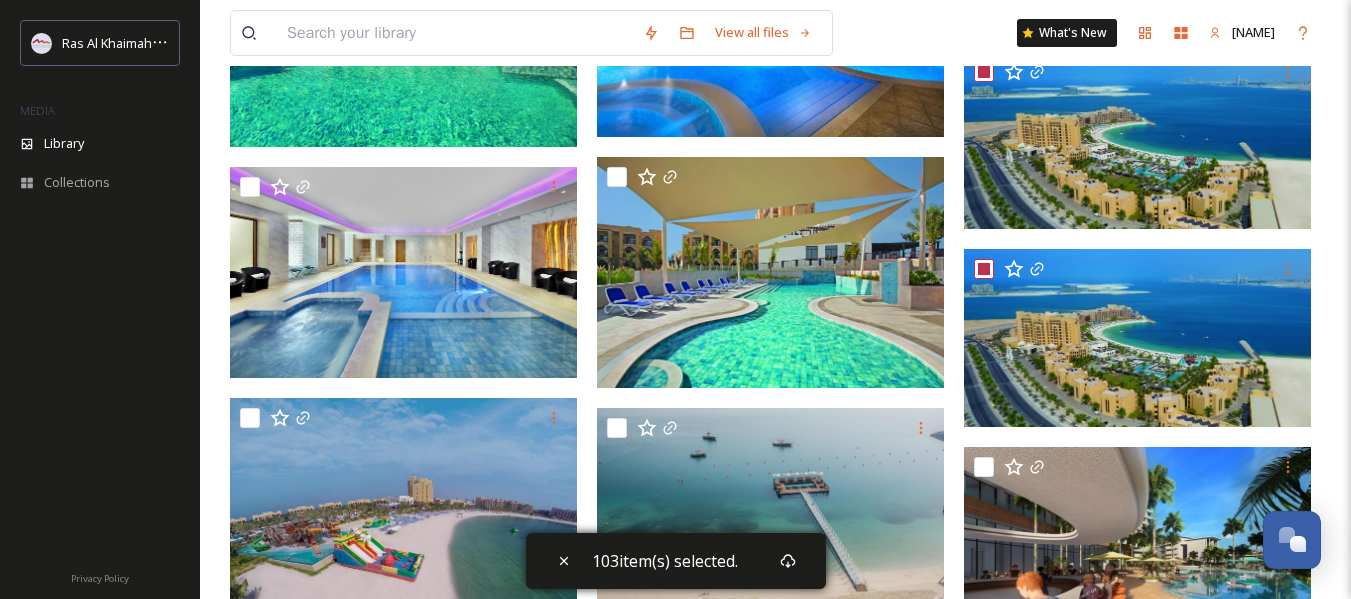scroll, scrollTop: 38500, scrollLeft: 0, axis: vertical 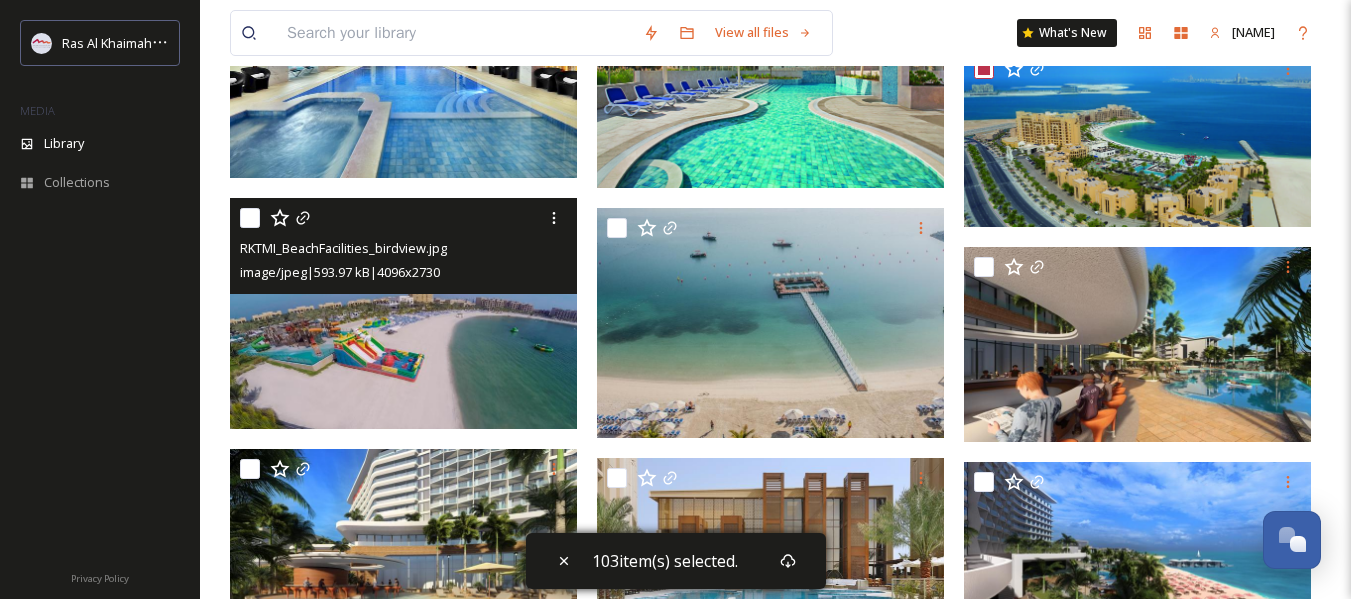click at bounding box center (250, 218) 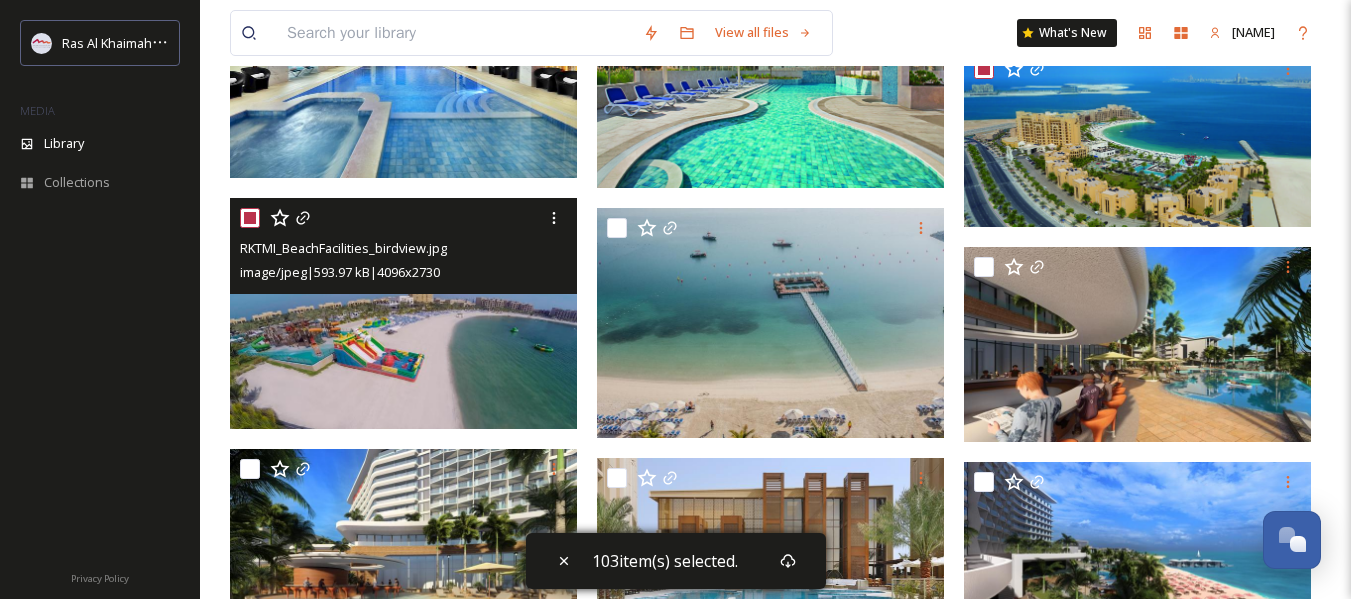 checkbox on "true" 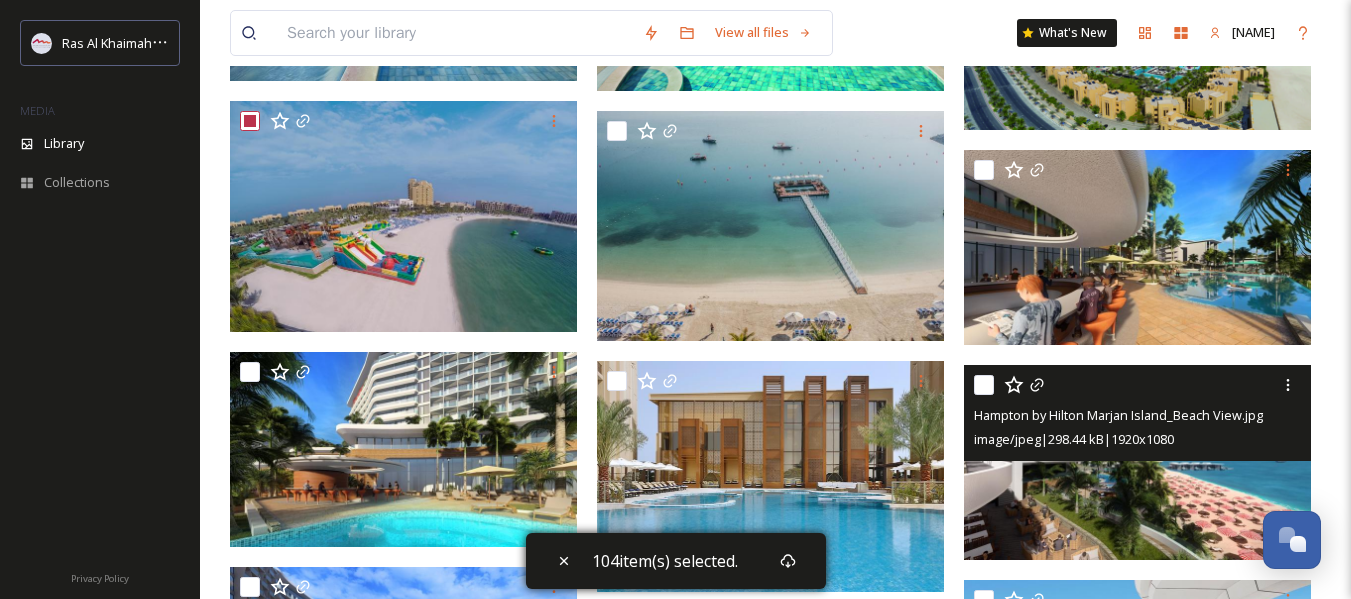 scroll, scrollTop: 38700, scrollLeft: 0, axis: vertical 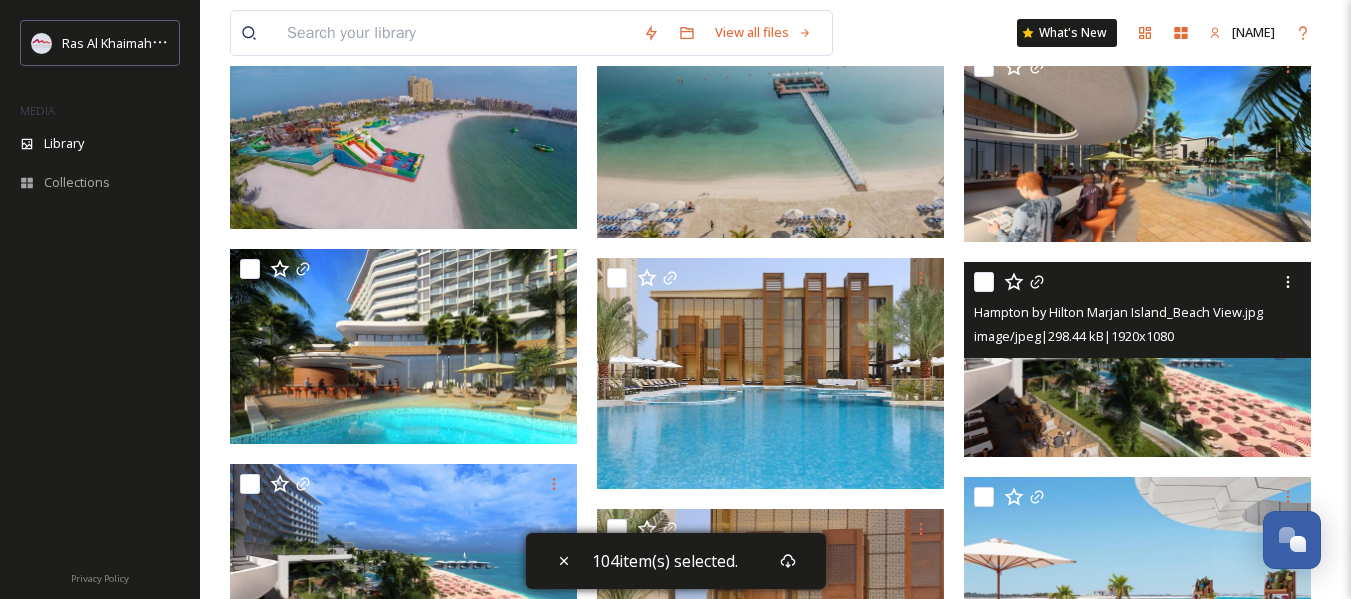 click at bounding box center (984, 282) 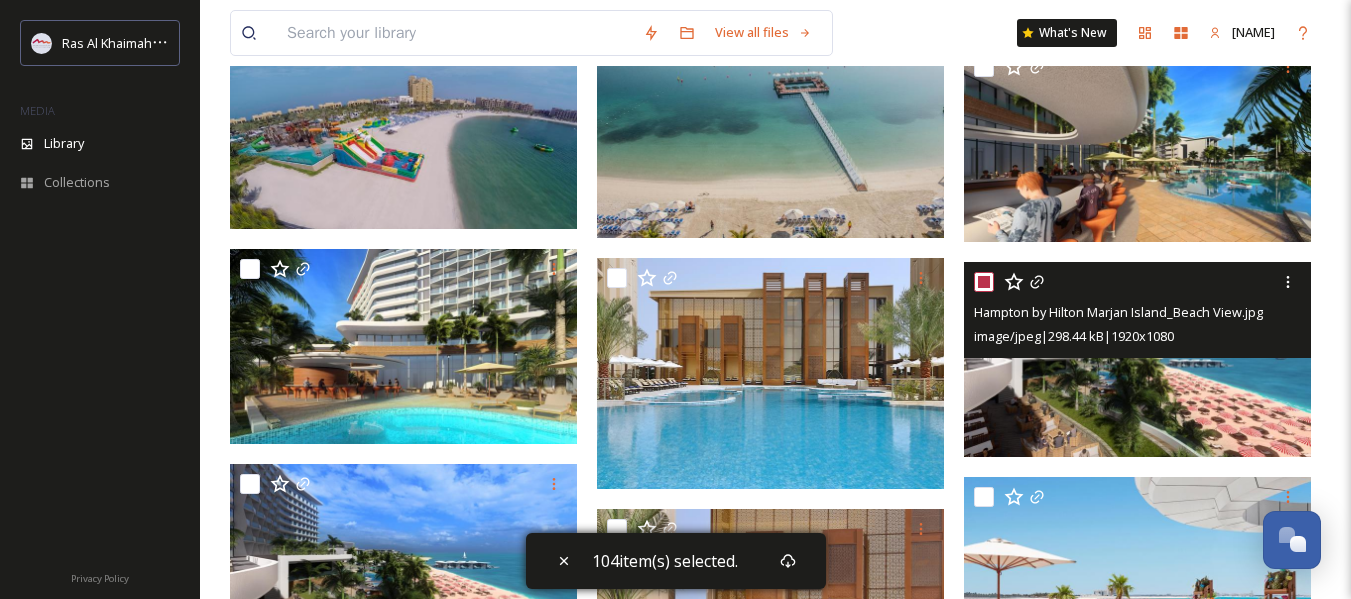 checkbox on "true" 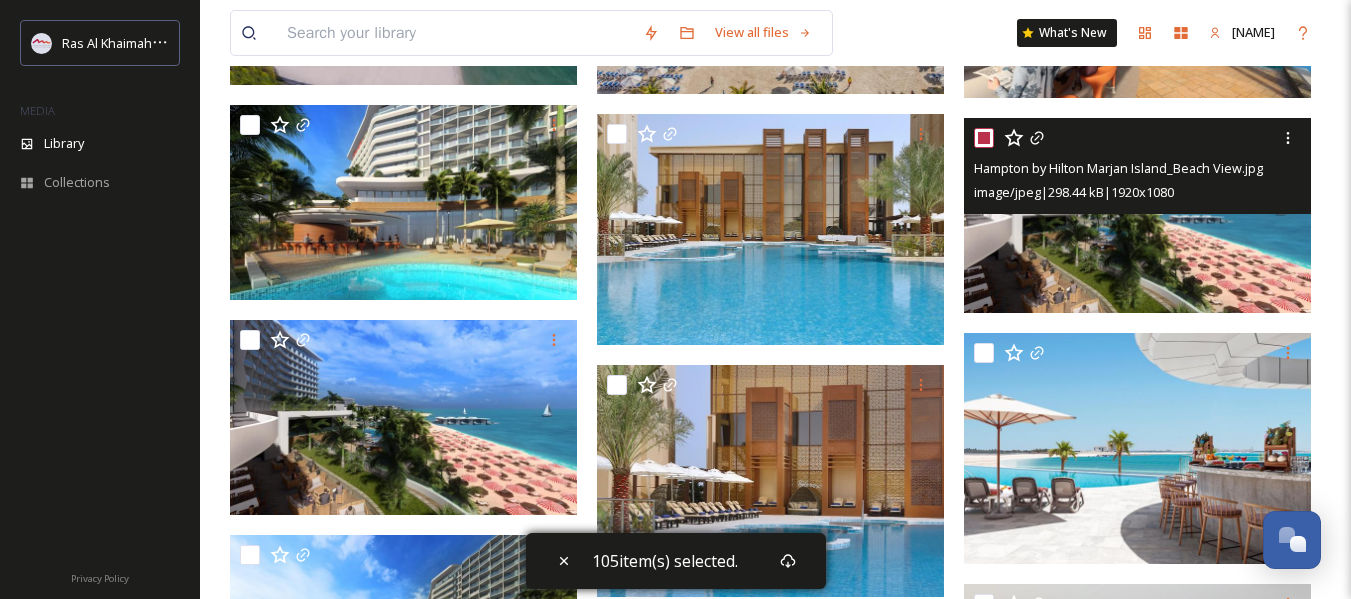 scroll, scrollTop: 38900, scrollLeft: 0, axis: vertical 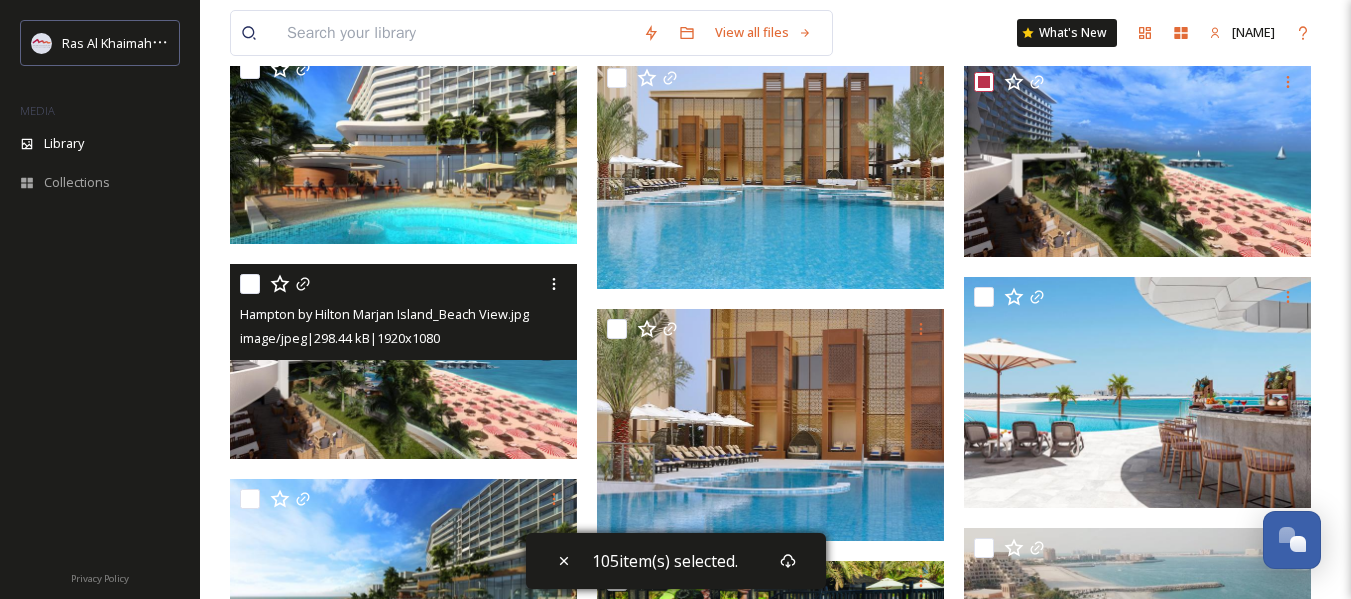 click at bounding box center [250, 284] 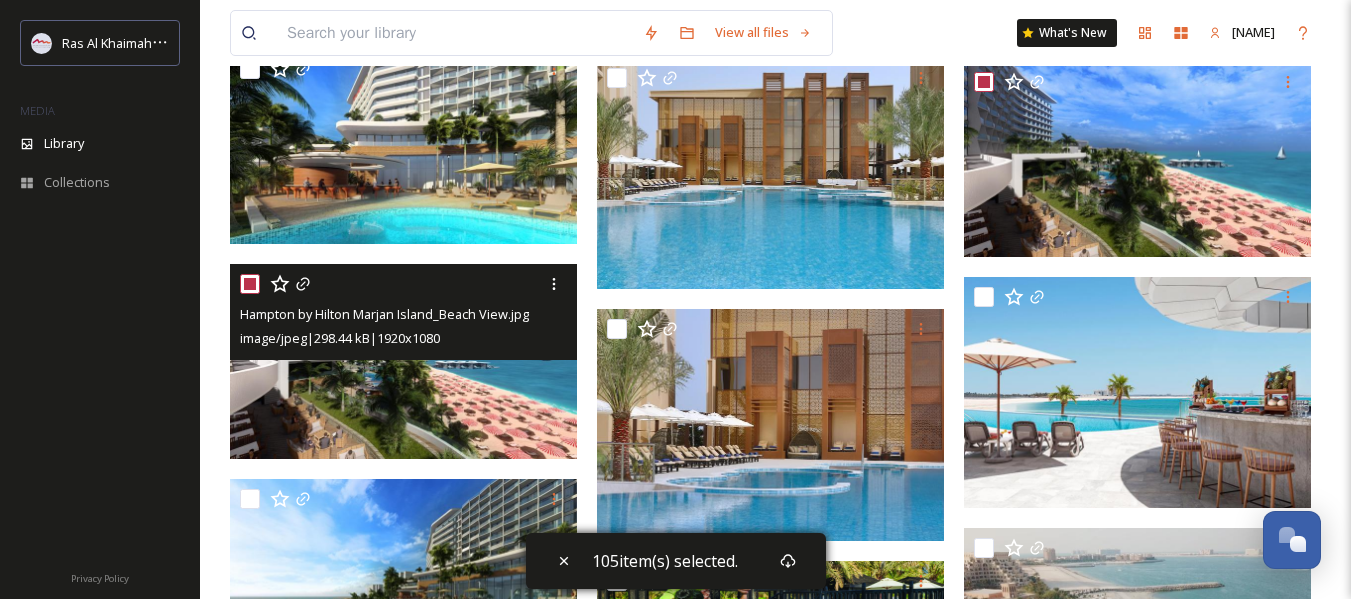 checkbox on "true" 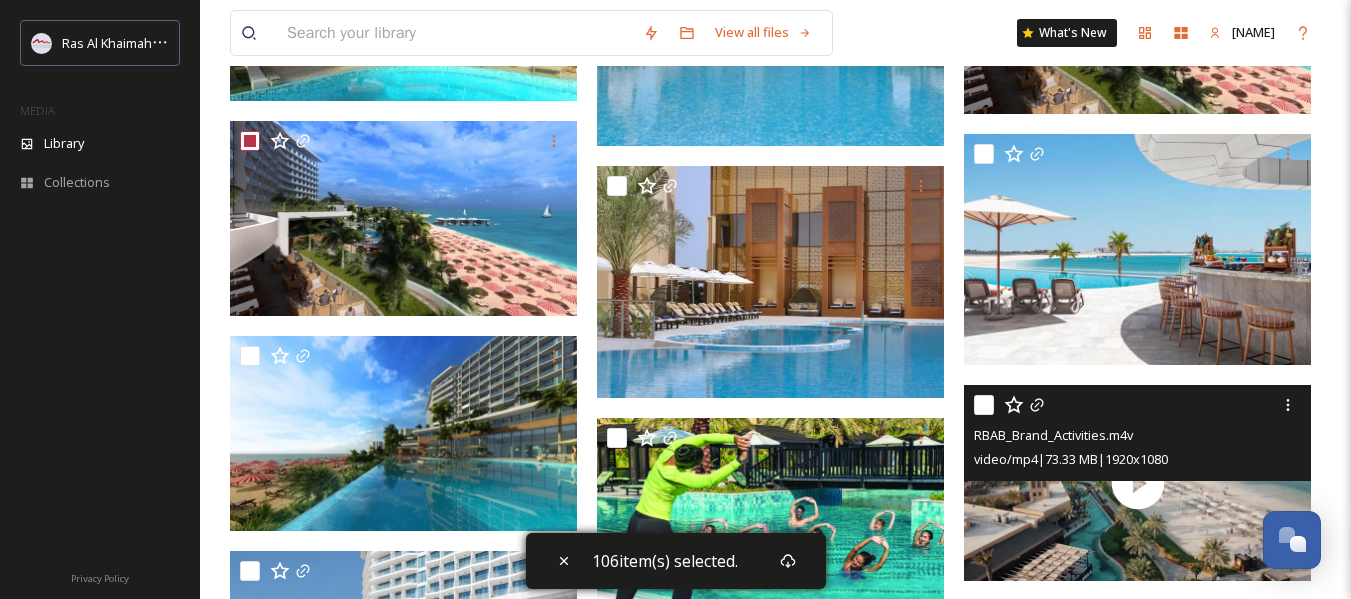 scroll, scrollTop: 39100, scrollLeft: 0, axis: vertical 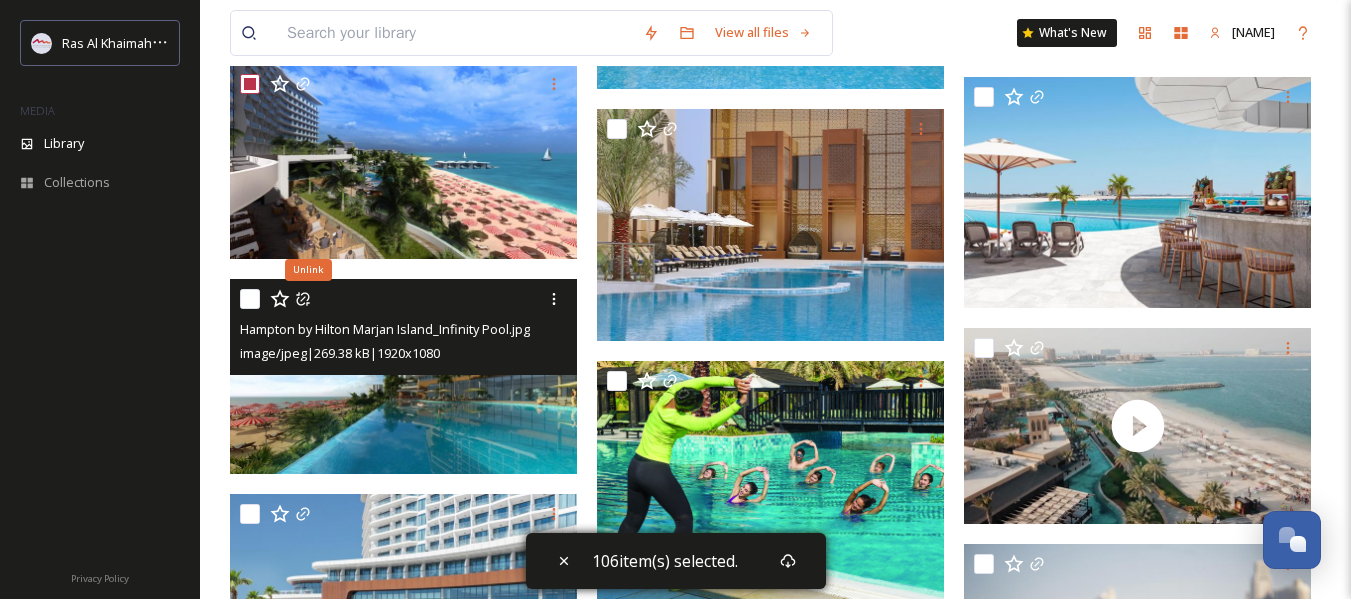 click at bounding box center (250, 299) 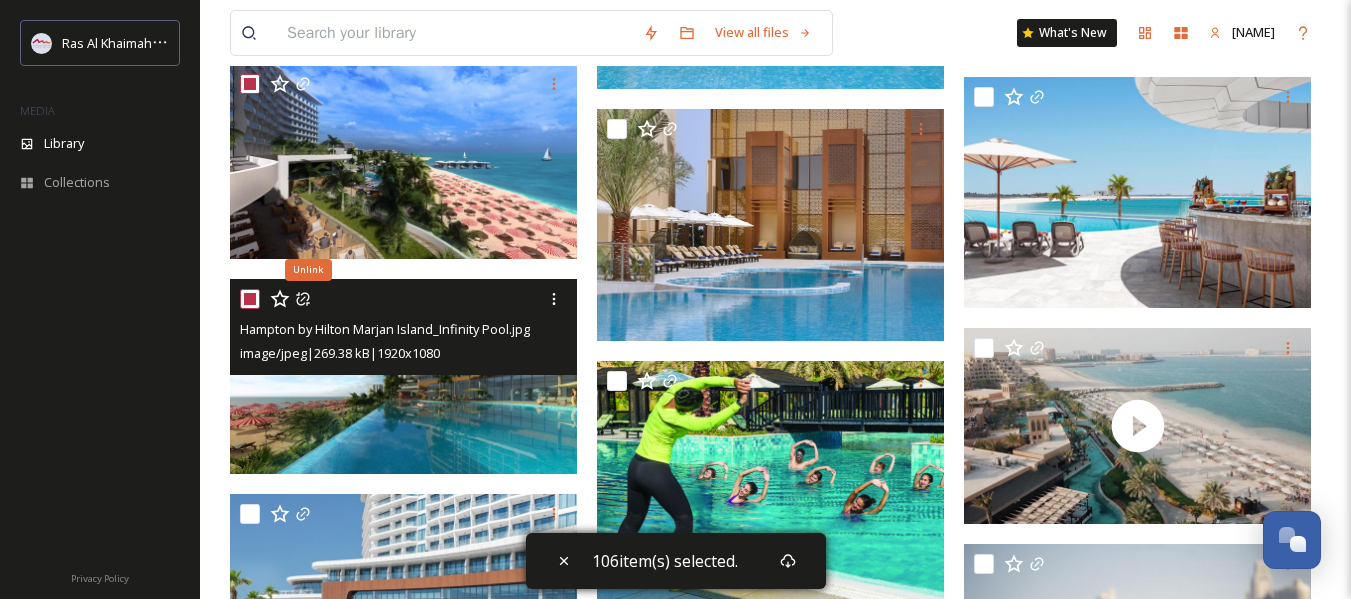 checkbox on "true" 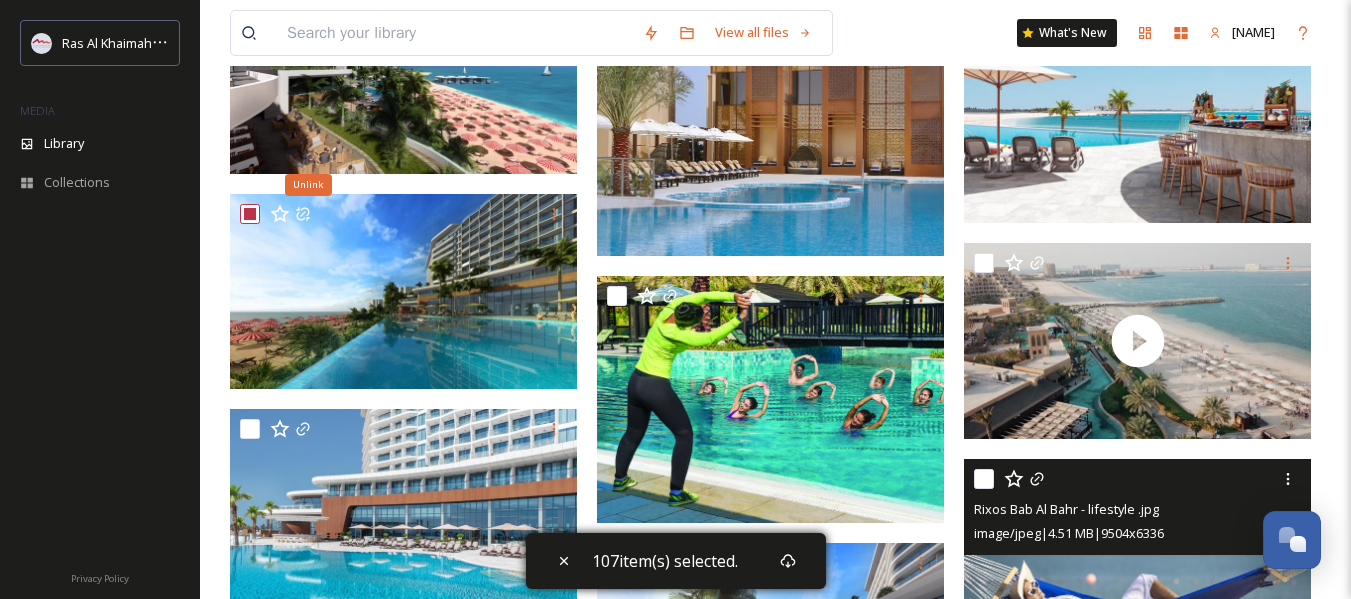 scroll, scrollTop: 39400, scrollLeft: 0, axis: vertical 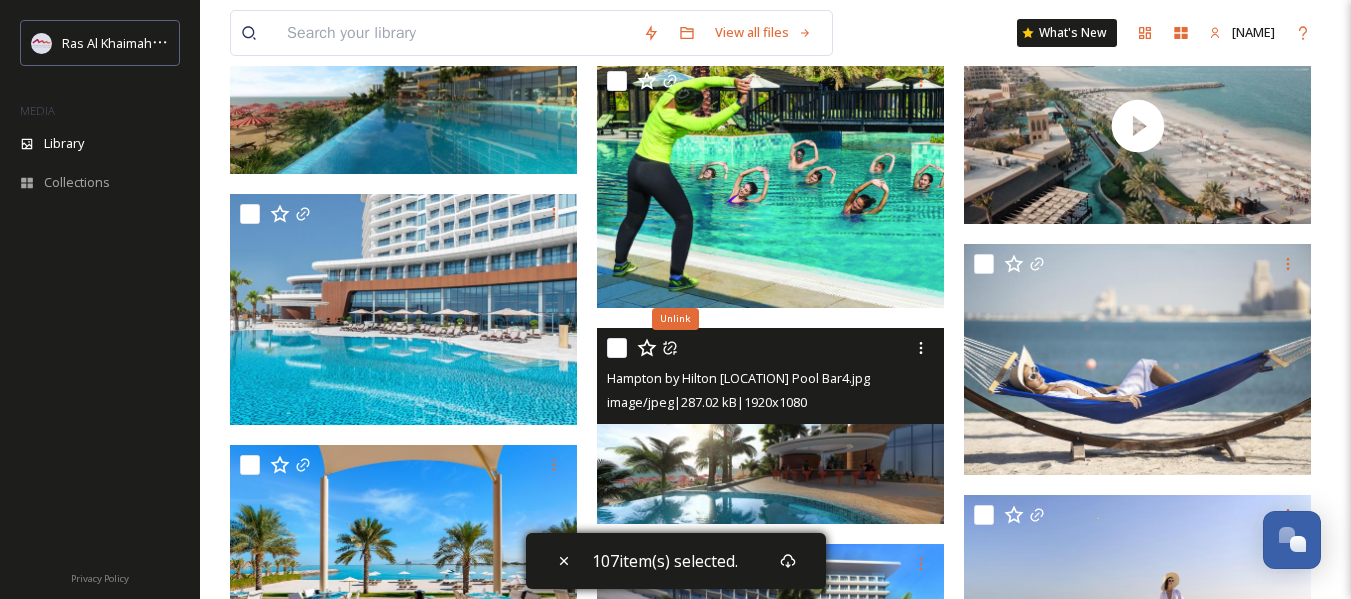 click at bounding box center [617, 348] 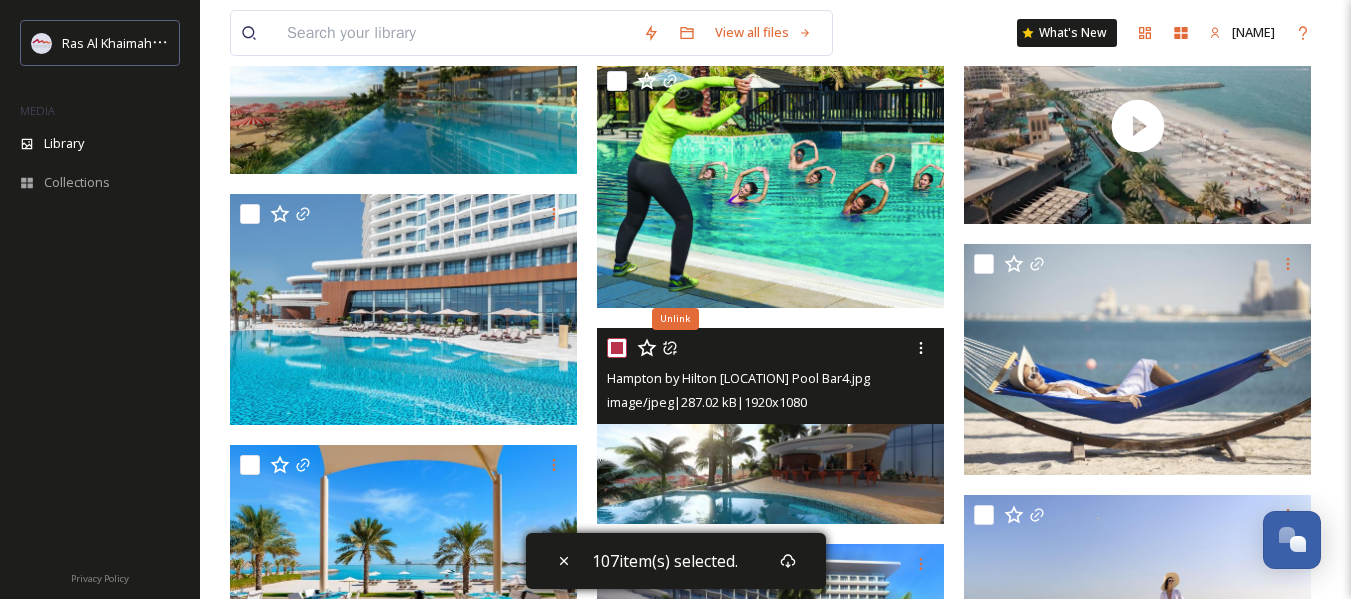 checkbox on "true" 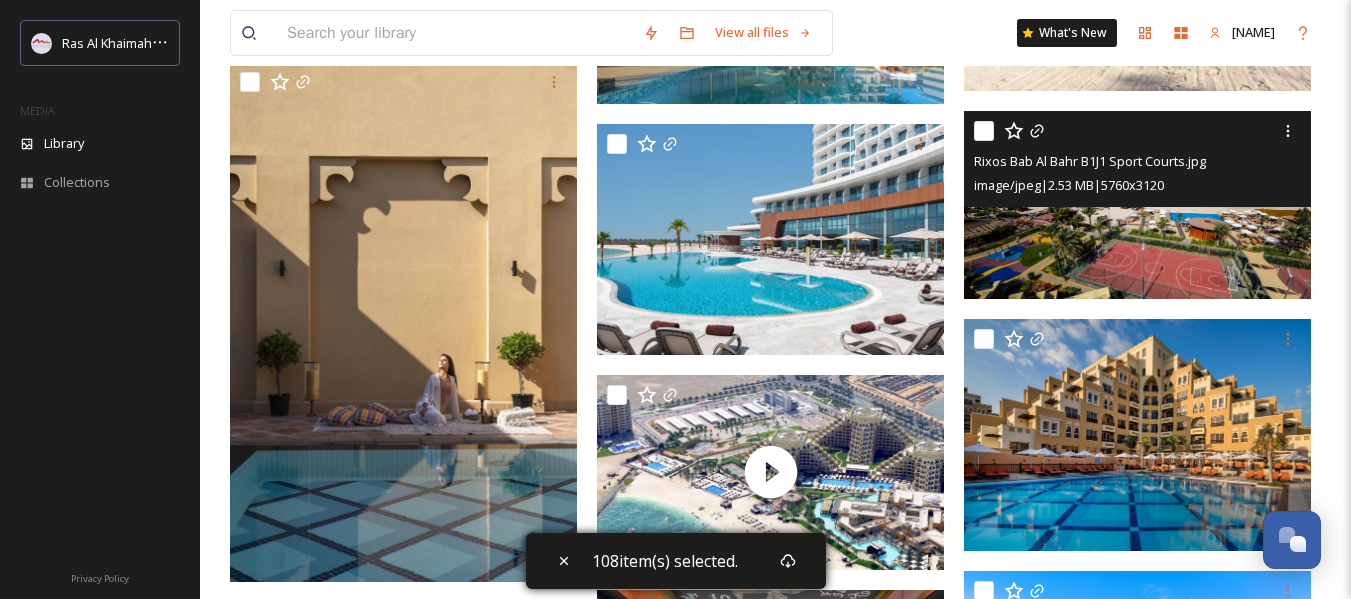 scroll, scrollTop: 40000, scrollLeft: 0, axis: vertical 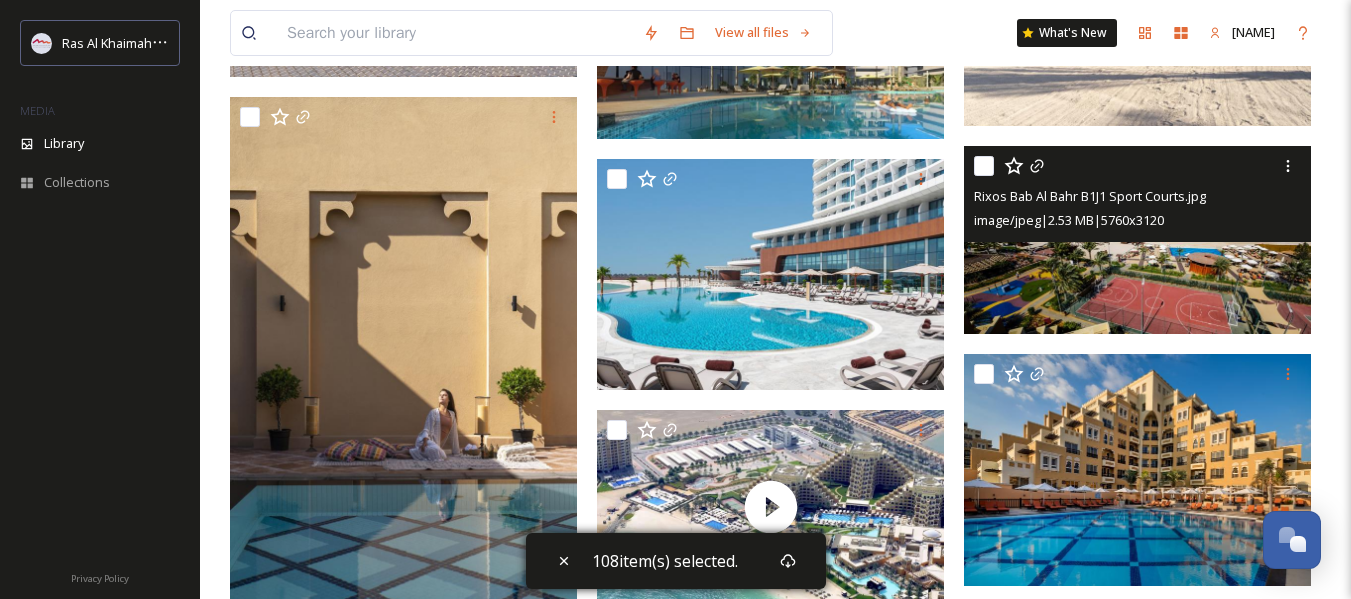 click at bounding box center [984, 166] 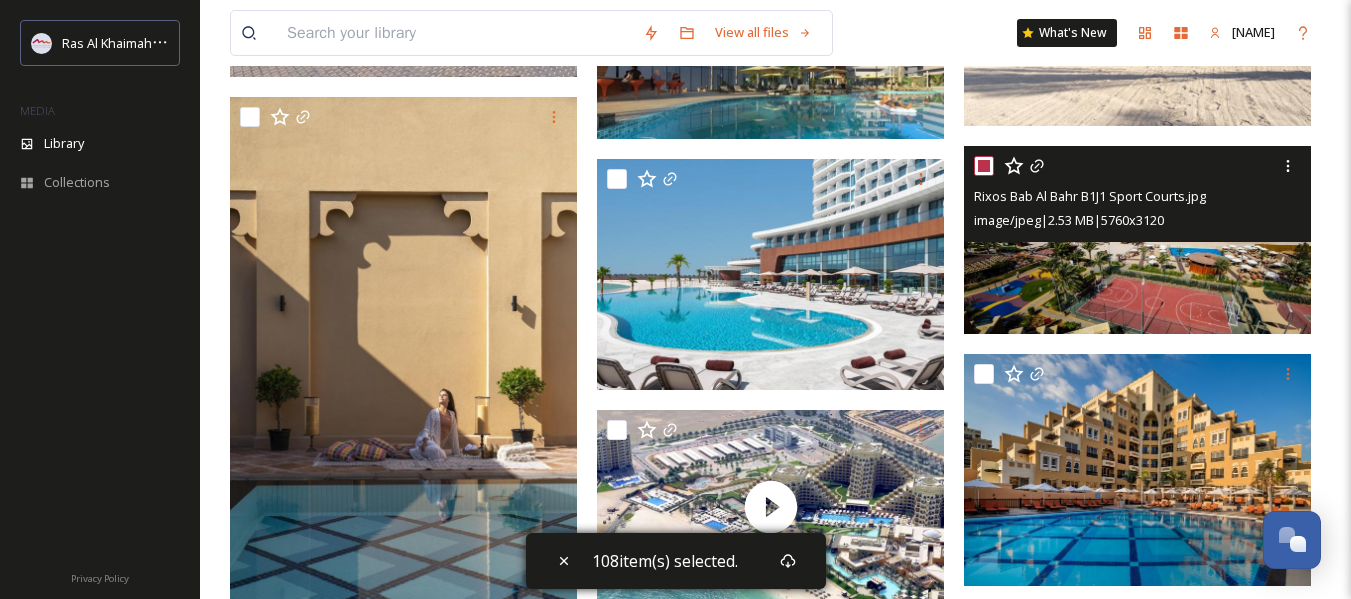 checkbox on "true" 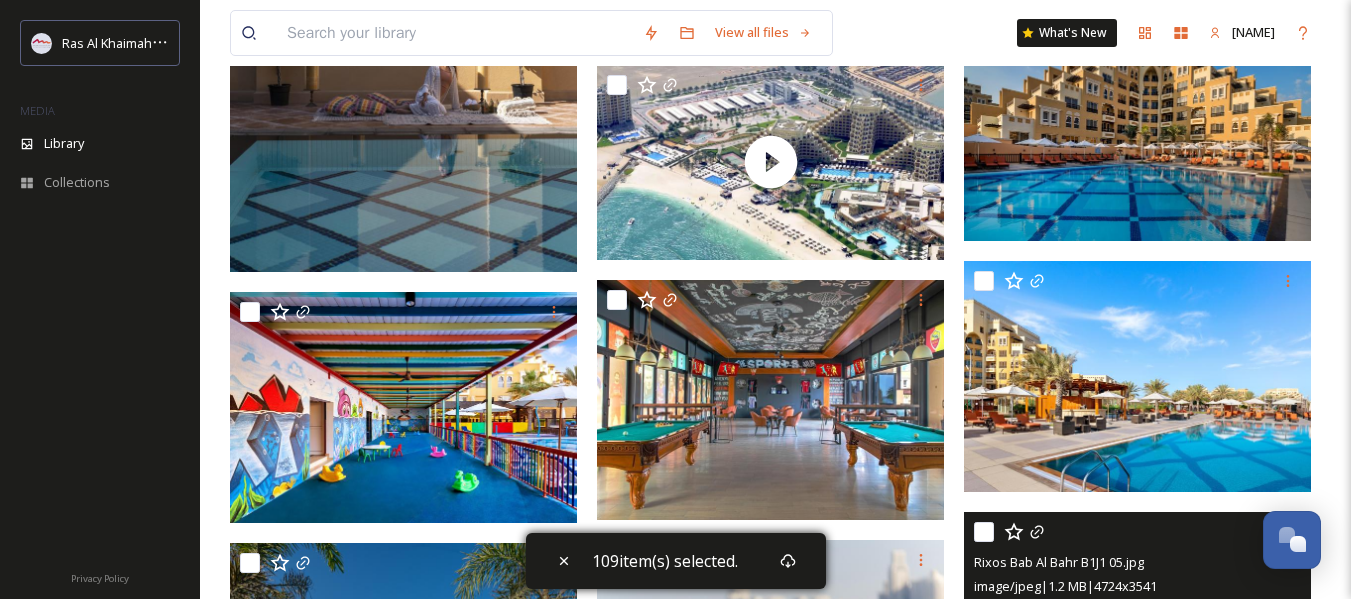 scroll, scrollTop: 40500, scrollLeft: 0, axis: vertical 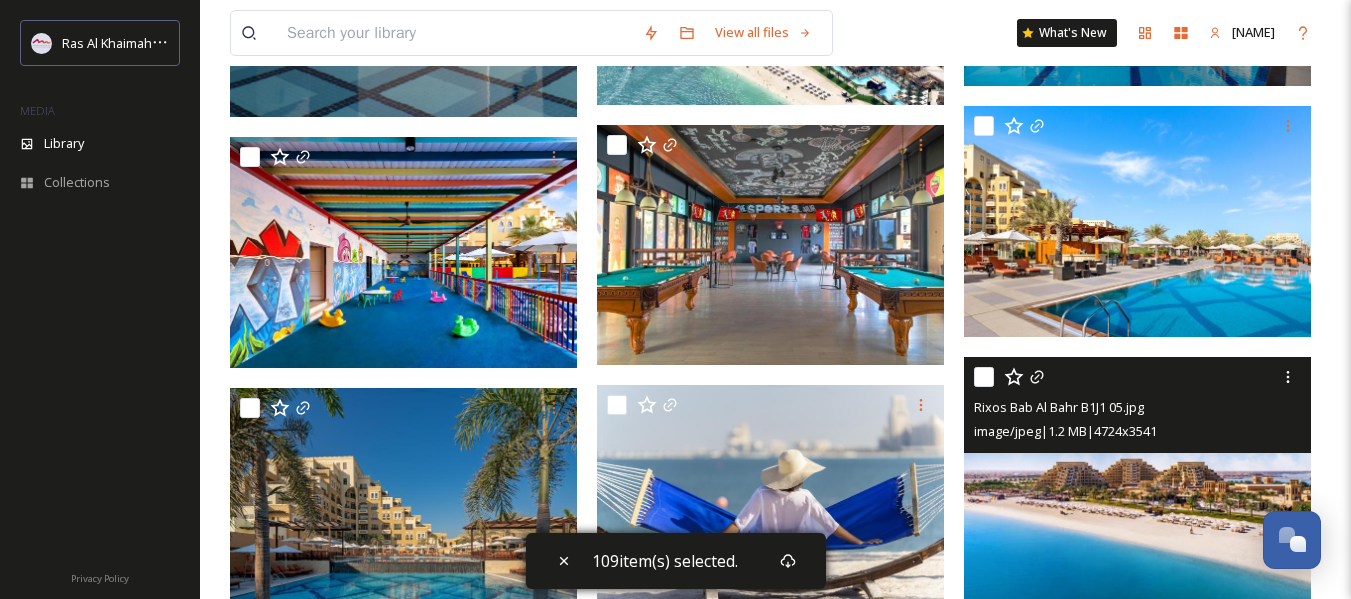 click at bounding box center [984, 377] 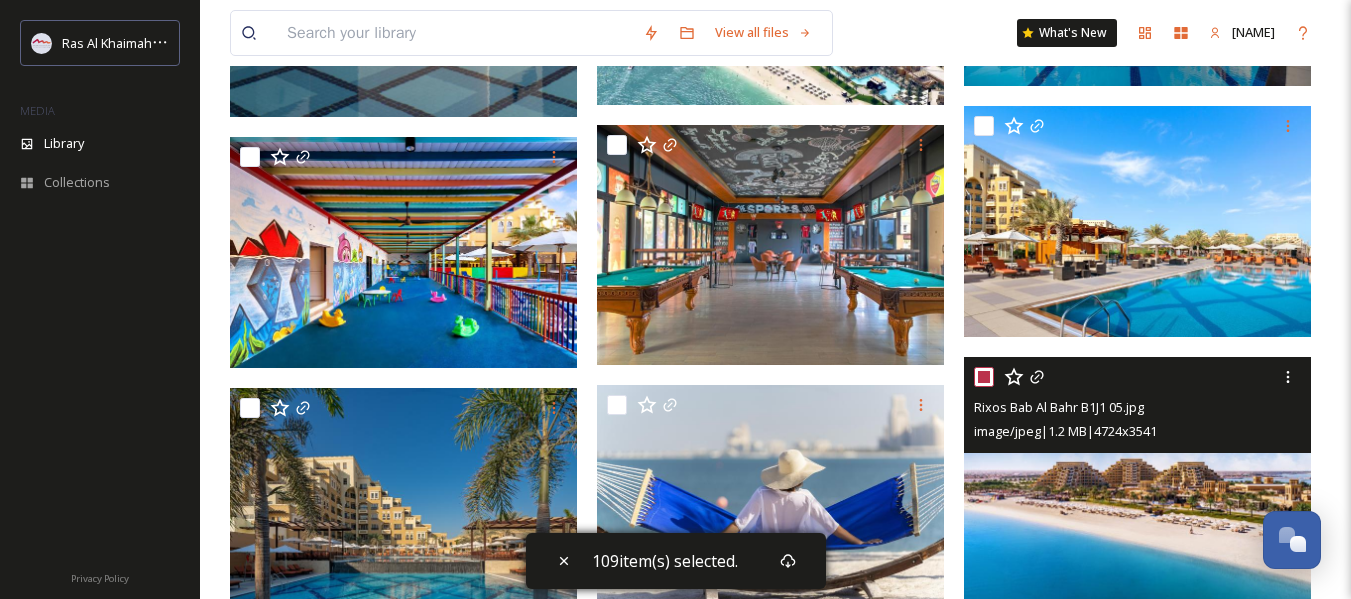 checkbox on "true" 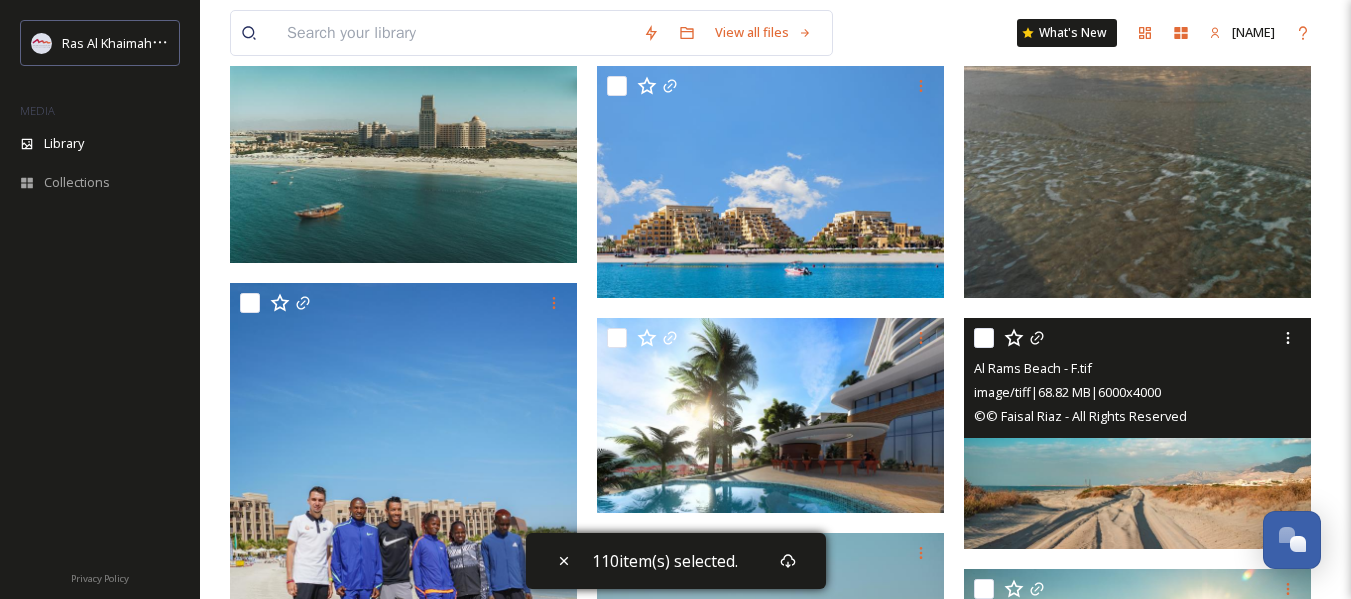 scroll, scrollTop: 42300, scrollLeft: 0, axis: vertical 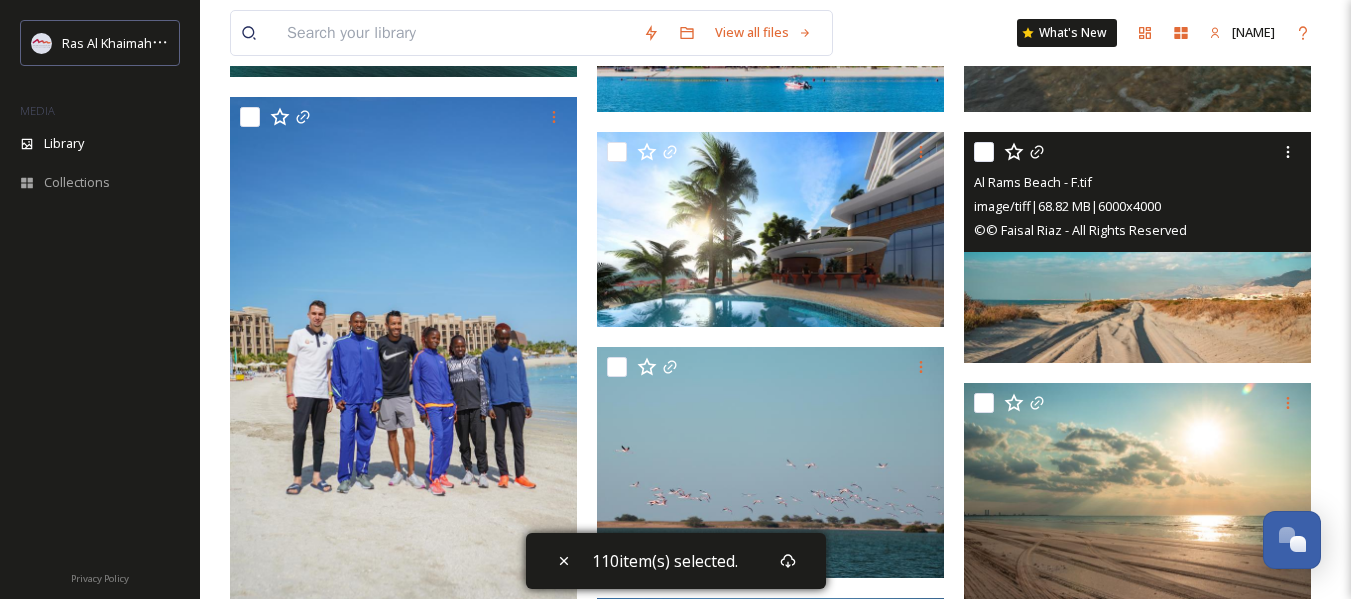 click at bounding box center (984, 152) 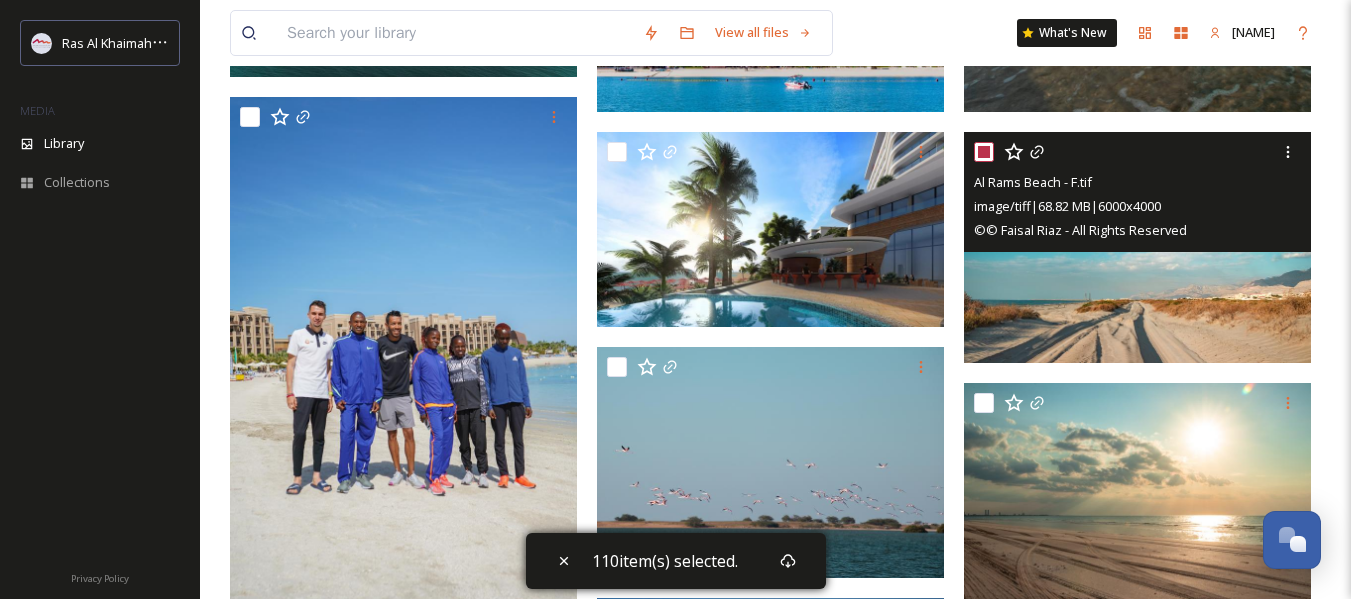 checkbox on "true" 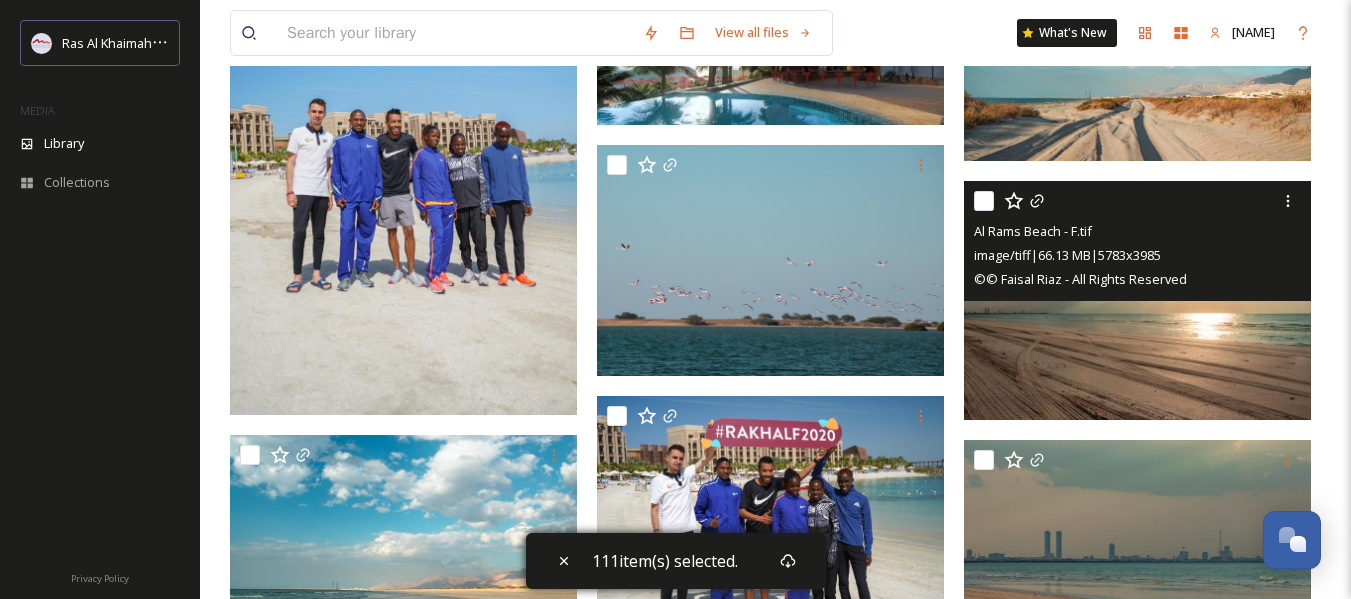 scroll, scrollTop: 42600, scrollLeft: 0, axis: vertical 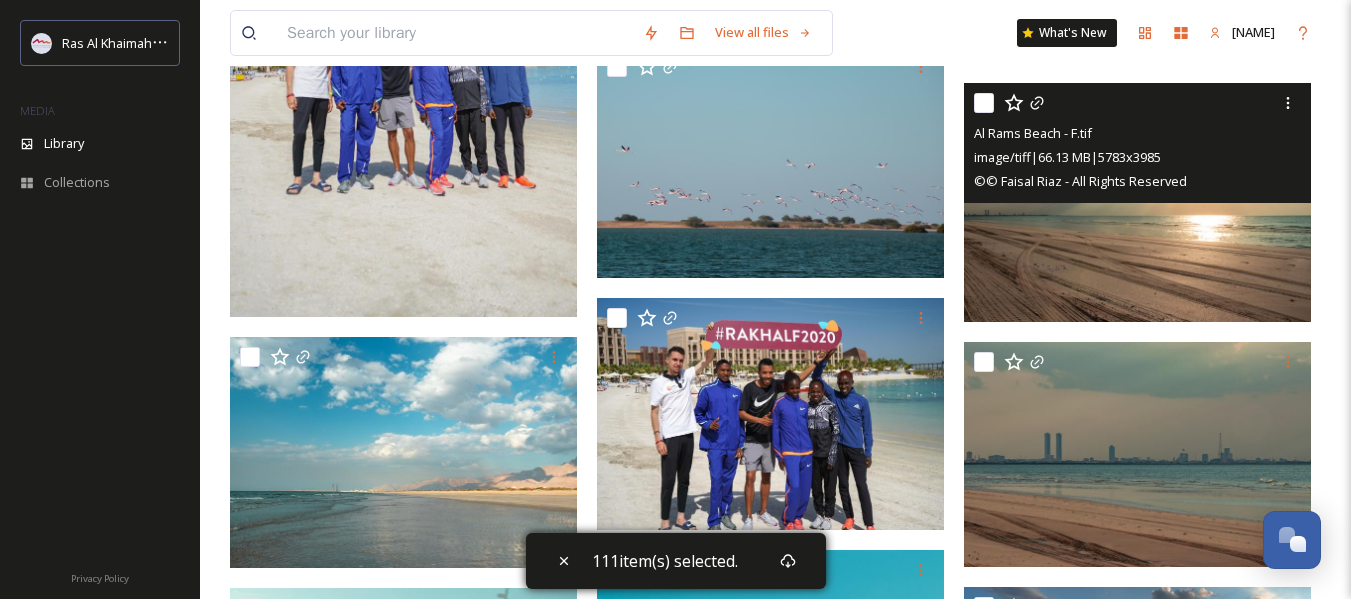 click at bounding box center [984, 103] 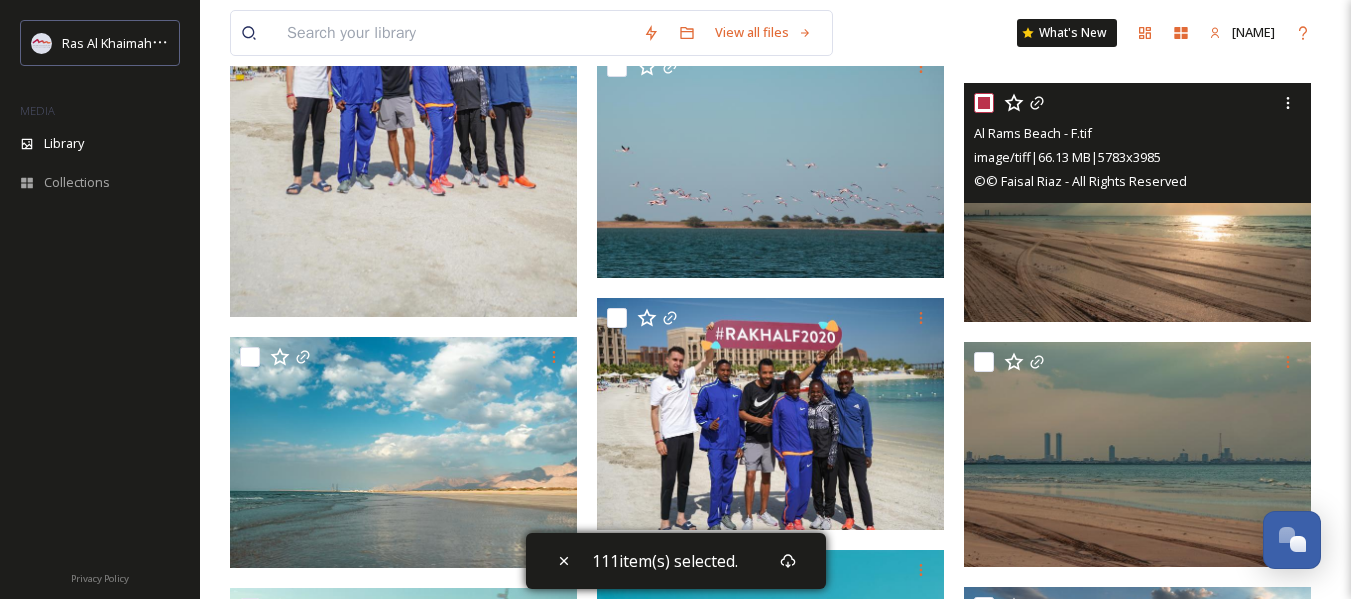 checkbox on "true" 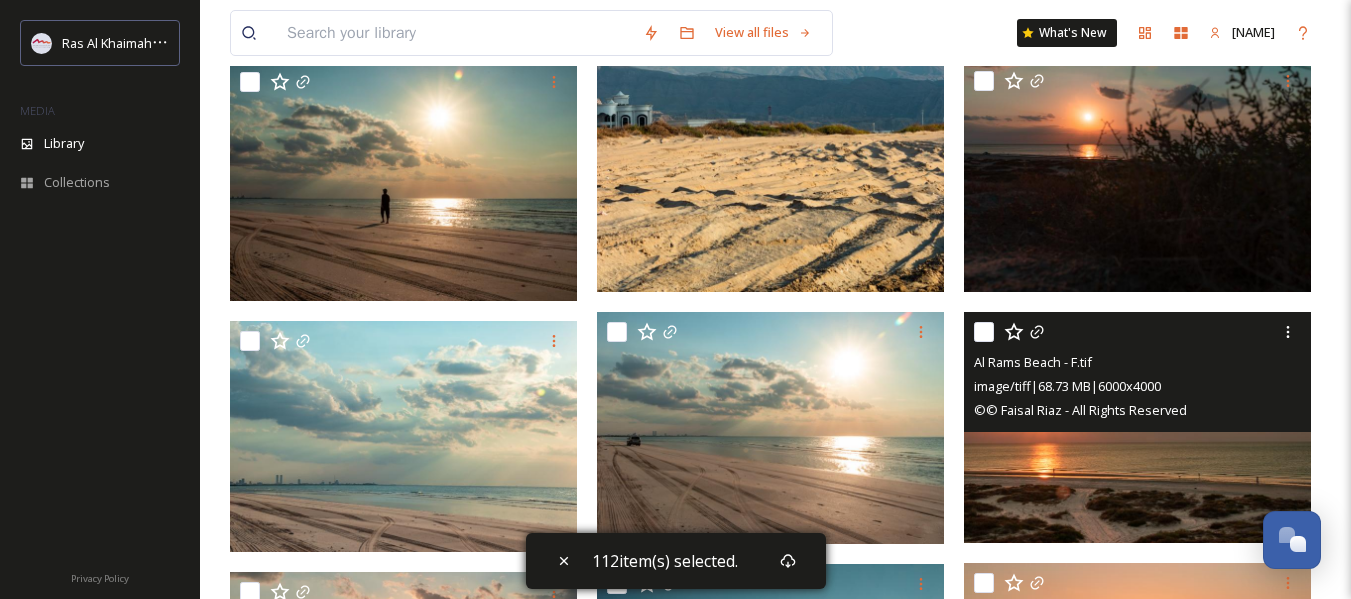 scroll, scrollTop: 43300, scrollLeft: 0, axis: vertical 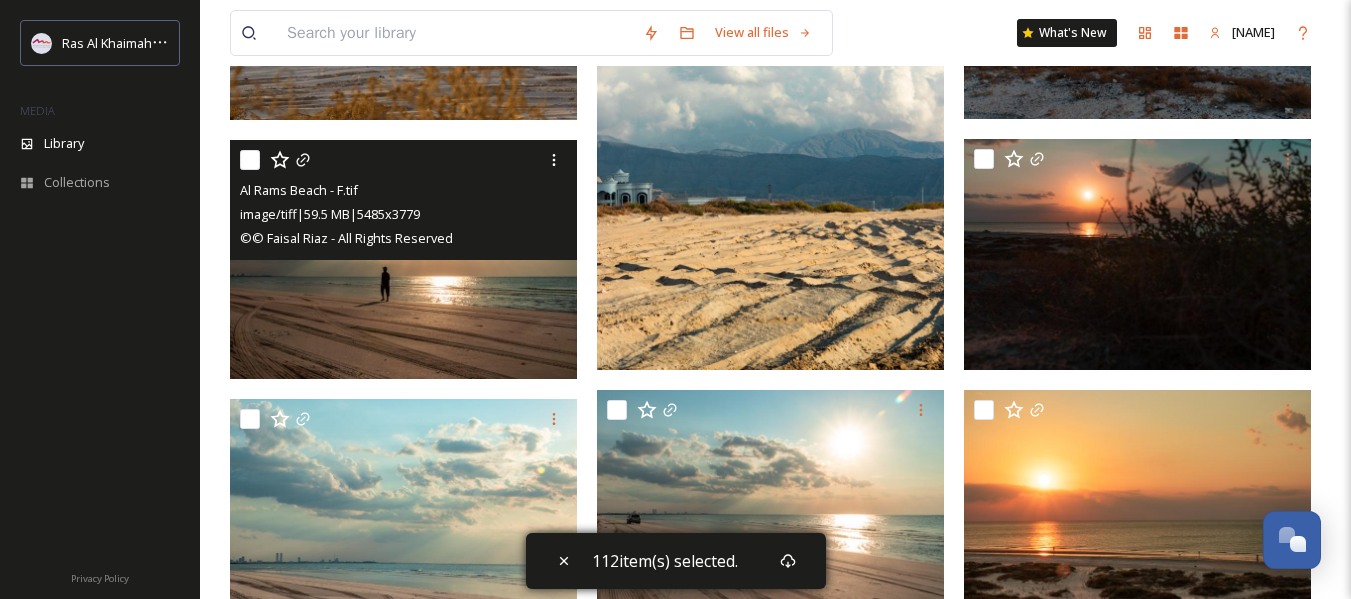 click at bounding box center [250, 160] 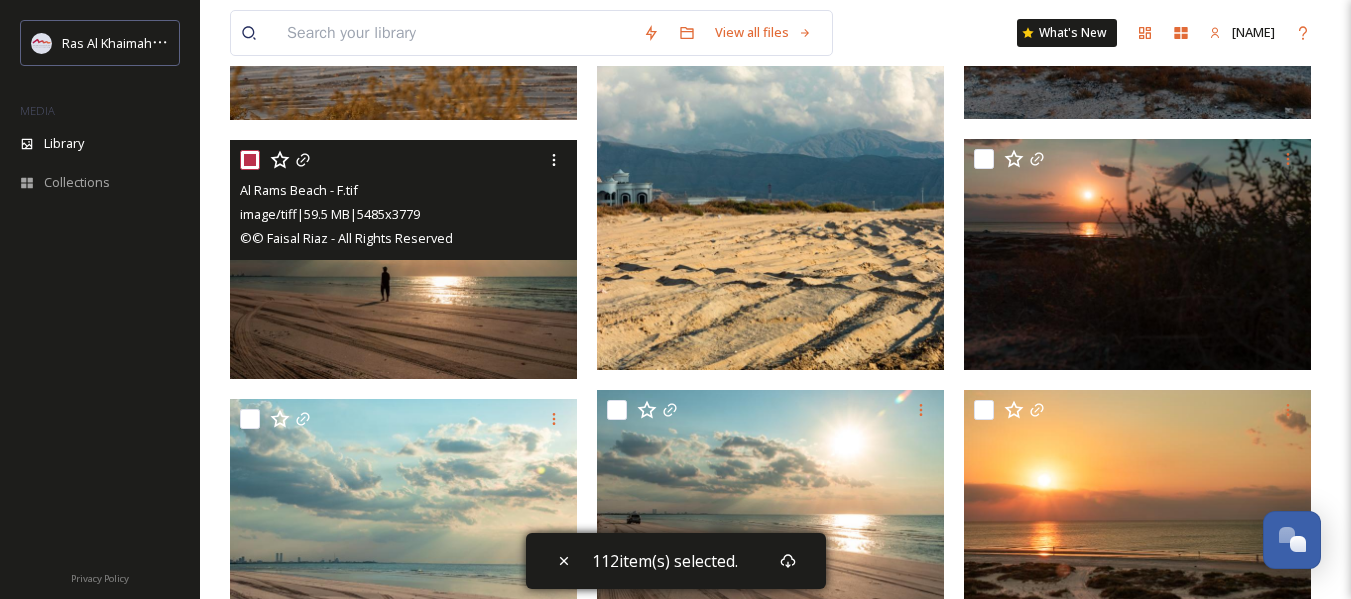 checkbox on "true" 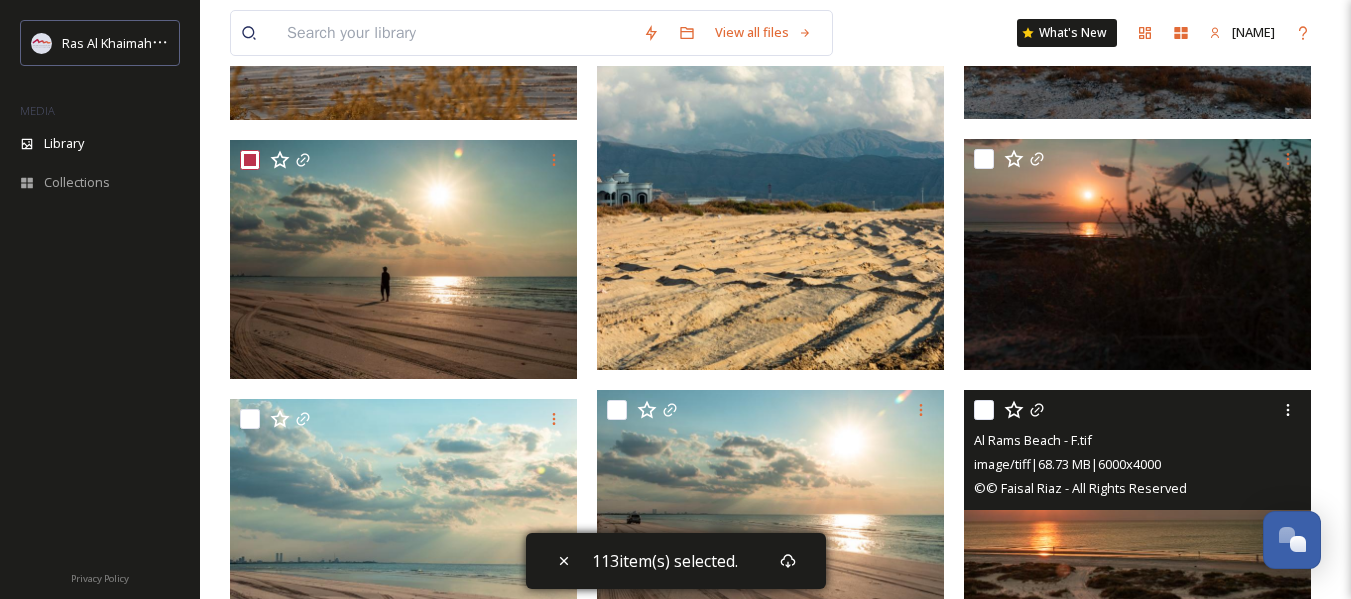 scroll, scrollTop: 43500, scrollLeft: 0, axis: vertical 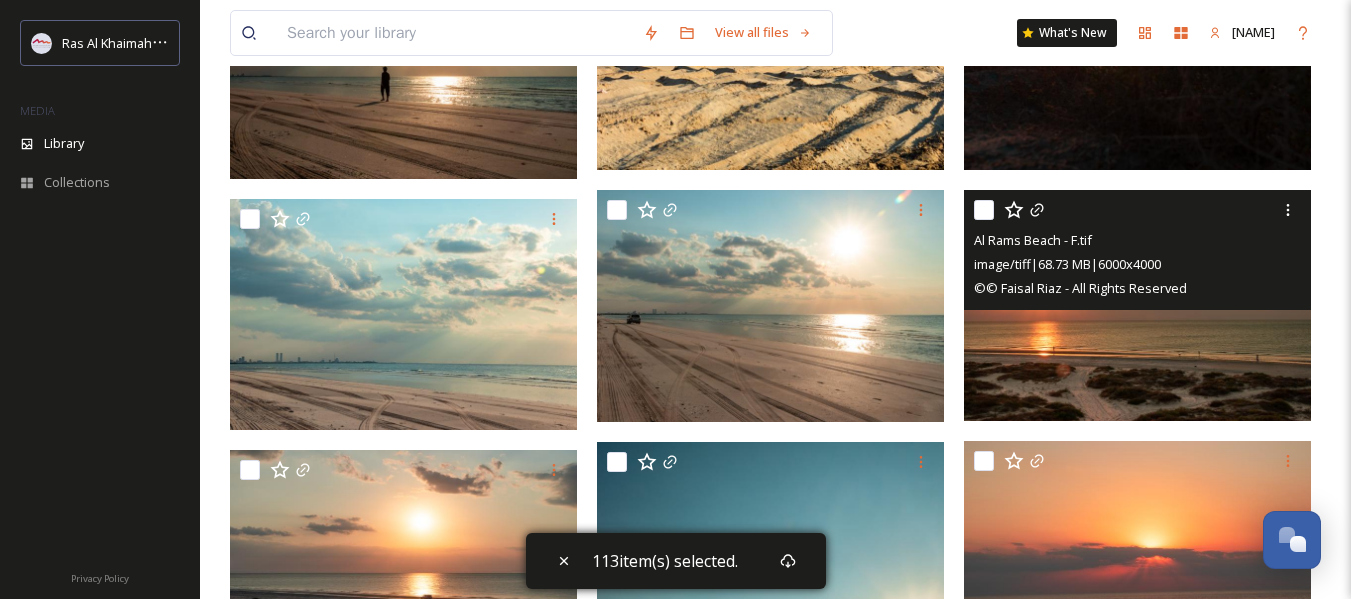 click at bounding box center [984, 210] 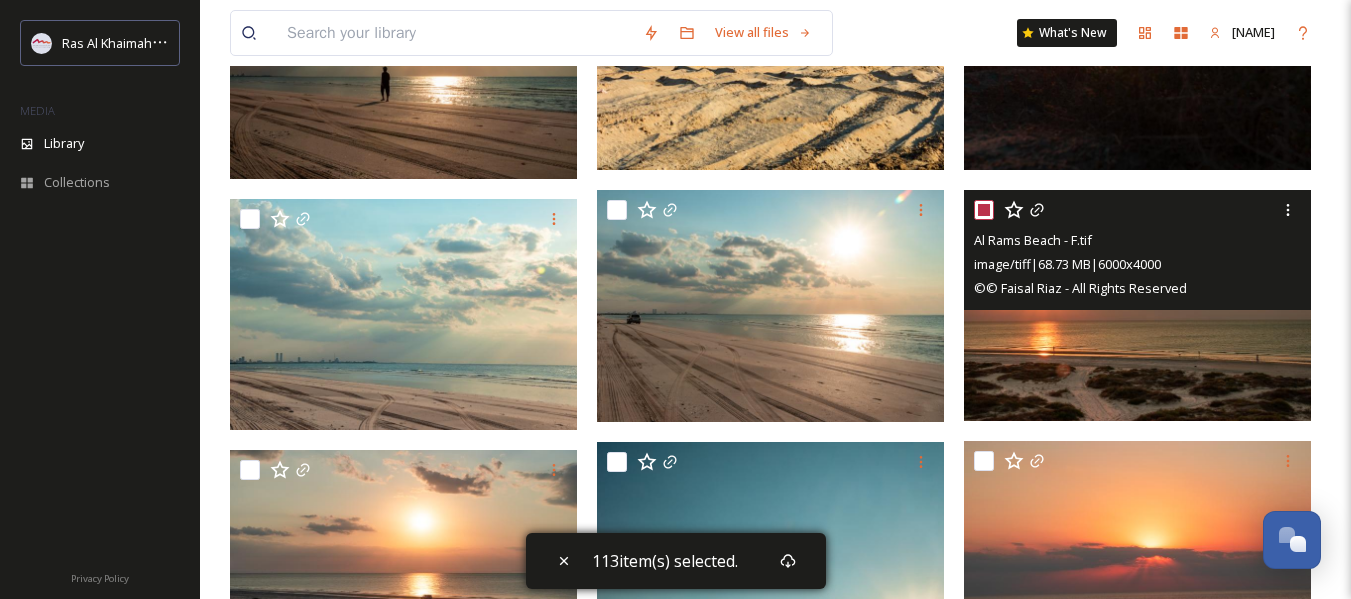 checkbox on "true" 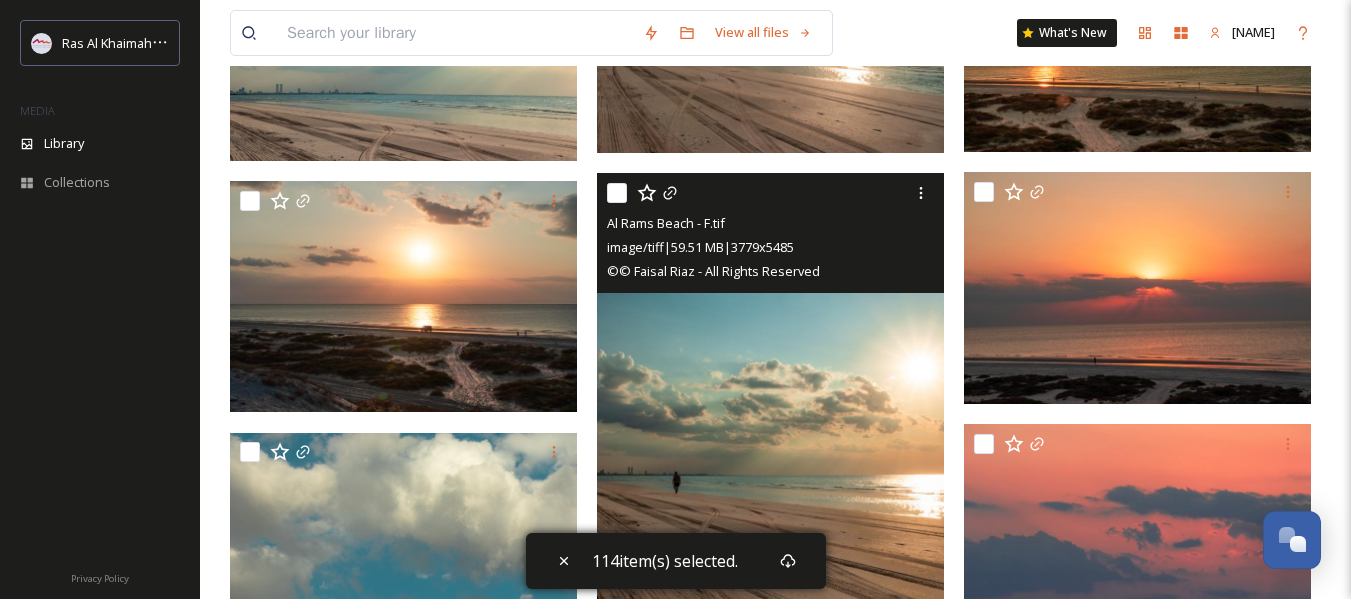 scroll, scrollTop: 43700, scrollLeft: 0, axis: vertical 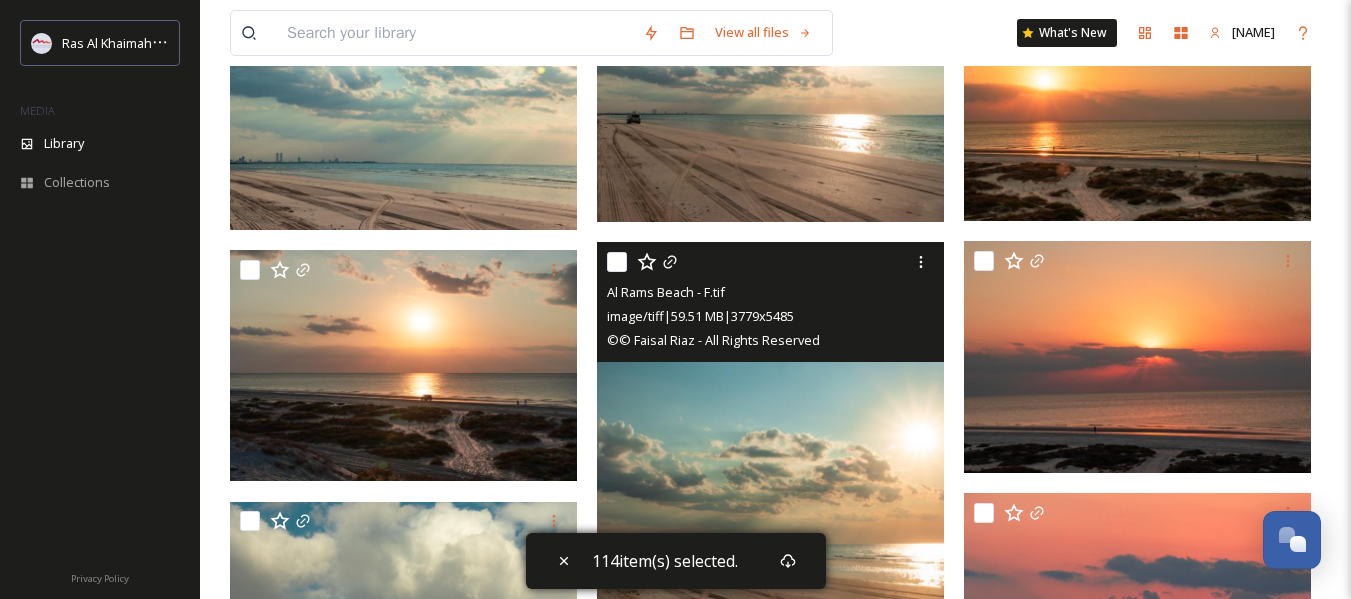 click at bounding box center [617, 262] 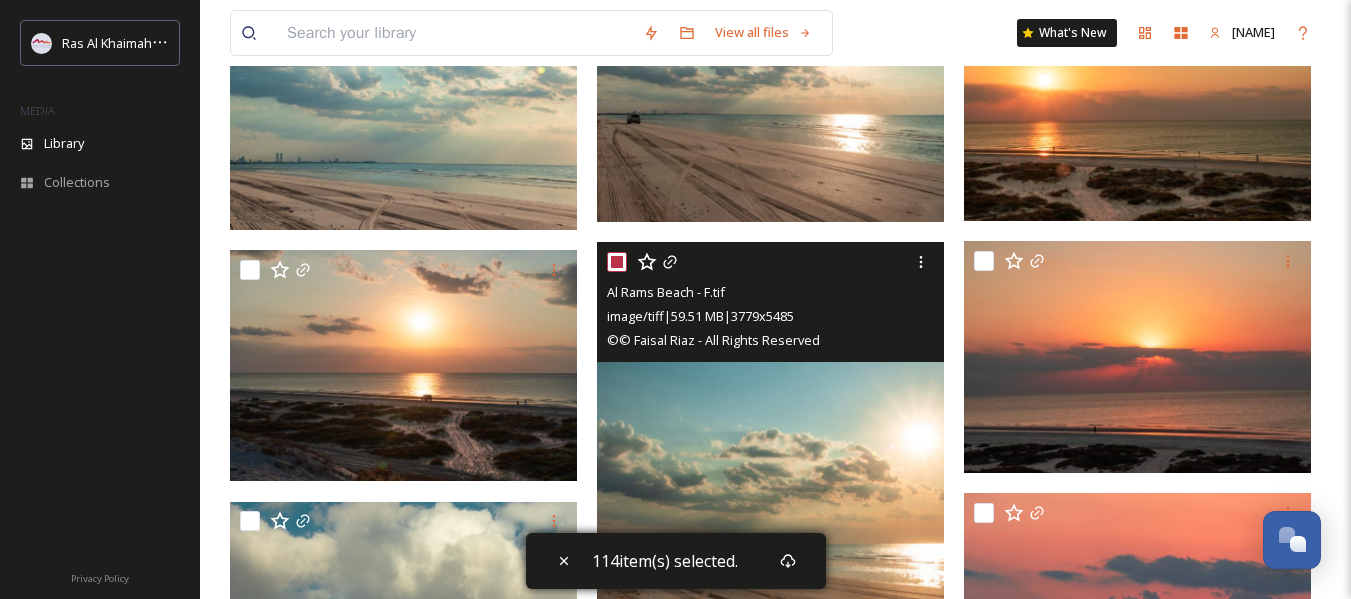 checkbox on "true" 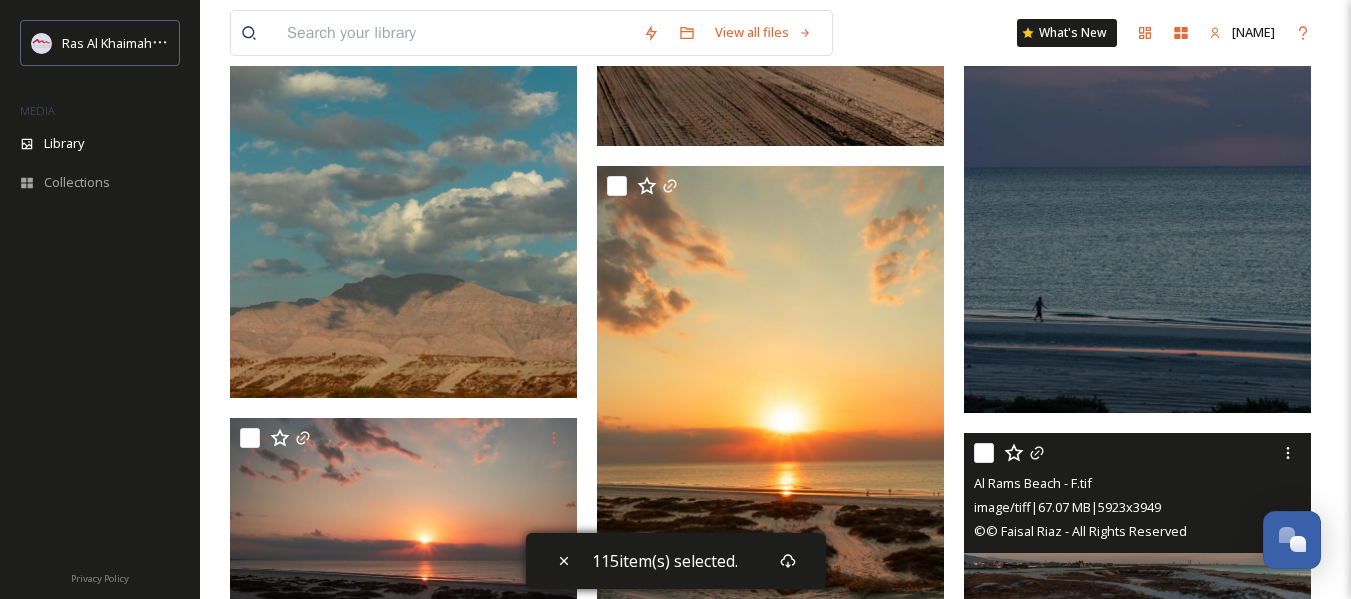 scroll, scrollTop: 44400, scrollLeft: 0, axis: vertical 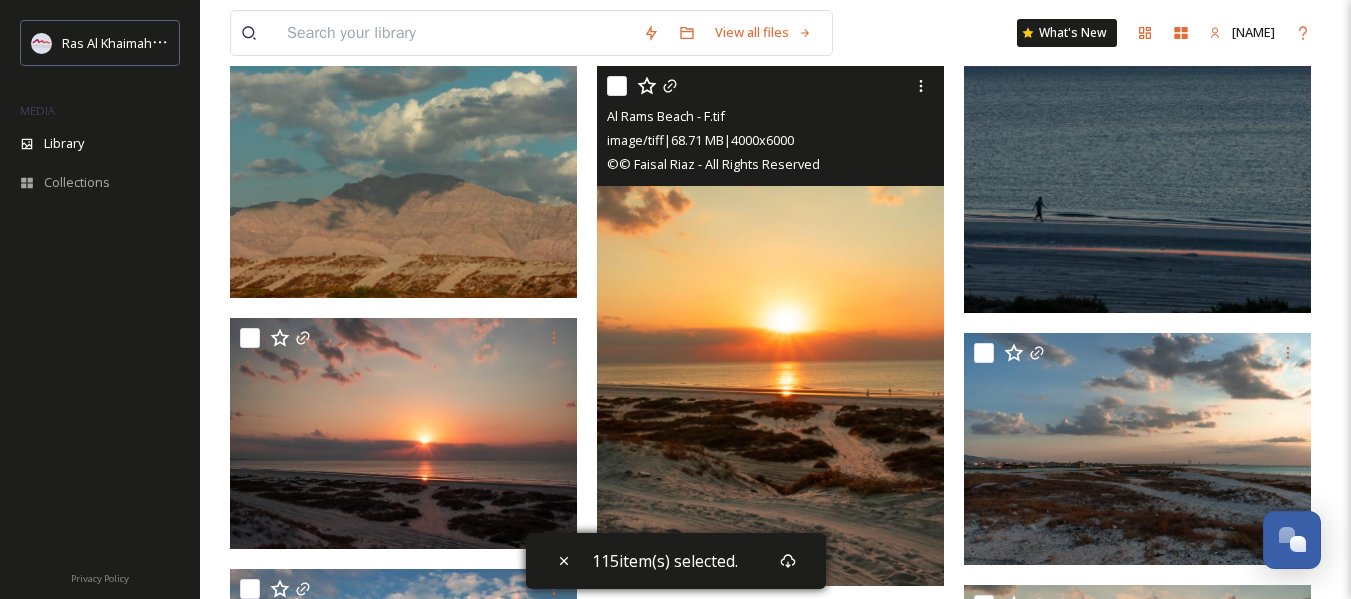 click at bounding box center (617, 86) 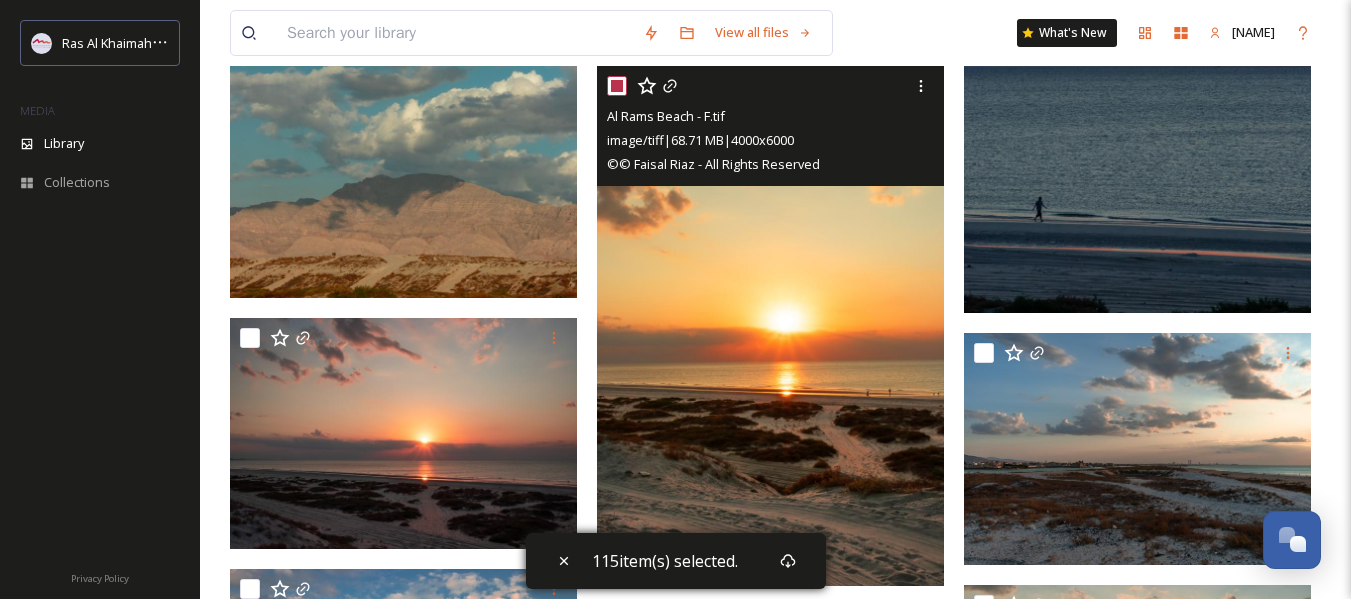 checkbox on "true" 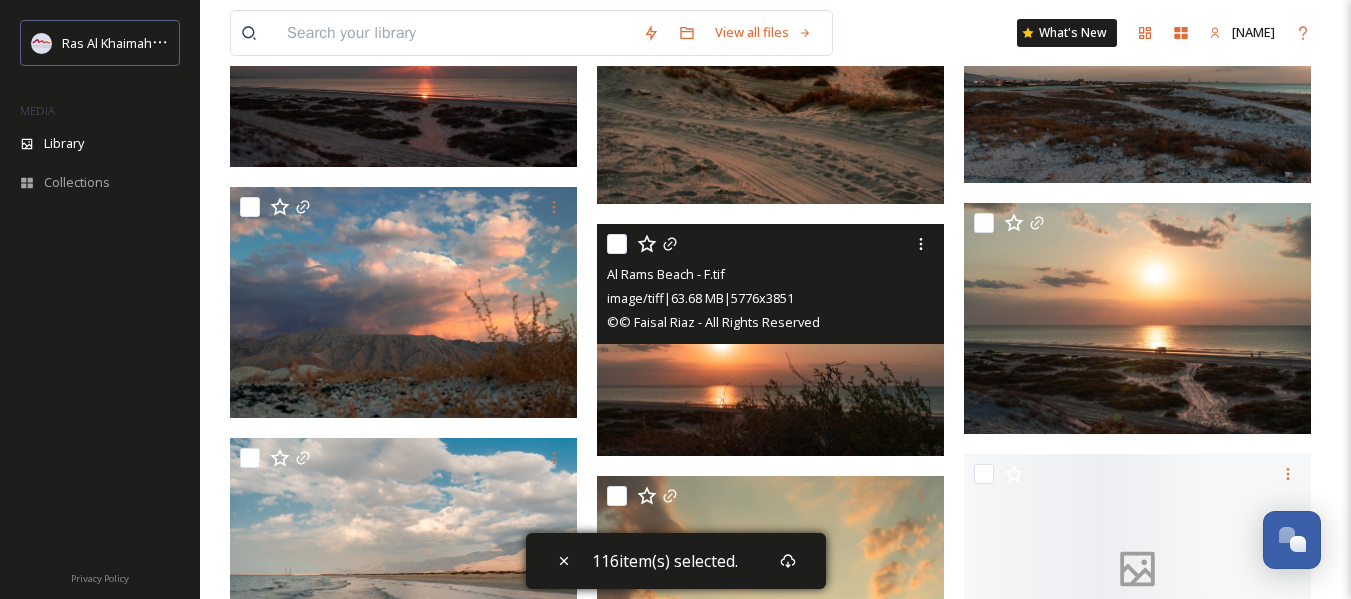 scroll, scrollTop: 44800, scrollLeft: 0, axis: vertical 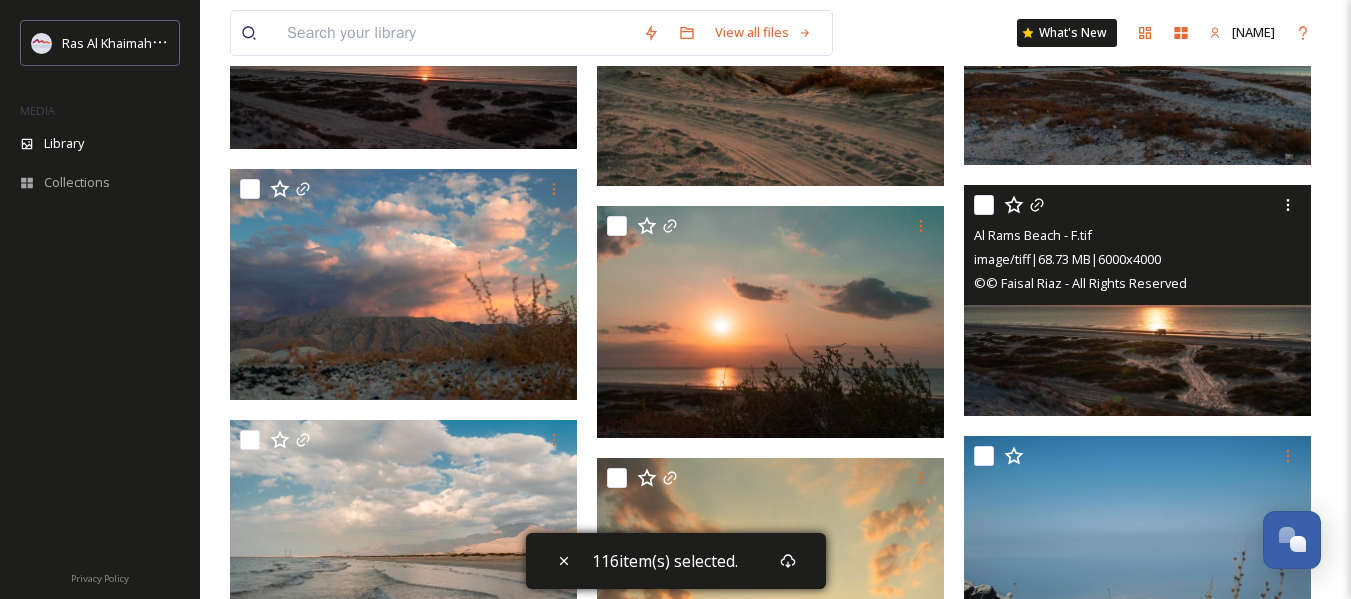 click at bounding box center (984, 205) 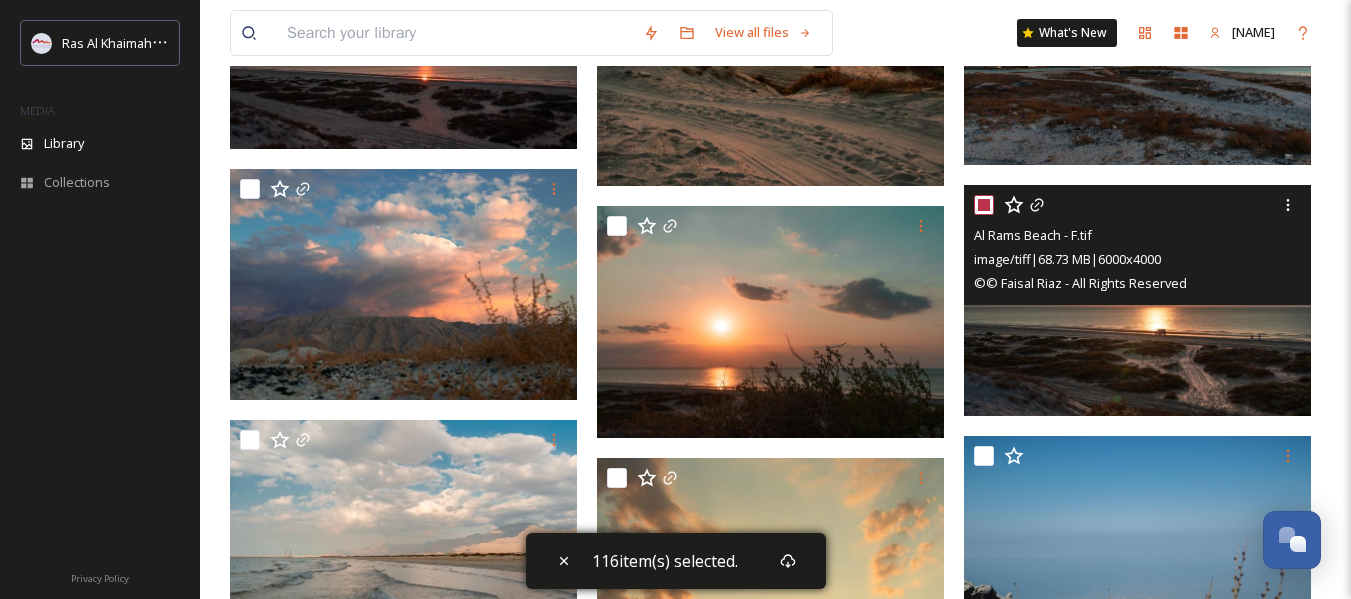 checkbox on "true" 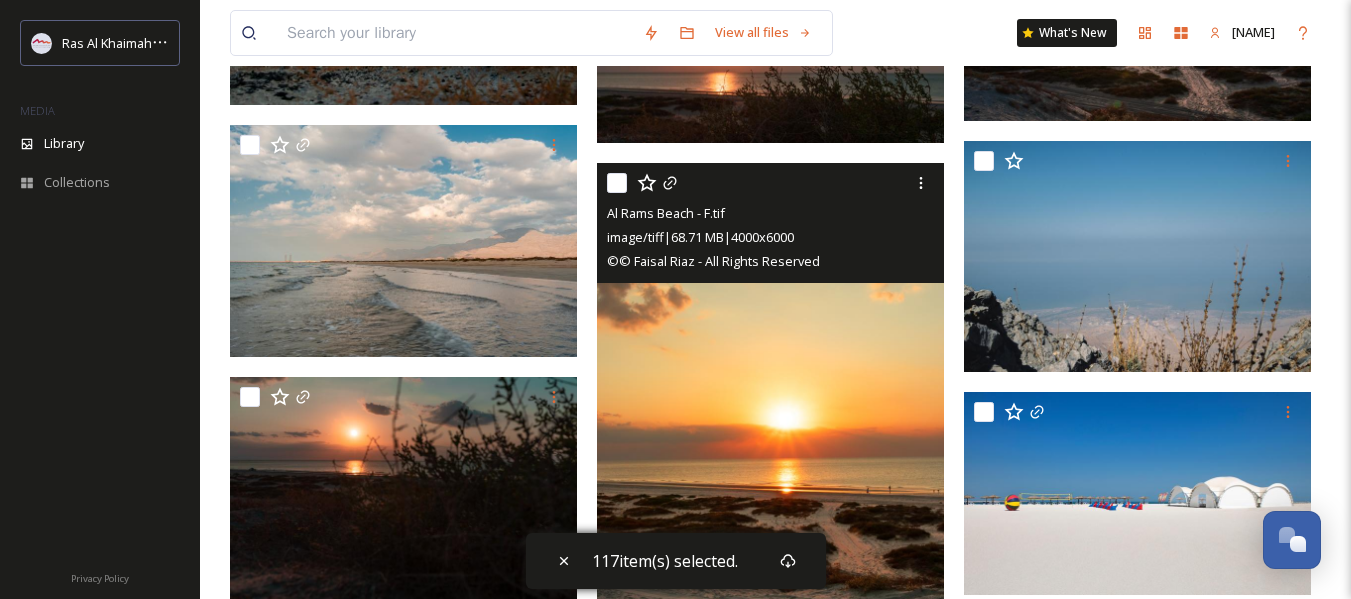 scroll, scrollTop: 45100, scrollLeft: 0, axis: vertical 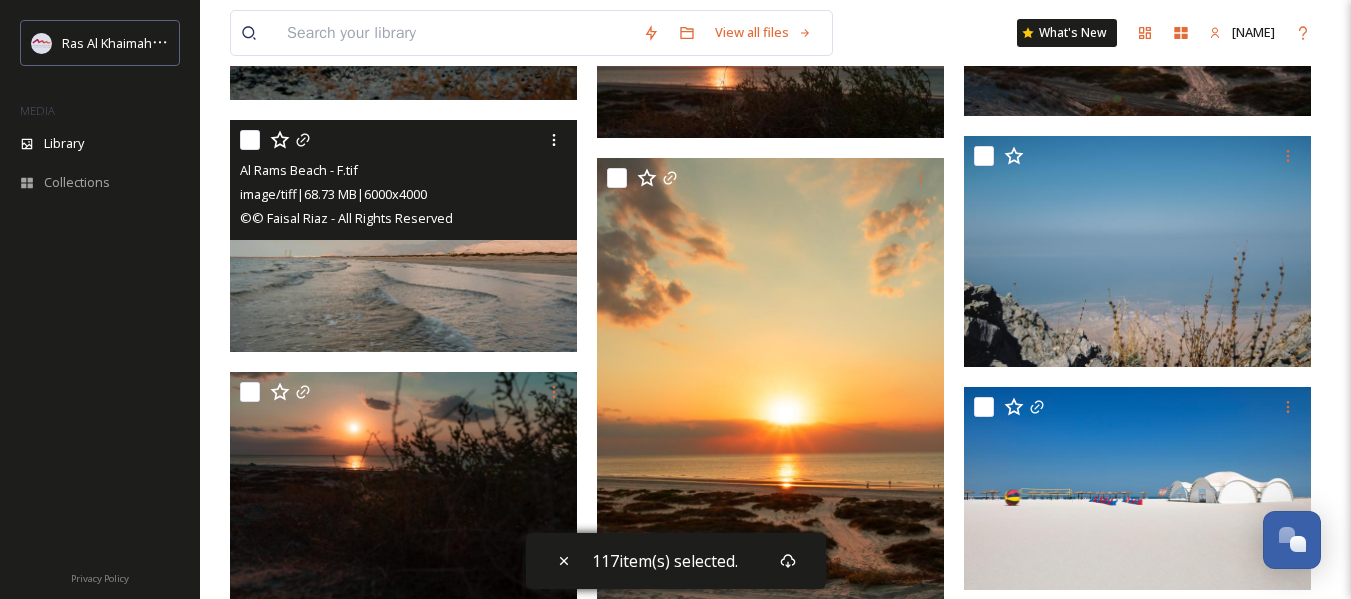 click at bounding box center (250, 140) 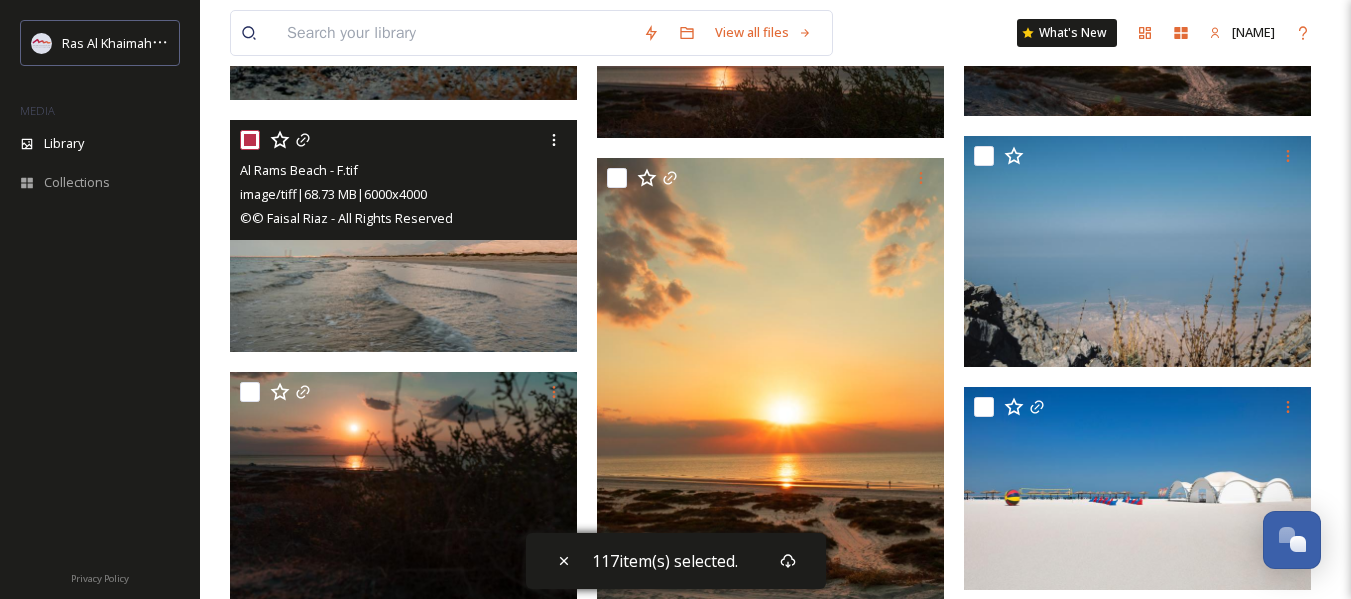 checkbox on "true" 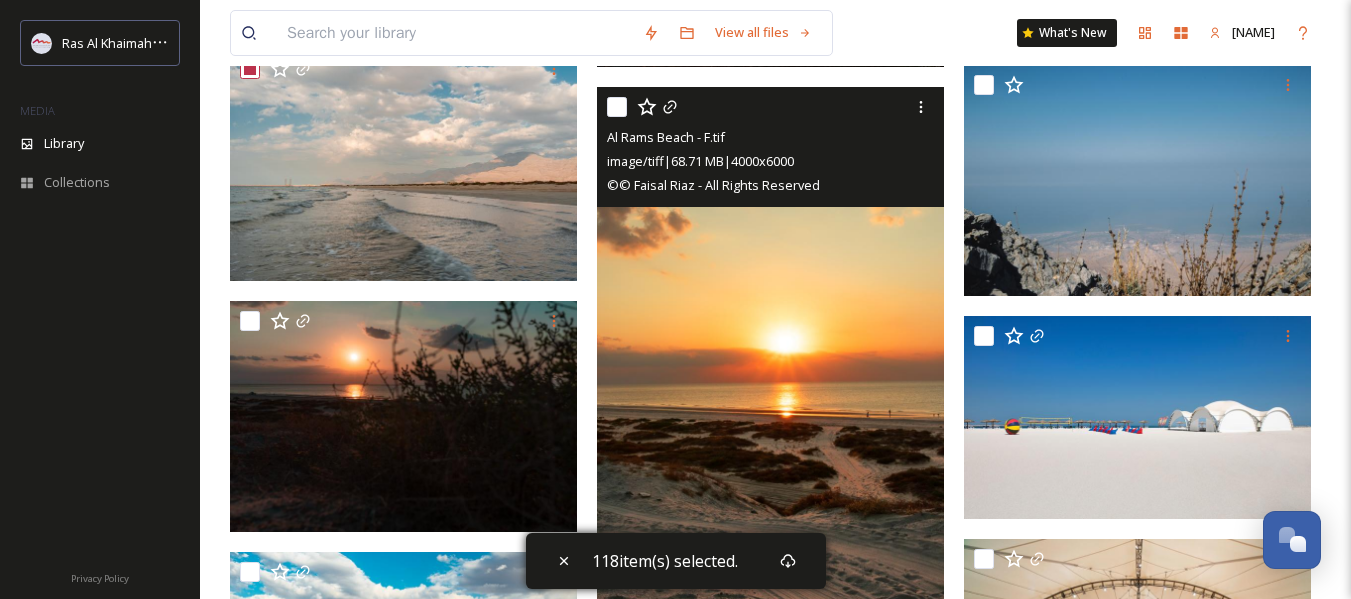 scroll, scrollTop: 45100, scrollLeft: 0, axis: vertical 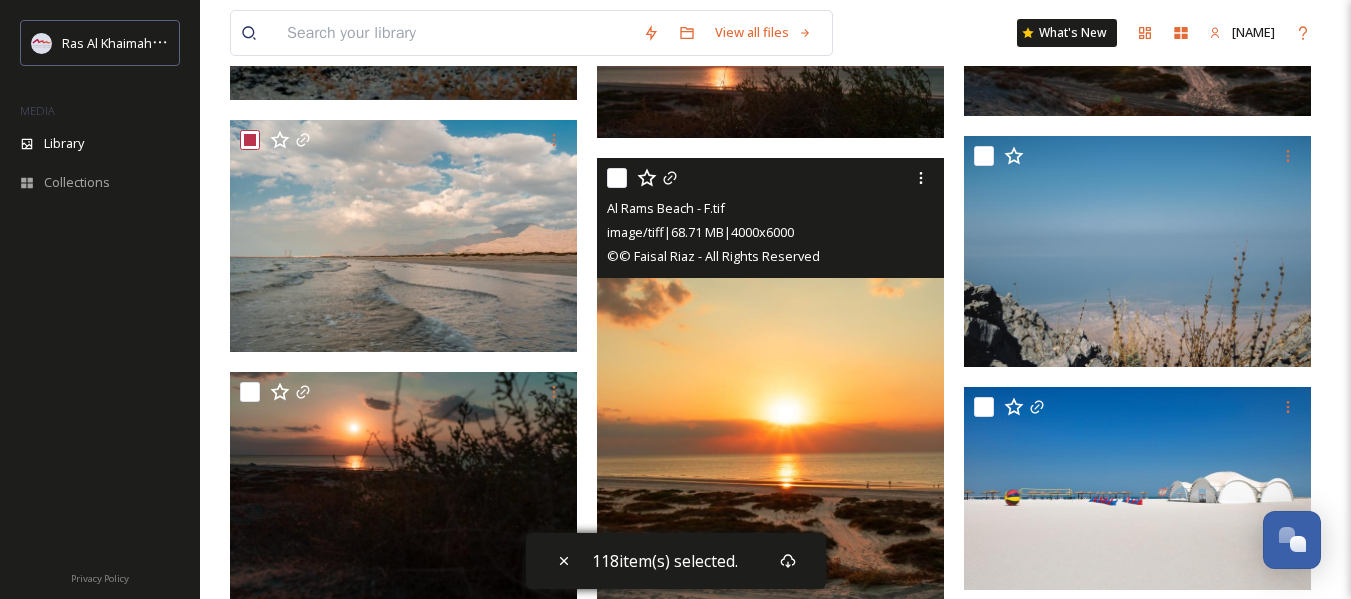 click at bounding box center (617, 178) 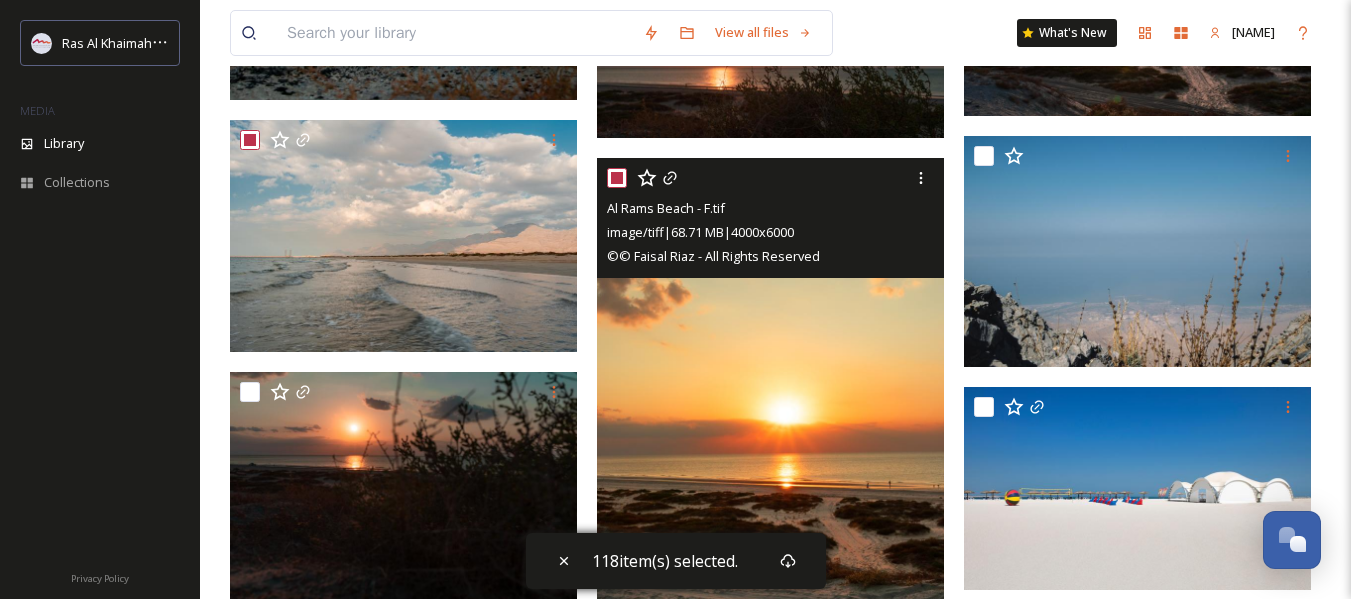 checkbox on "true" 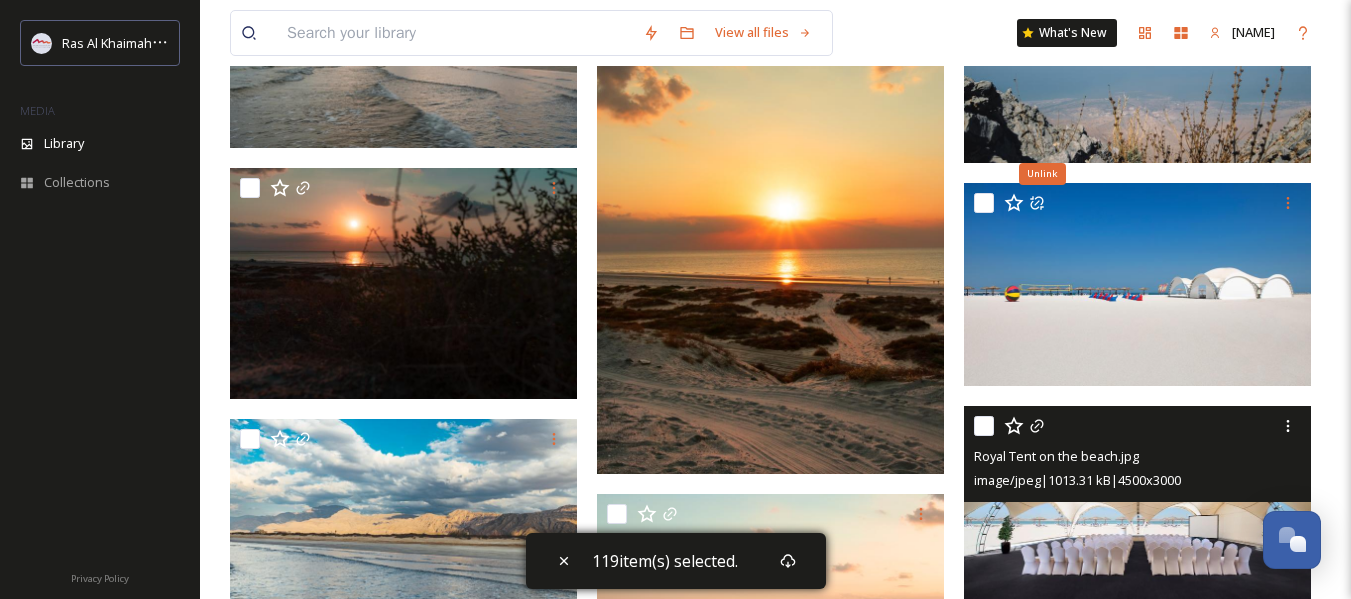 scroll, scrollTop: 45500, scrollLeft: 0, axis: vertical 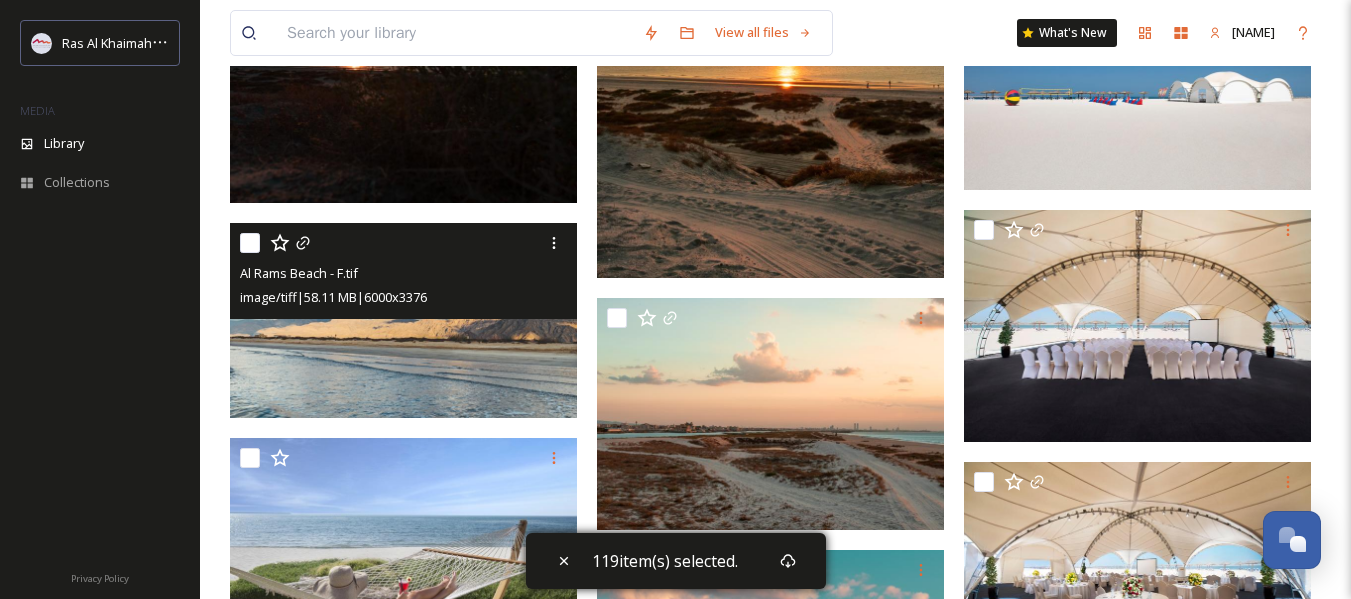 click at bounding box center [250, 243] 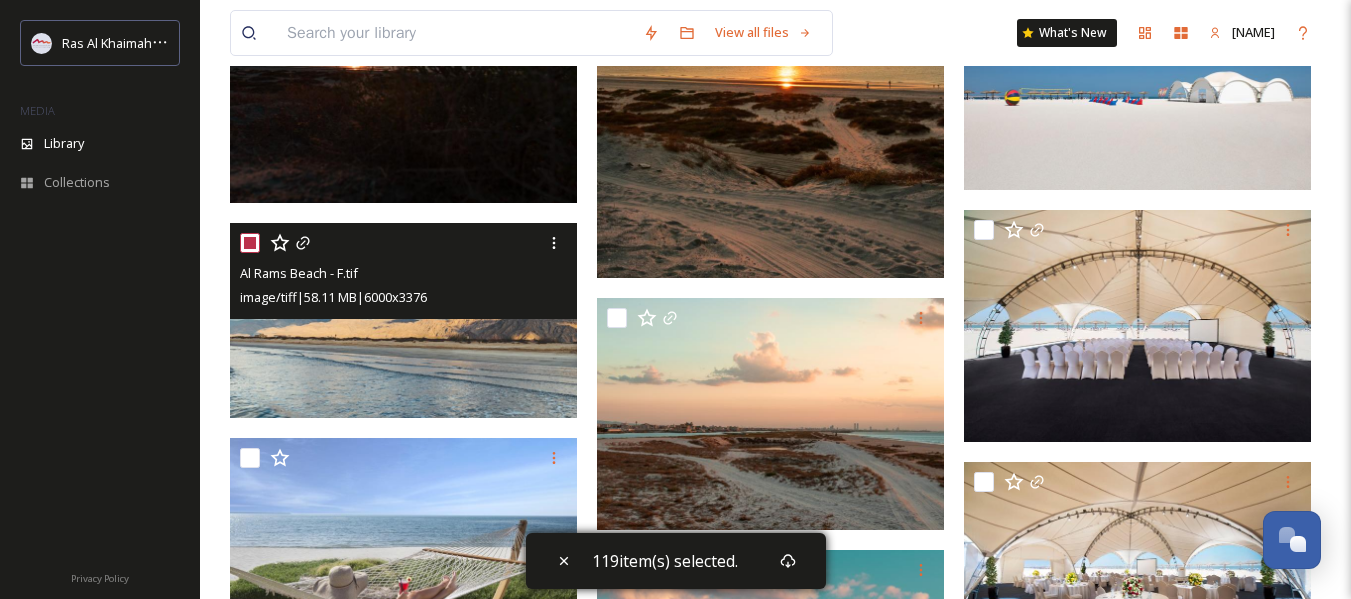 checkbox on "true" 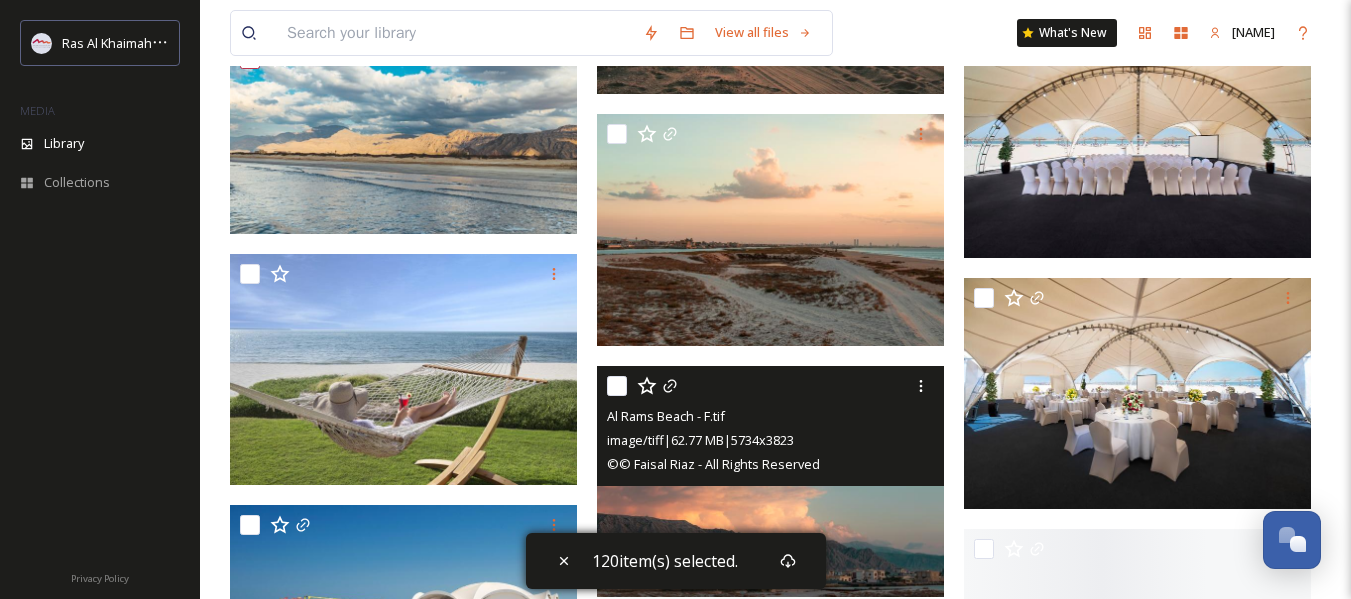 scroll, scrollTop: 45700, scrollLeft: 0, axis: vertical 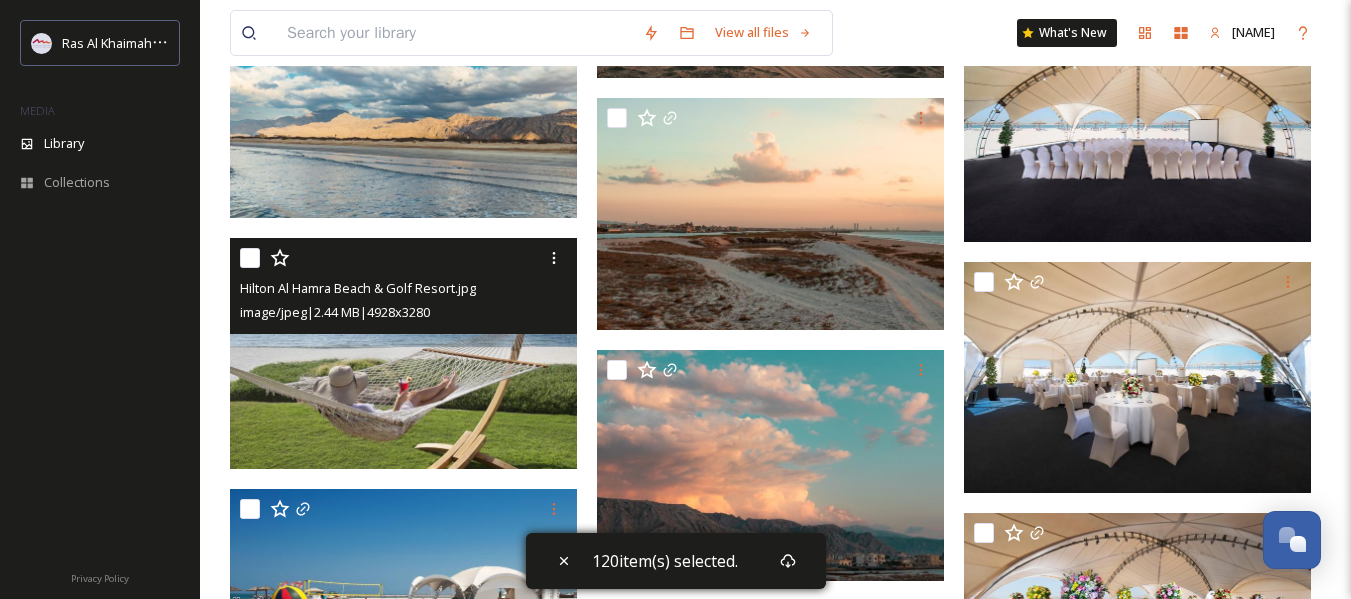 click at bounding box center (250, 258) 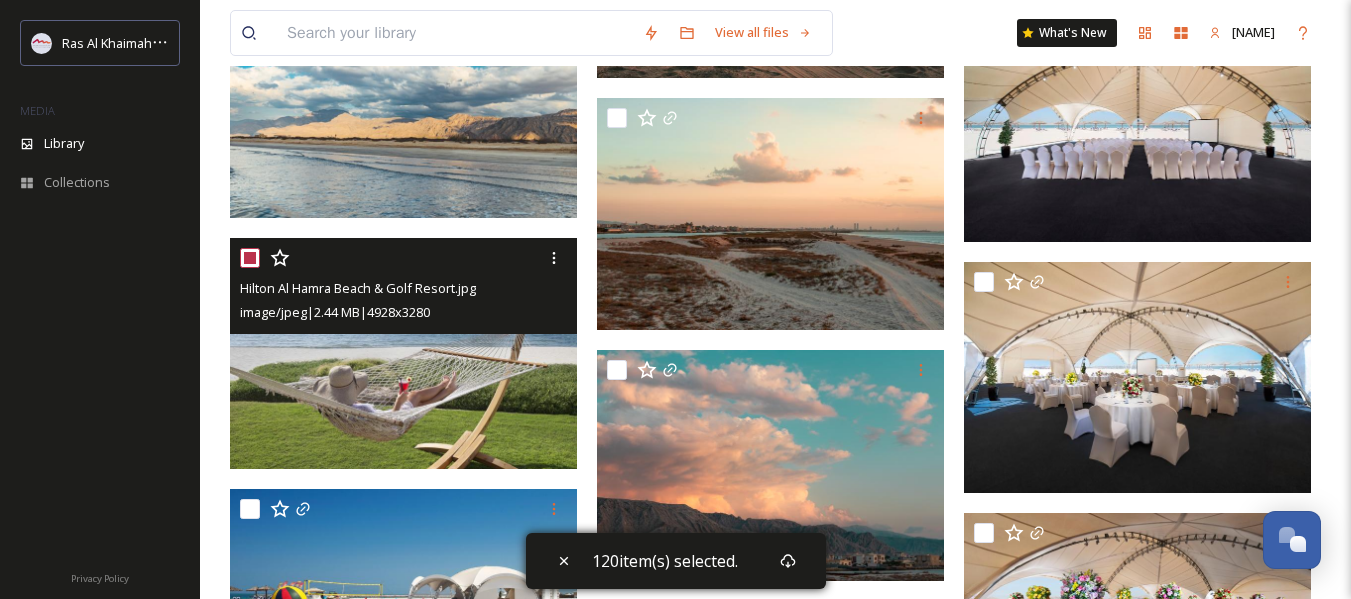 checkbox on "true" 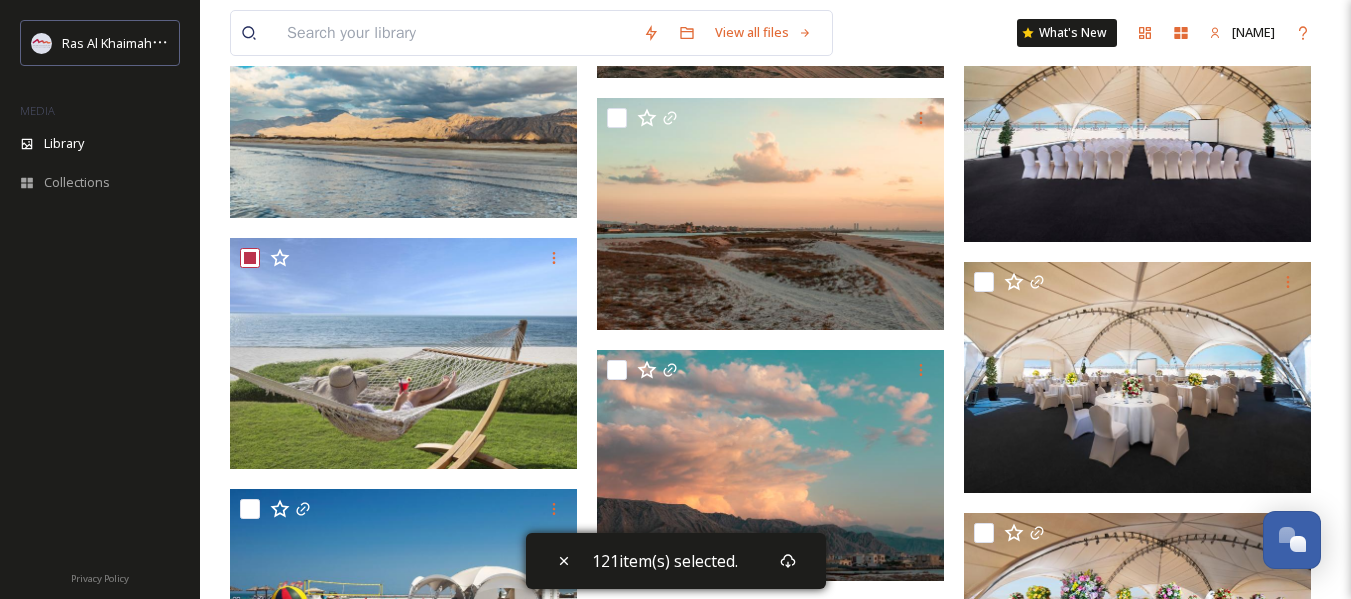 scroll, scrollTop: 45600, scrollLeft: 0, axis: vertical 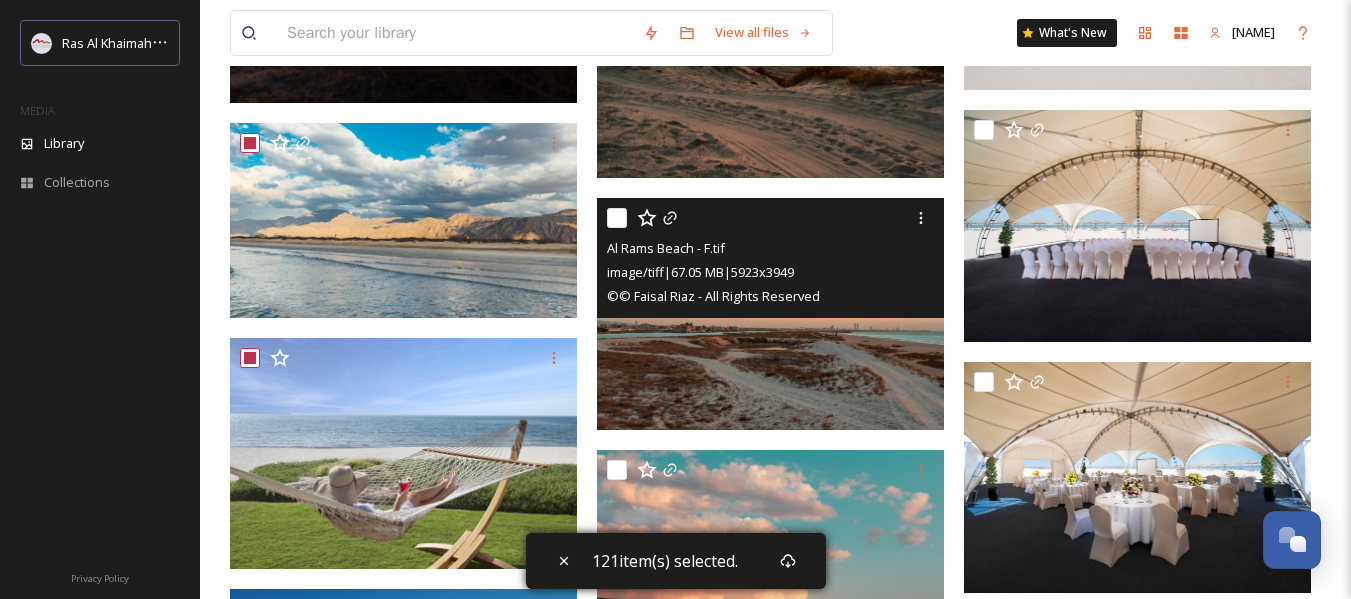 click at bounding box center (617, 218) 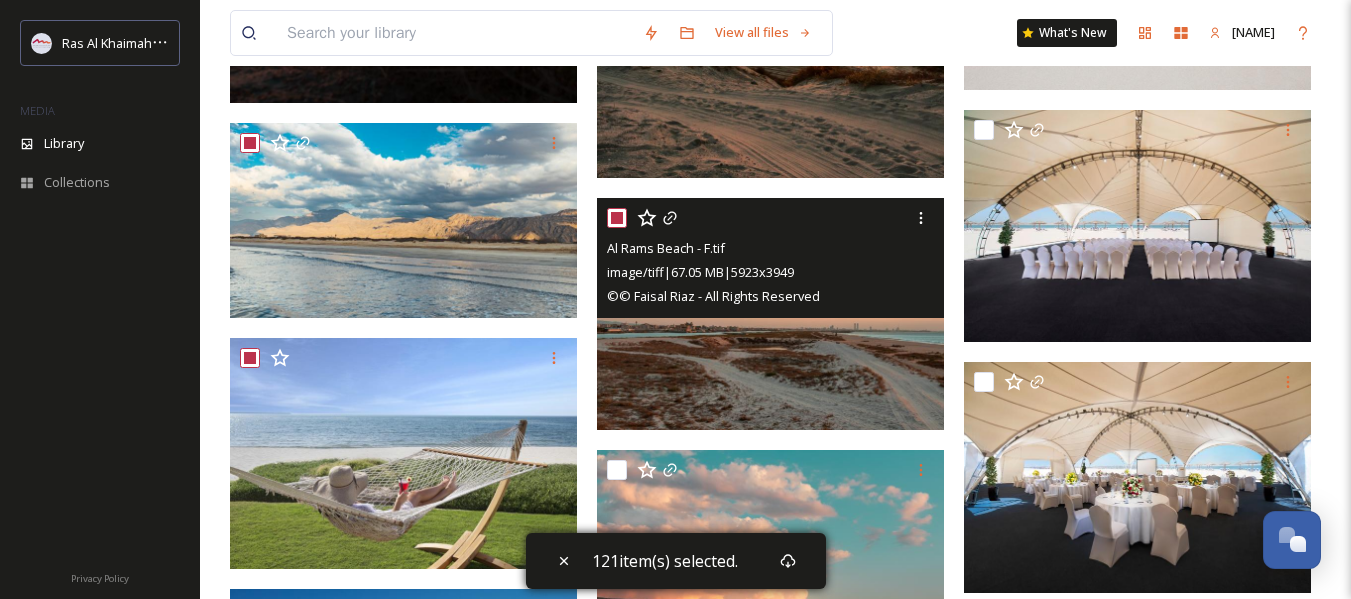 checkbox on "true" 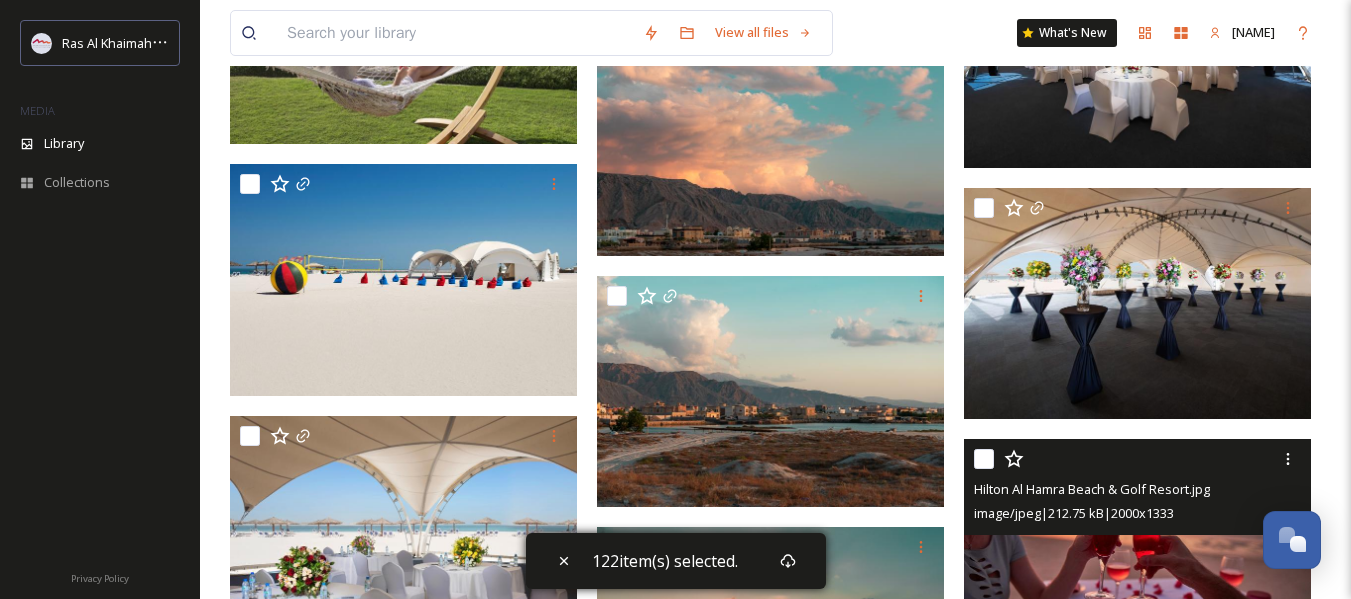 scroll, scrollTop: 46100, scrollLeft: 0, axis: vertical 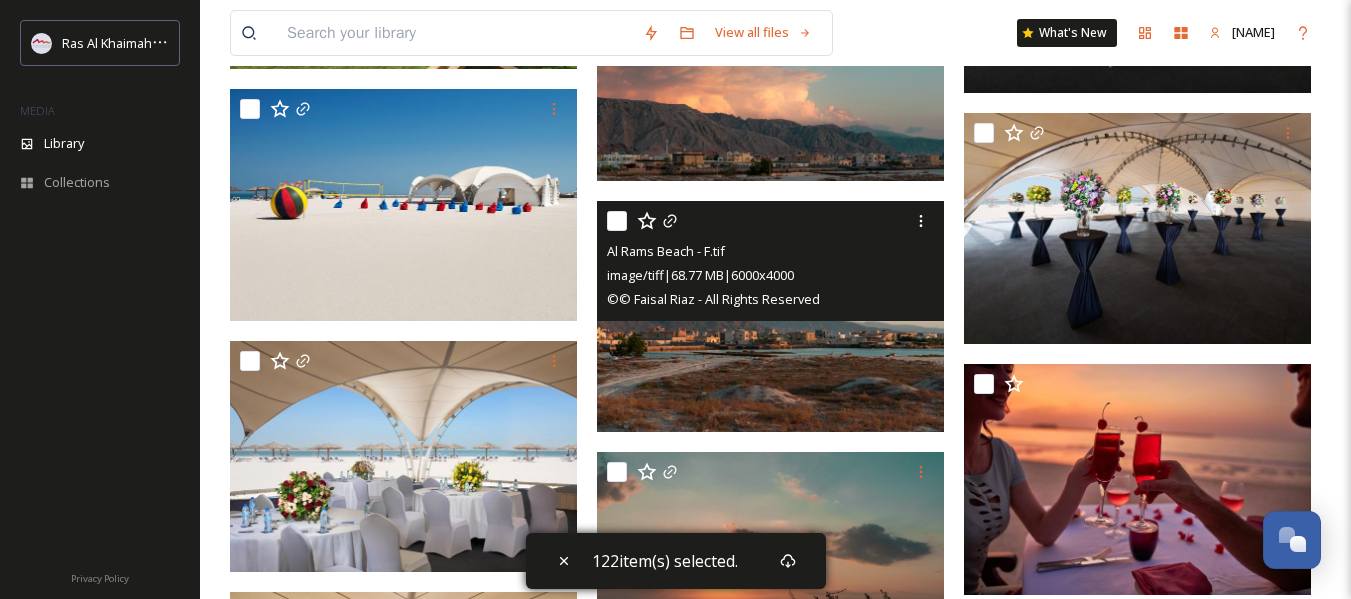 click at bounding box center (617, 221) 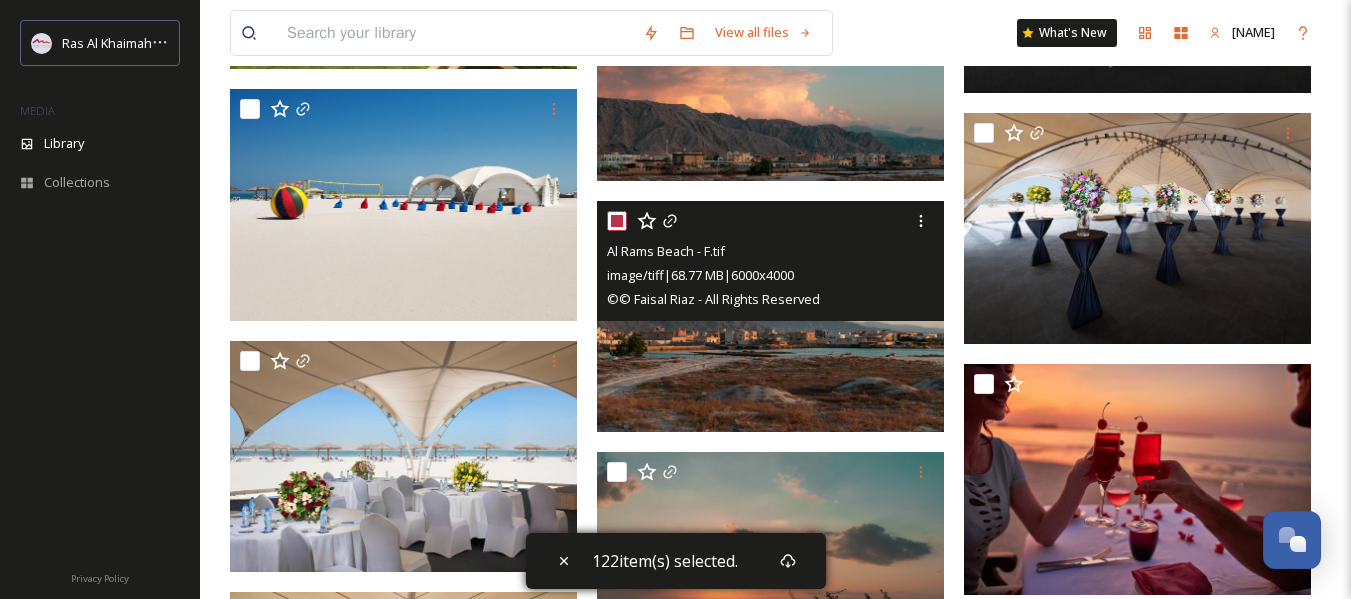 checkbox on "true" 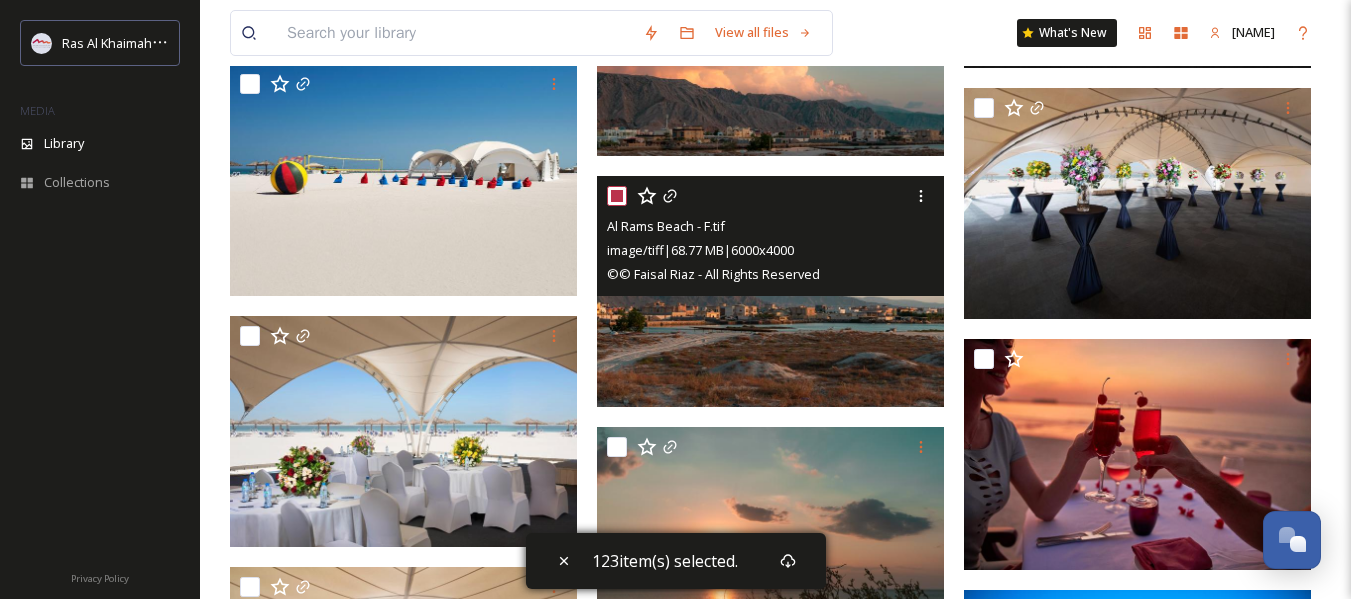 scroll, scrollTop: 46300, scrollLeft: 0, axis: vertical 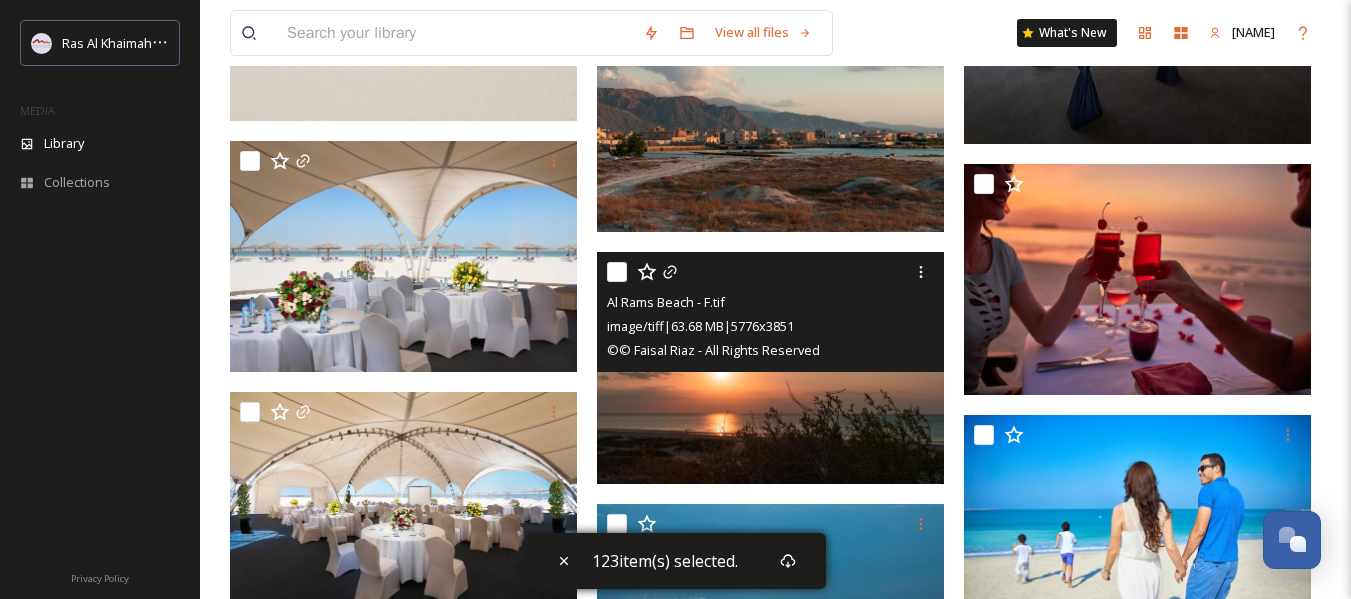 click at bounding box center [617, 272] 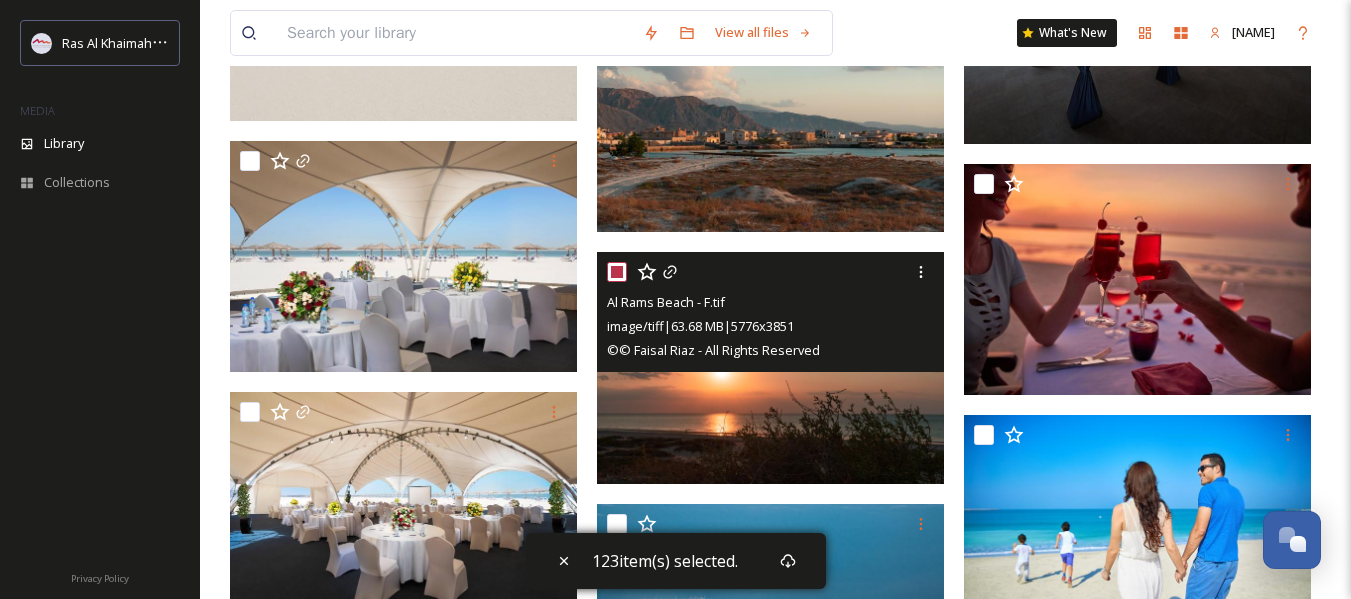 checkbox on "true" 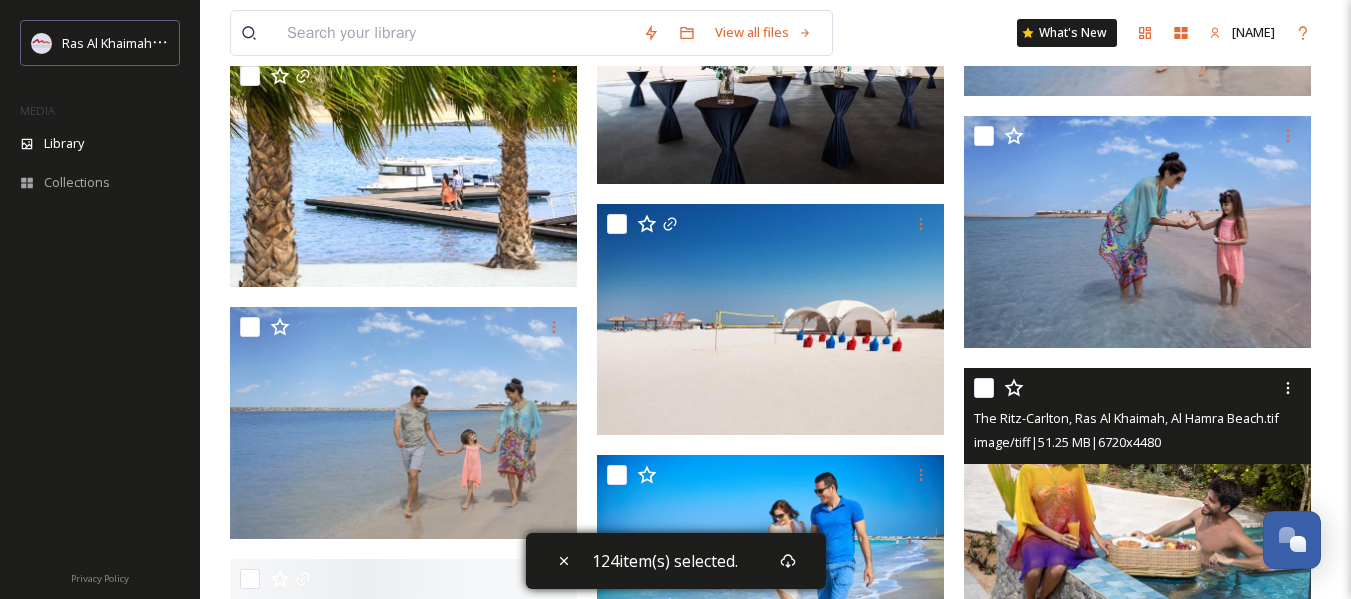scroll, scrollTop: 47900, scrollLeft: 0, axis: vertical 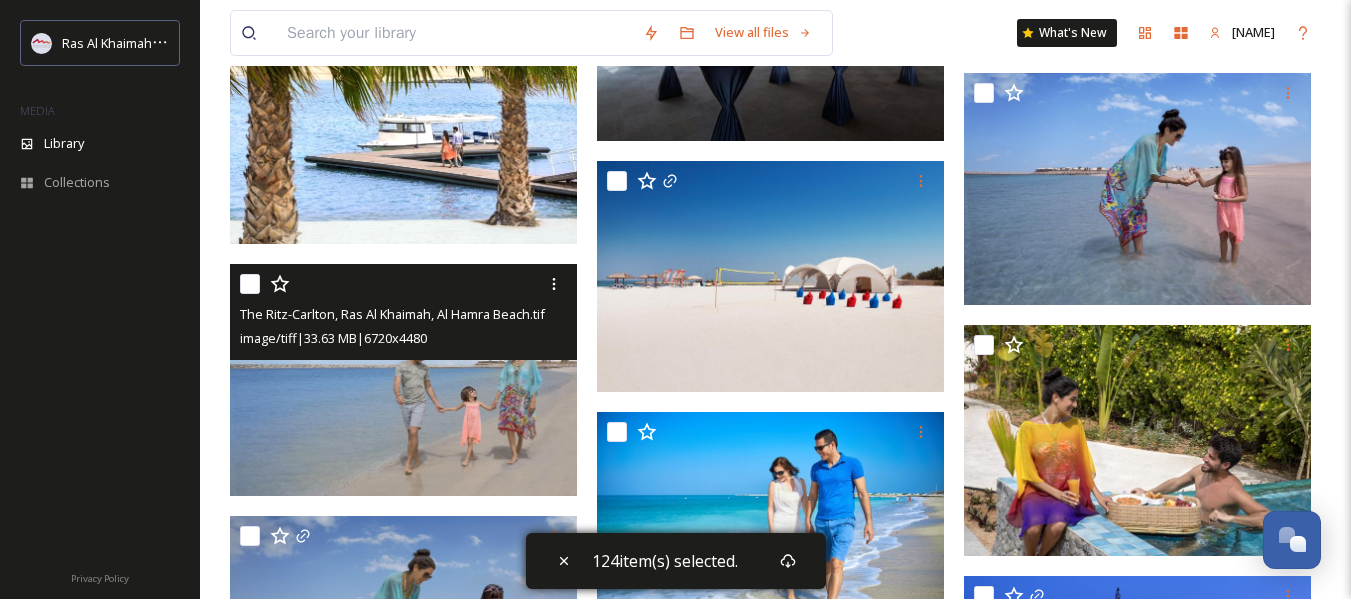 click at bounding box center [250, 284] 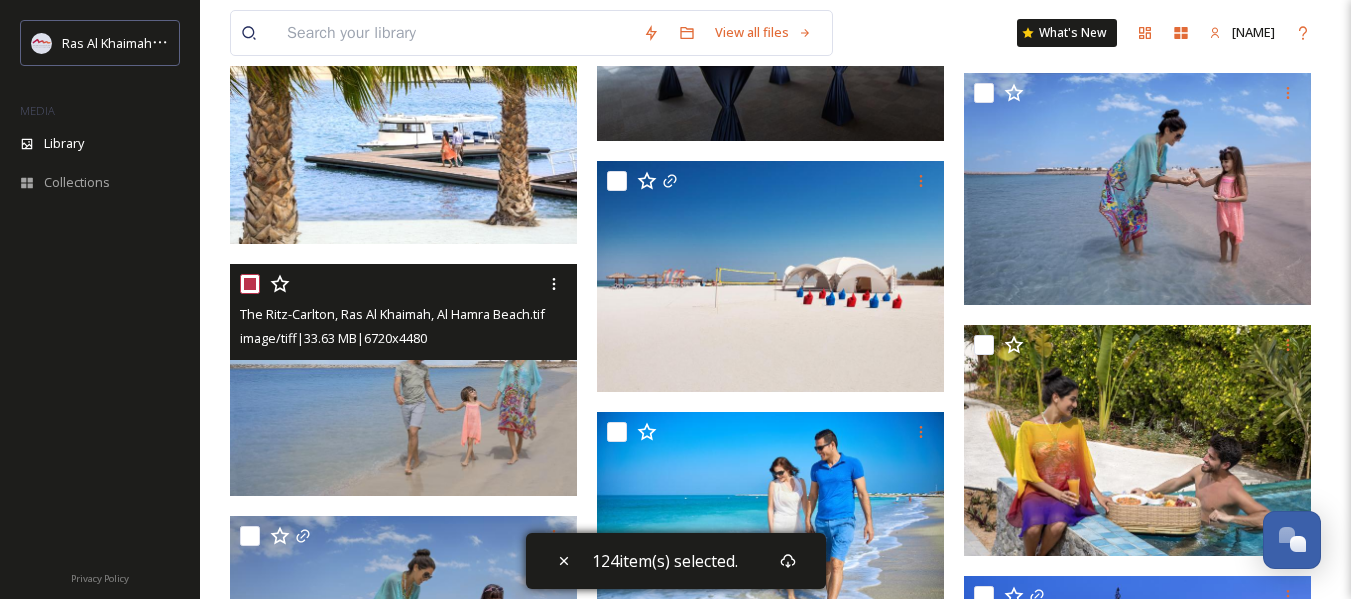 checkbox on "true" 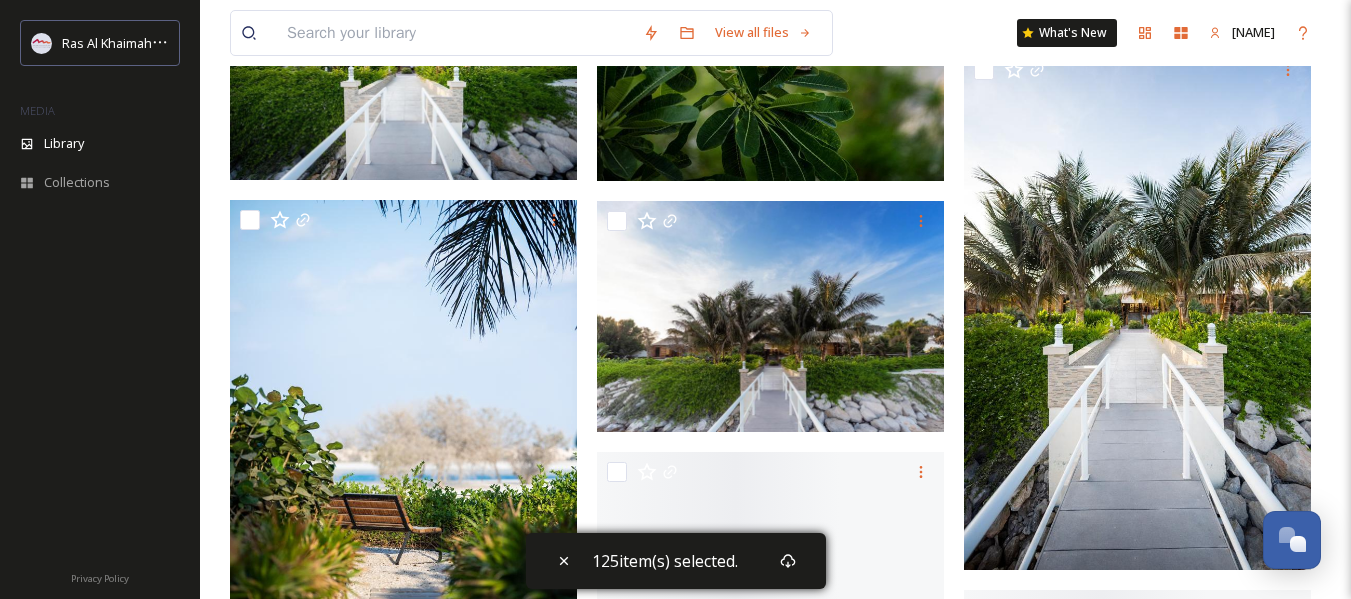 scroll, scrollTop: 56200, scrollLeft: 0, axis: vertical 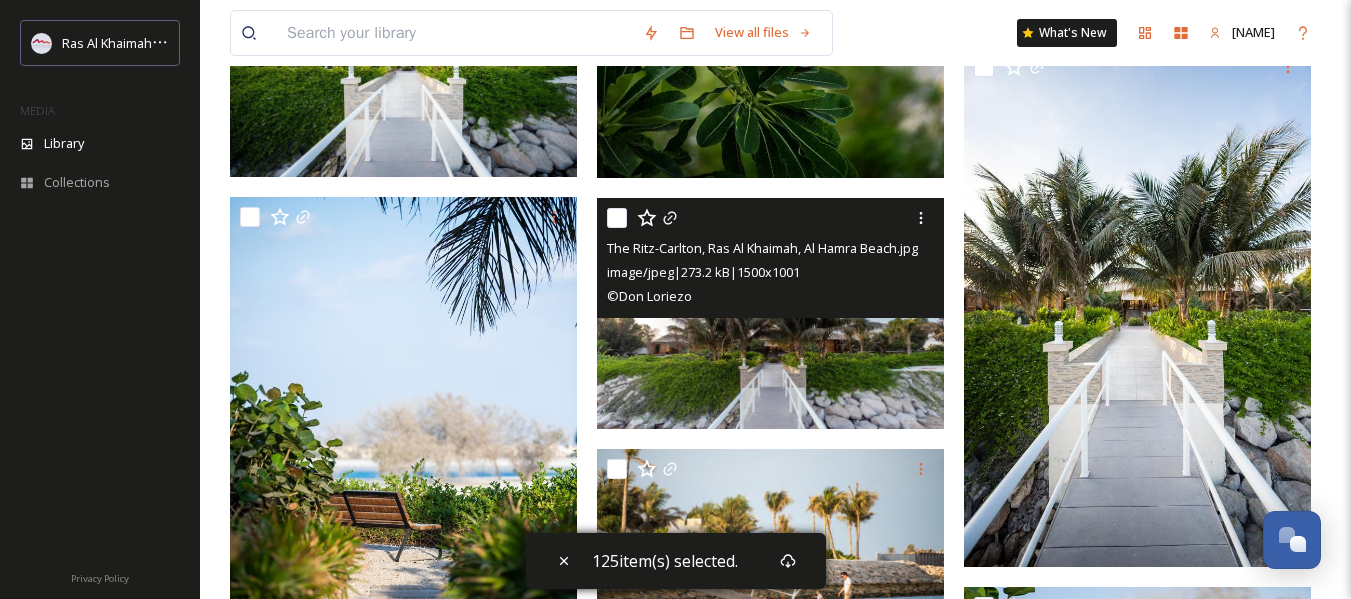 click at bounding box center (617, 218) 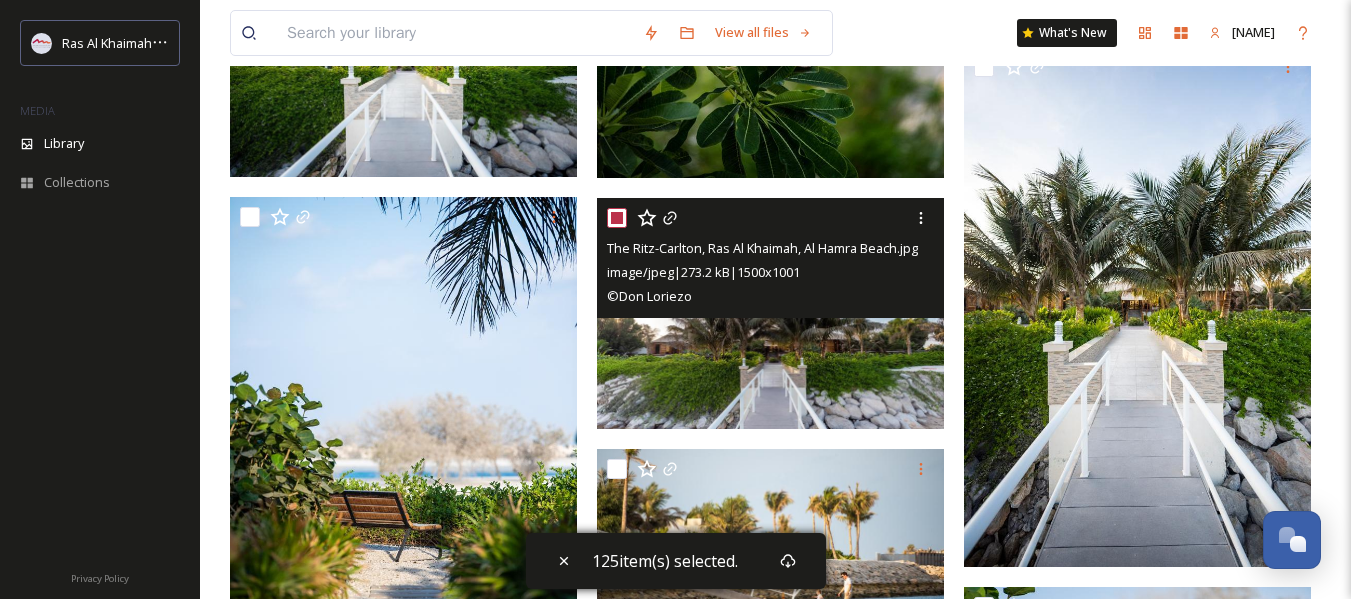 checkbox on "true" 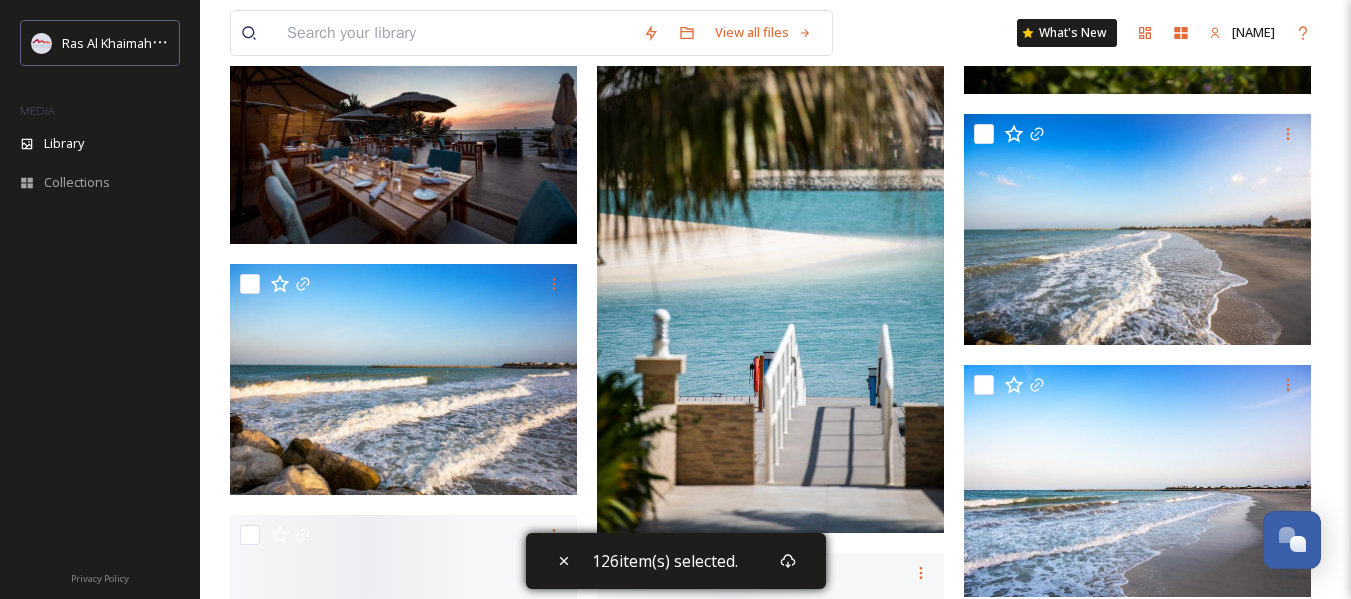 scroll, scrollTop: 58400, scrollLeft: 0, axis: vertical 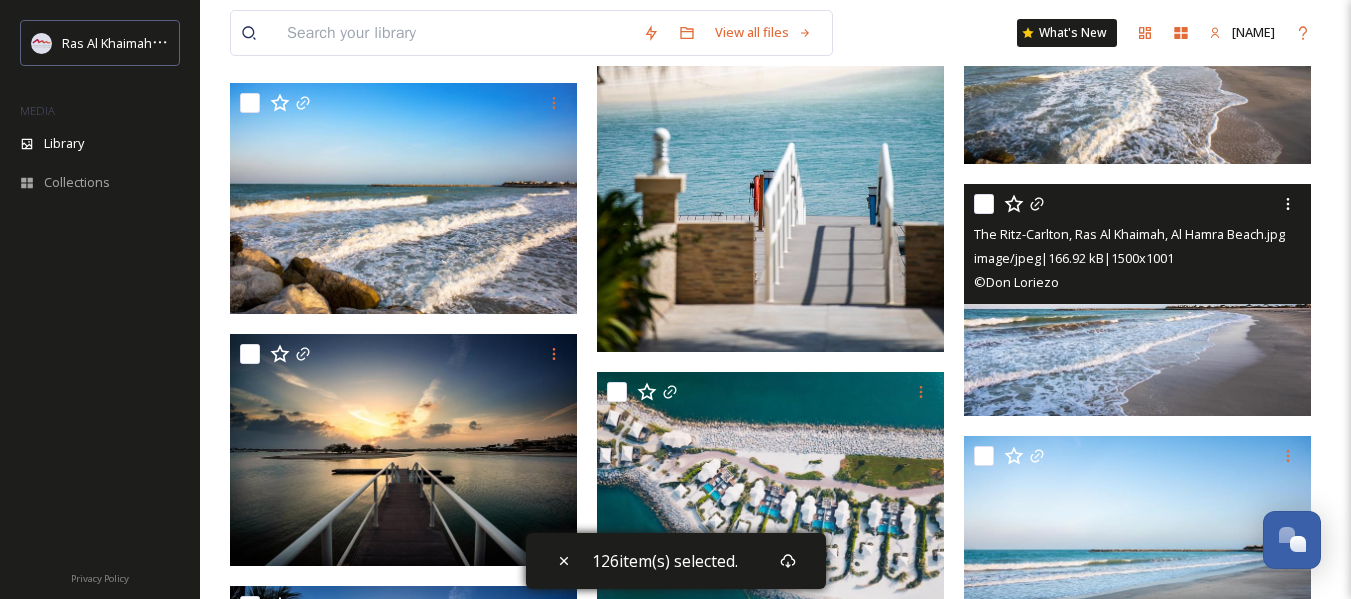 click at bounding box center [1140, 204] 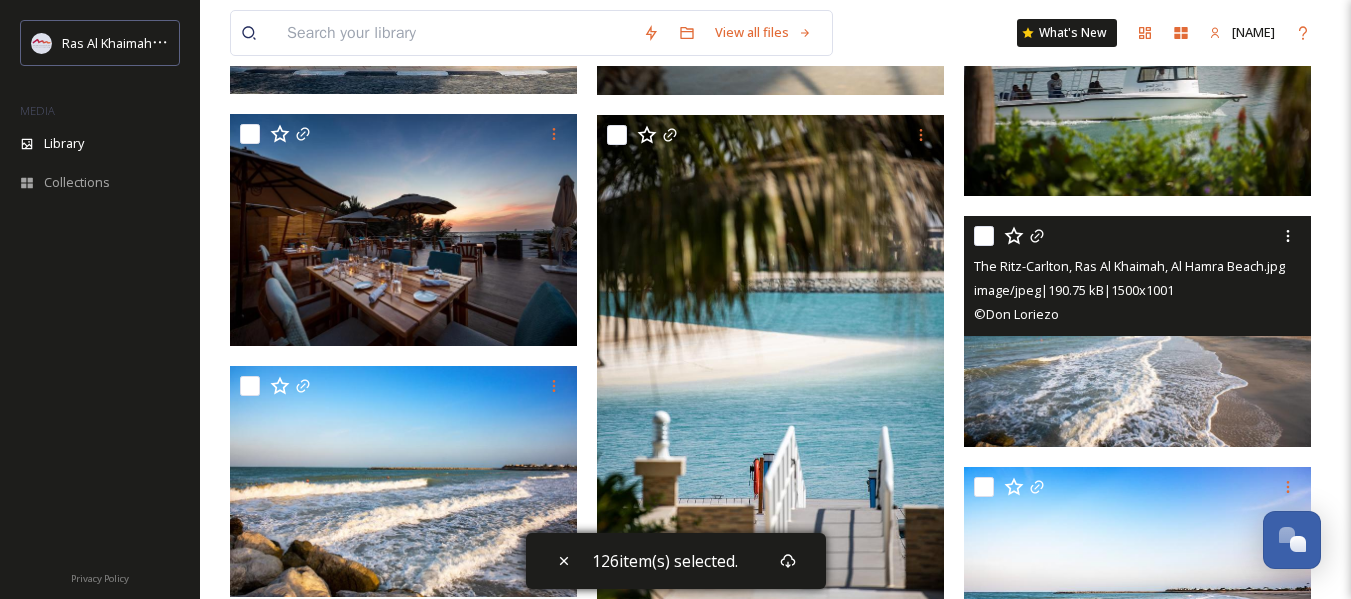 scroll, scrollTop: 58100, scrollLeft: 0, axis: vertical 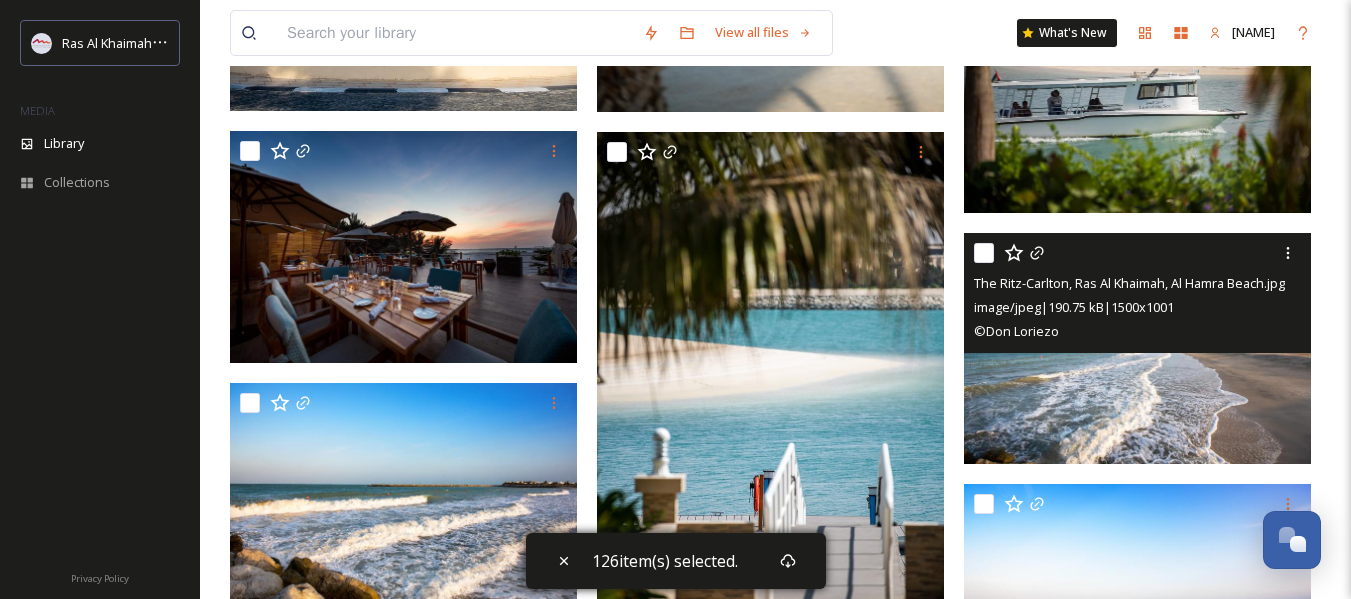 click at bounding box center [984, 253] 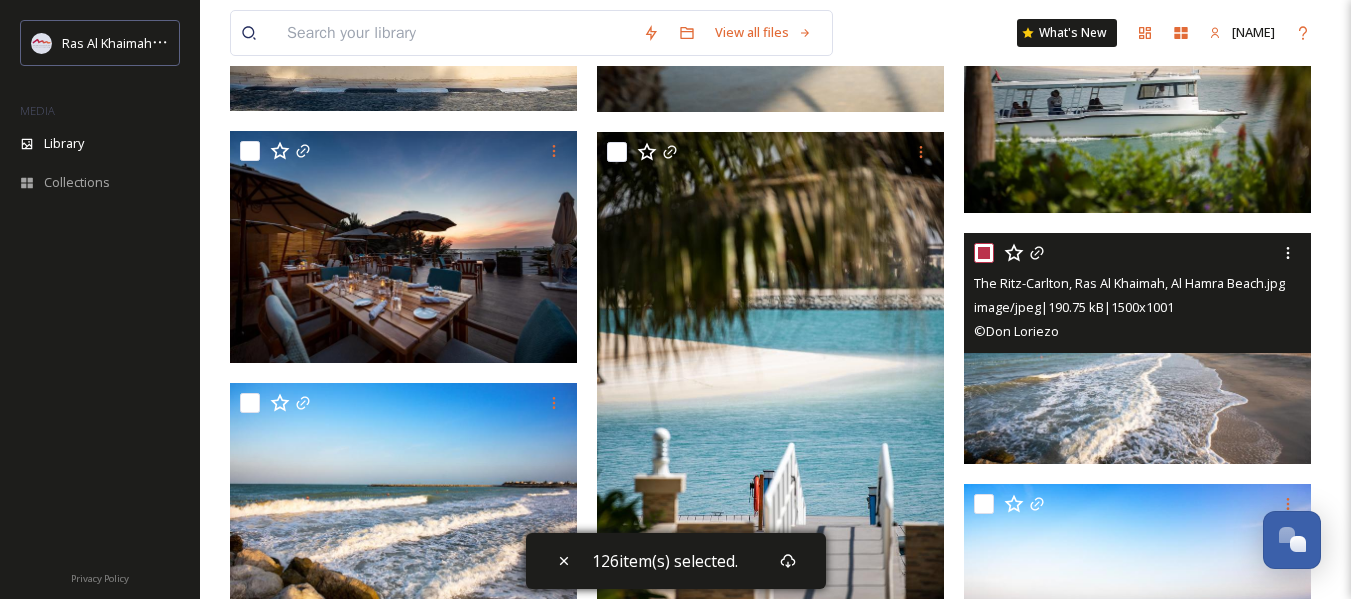 checkbox on "true" 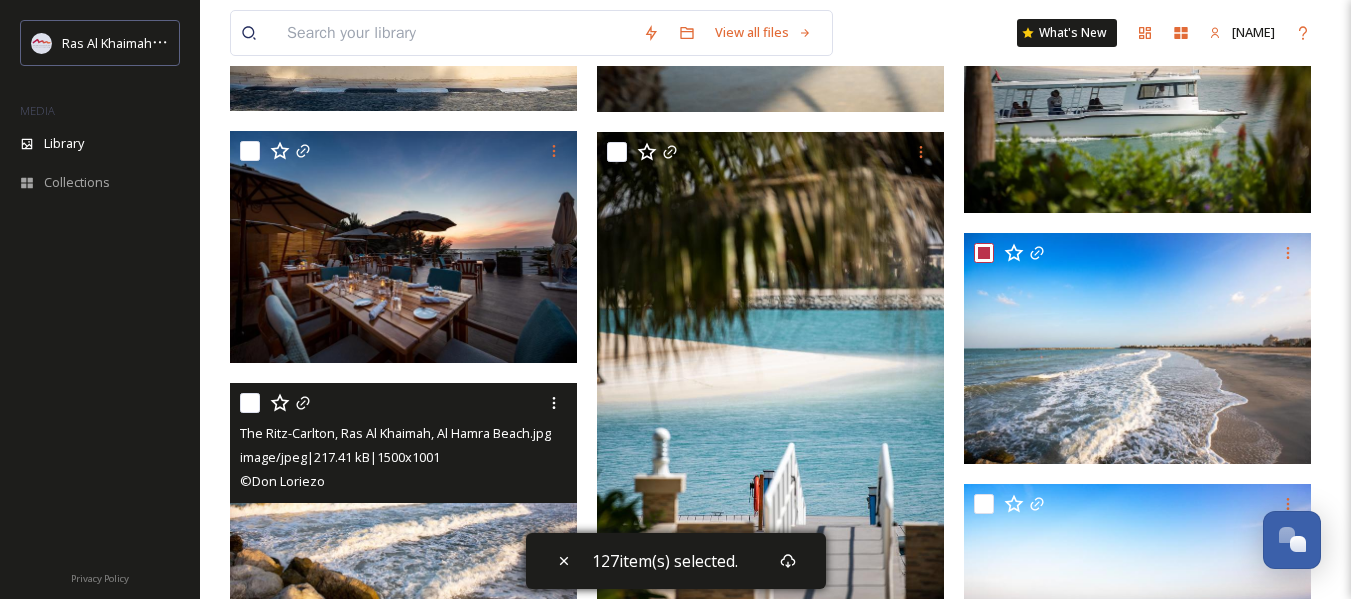 click at bounding box center (250, 403) 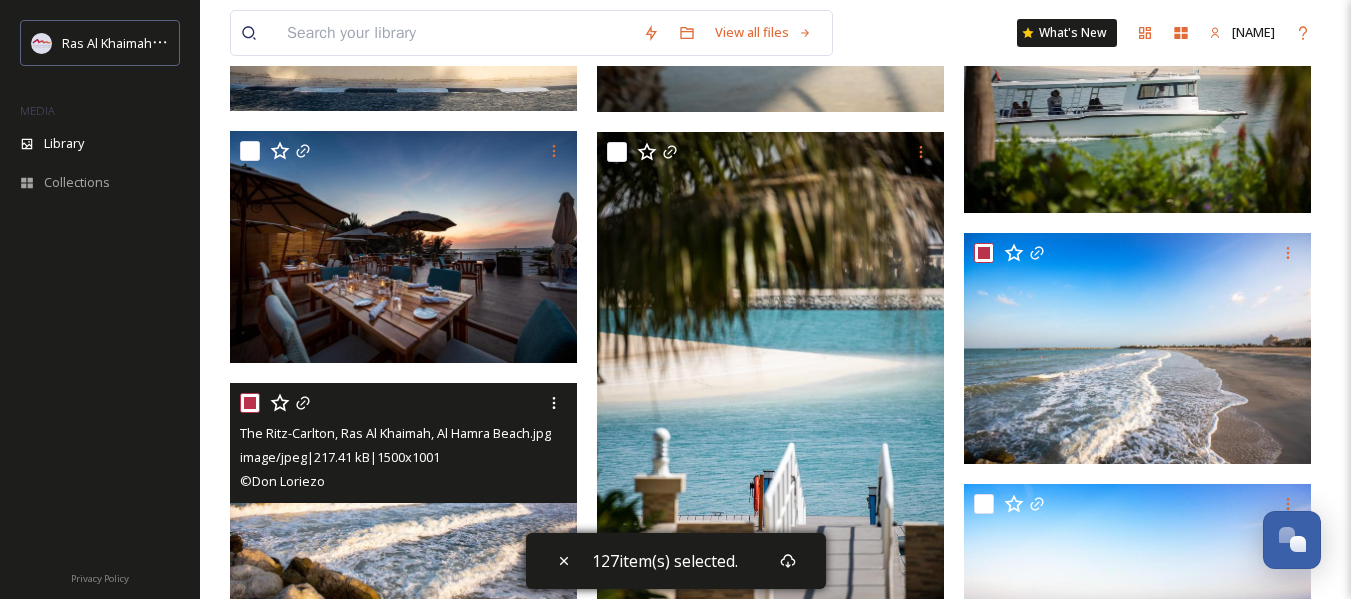 checkbox on "true" 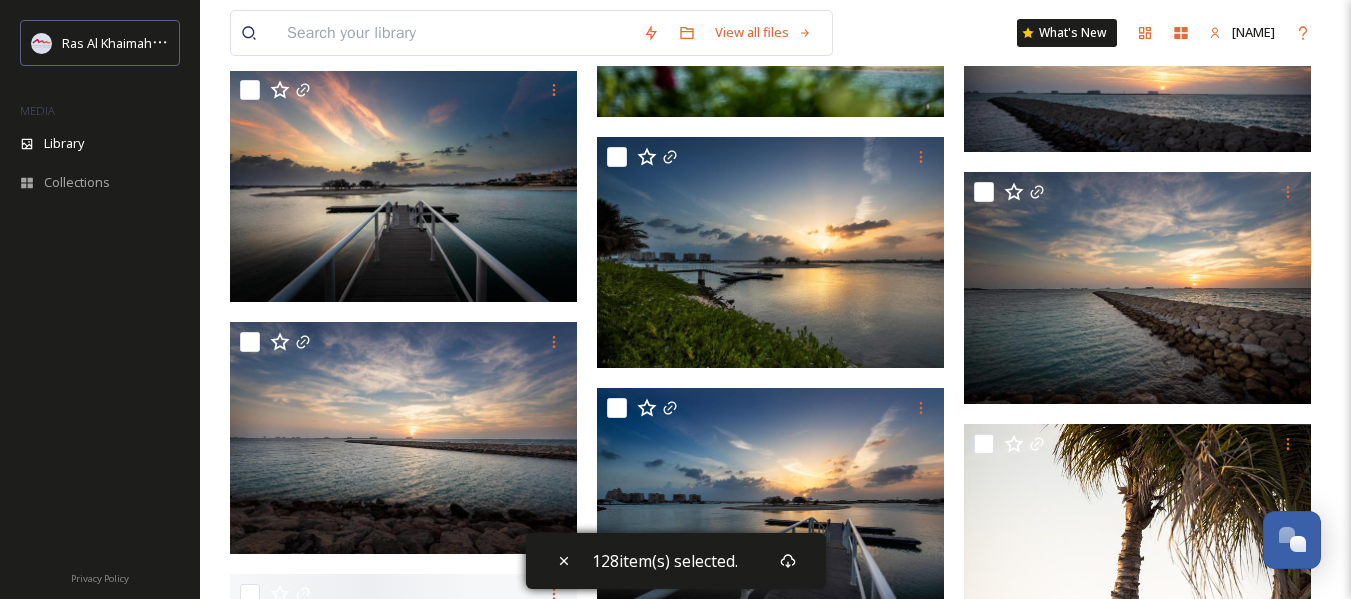 scroll, scrollTop: 59200, scrollLeft: 0, axis: vertical 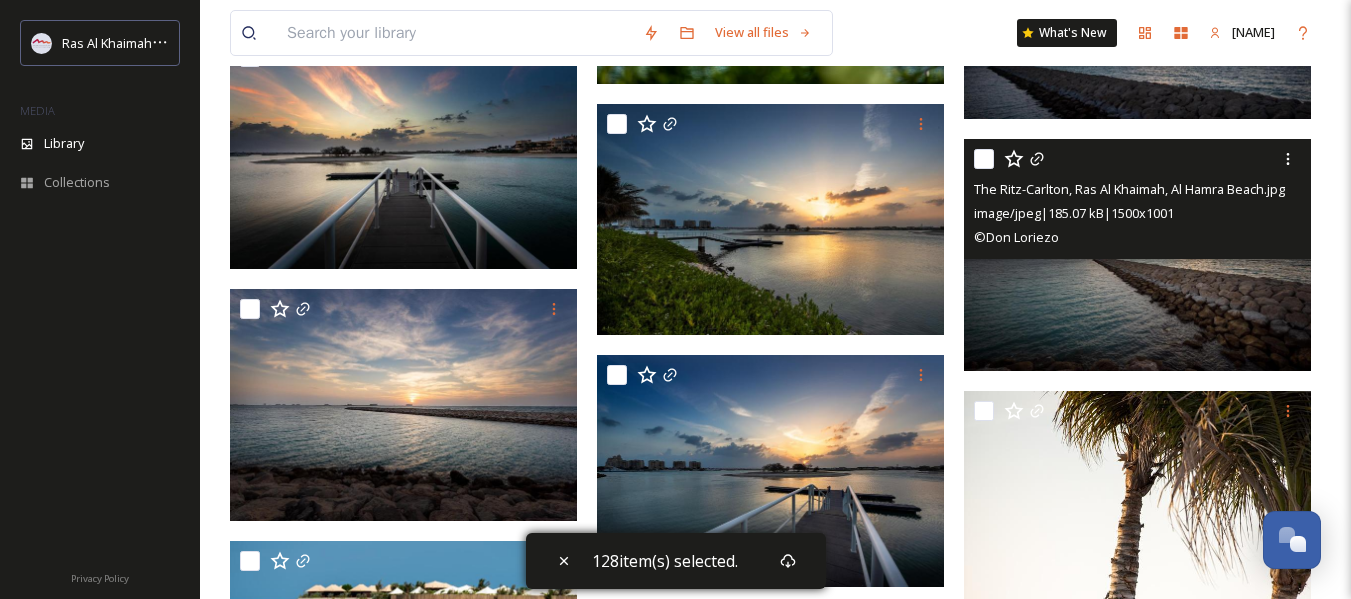 click at bounding box center [984, 159] 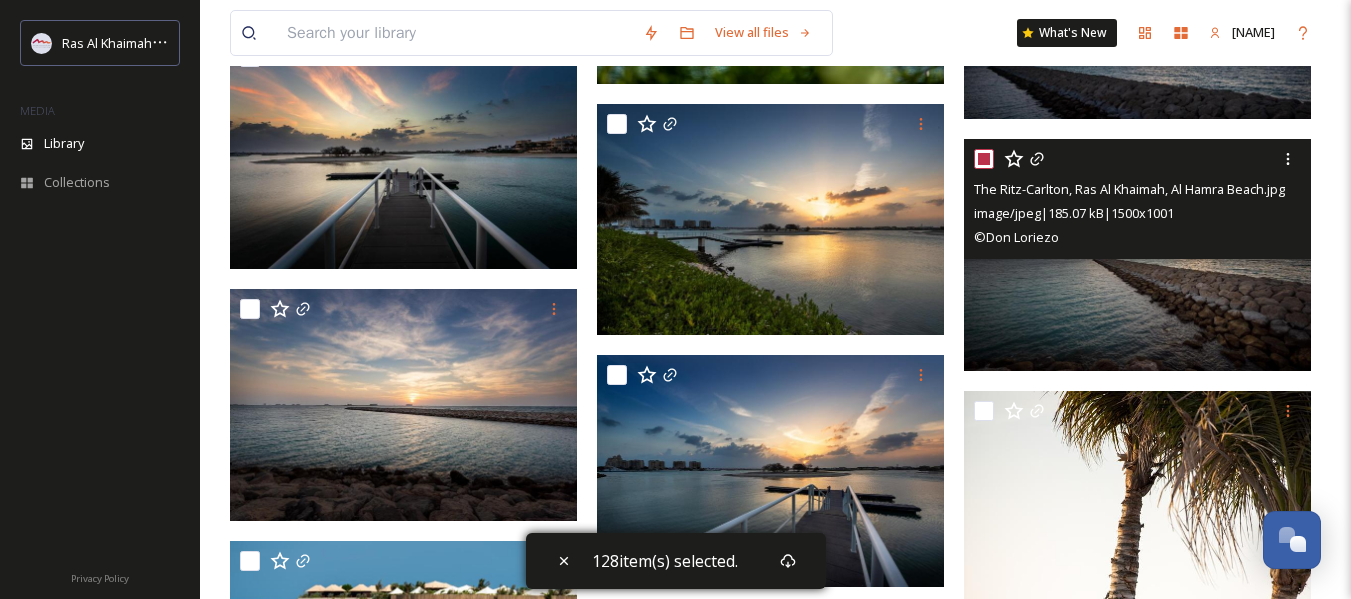 checkbox on "true" 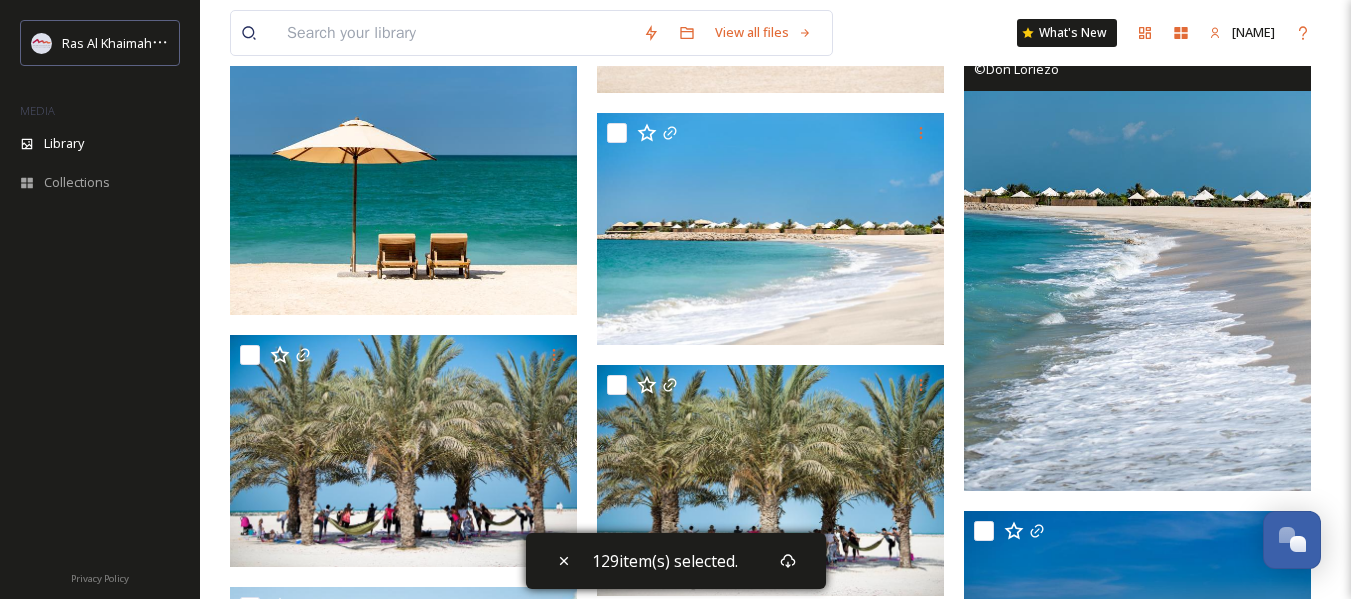 scroll, scrollTop: 60600, scrollLeft: 0, axis: vertical 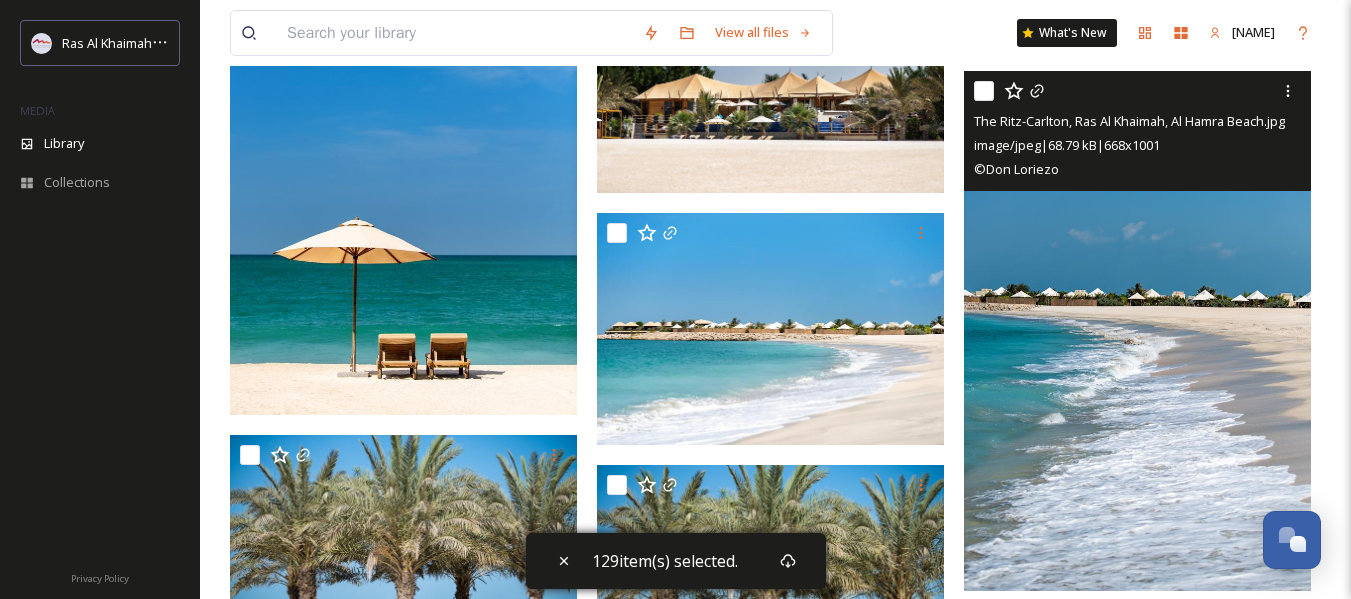 click at bounding box center [984, 91] 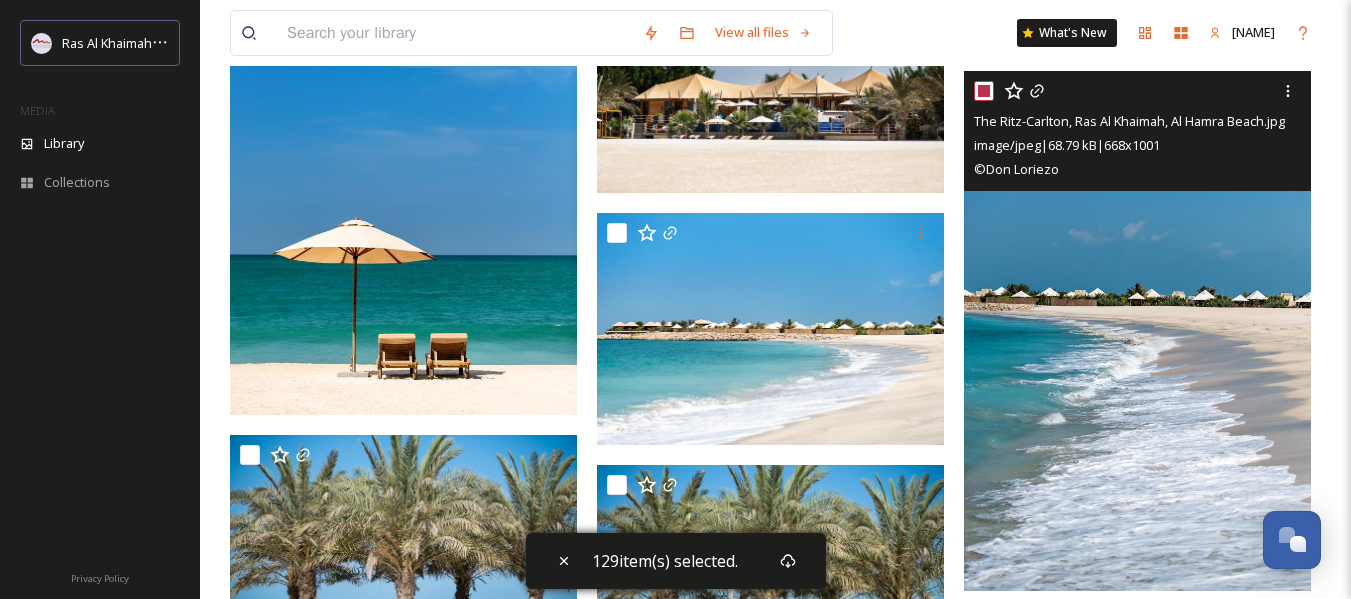 checkbox on "true" 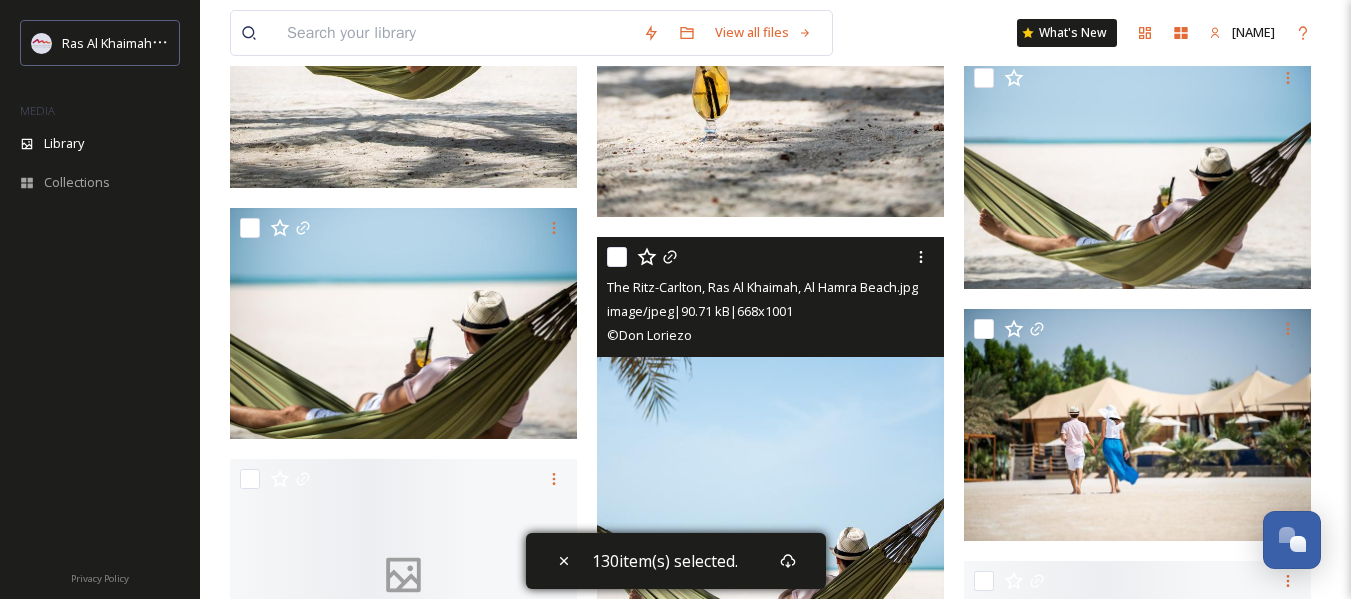 scroll, scrollTop: 63300, scrollLeft: 0, axis: vertical 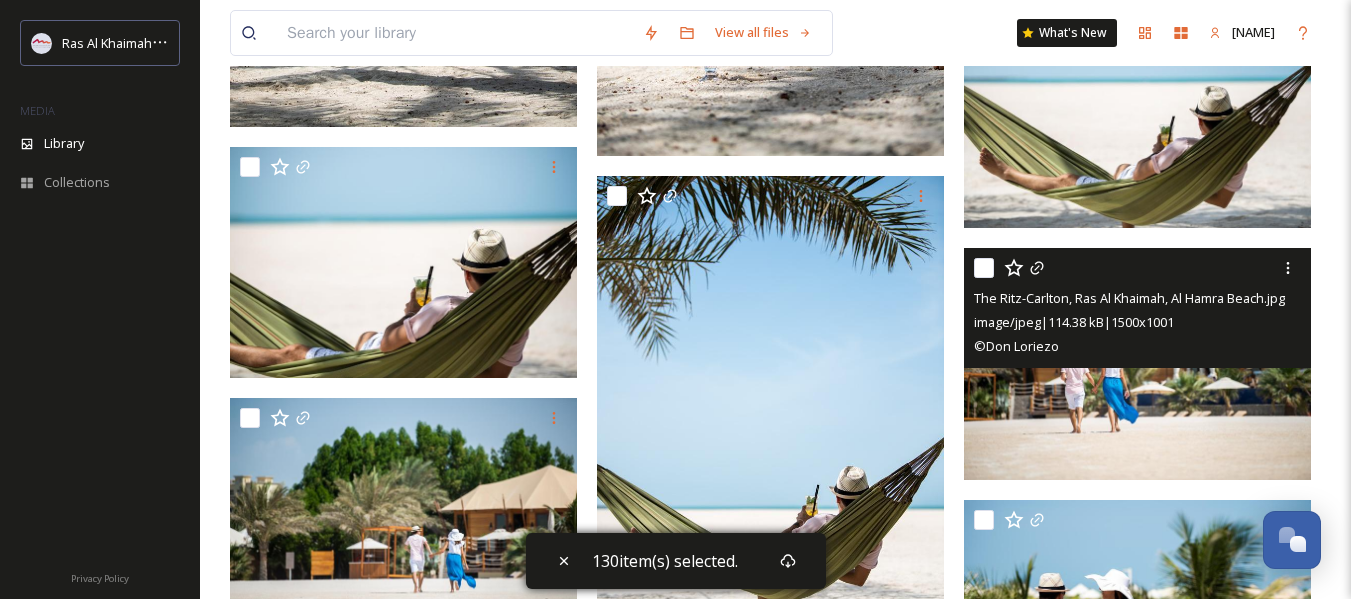 click at bounding box center (984, 268) 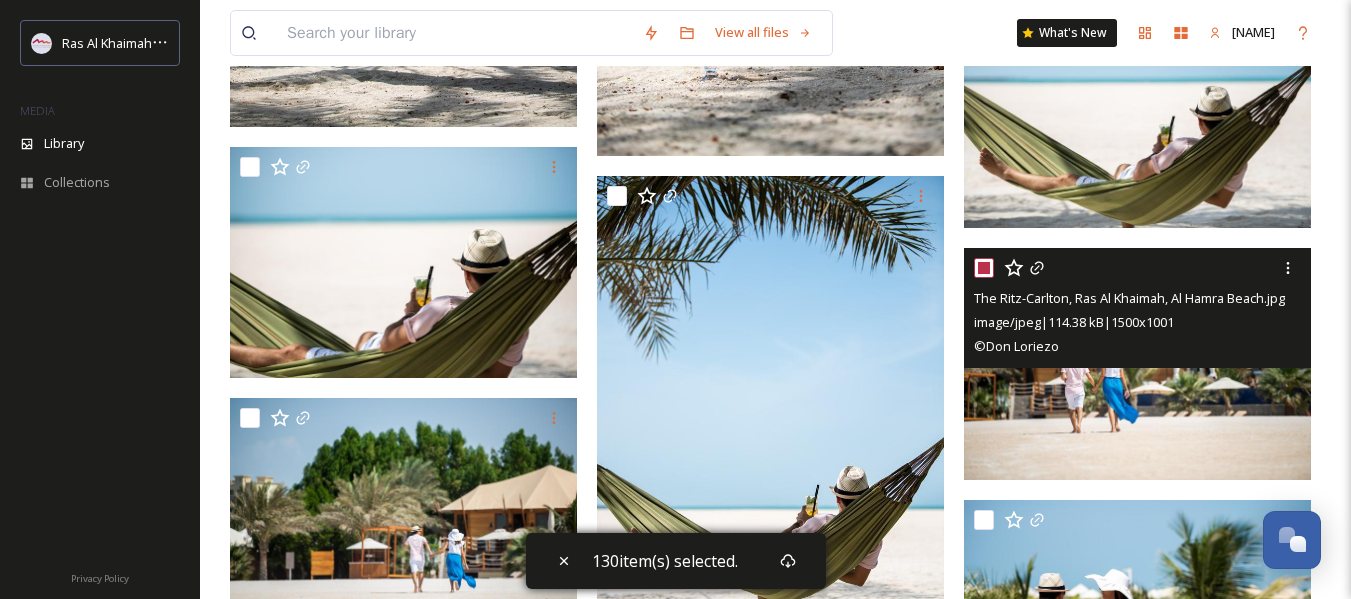 checkbox on "true" 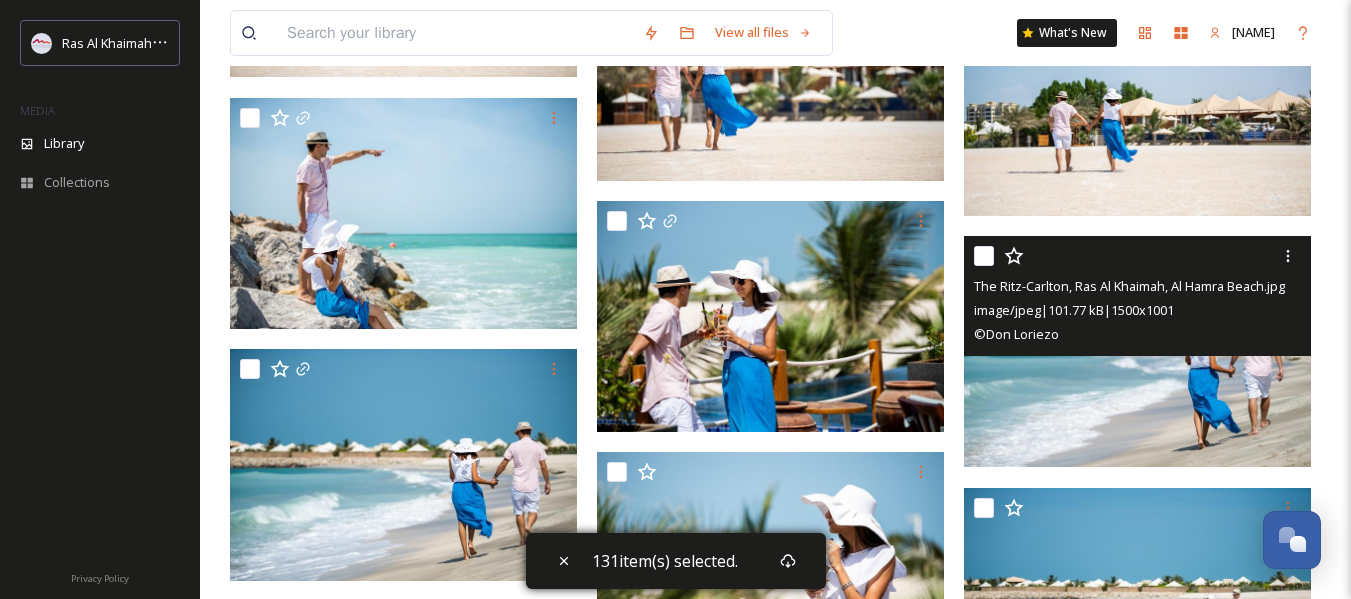 scroll, scrollTop: 64600, scrollLeft: 0, axis: vertical 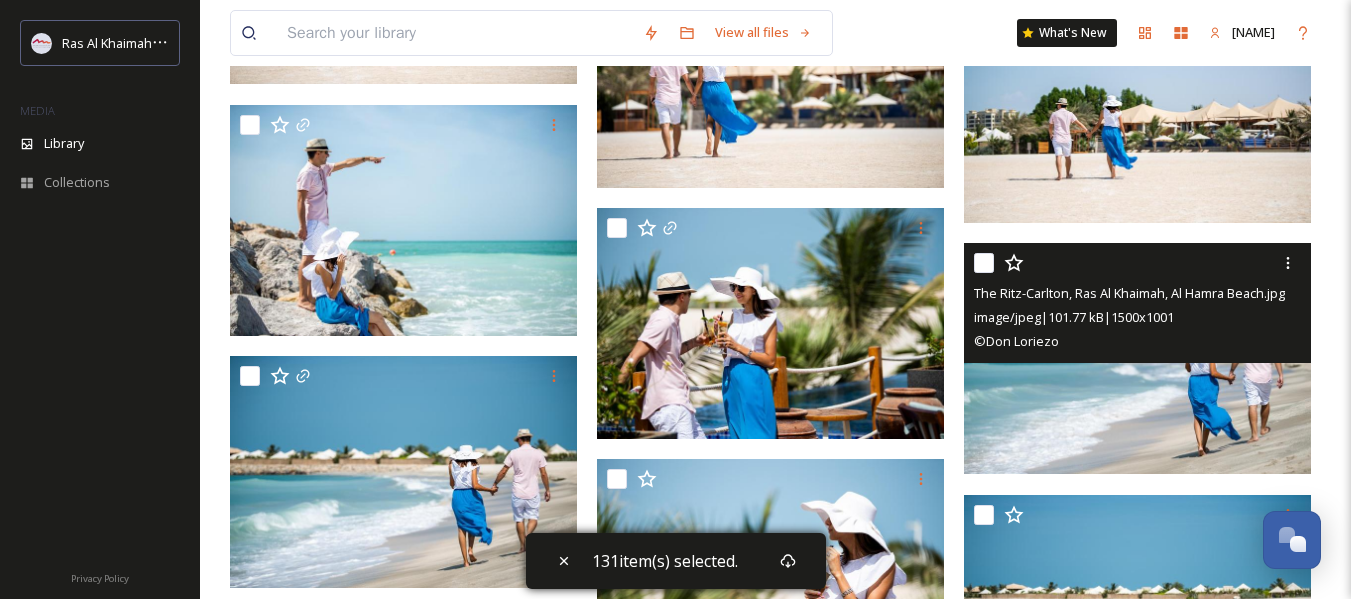 click at bounding box center (984, 263) 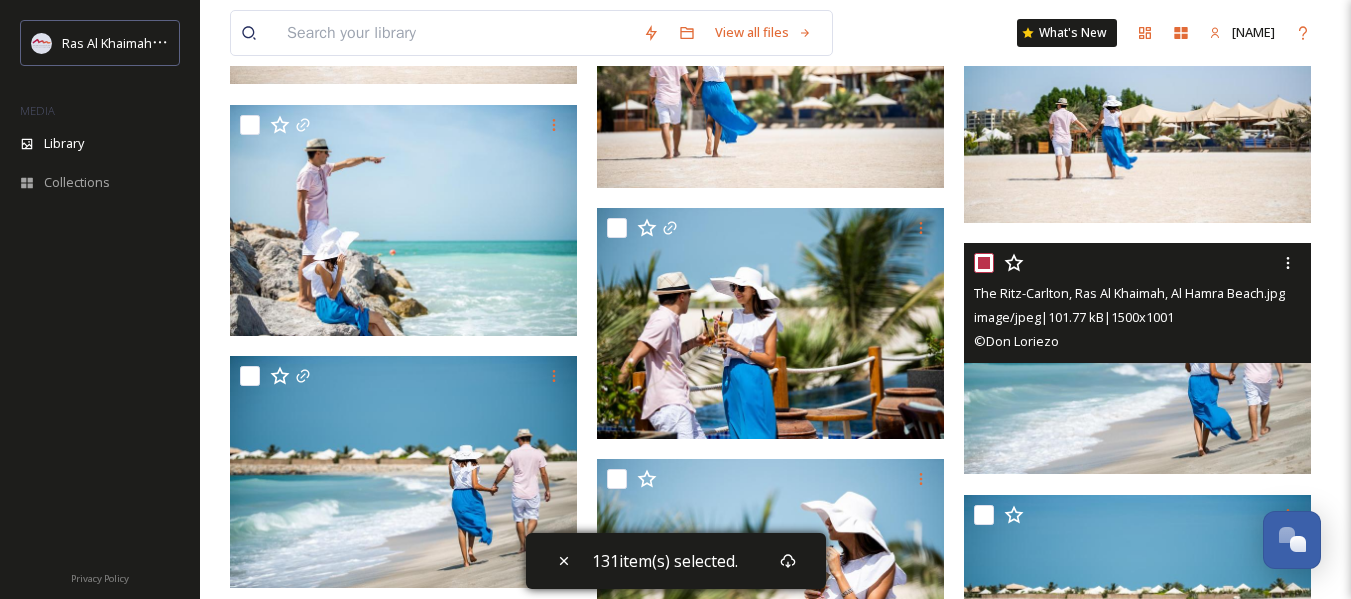 checkbox on "true" 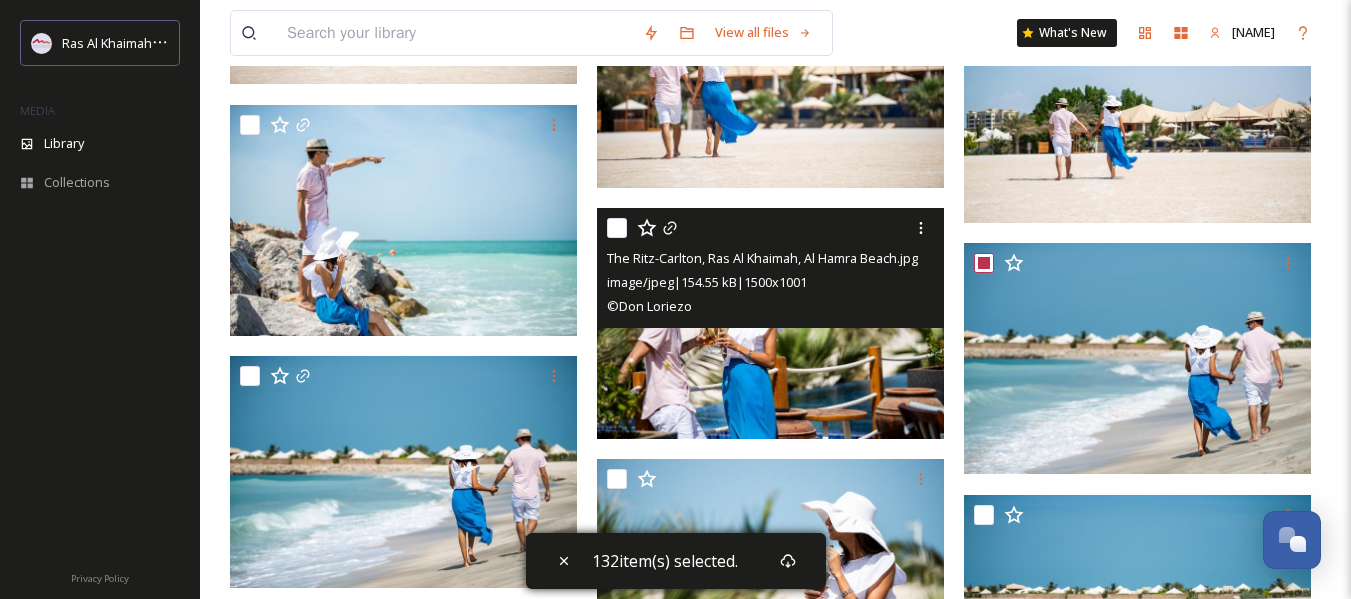 scroll, scrollTop: 64800, scrollLeft: 0, axis: vertical 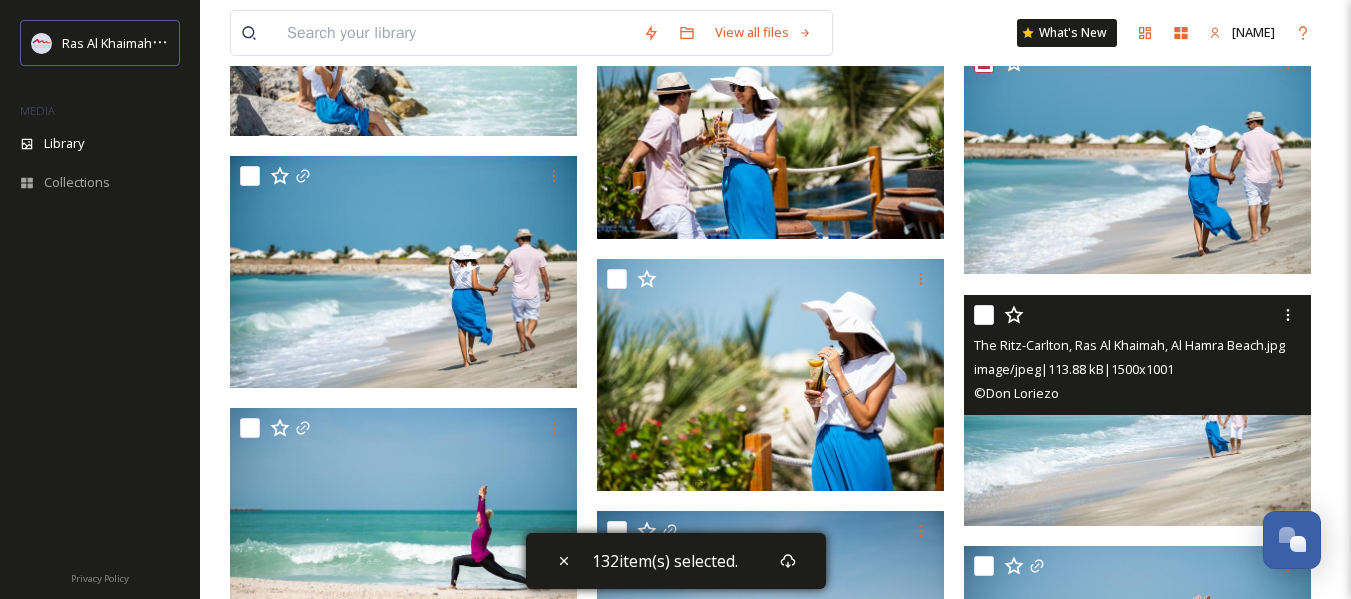 click at bounding box center (984, 315) 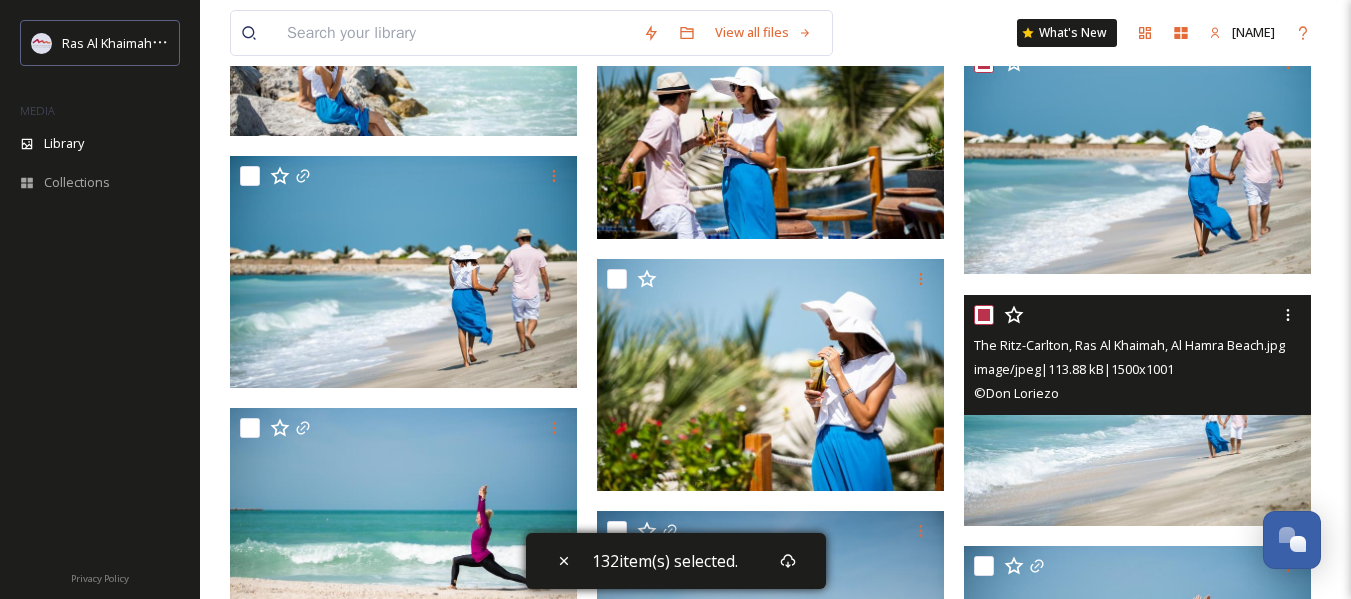 checkbox on "true" 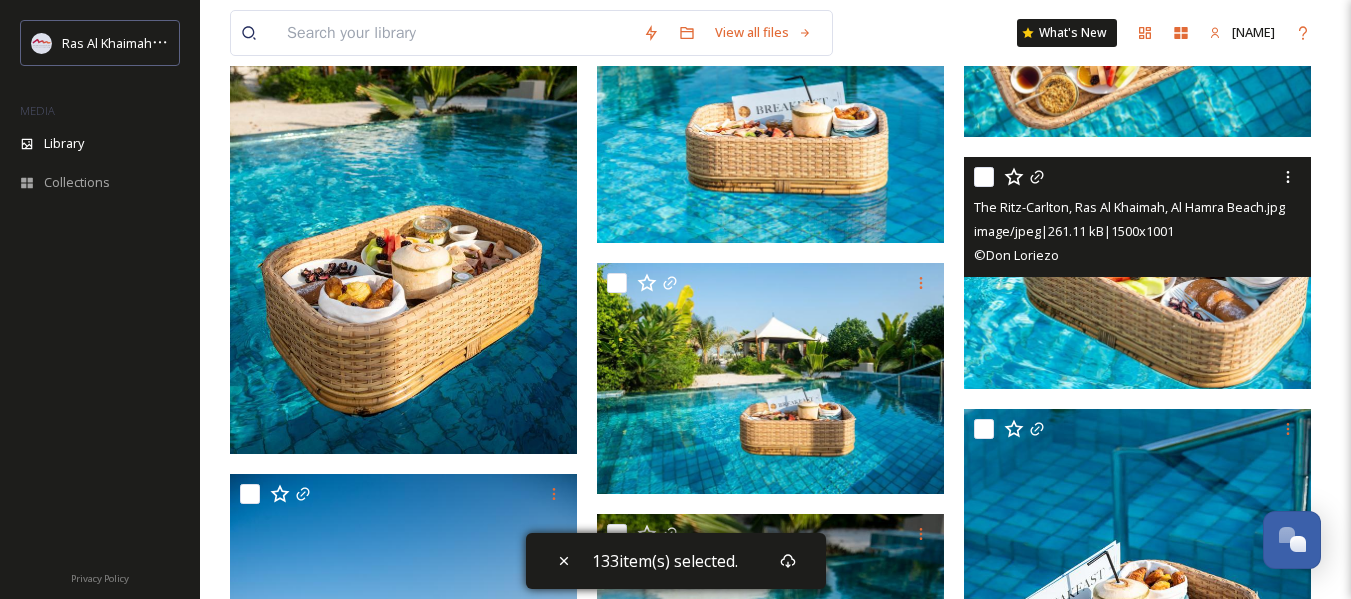 scroll, scrollTop: 68500, scrollLeft: 0, axis: vertical 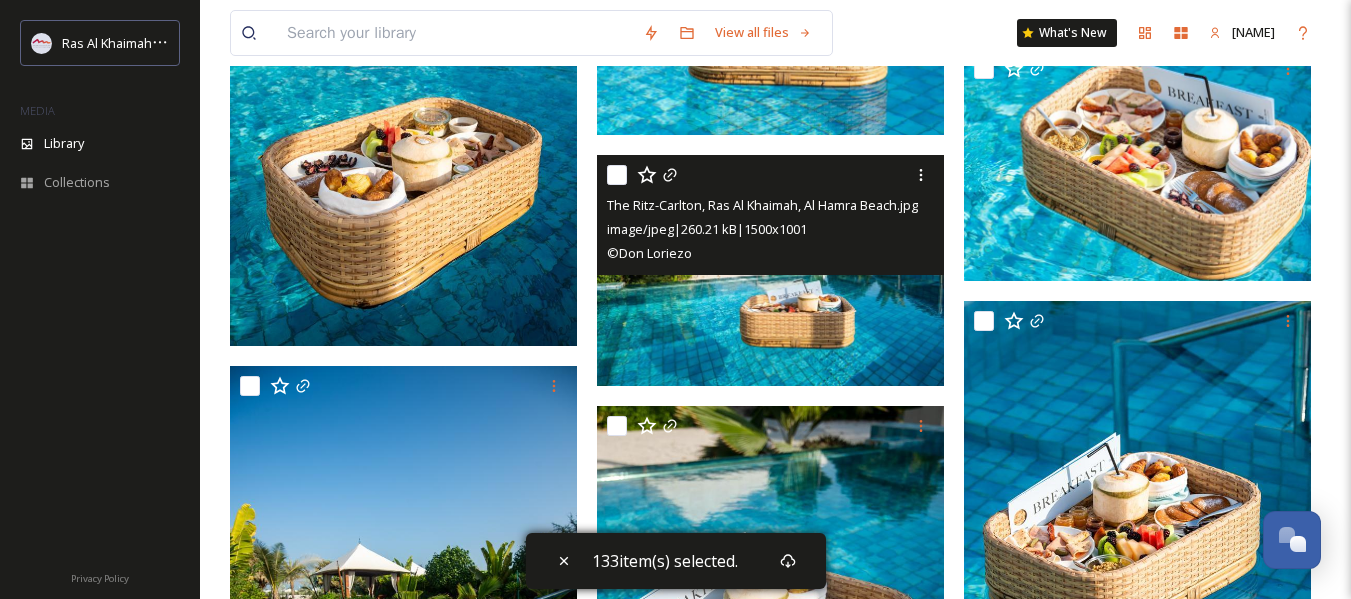 click at bounding box center [617, 175] 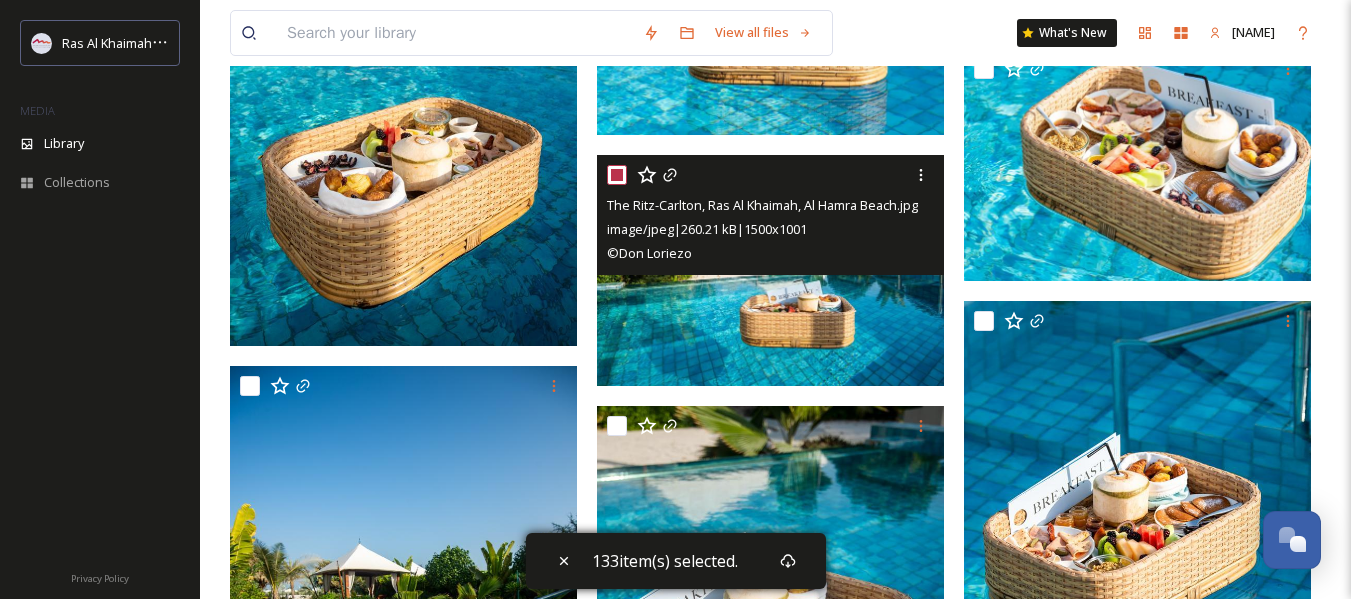 checkbox on "true" 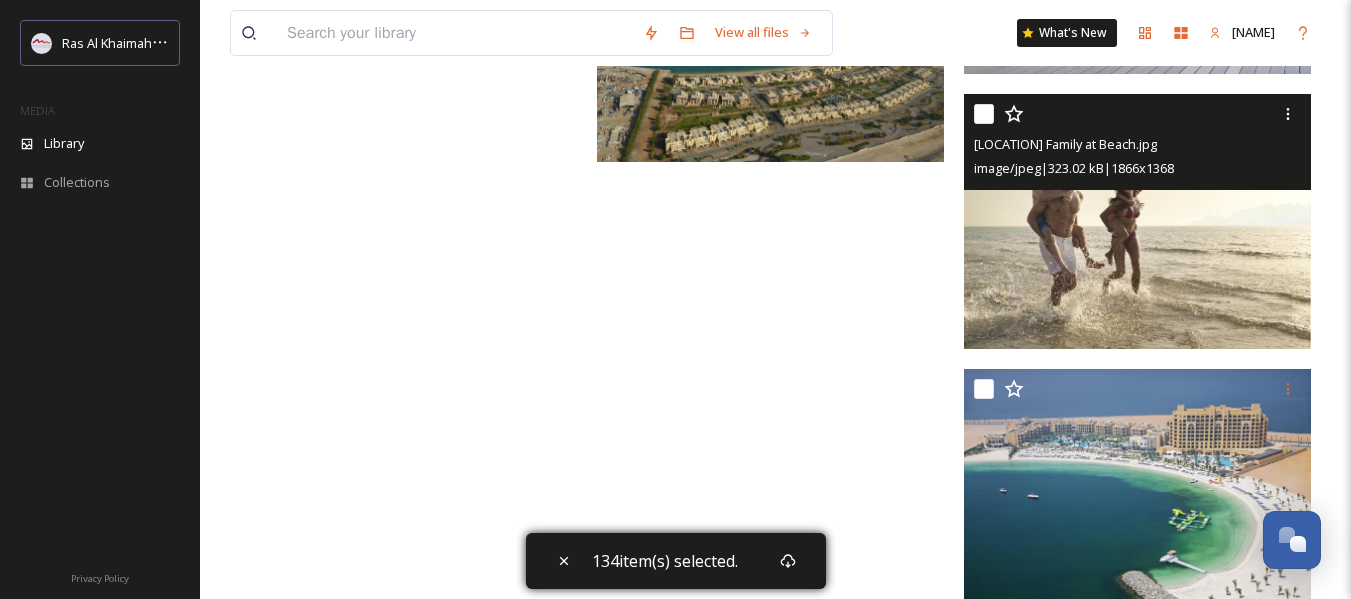 scroll, scrollTop: 72410, scrollLeft: 0, axis: vertical 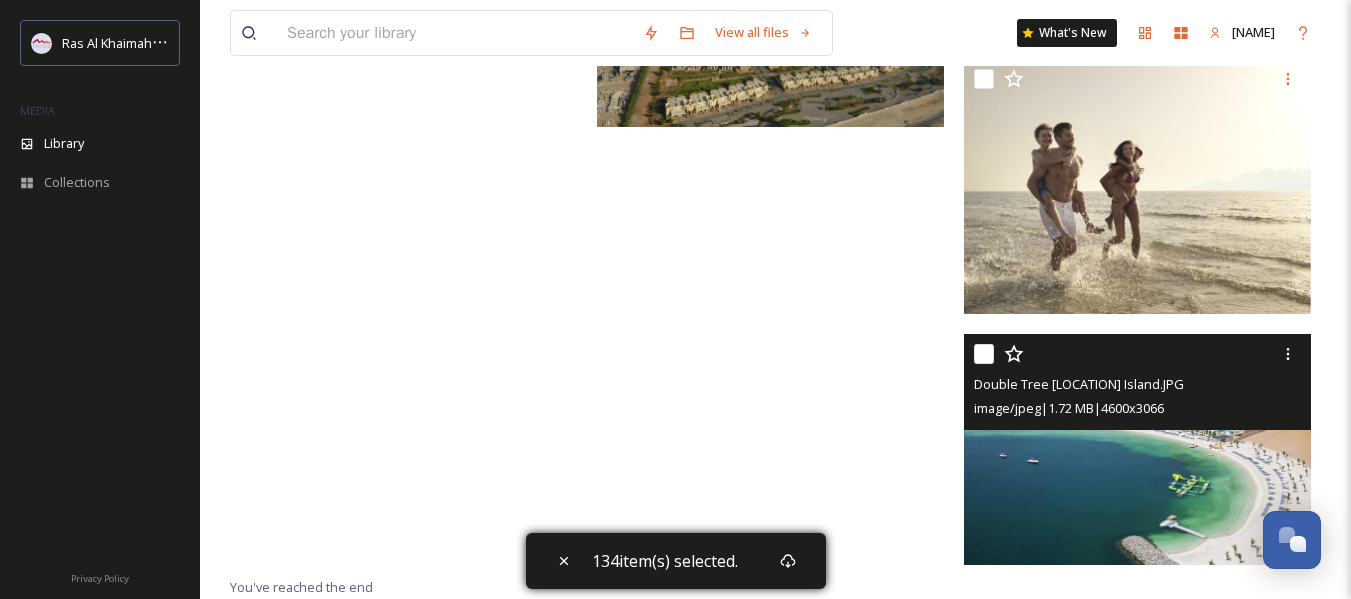 click at bounding box center [984, 354] 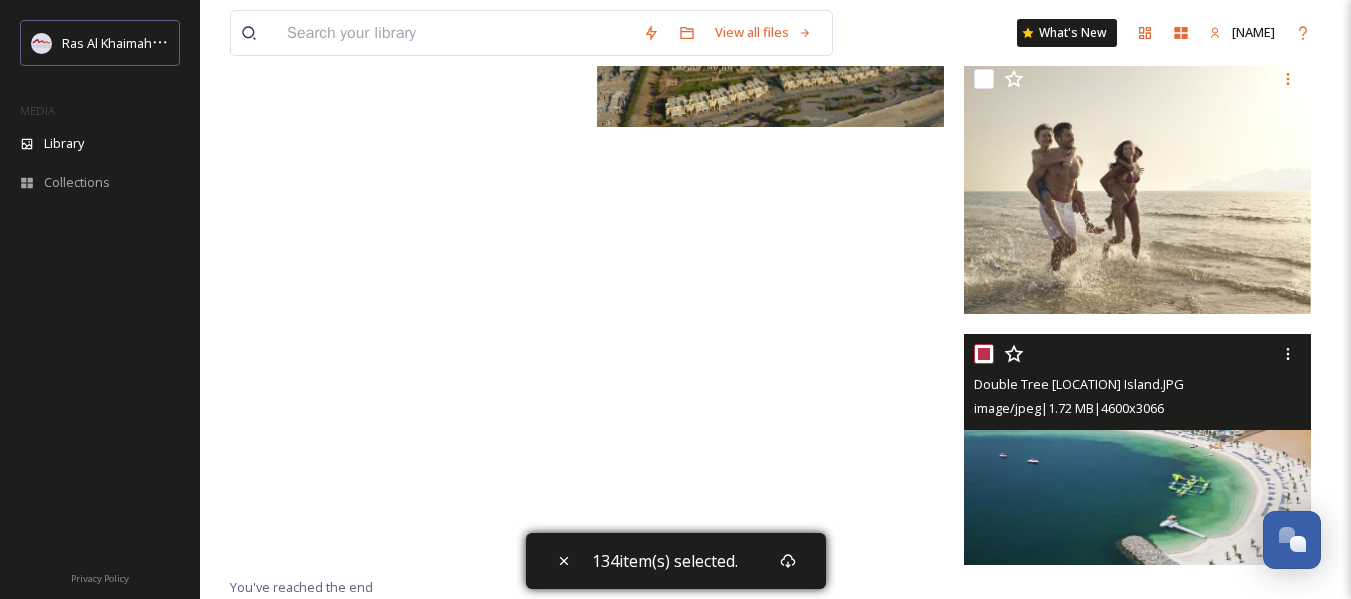 checkbox on "true" 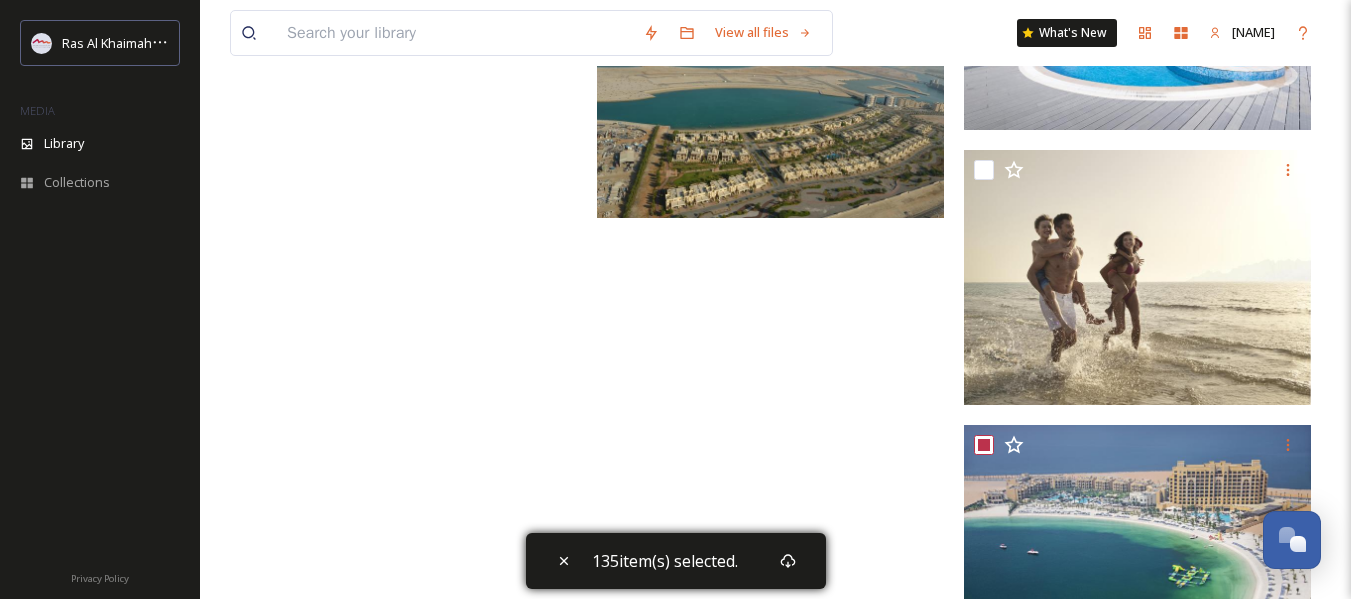 scroll, scrollTop: 72110, scrollLeft: 0, axis: vertical 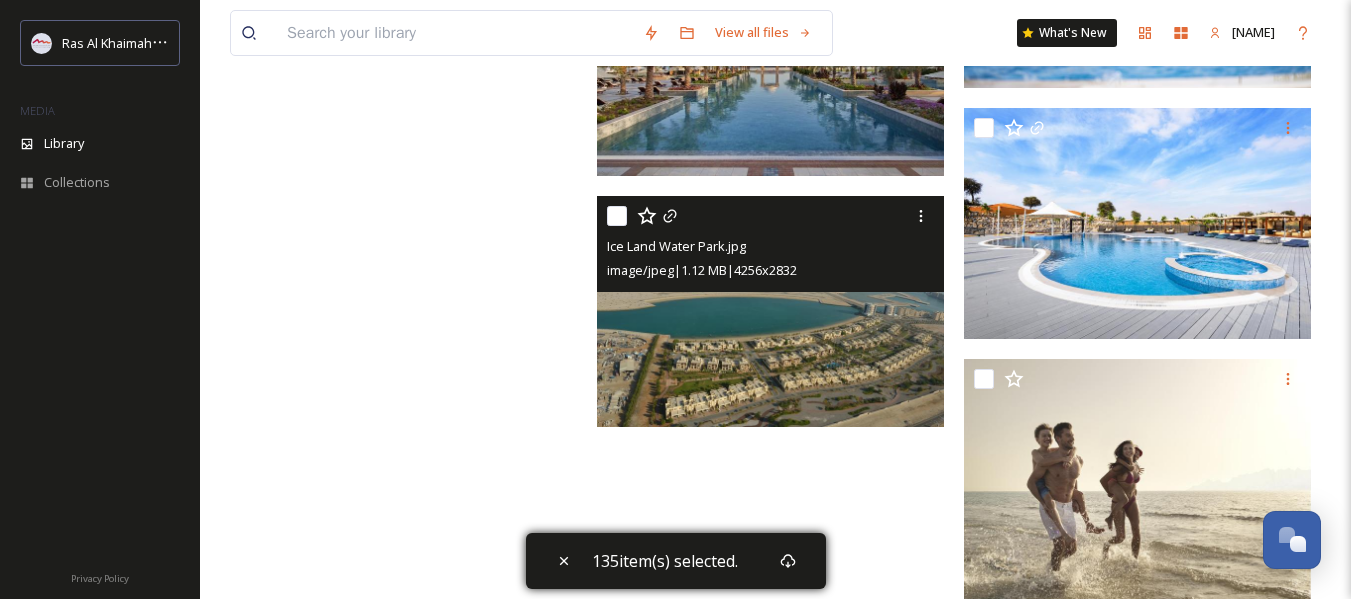 click at bounding box center (617, 216) 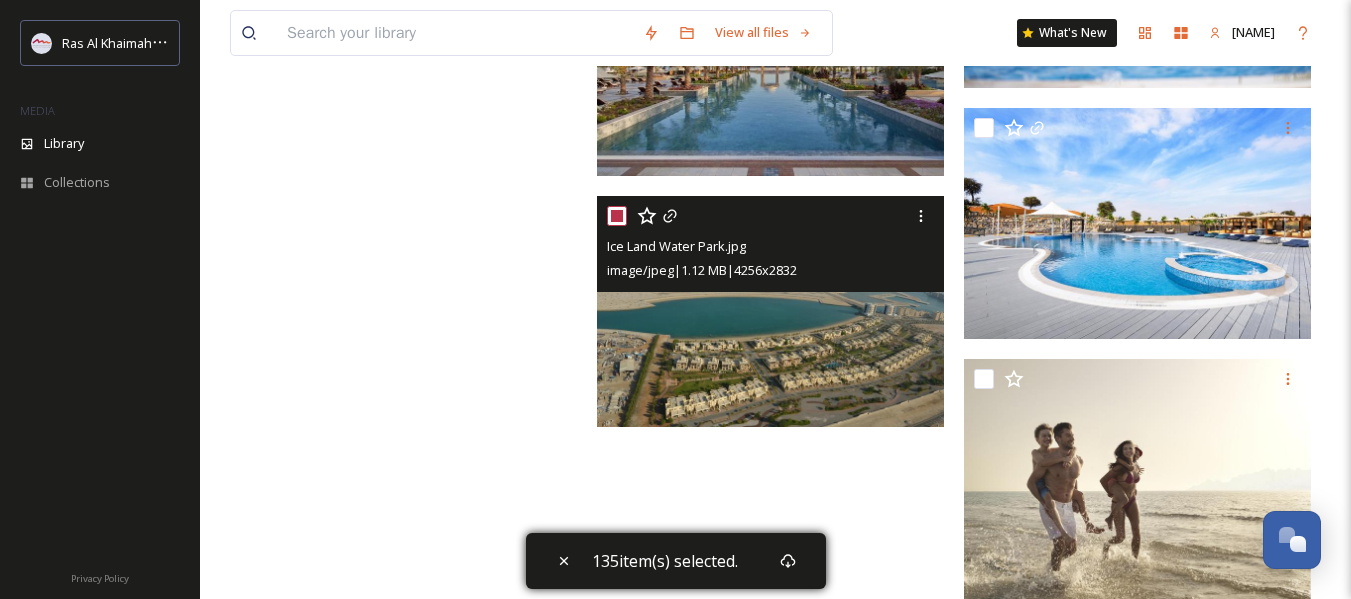 checkbox on "true" 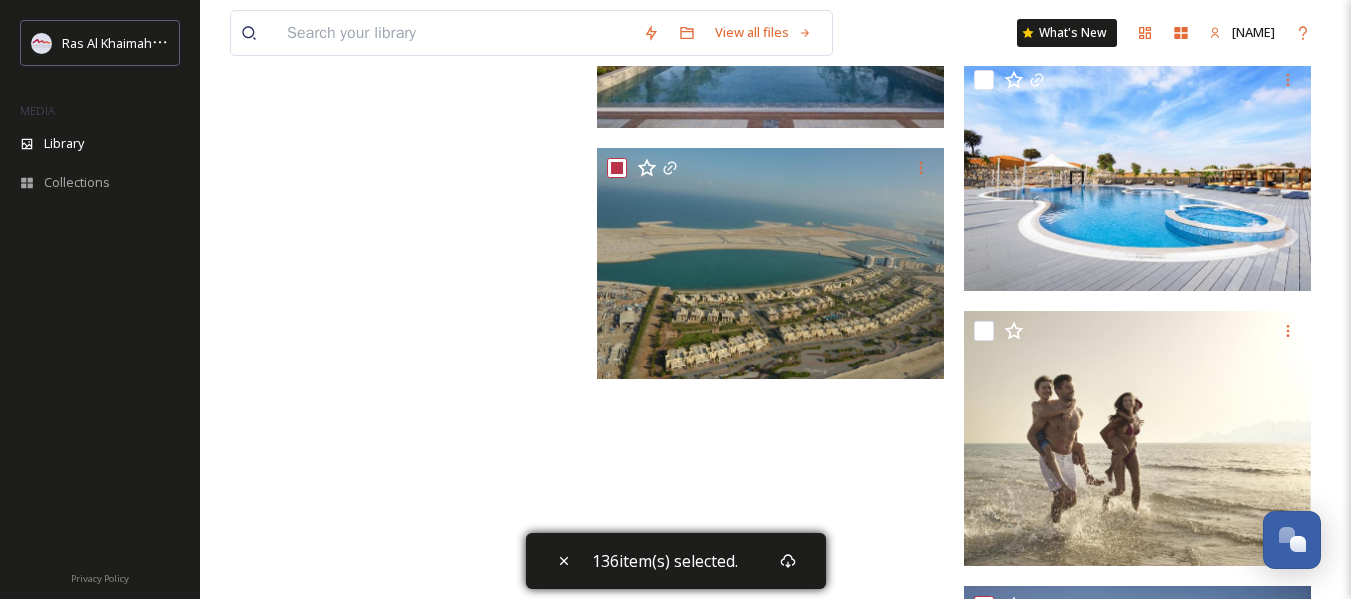 scroll, scrollTop: 72410, scrollLeft: 0, axis: vertical 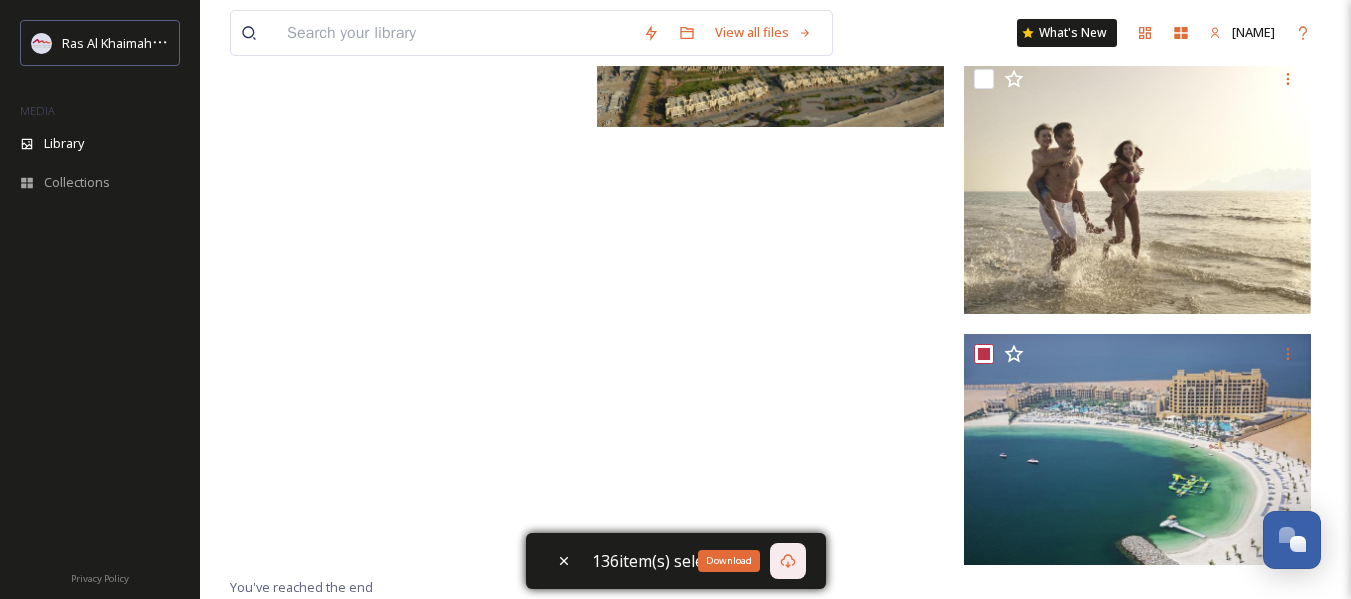 click 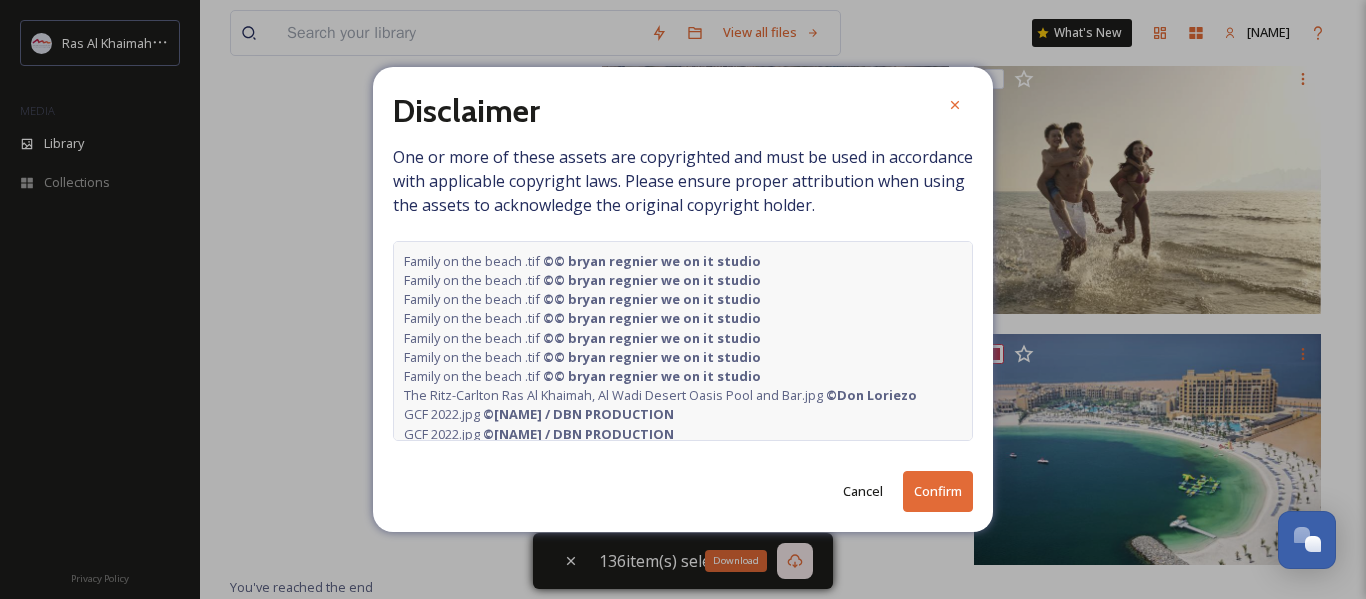 click on "Confirm" at bounding box center [938, 491] 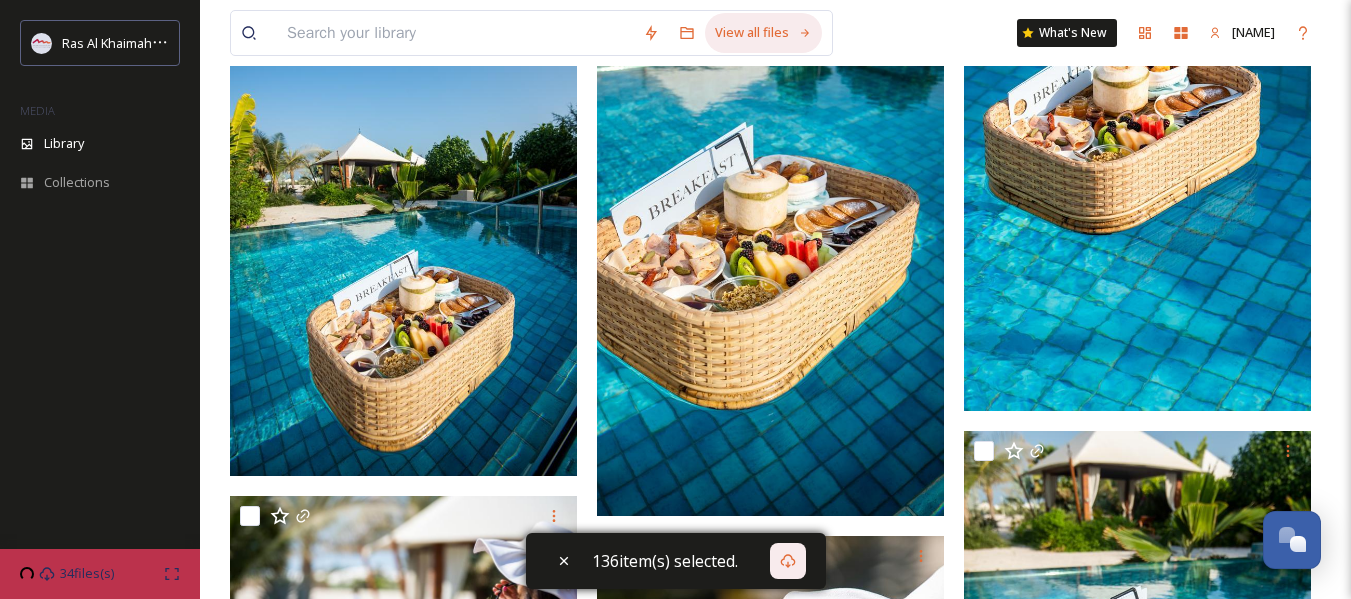 scroll, scrollTop: 68210, scrollLeft: 0, axis: vertical 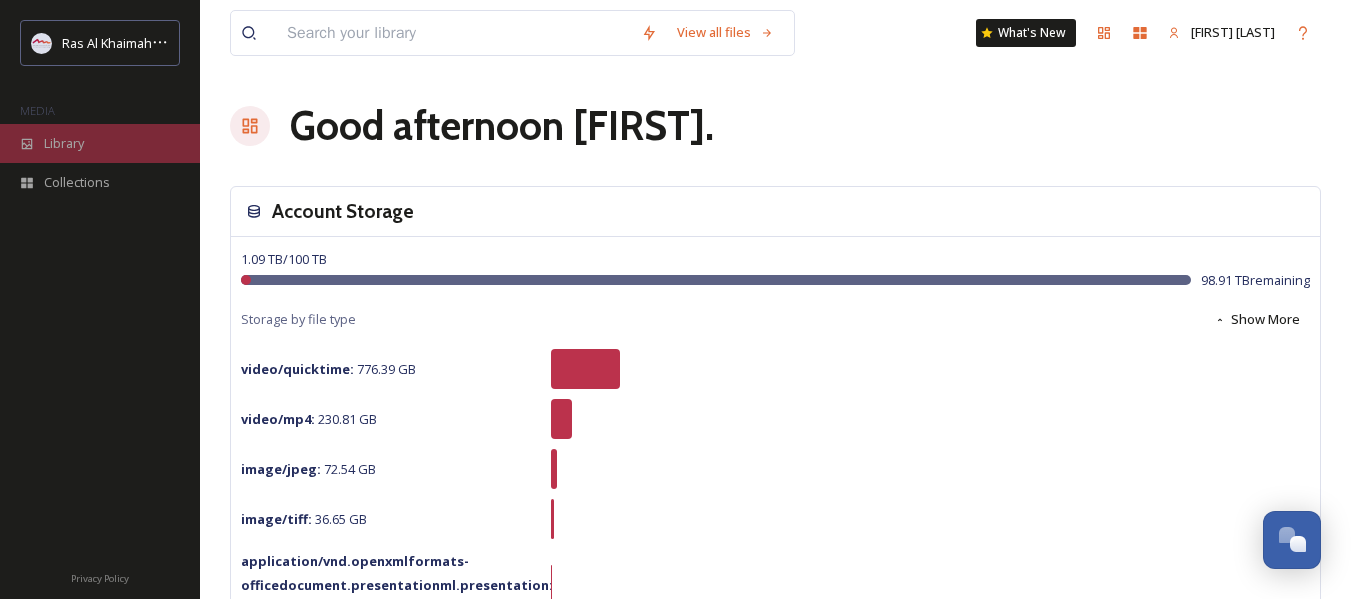 click on "Library" at bounding box center (100, 143) 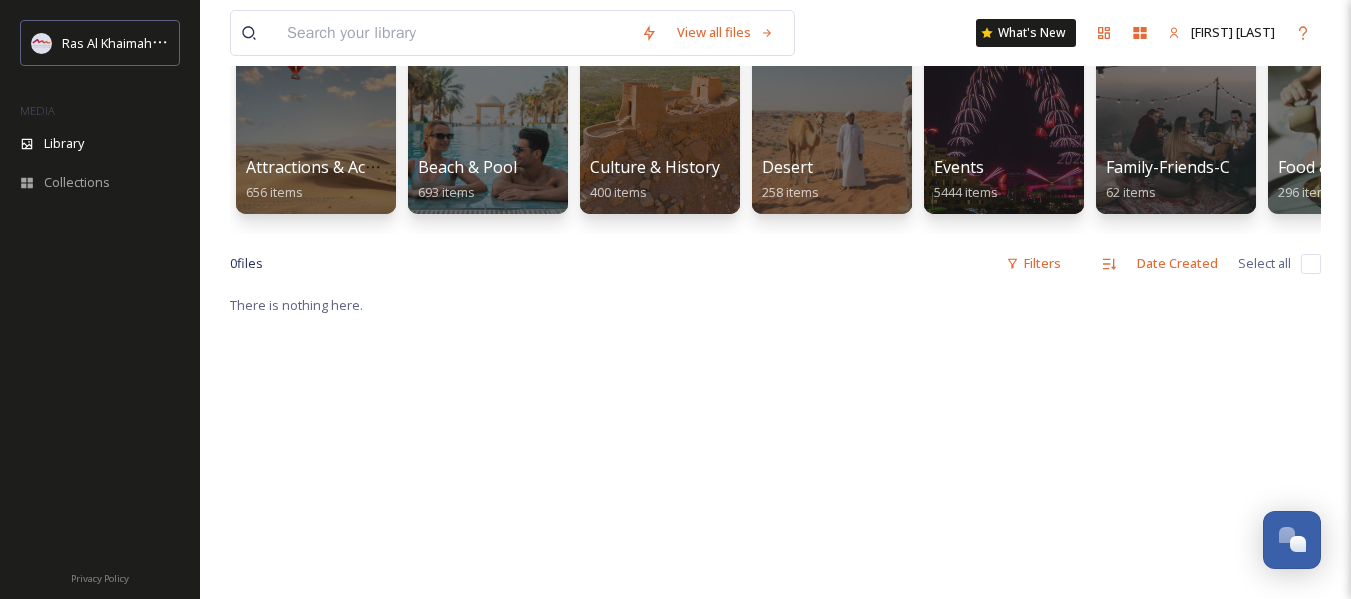 scroll, scrollTop: 100, scrollLeft: 0, axis: vertical 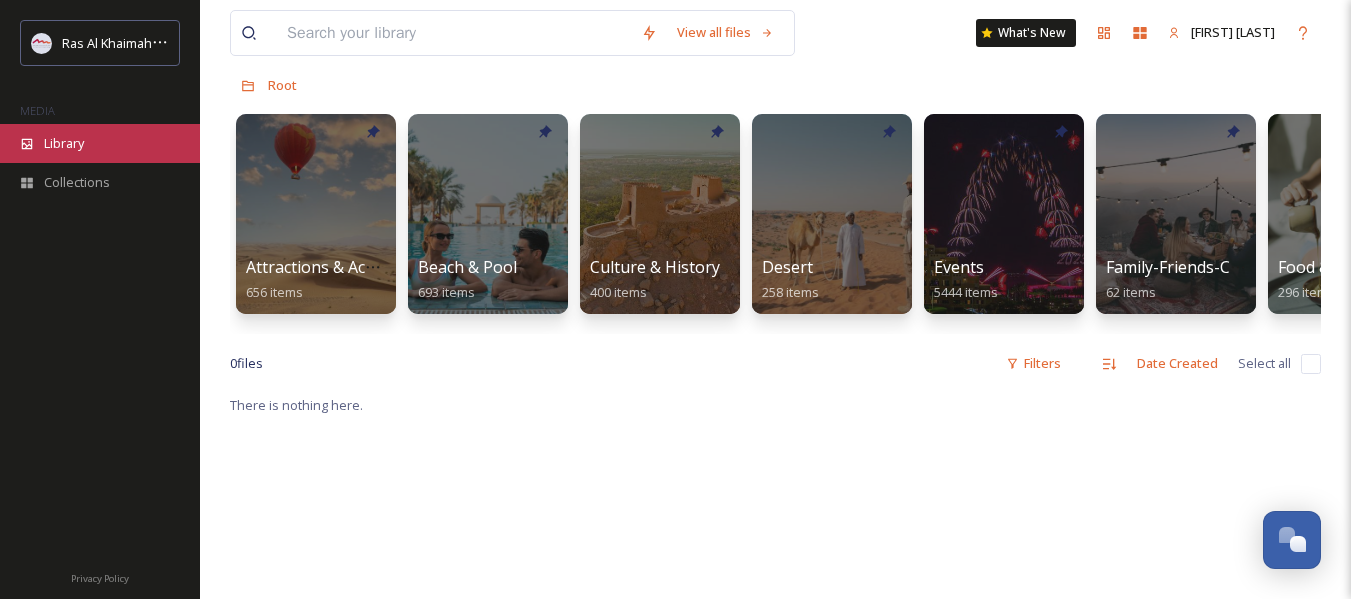 click on "Library" at bounding box center [64, 143] 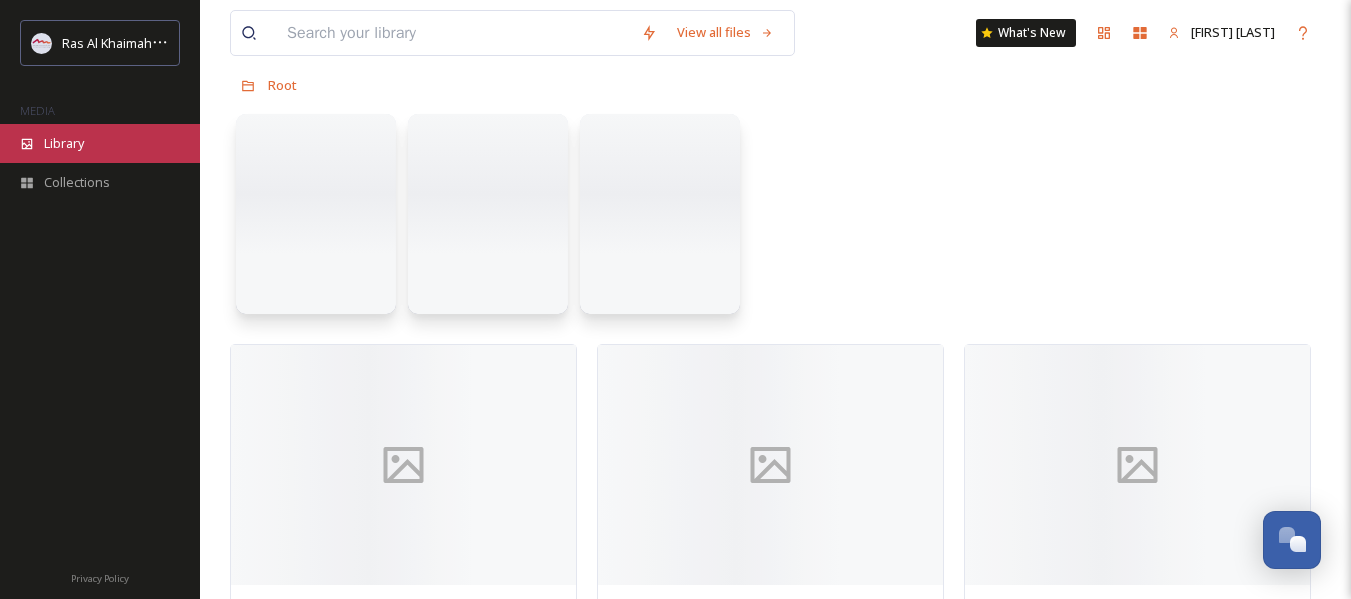 scroll, scrollTop: 0, scrollLeft: 0, axis: both 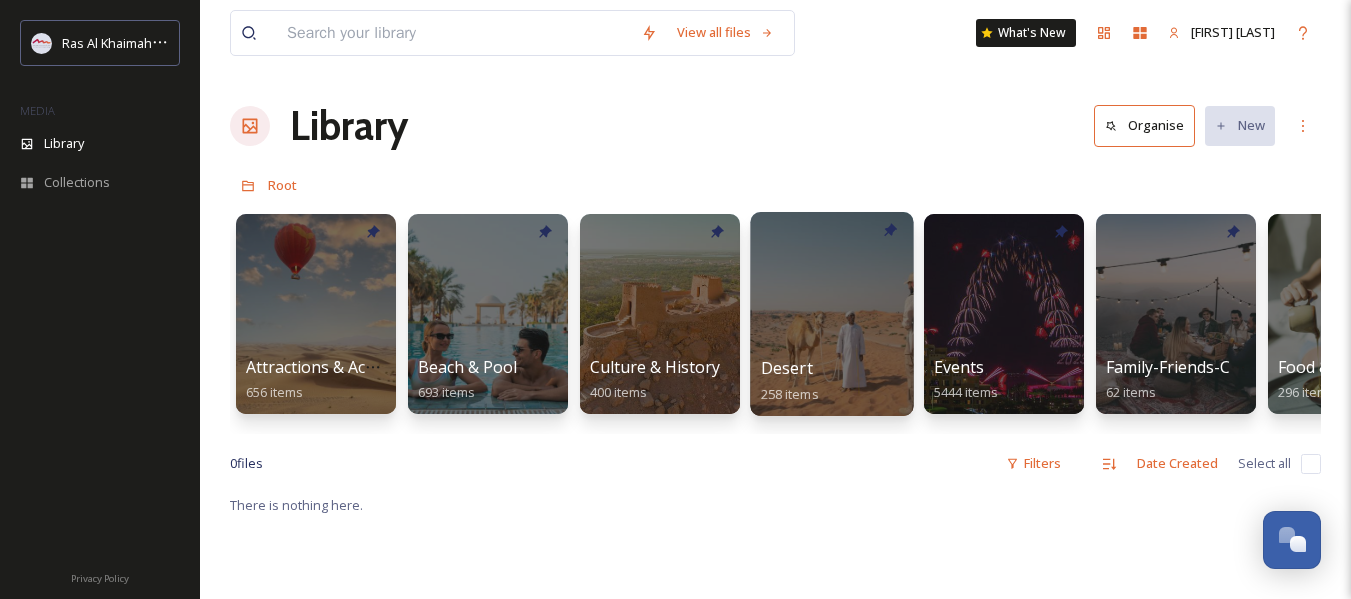 click on "Desert" at bounding box center [787, 368] 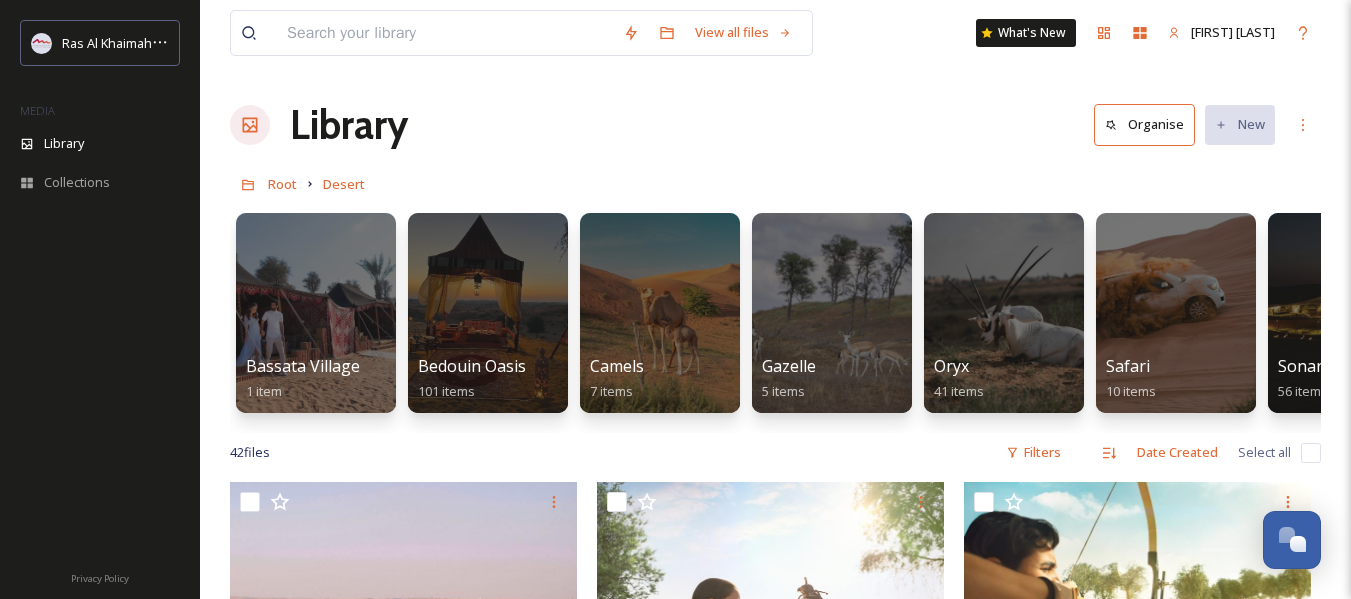 scroll, scrollTop: 0, scrollLeft: 0, axis: both 